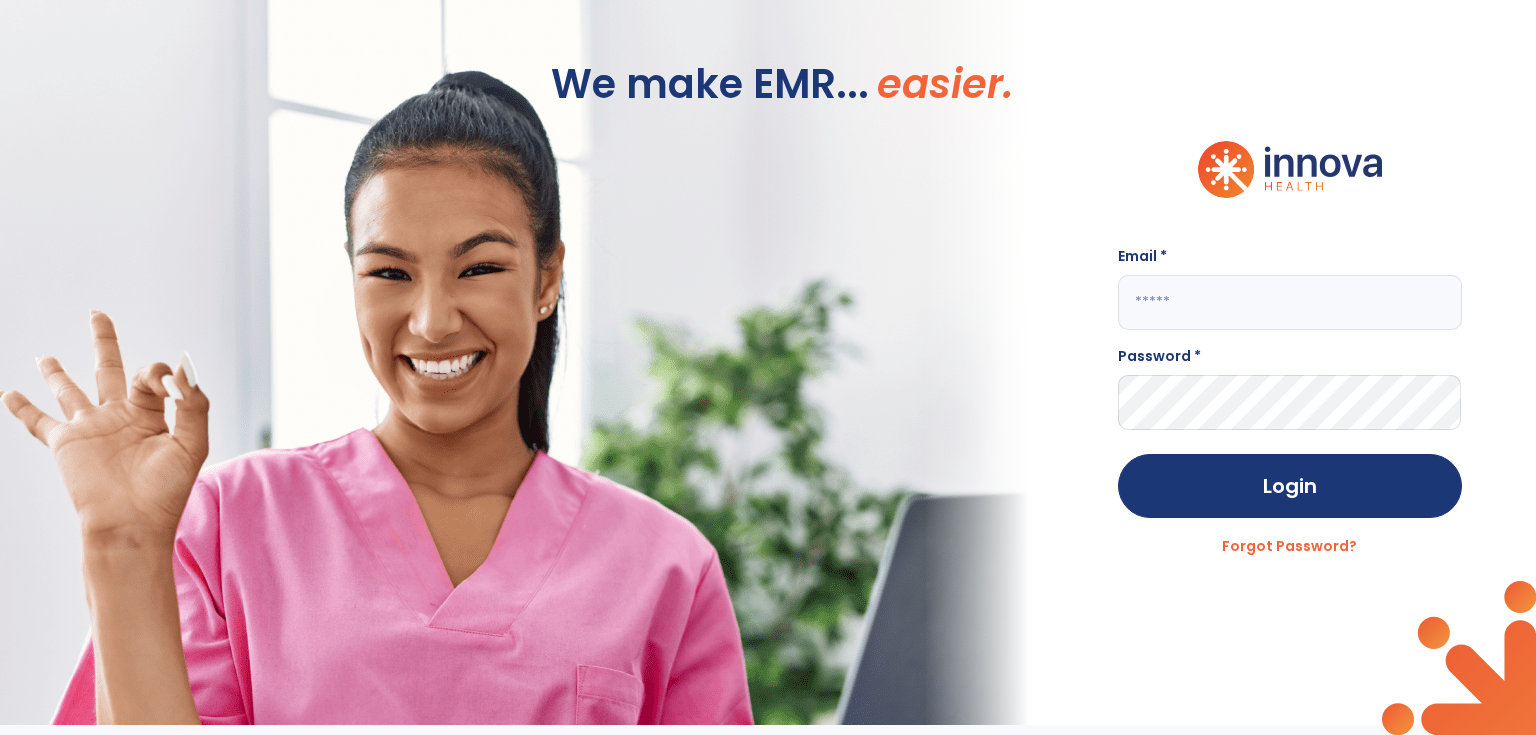 scroll, scrollTop: 0, scrollLeft: 0, axis: both 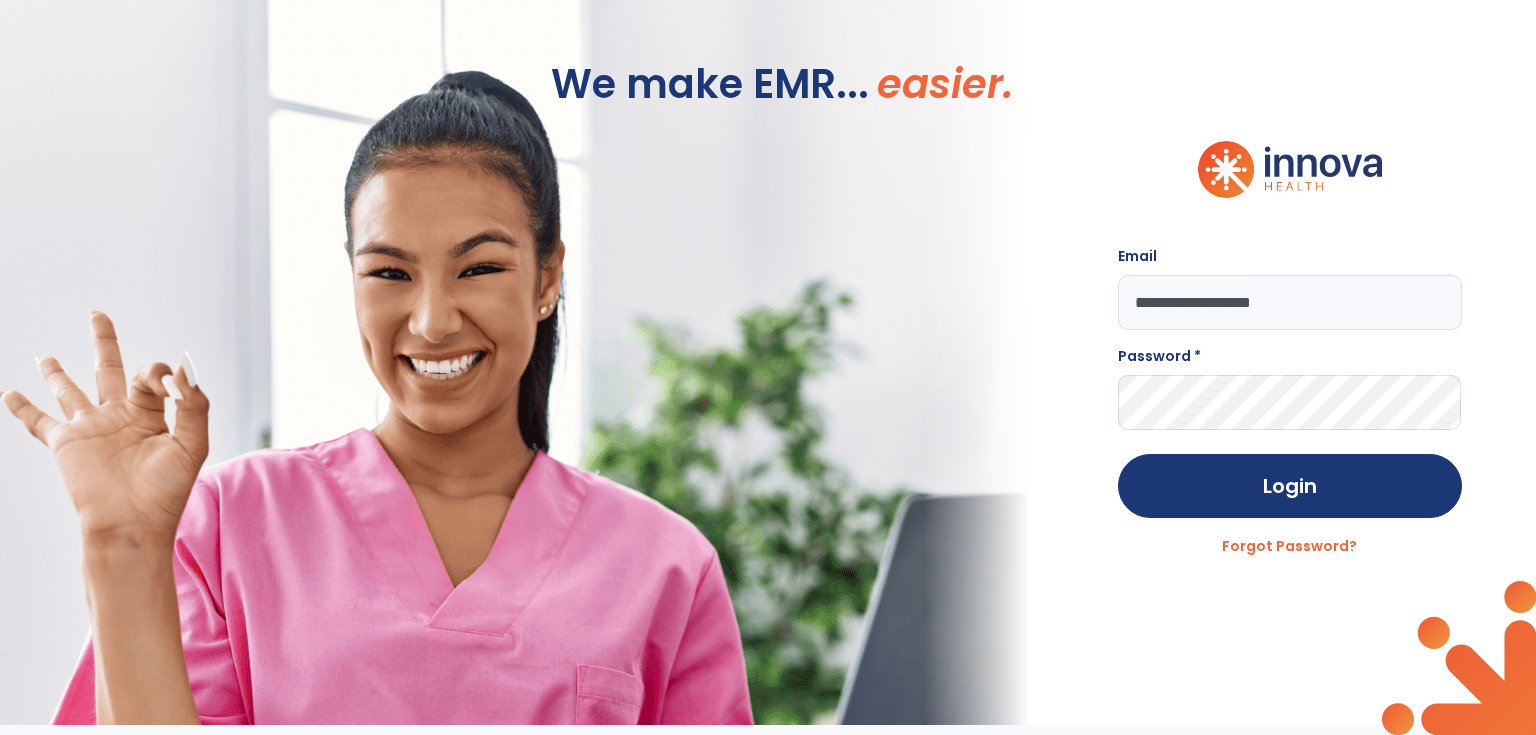 type on "**********" 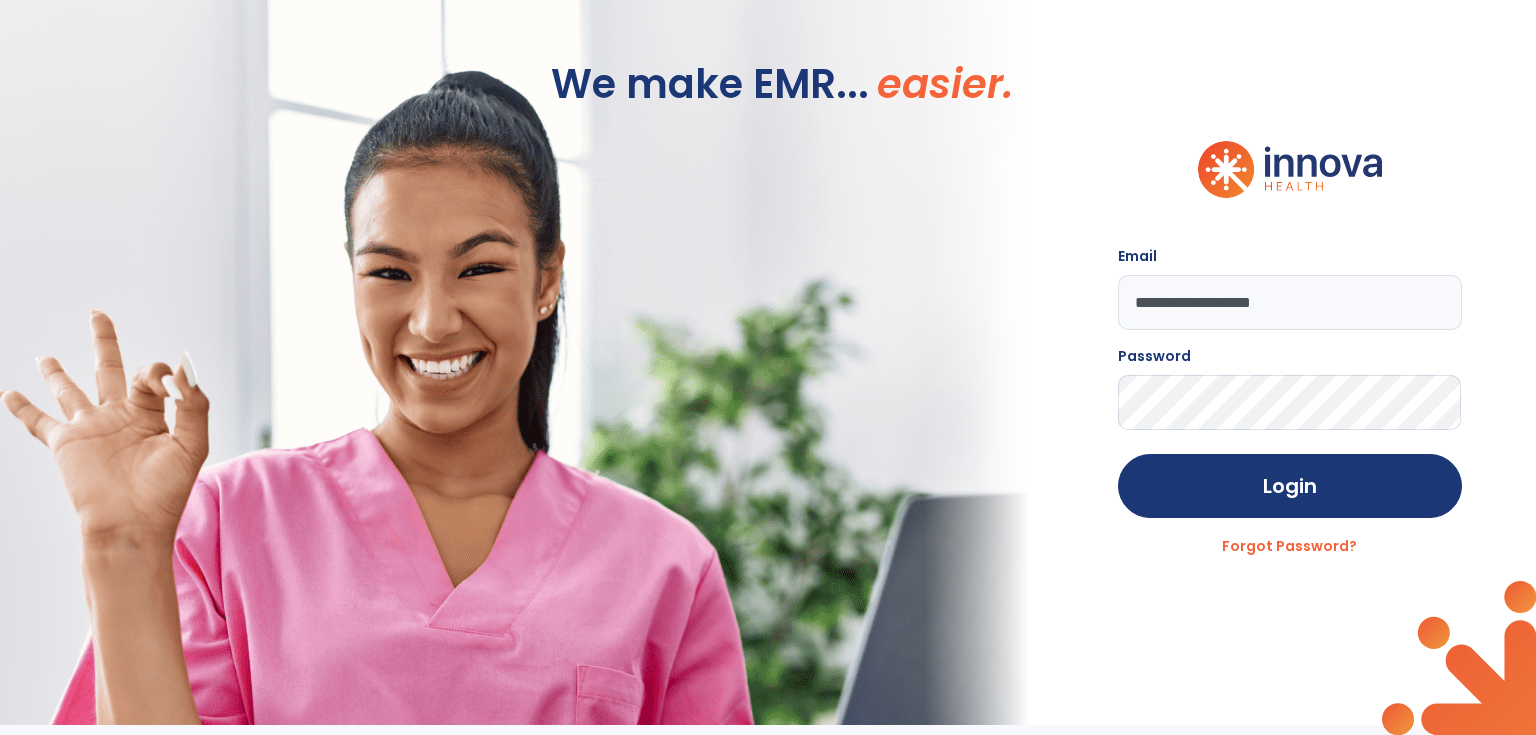 click on "Login" 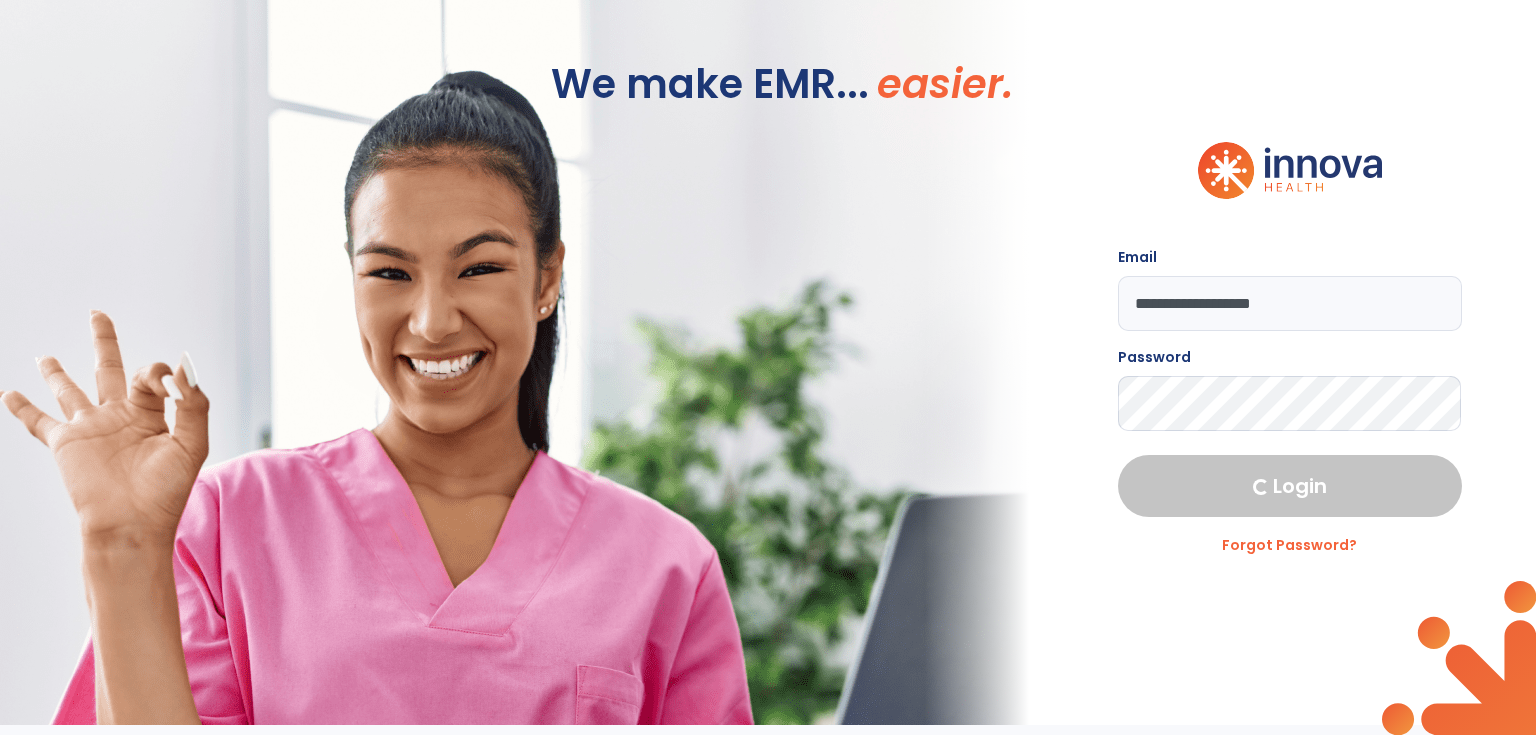 select on "****" 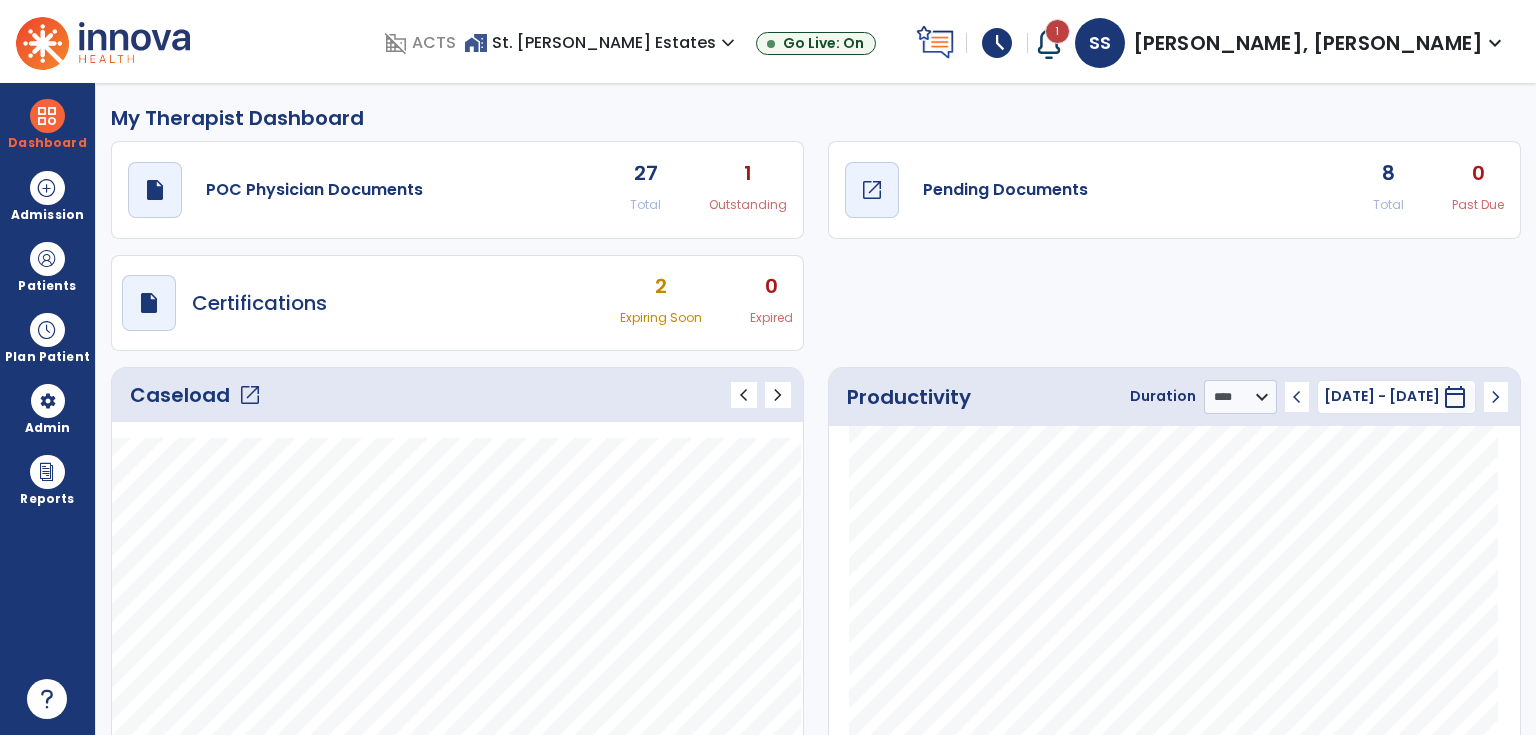 click on "Pending Documents" 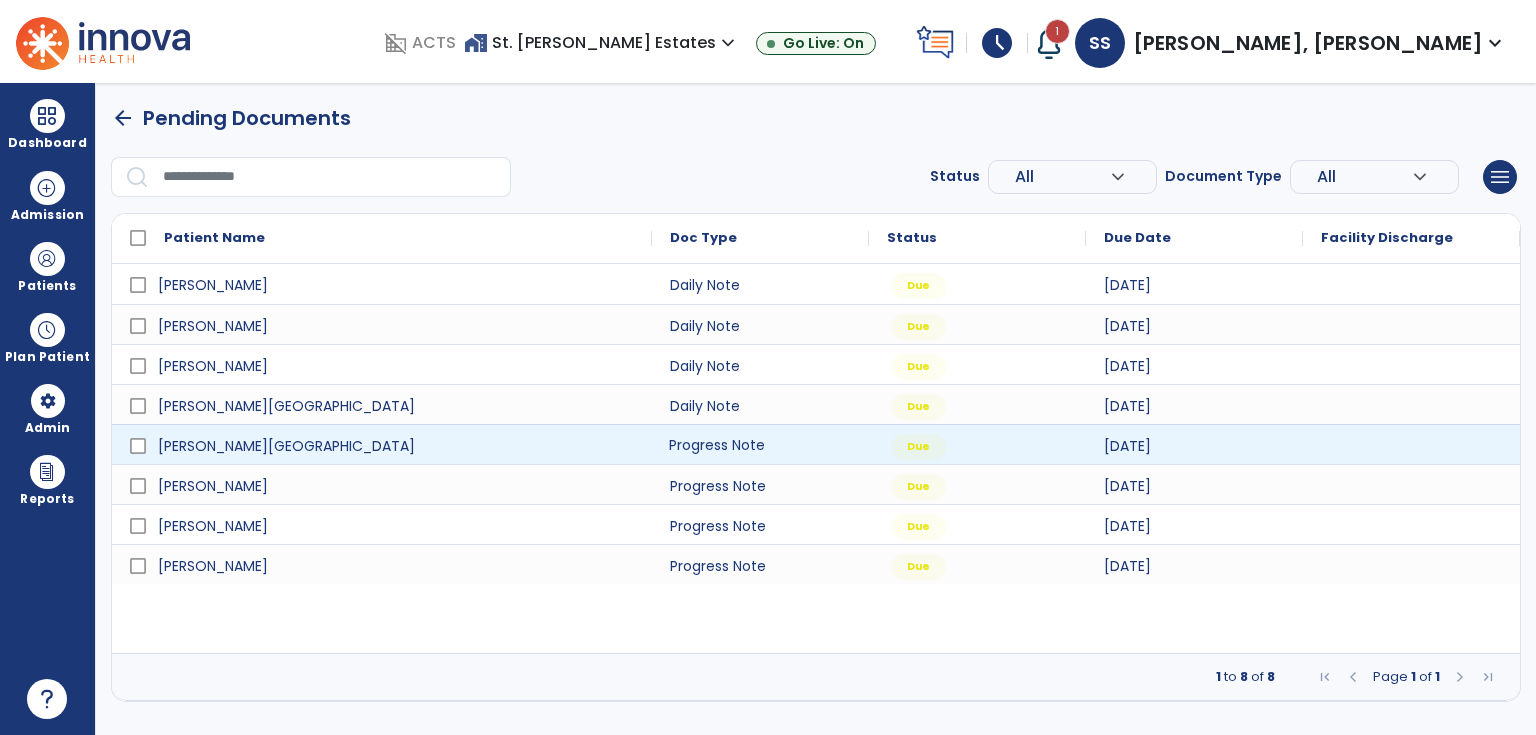 click on "Progress Note" at bounding box center [760, 444] 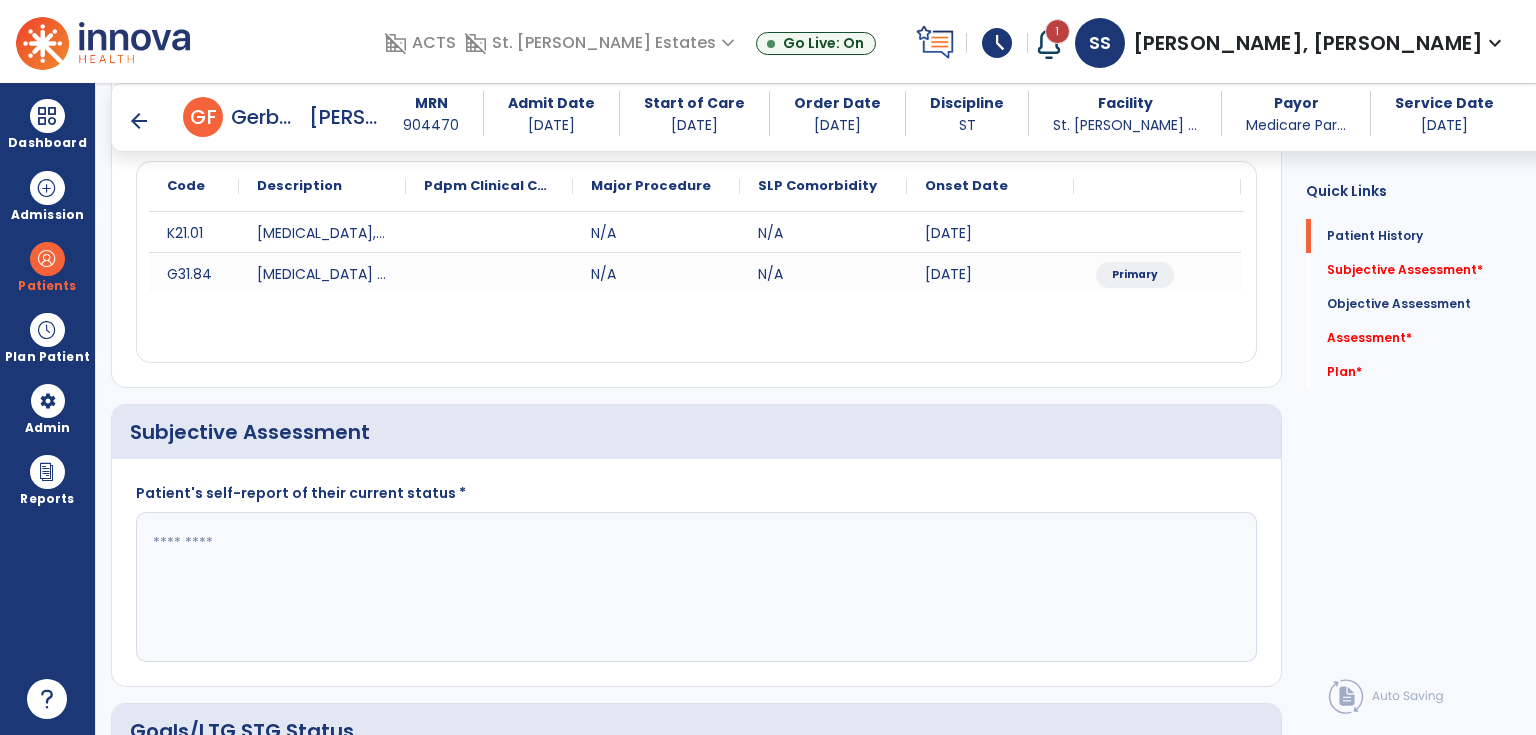 scroll, scrollTop: 320, scrollLeft: 0, axis: vertical 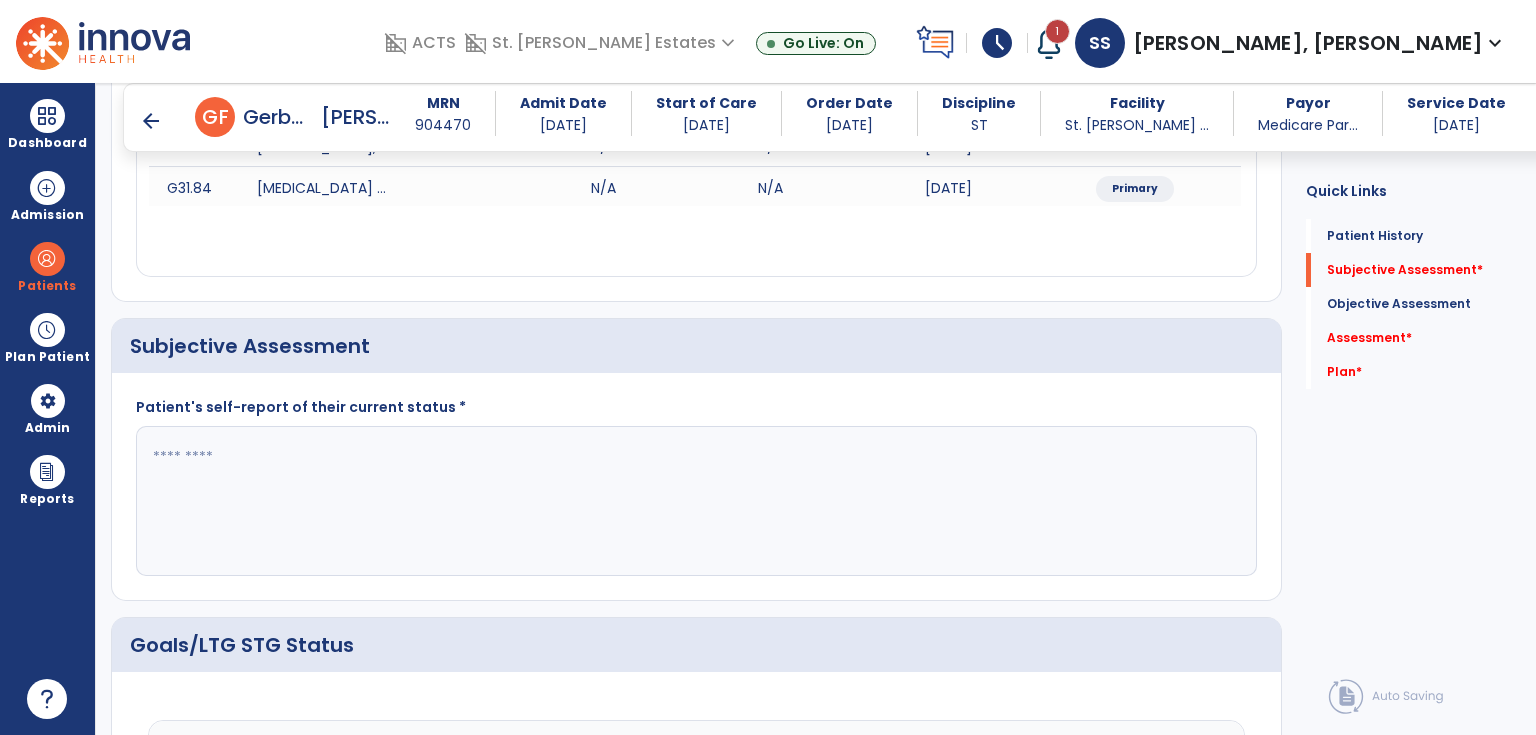 click 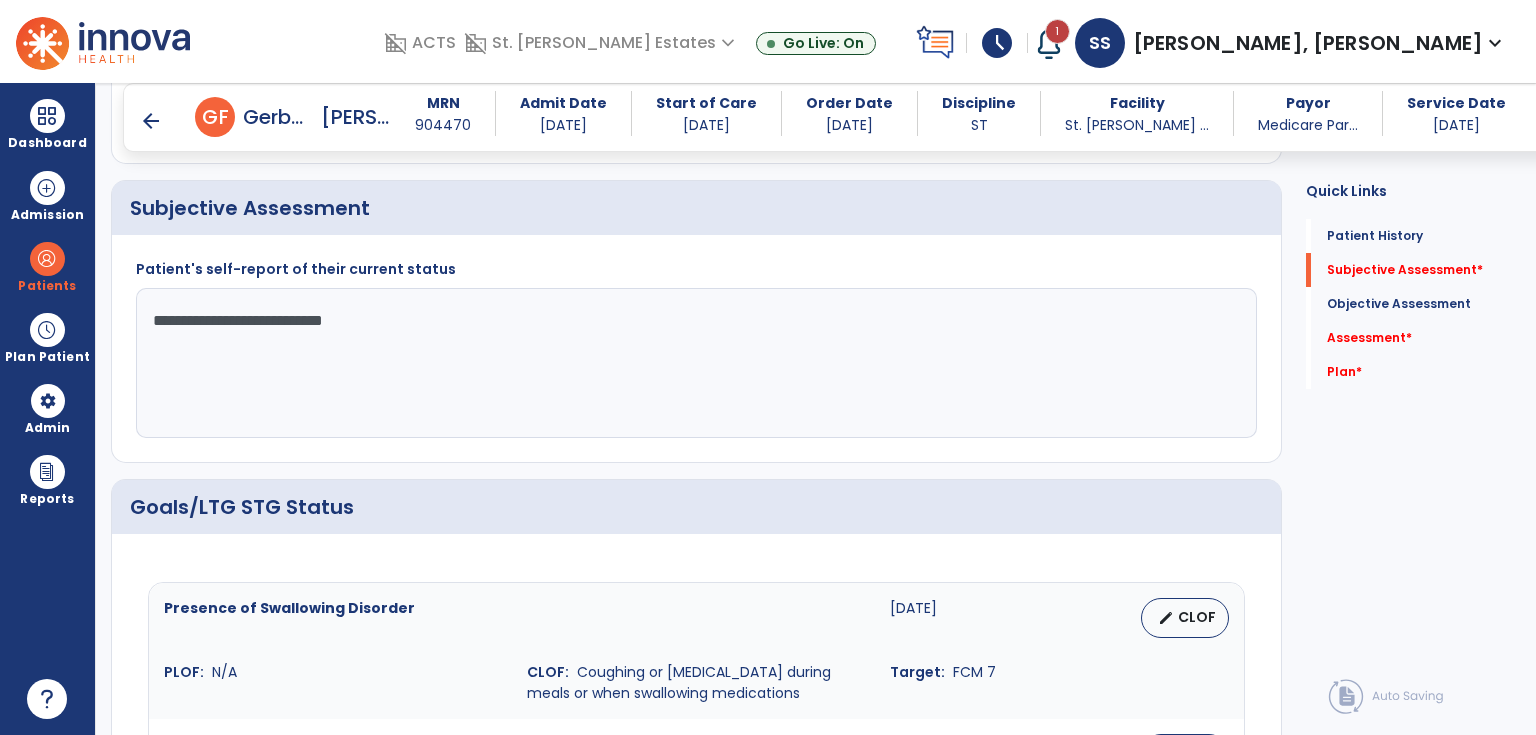 scroll, scrollTop: 720, scrollLeft: 0, axis: vertical 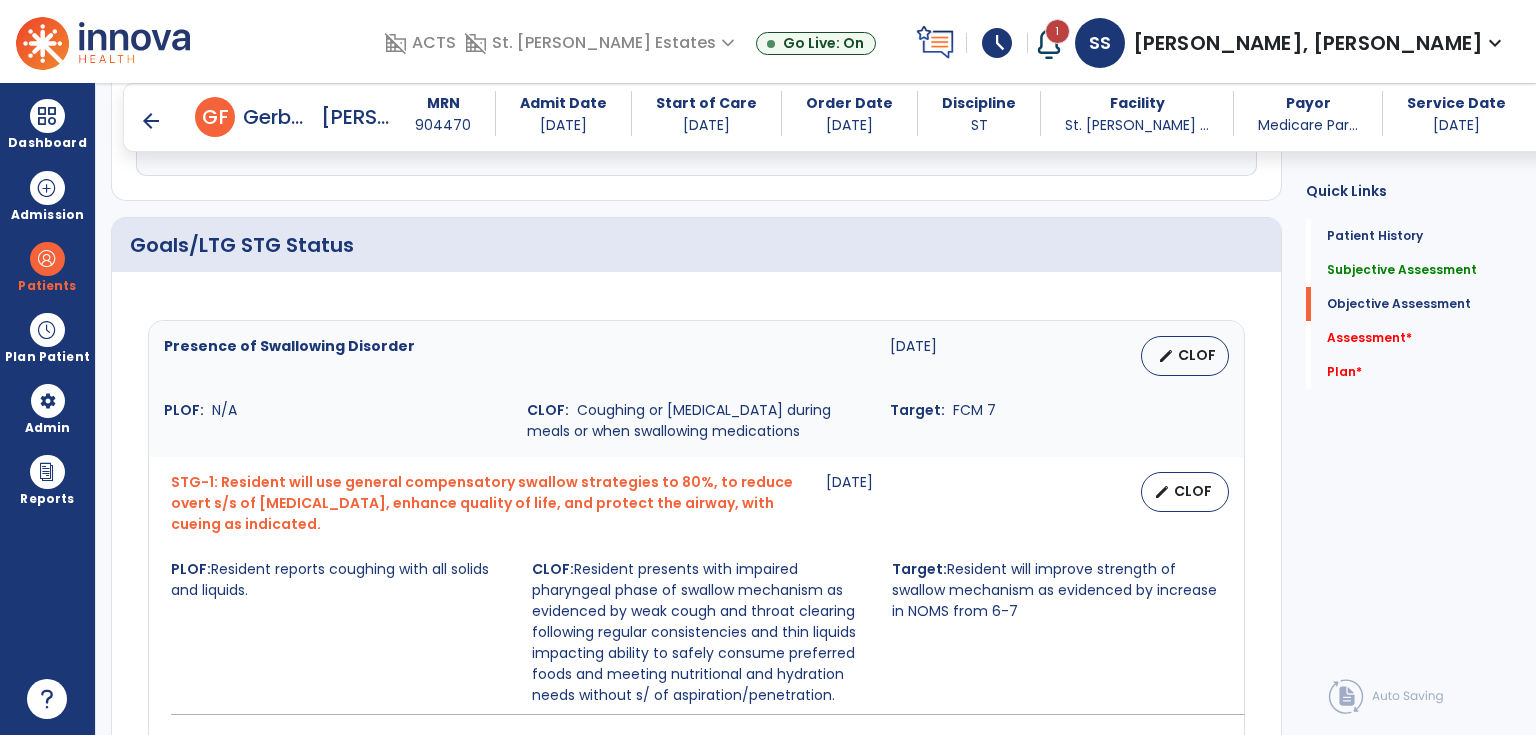 type on "**********" 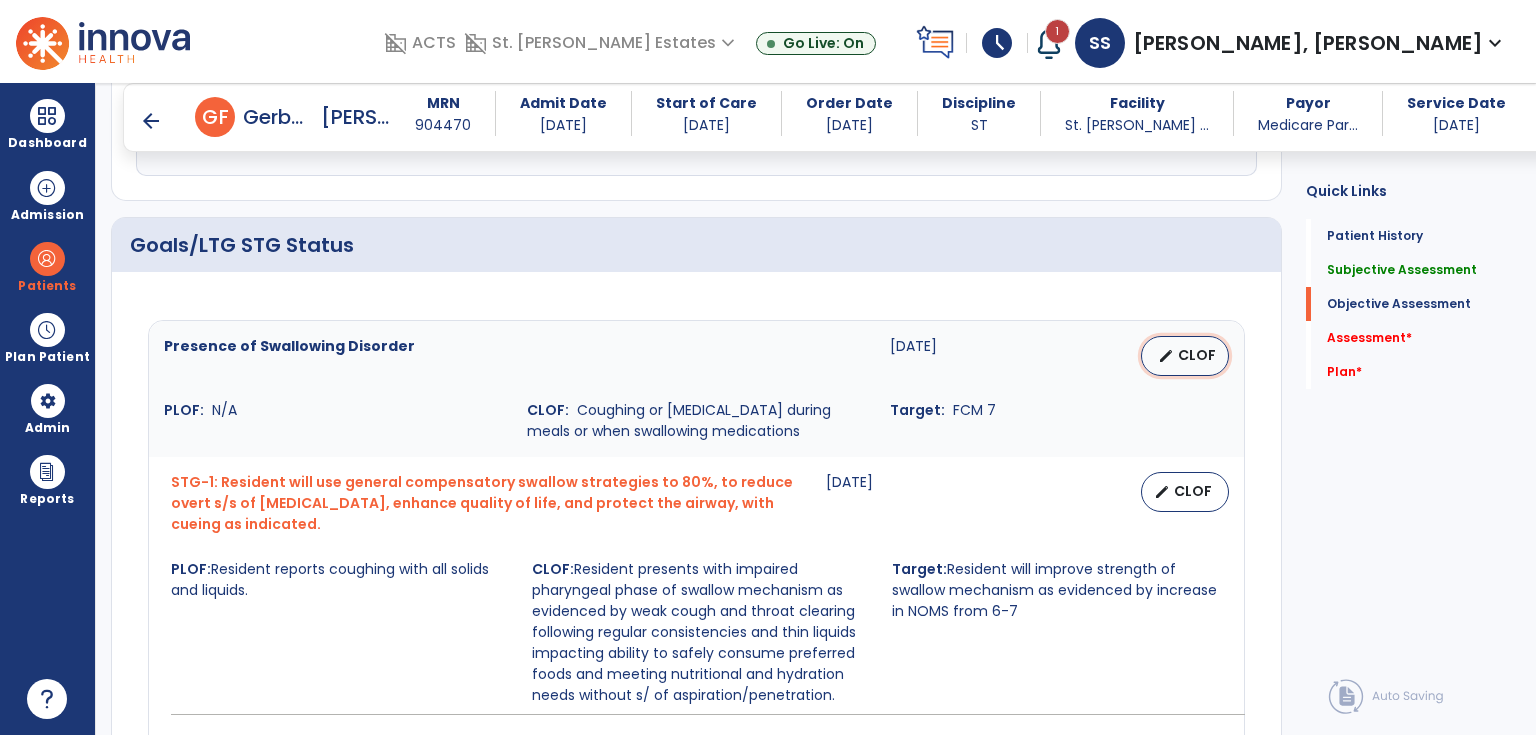 click on "edit   CLOF" at bounding box center [1185, 356] 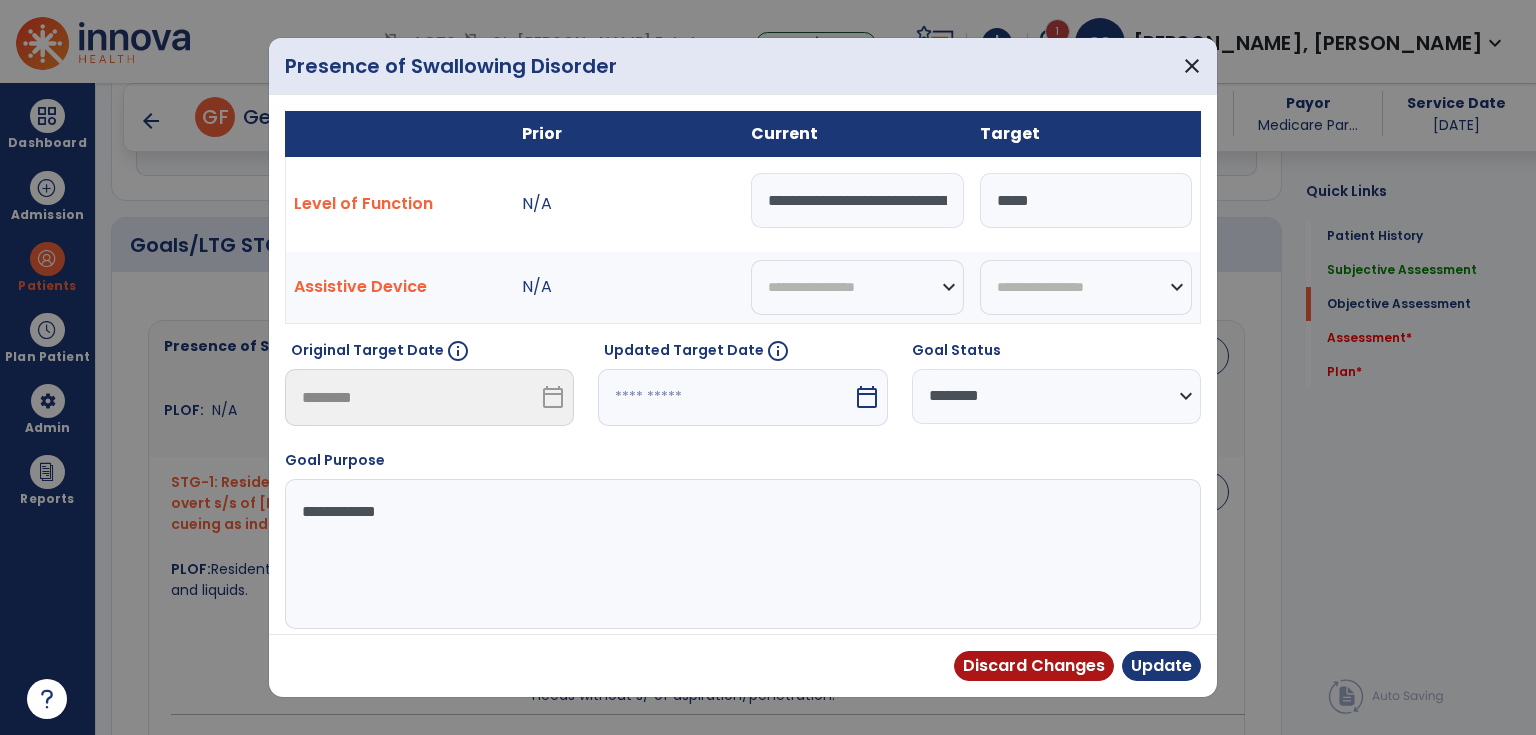 click on "**********" at bounding box center (1056, 396) 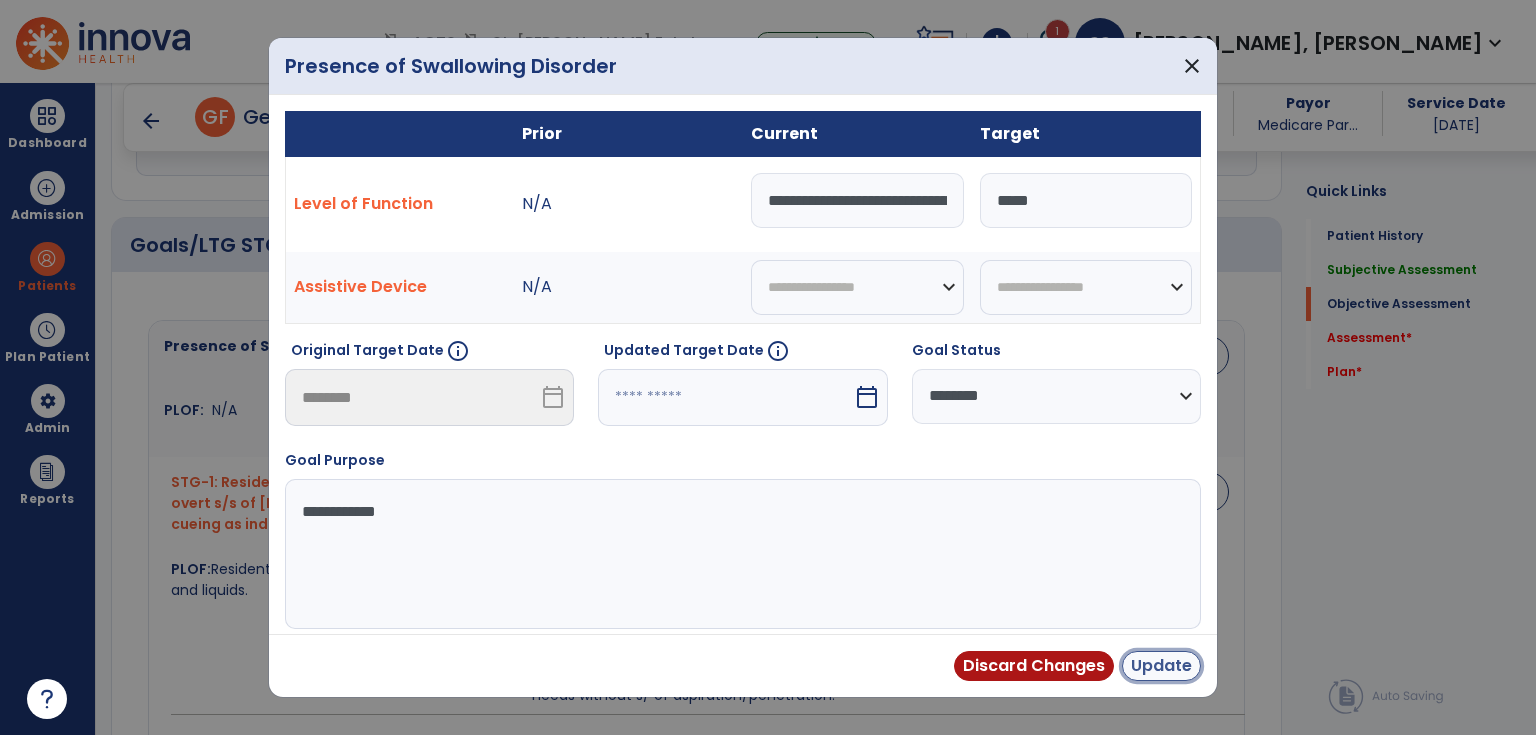 click on "Update" at bounding box center [1161, 666] 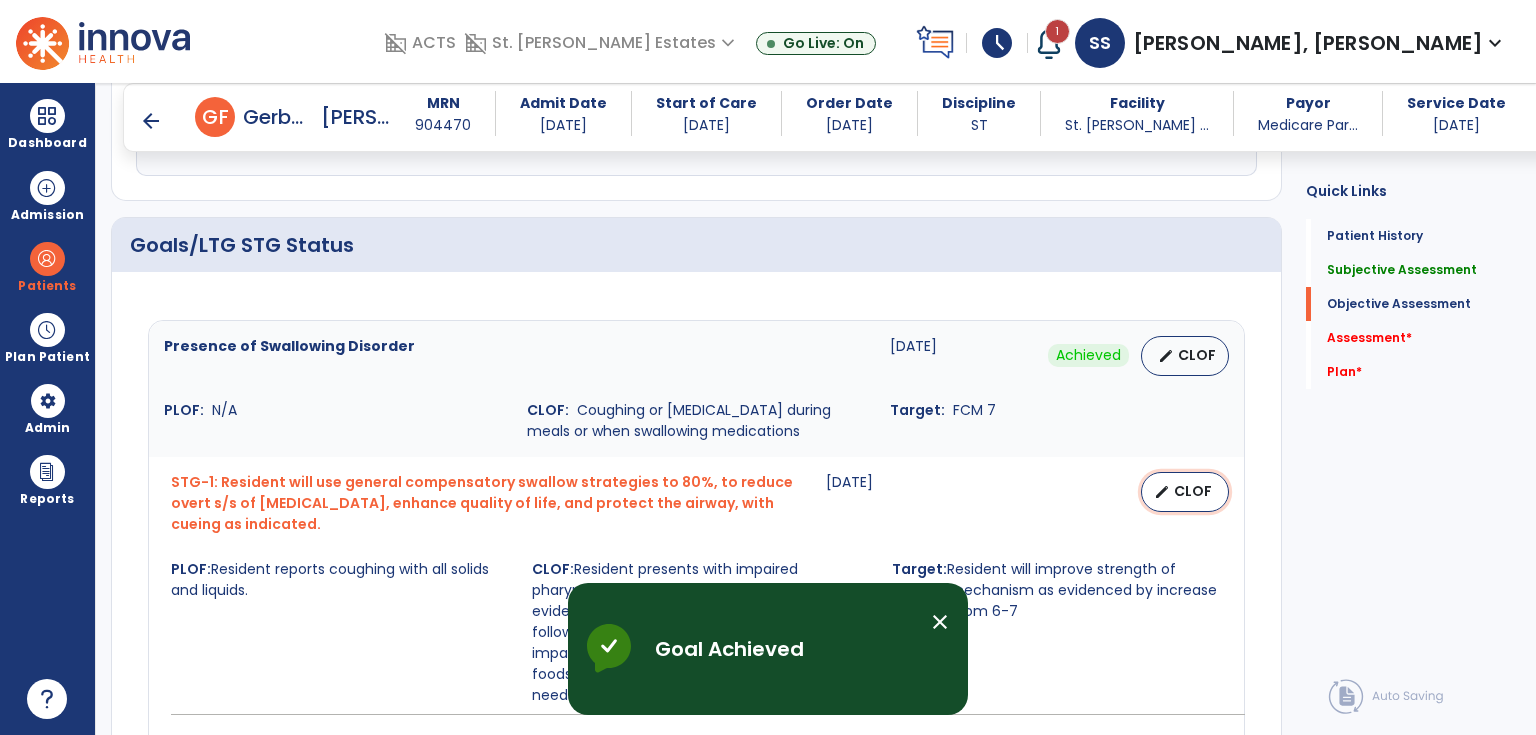 click on "CLOF" at bounding box center (1193, 491) 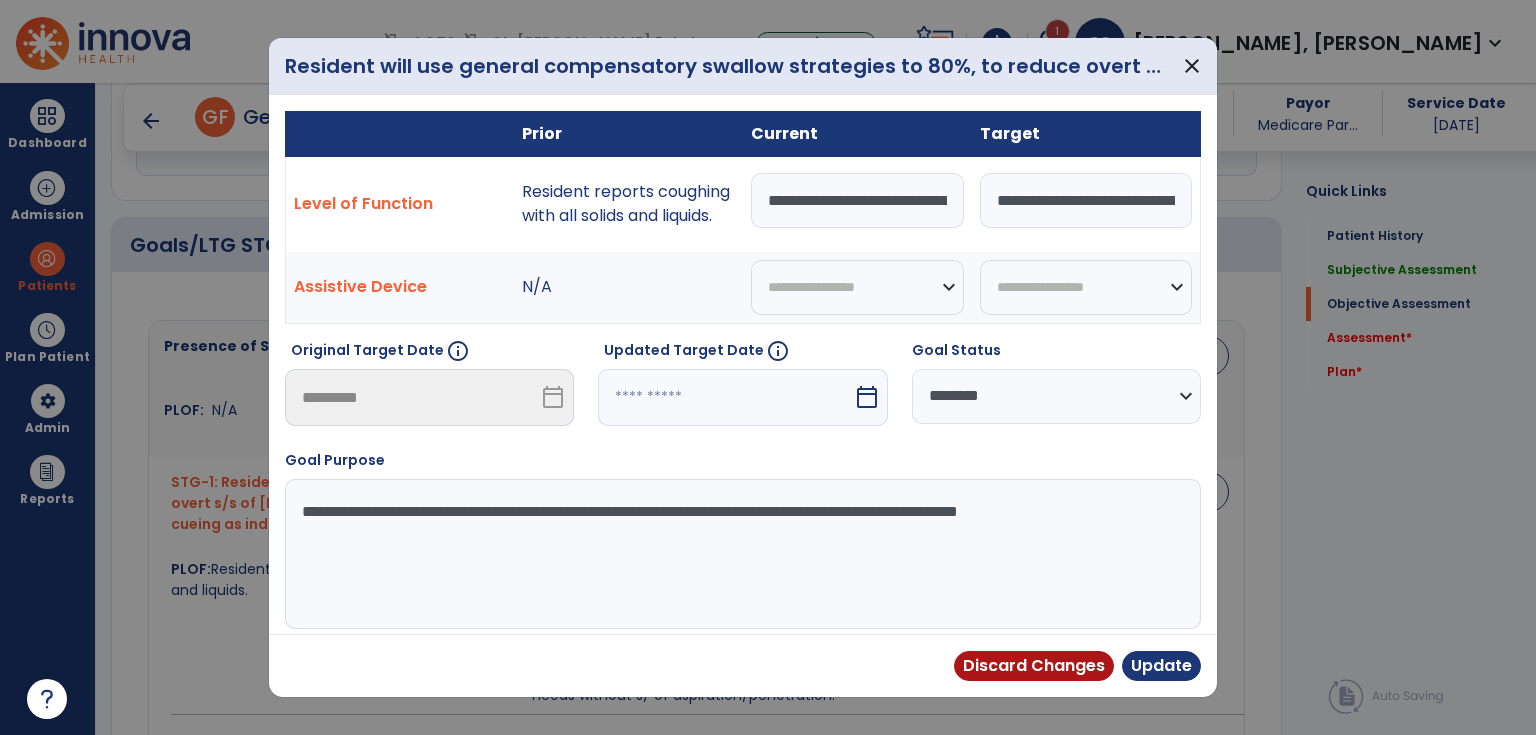 click on "**********" at bounding box center [1056, 396] 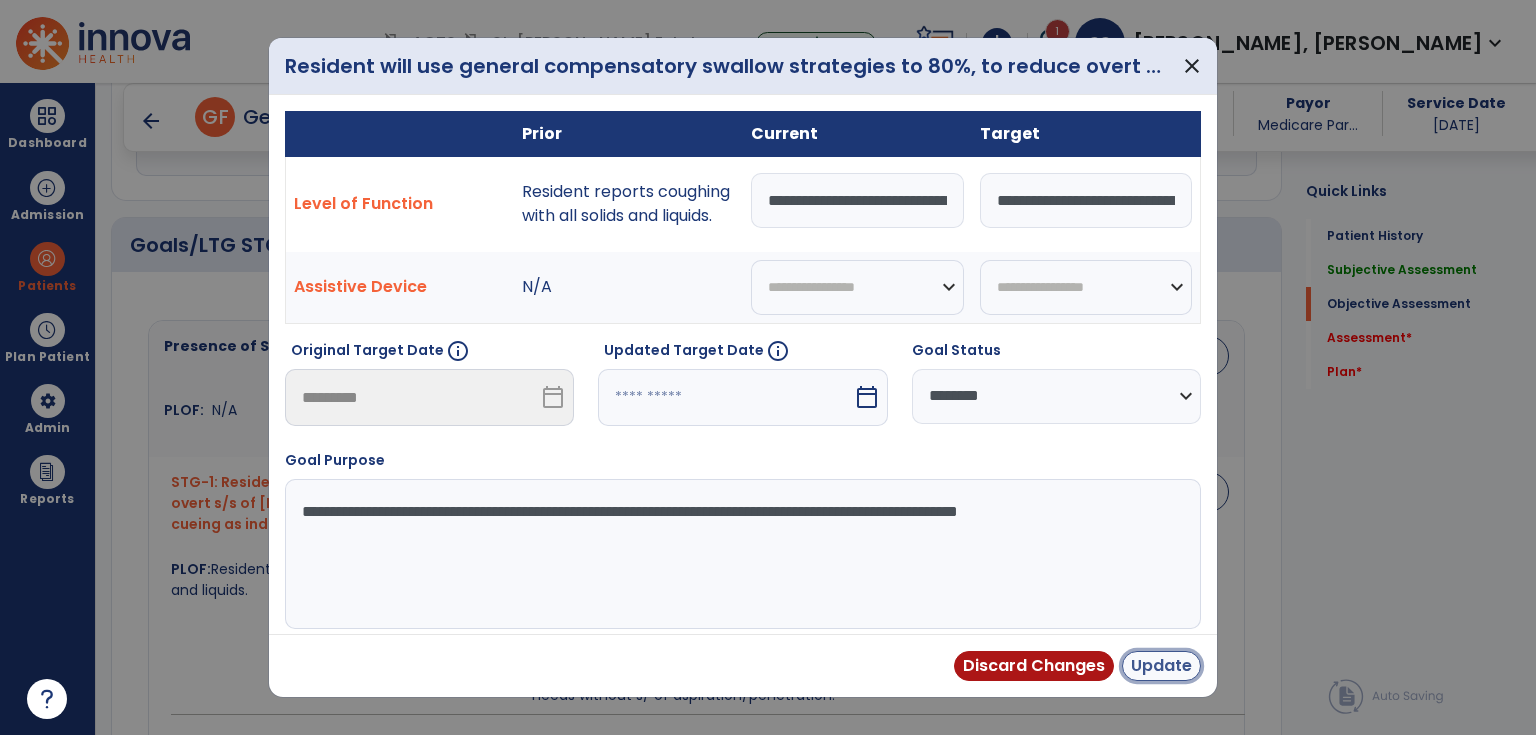 click on "Update" at bounding box center (1161, 666) 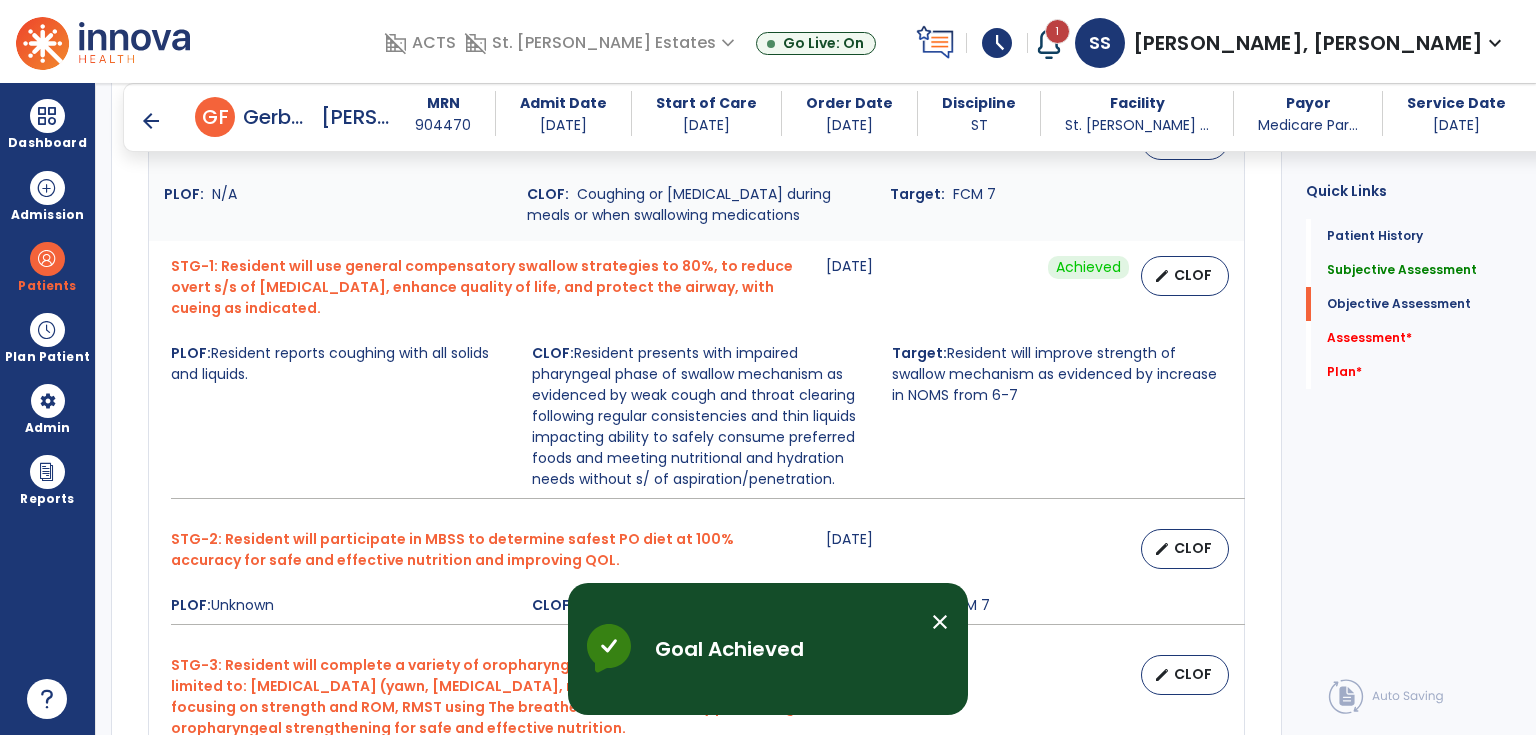 scroll, scrollTop: 960, scrollLeft: 0, axis: vertical 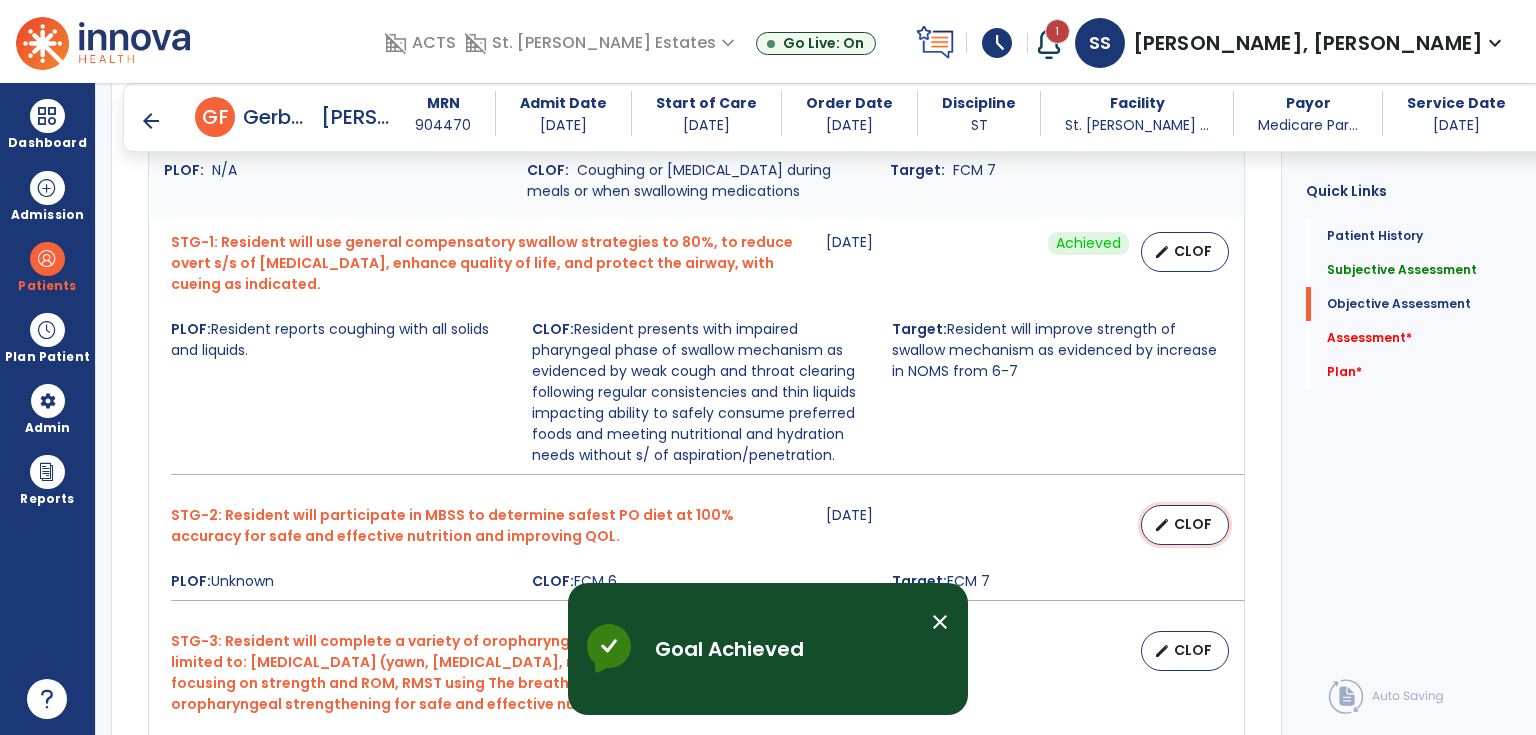 click on "CLOF" at bounding box center [1193, 524] 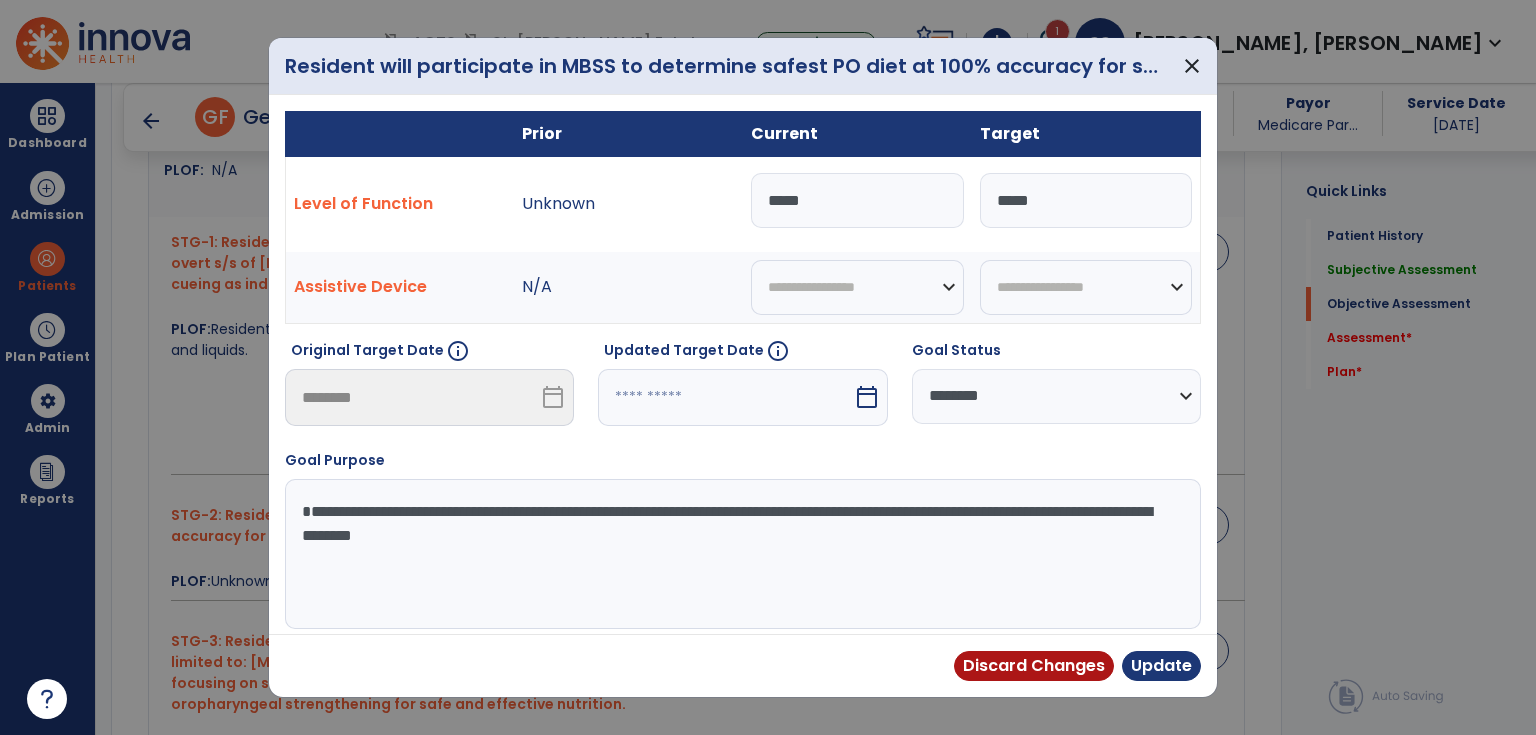 click on "**********" at bounding box center (1056, 396) 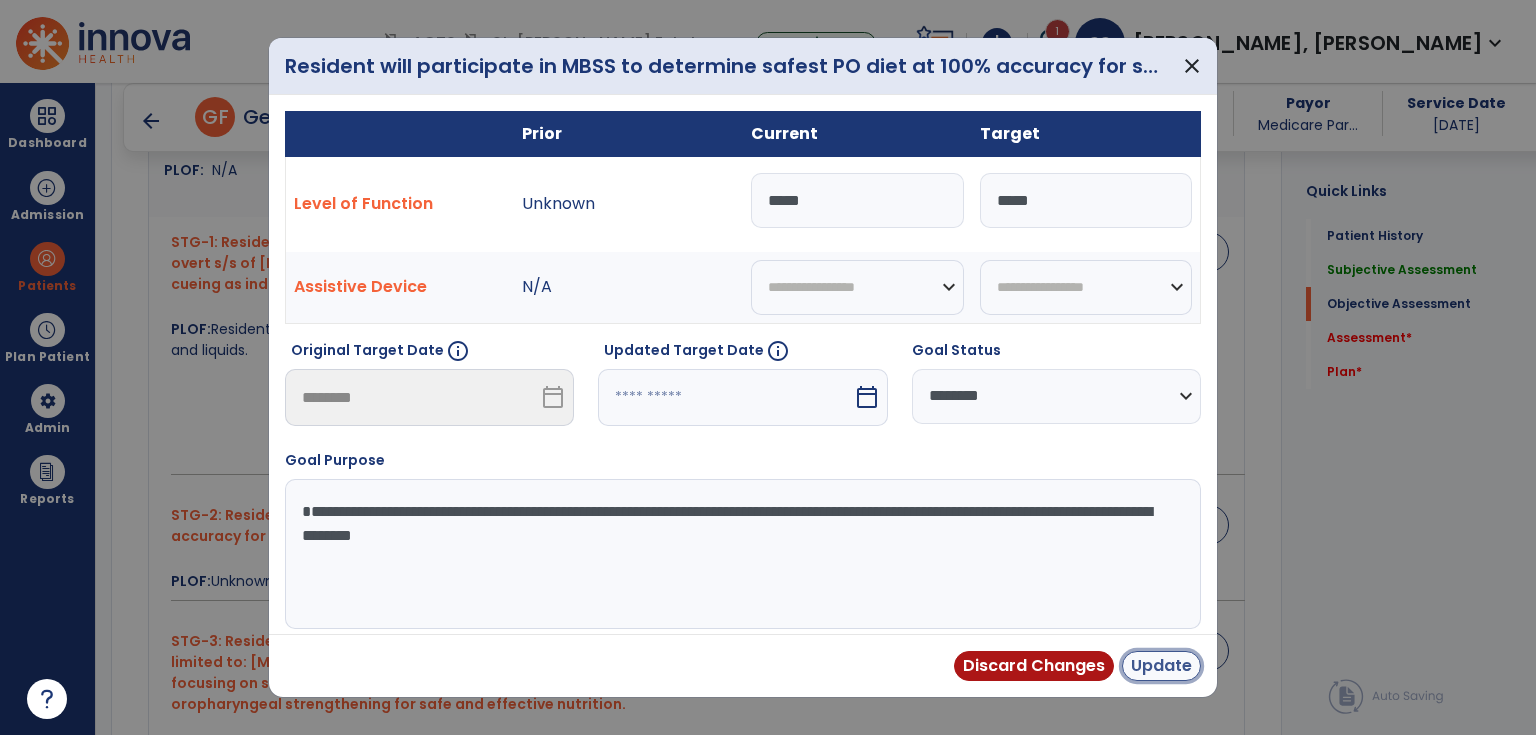 click on "Update" at bounding box center [1161, 666] 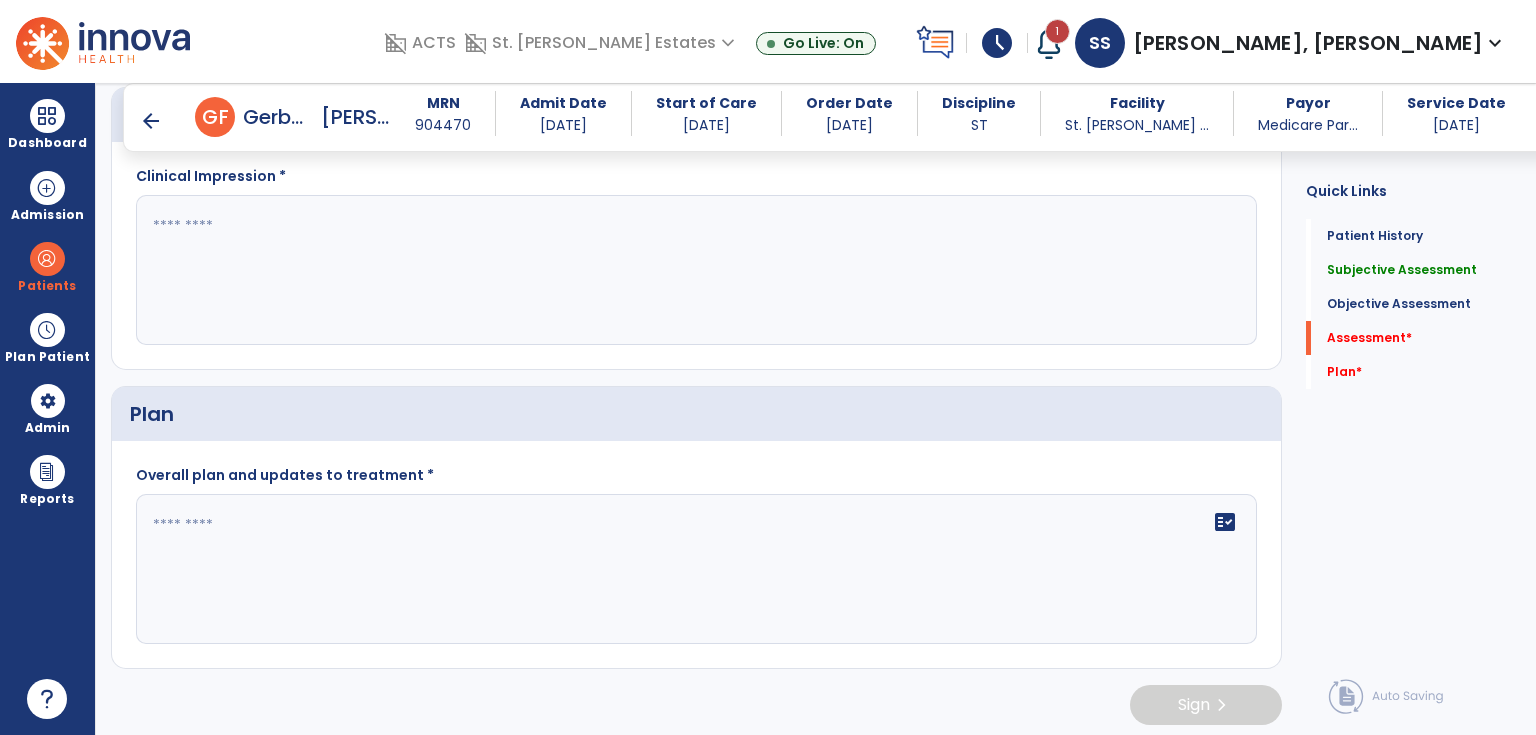scroll, scrollTop: 1755, scrollLeft: 0, axis: vertical 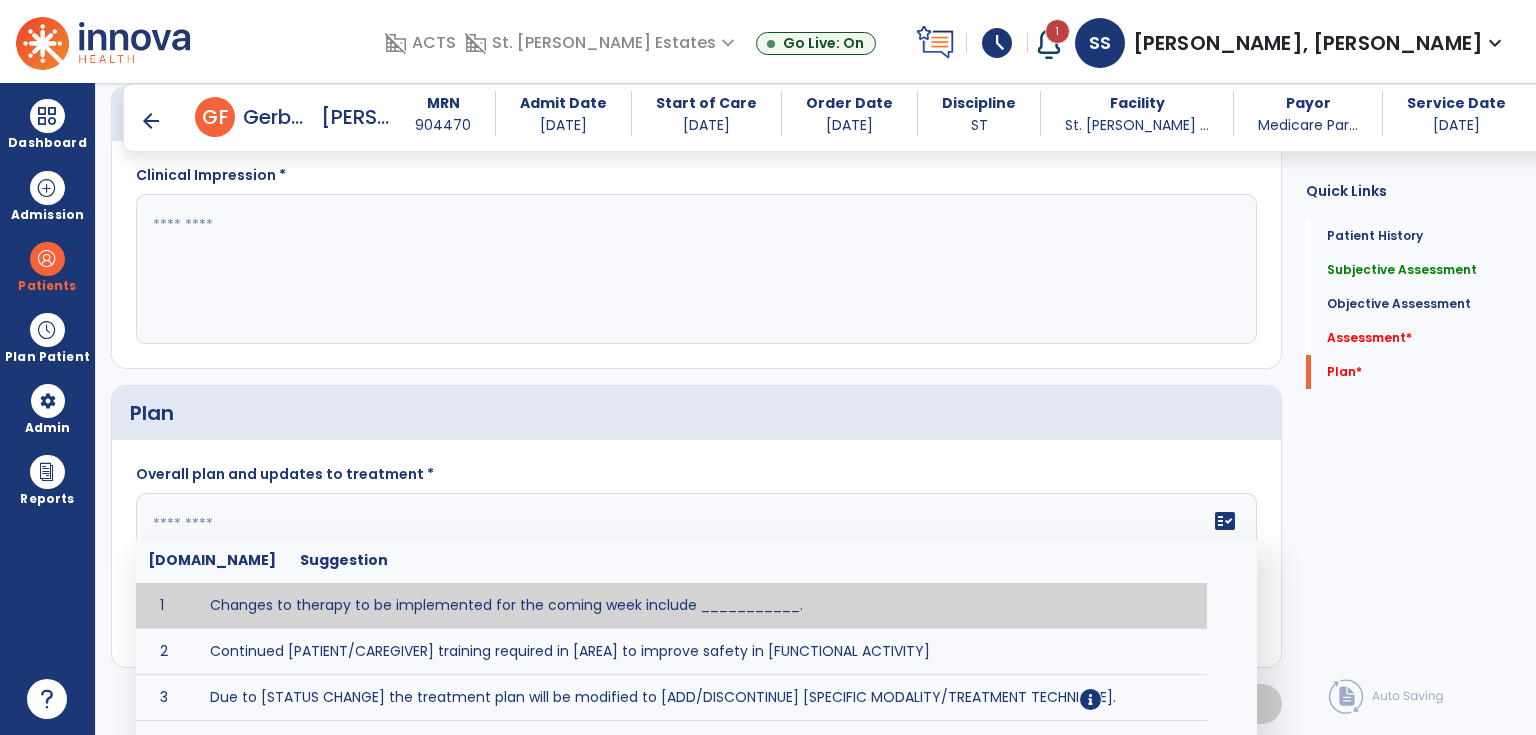 drag, startPoint x: 328, startPoint y: 516, endPoint x: 218, endPoint y: 285, distance: 255.85347 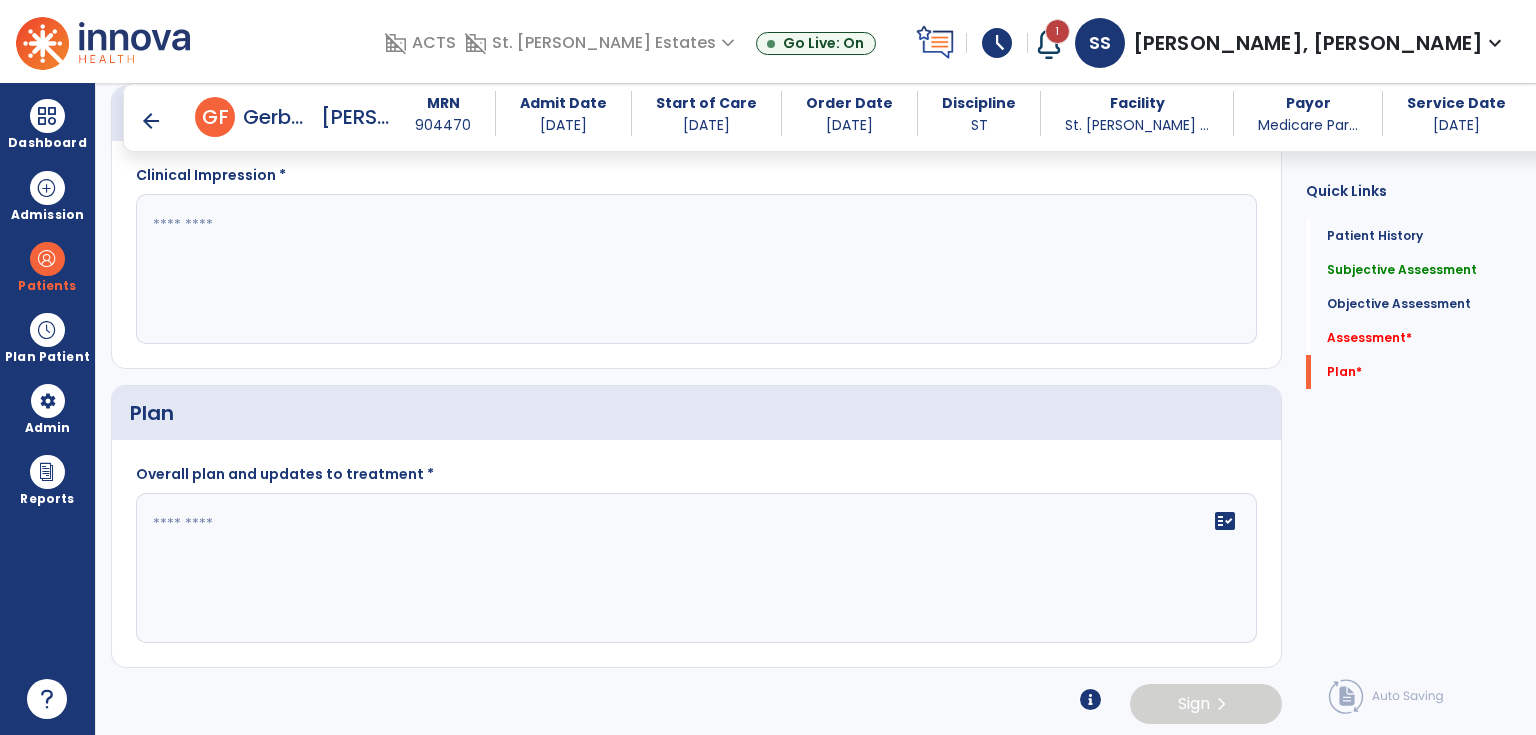 paste on "**********" 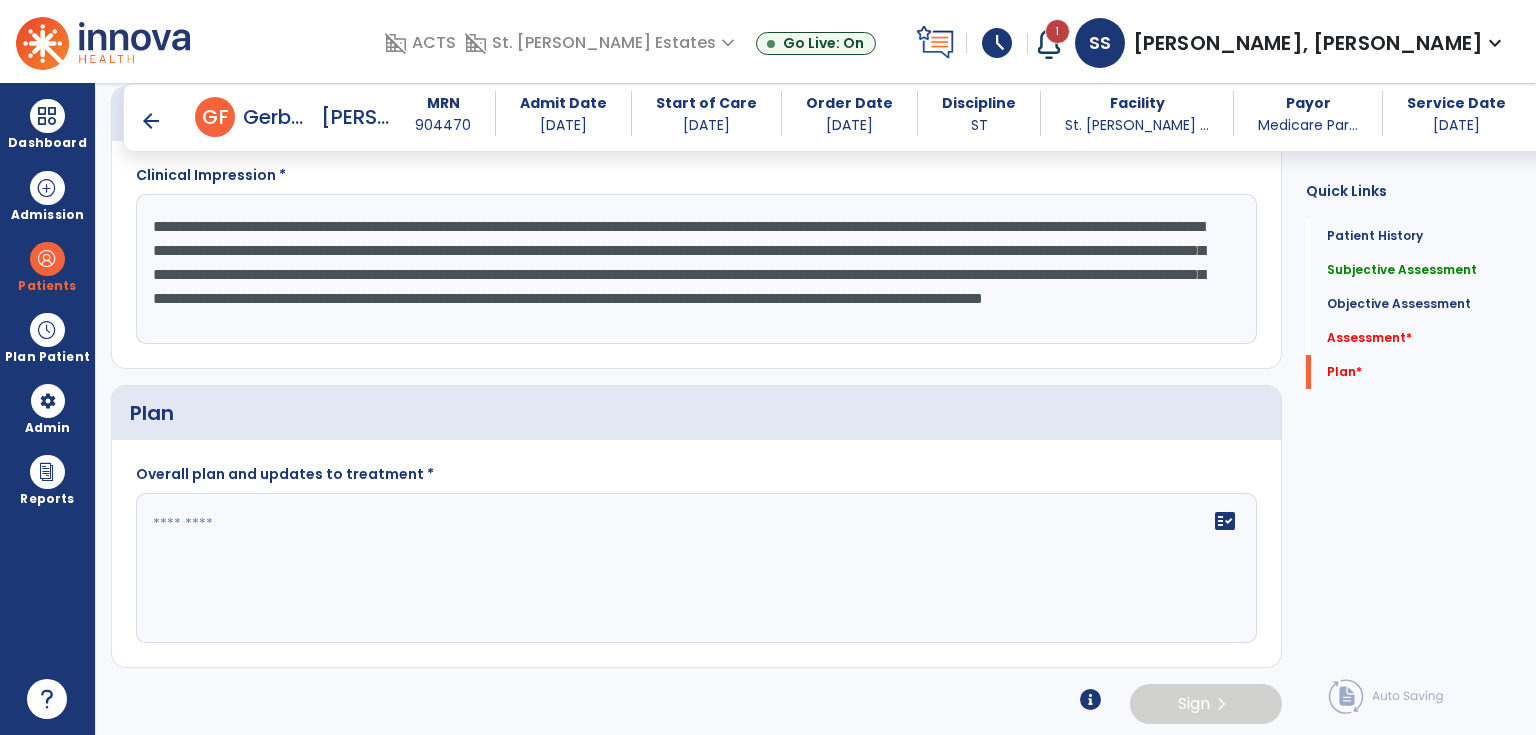 scroll, scrollTop: 16, scrollLeft: 0, axis: vertical 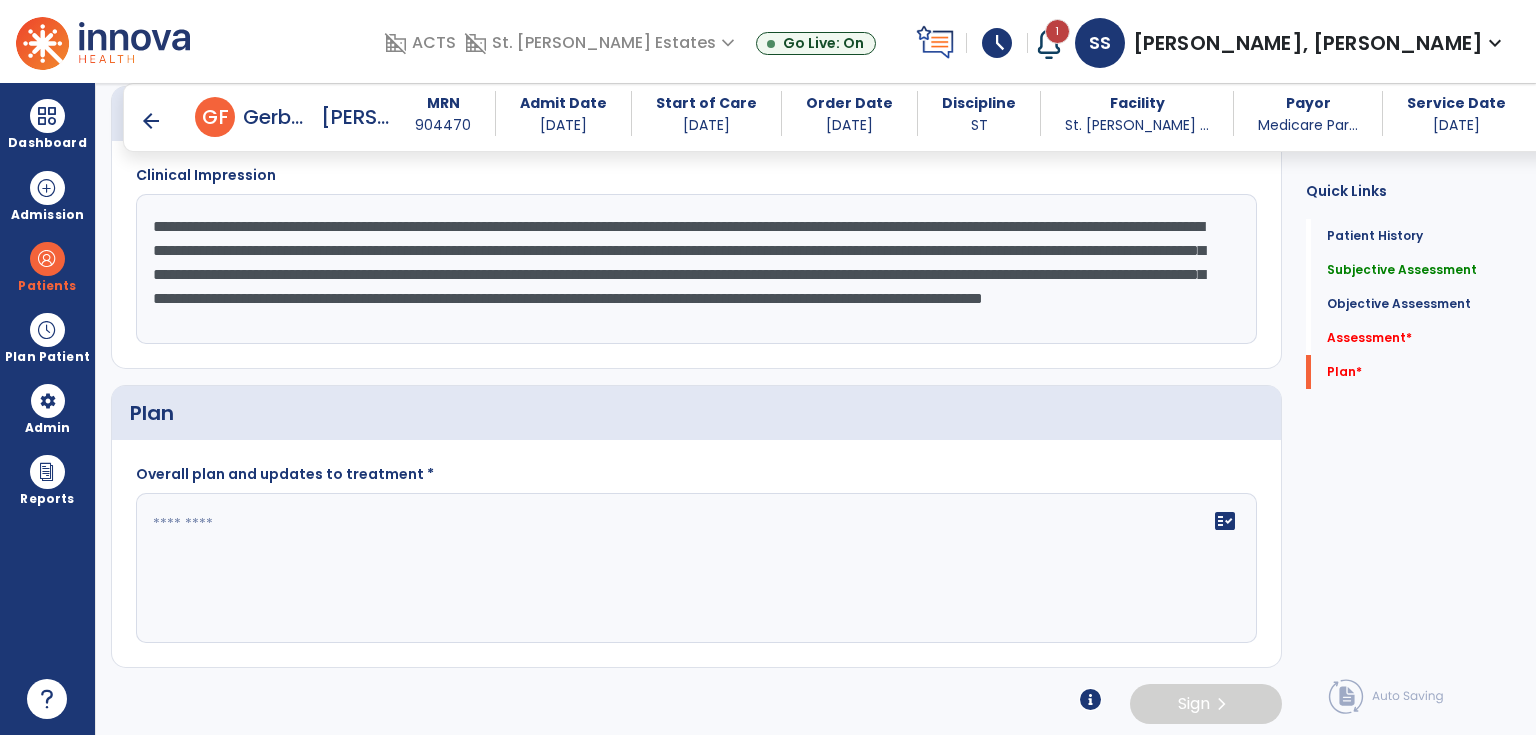 drag, startPoint x: 252, startPoint y: 307, endPoint x: 540, endPoint y: 253, distance: 293.01877 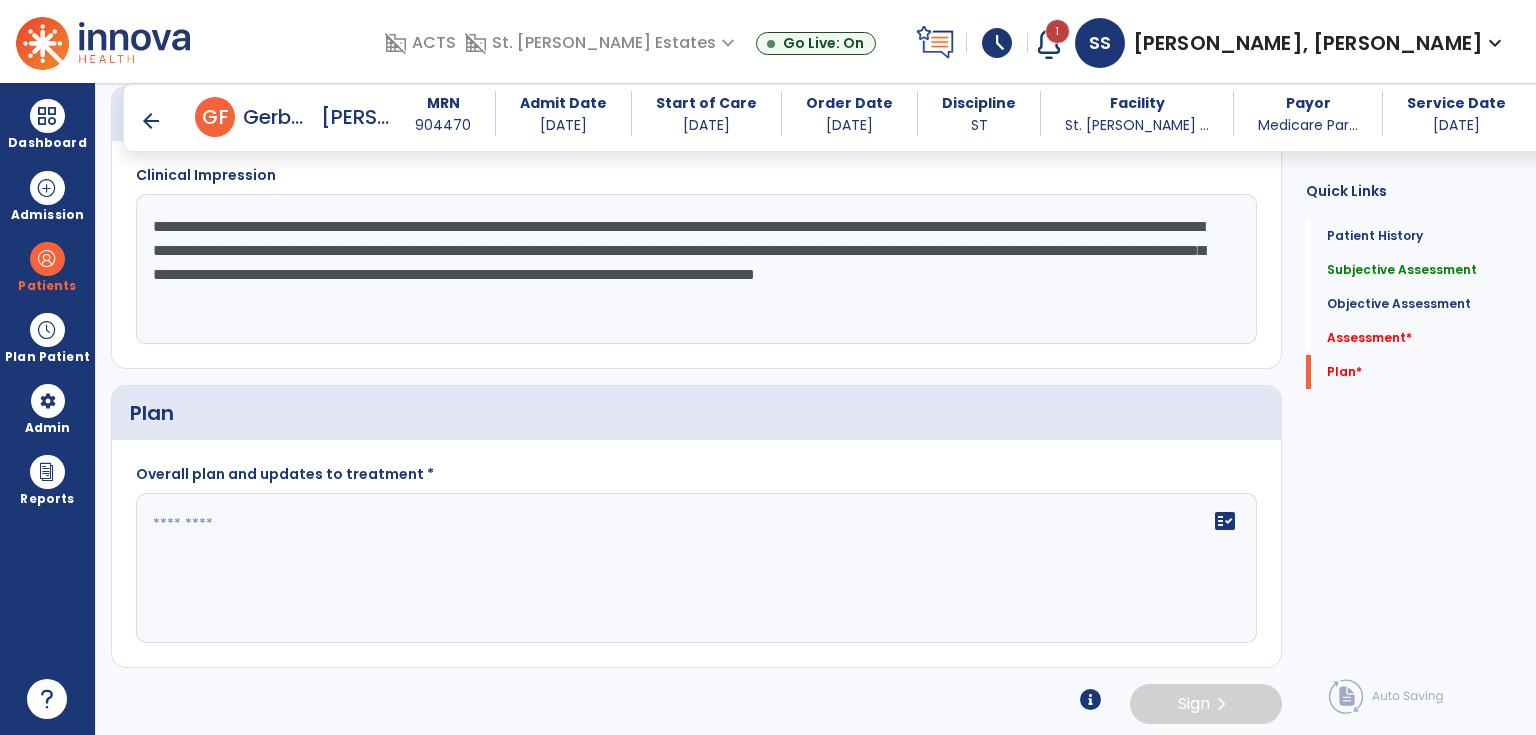 scroll, scrollTop: 0, scrollLeft: 0, axis: both 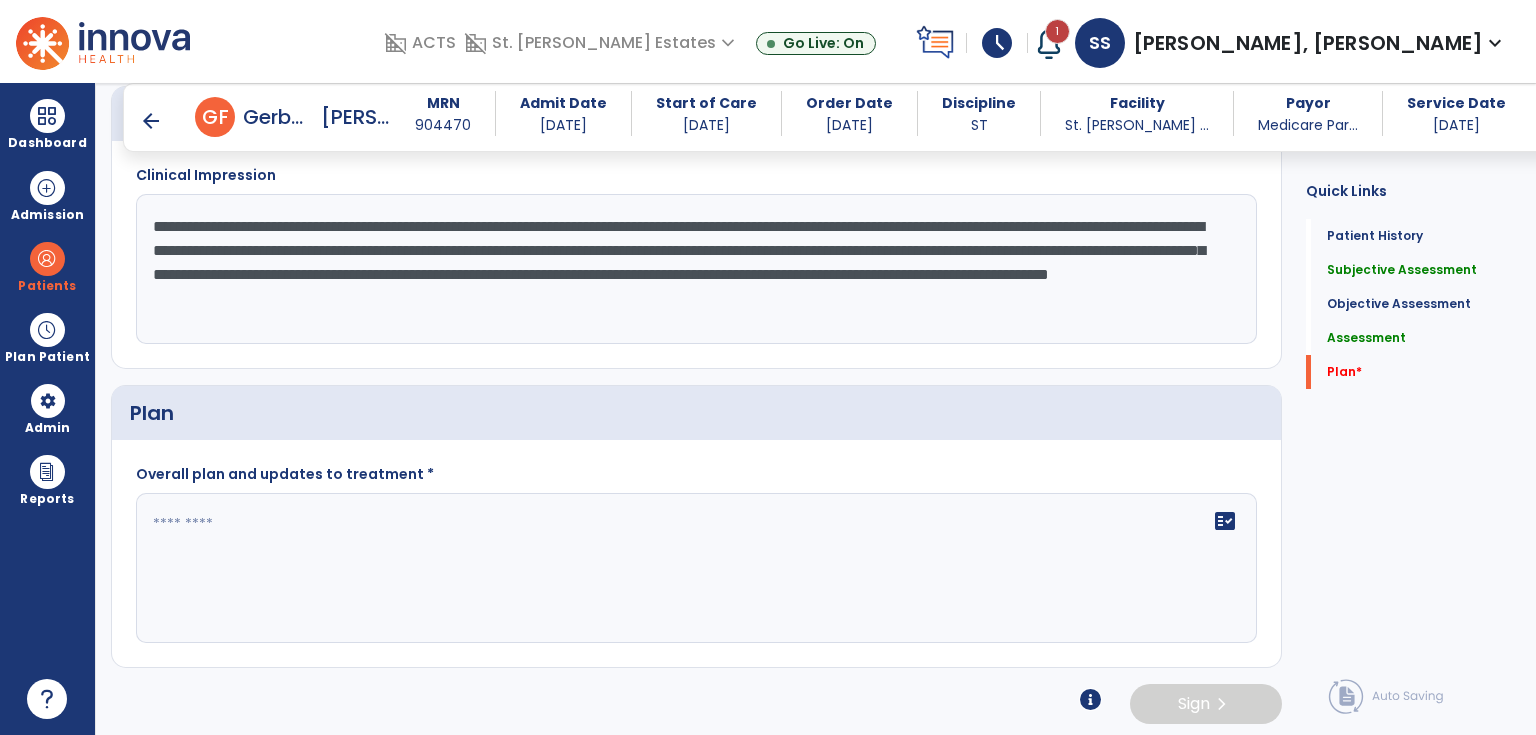 type on "**********" 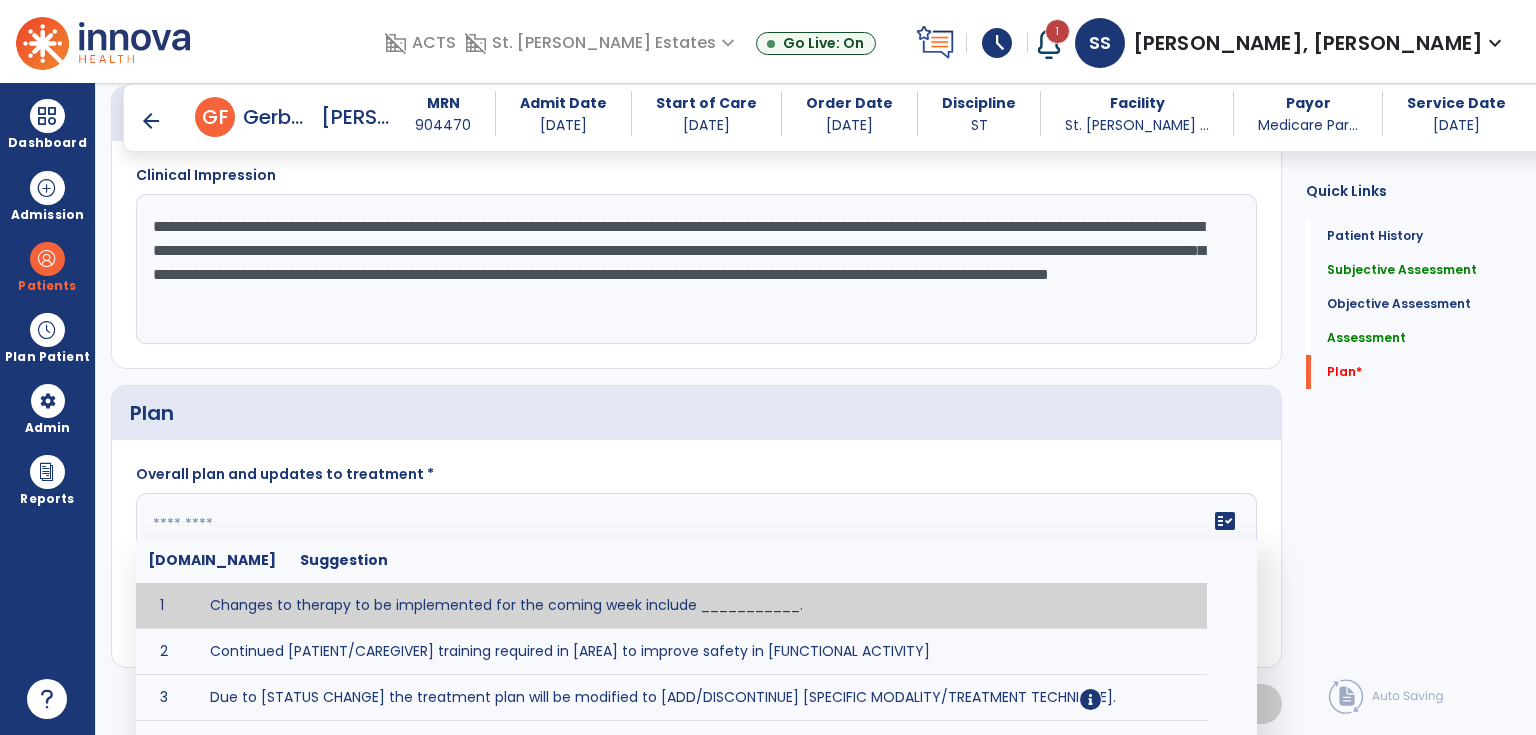 paste on "**********" 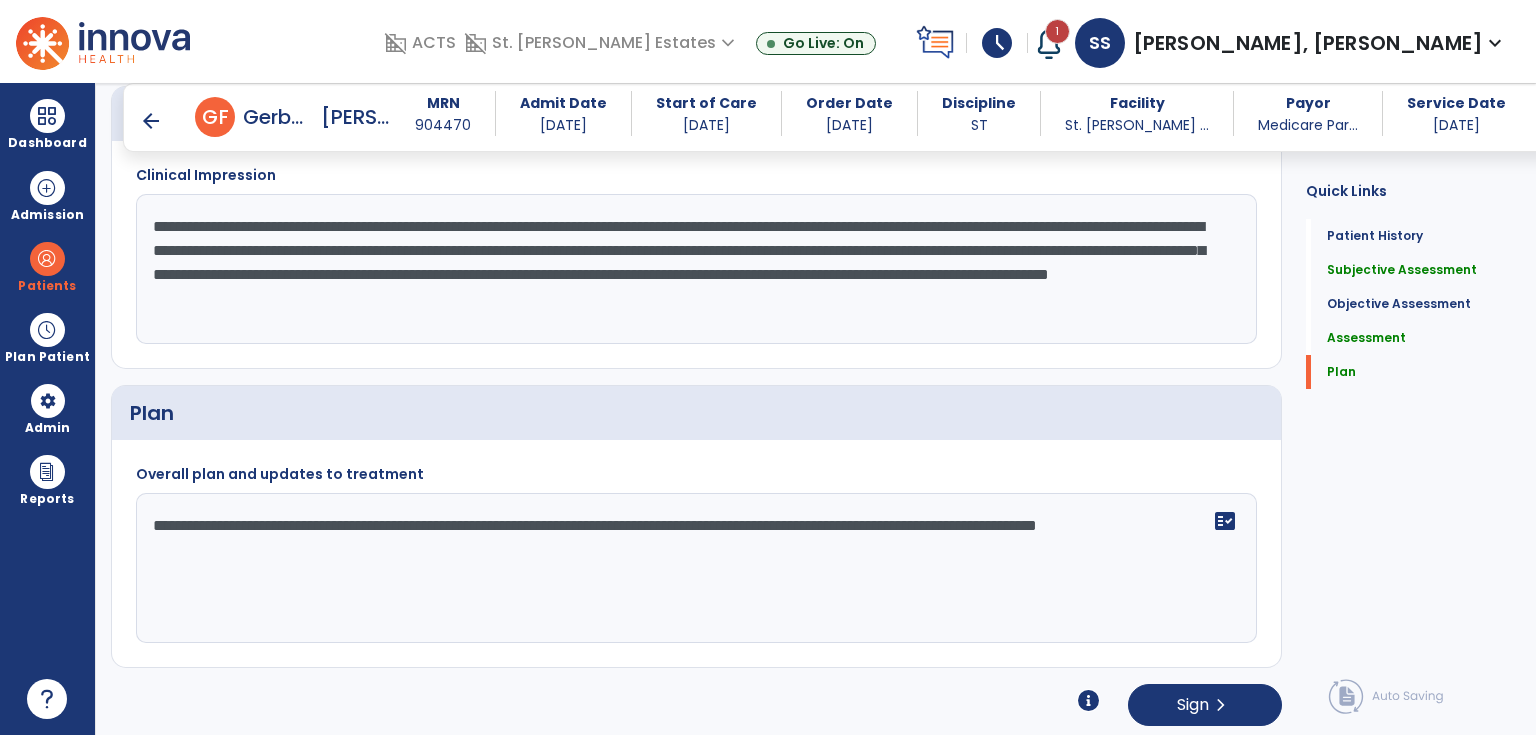 drag, startPoint x: 924, startPoint y: 524, endPoint x: 822, endPoint y: 530, distance: 102.176315 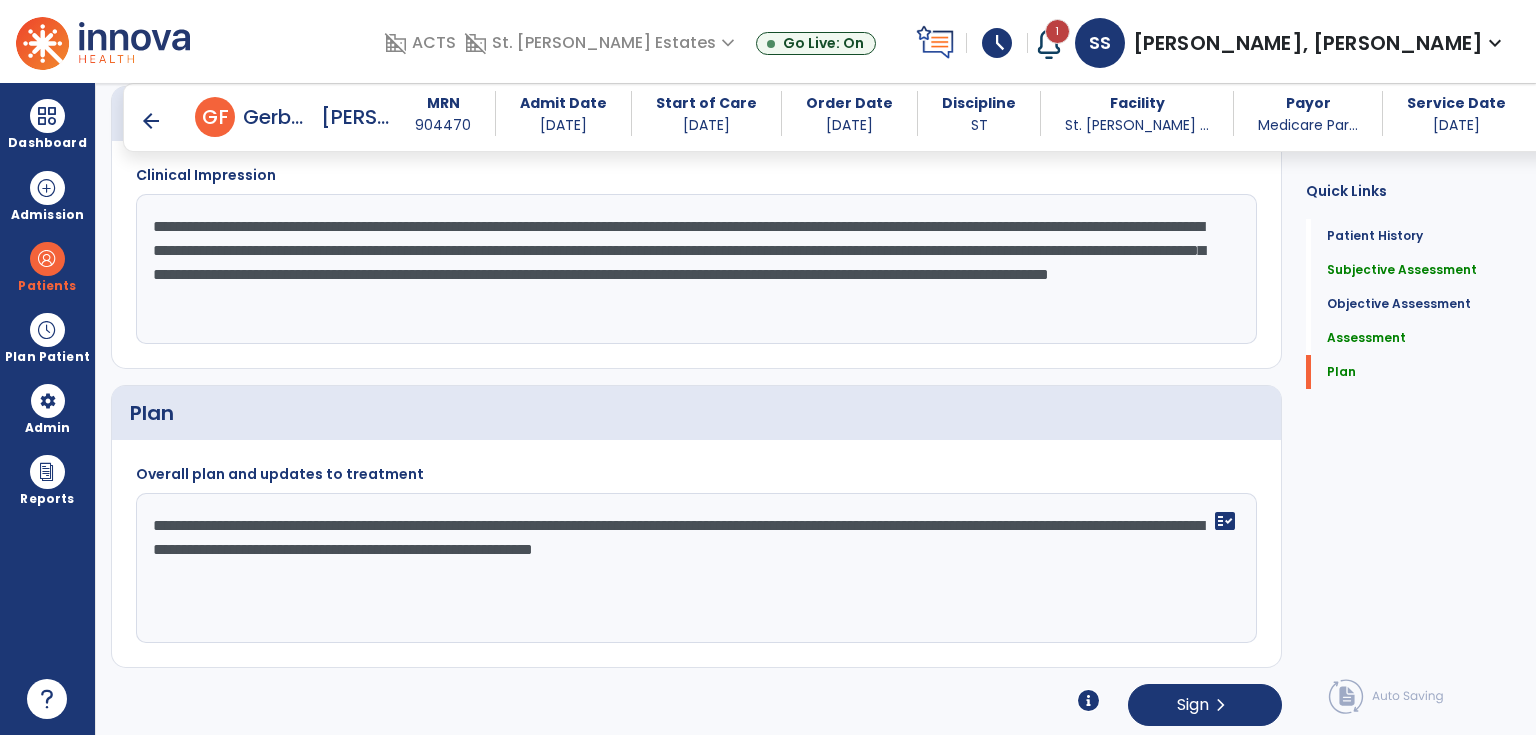 drag, startPoint x: 1035, startPoint y: 548, endPoint x: 637, endPoint y: 552, distance: 398.0201 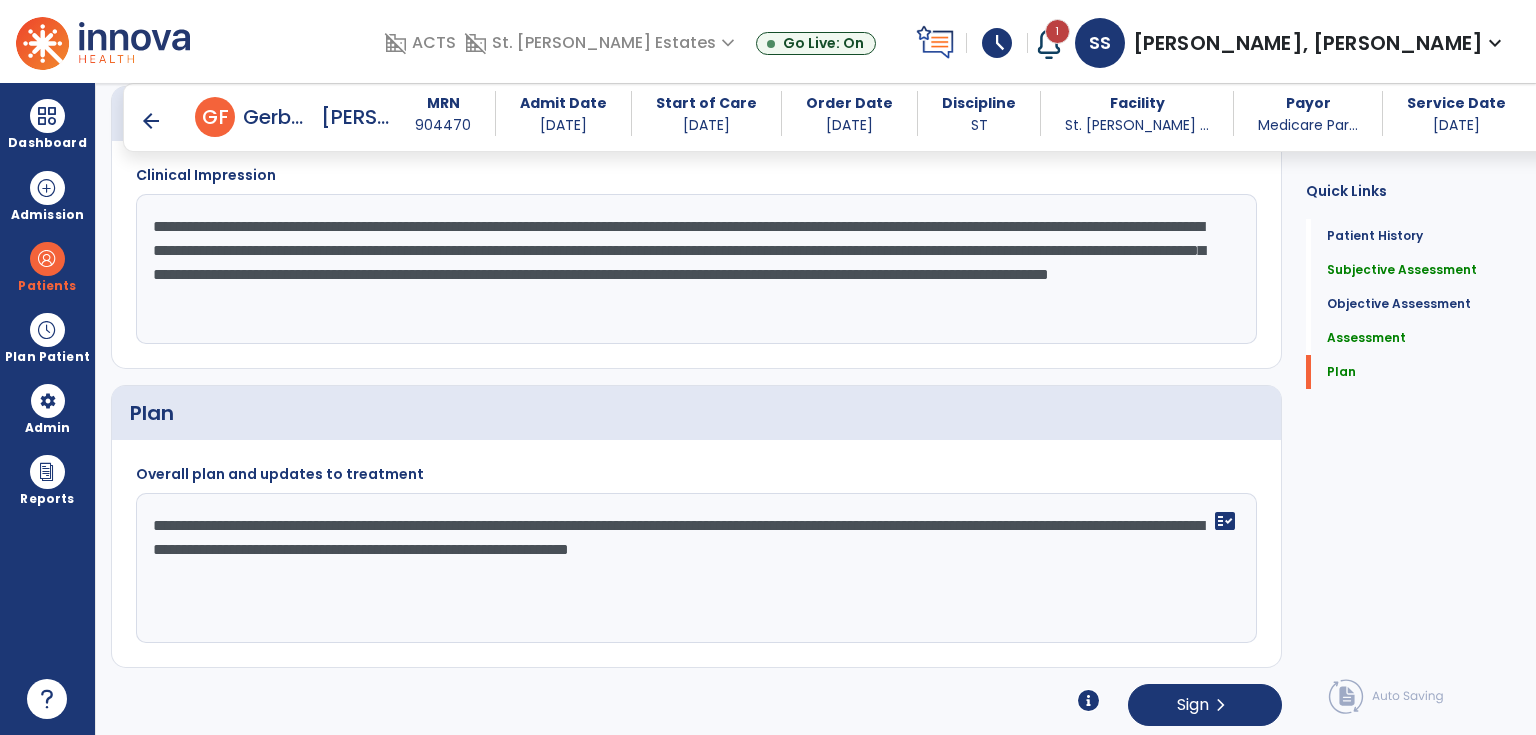 scroll, scrollTop: 1756, scrollLeft: 0, axis: vertical 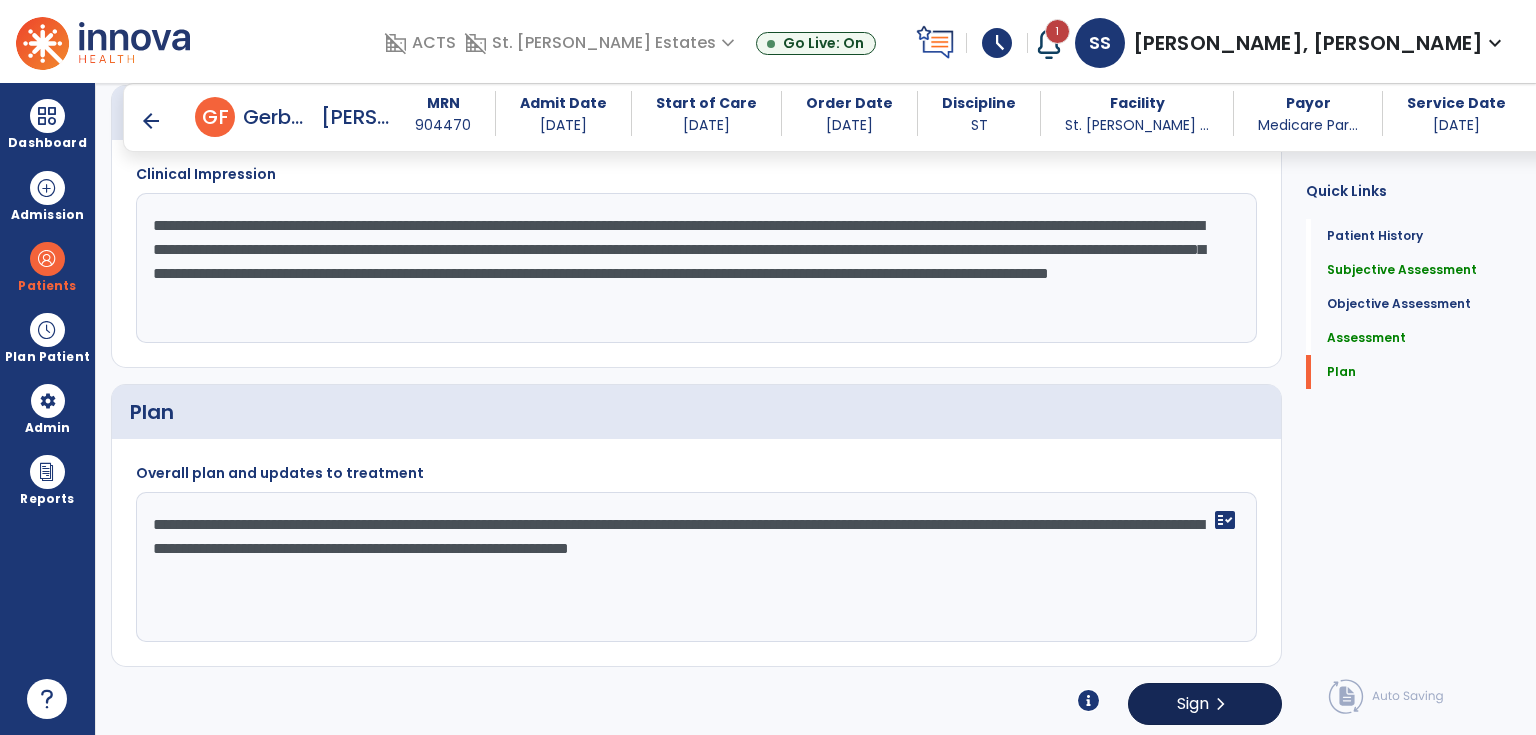 type on "**********" 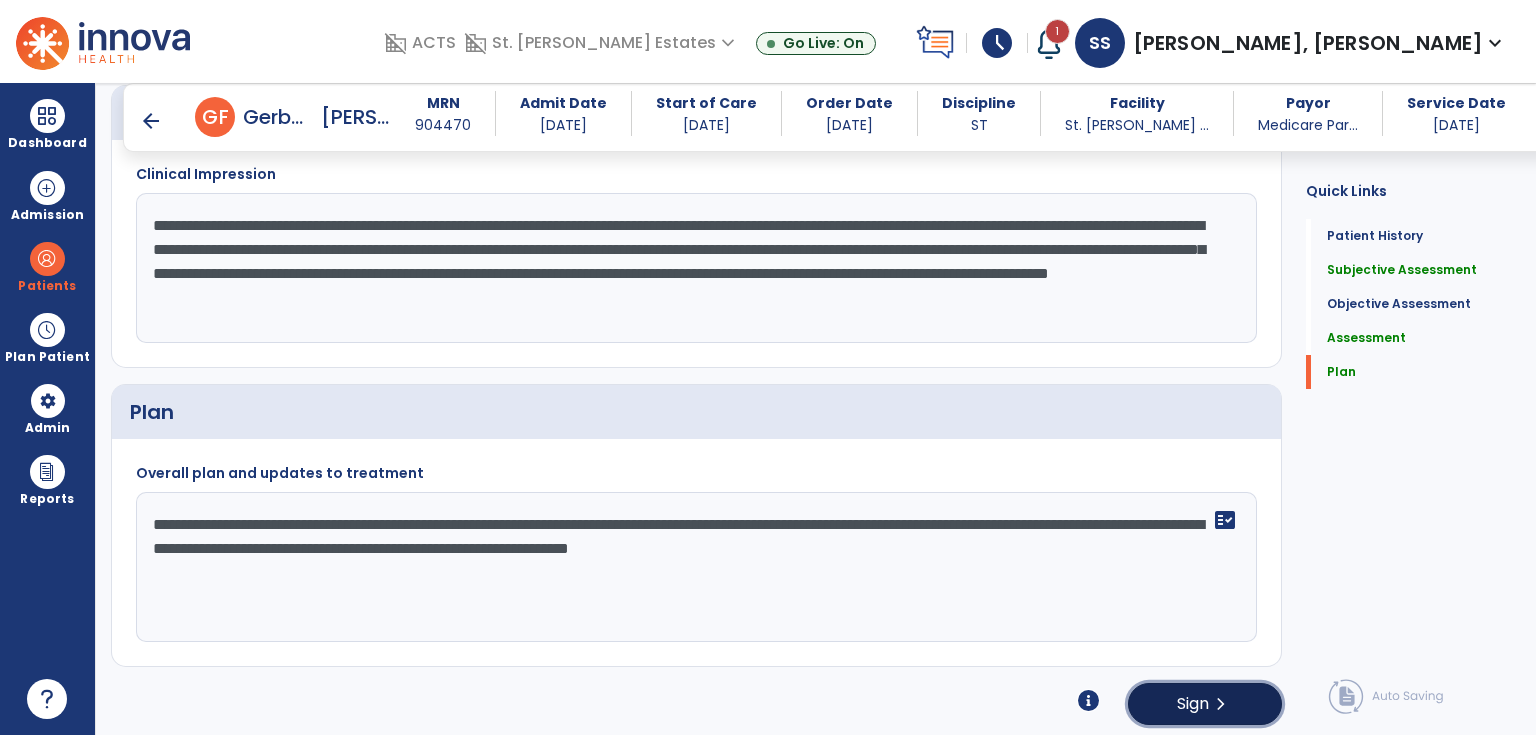 click on "Sign  chevron_right" 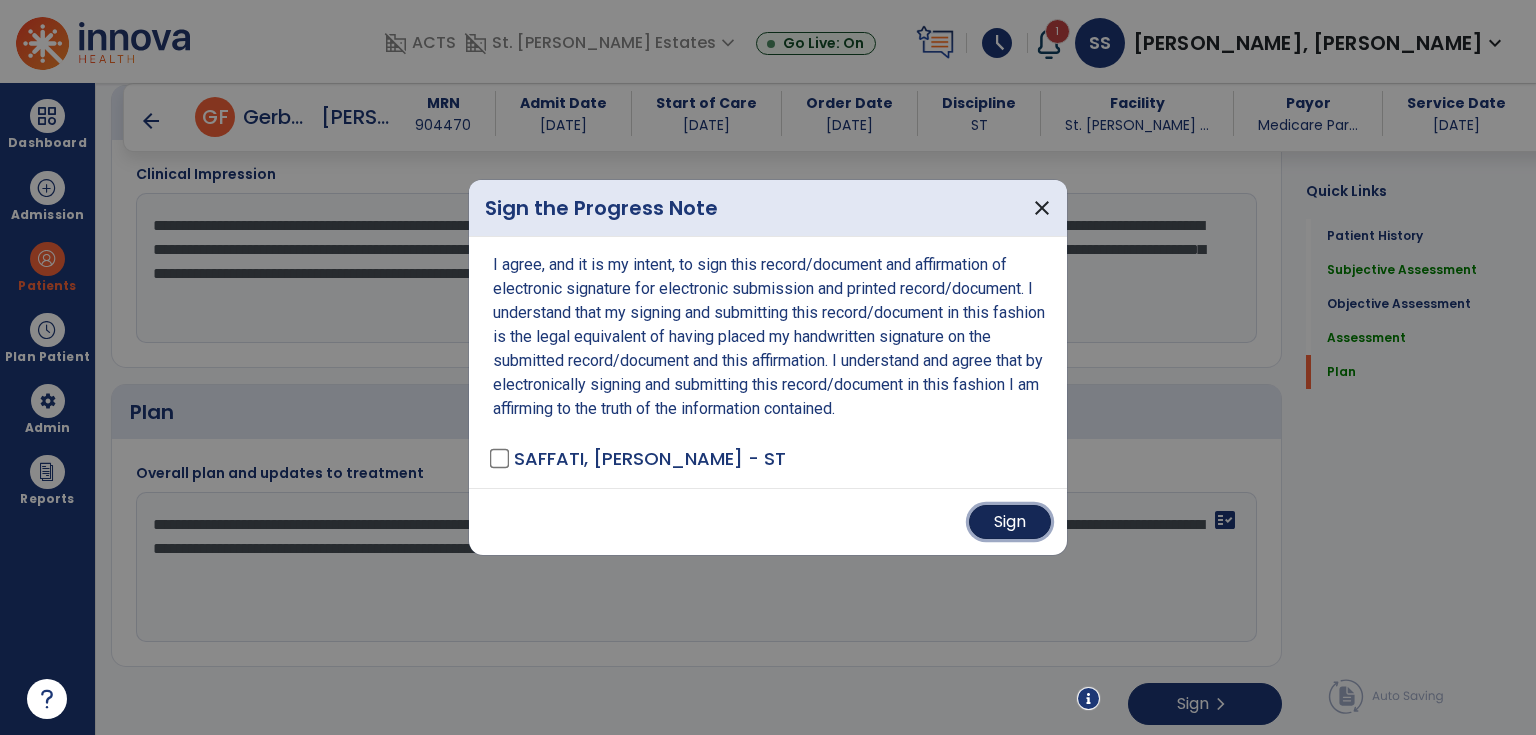 click on "Sign" at bounding box center (1010, 522) 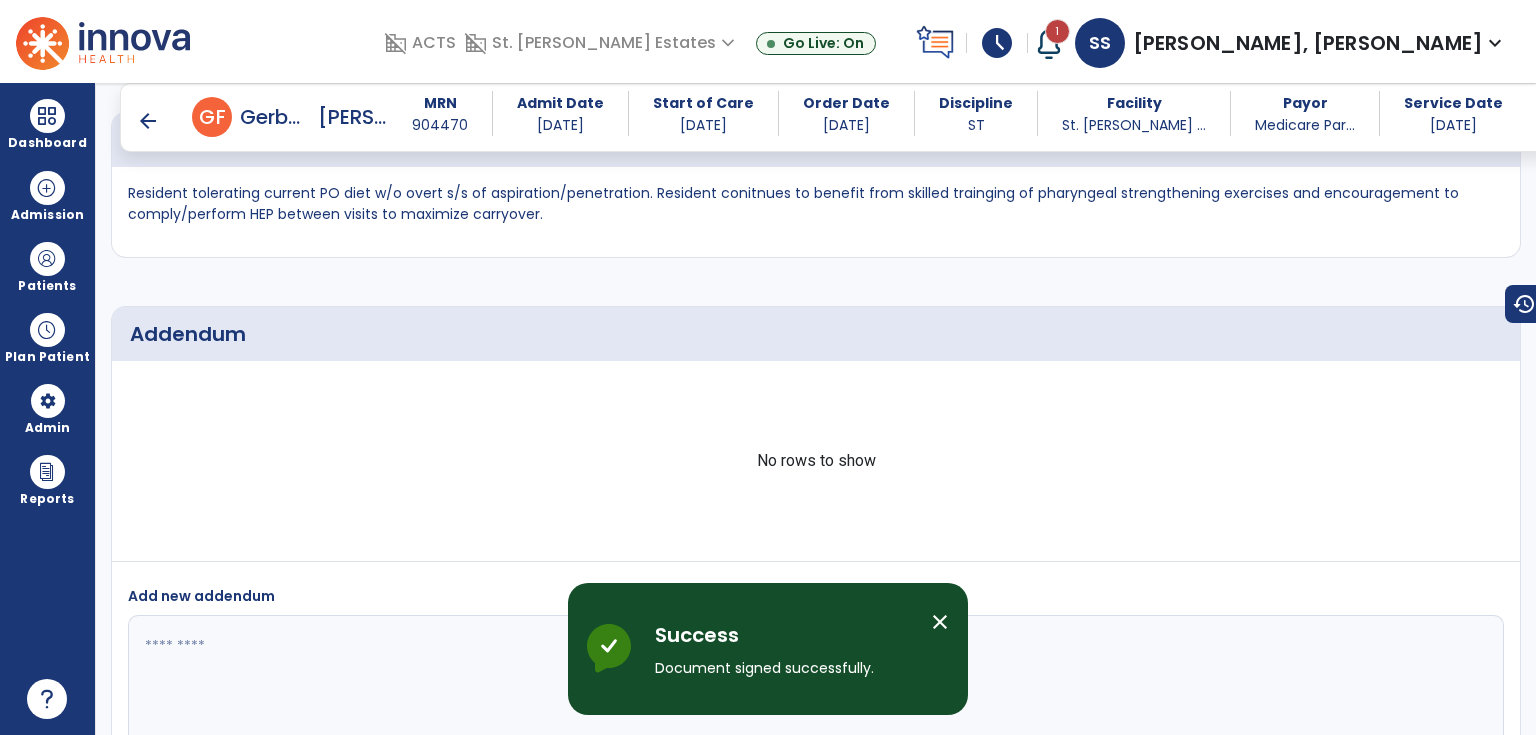 scroll, scrollTop: 2436, scrollLeft: 0, axis: vertical 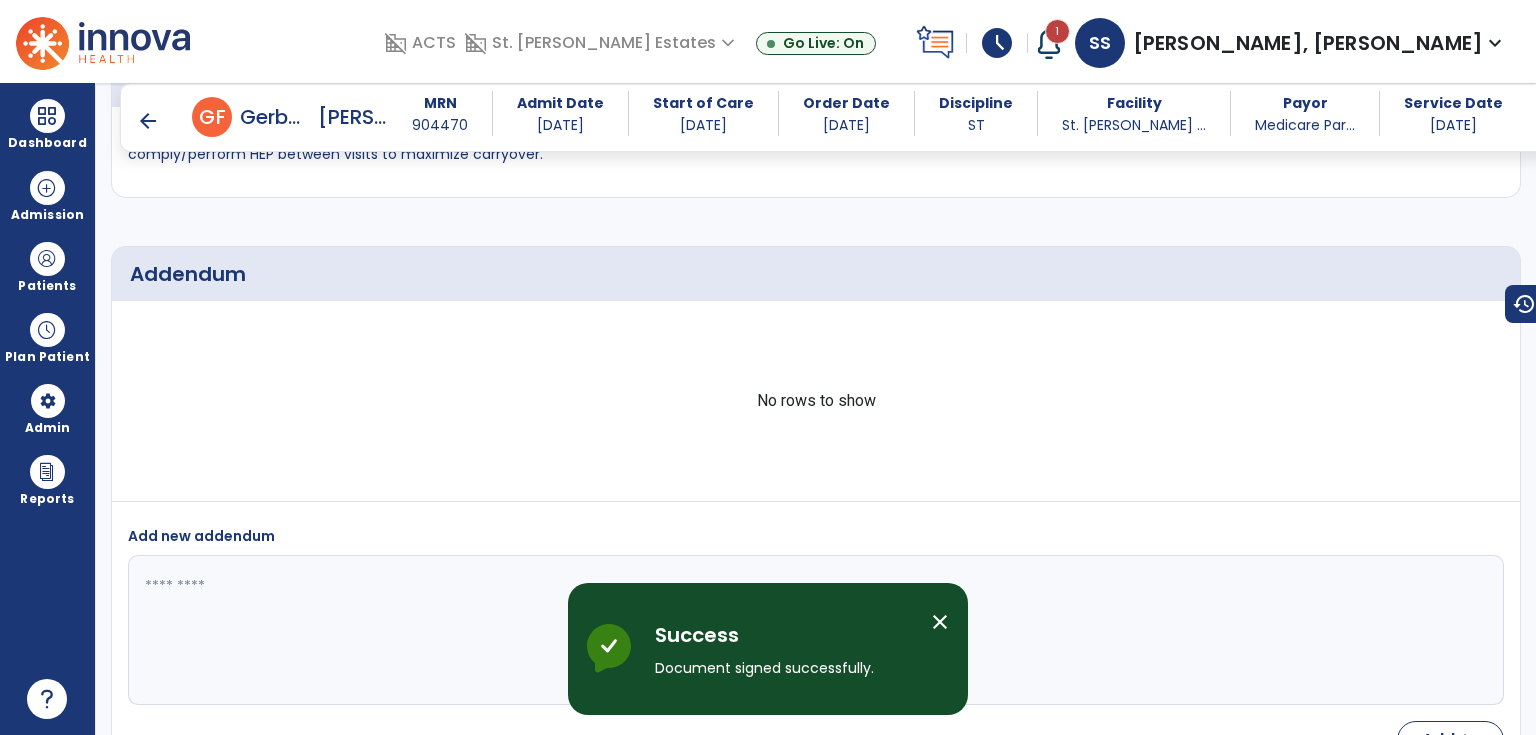 click on "arrow_back" at bounding box center (148, 121) 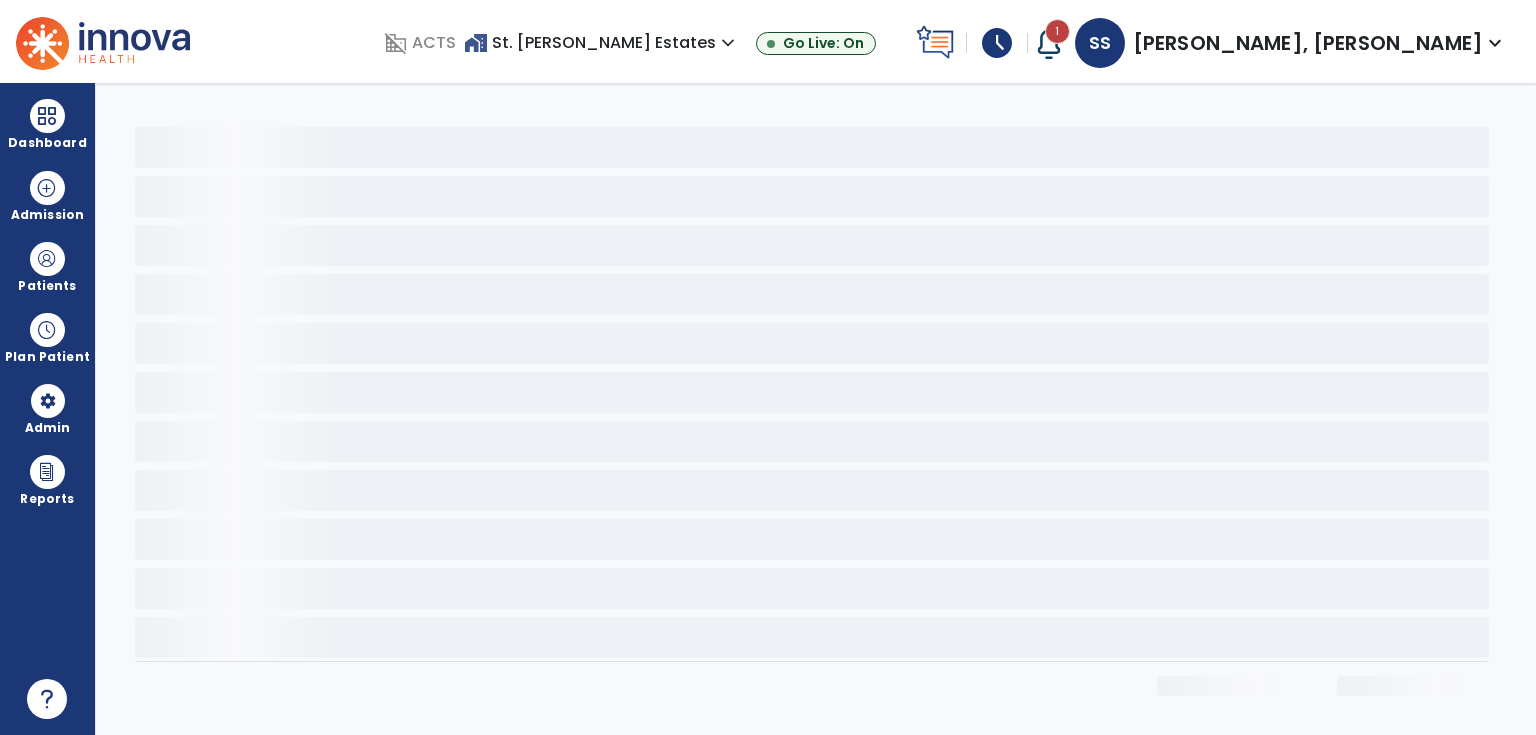 scroll, scrollTop: 0, scrollLeft: 0, axis: both 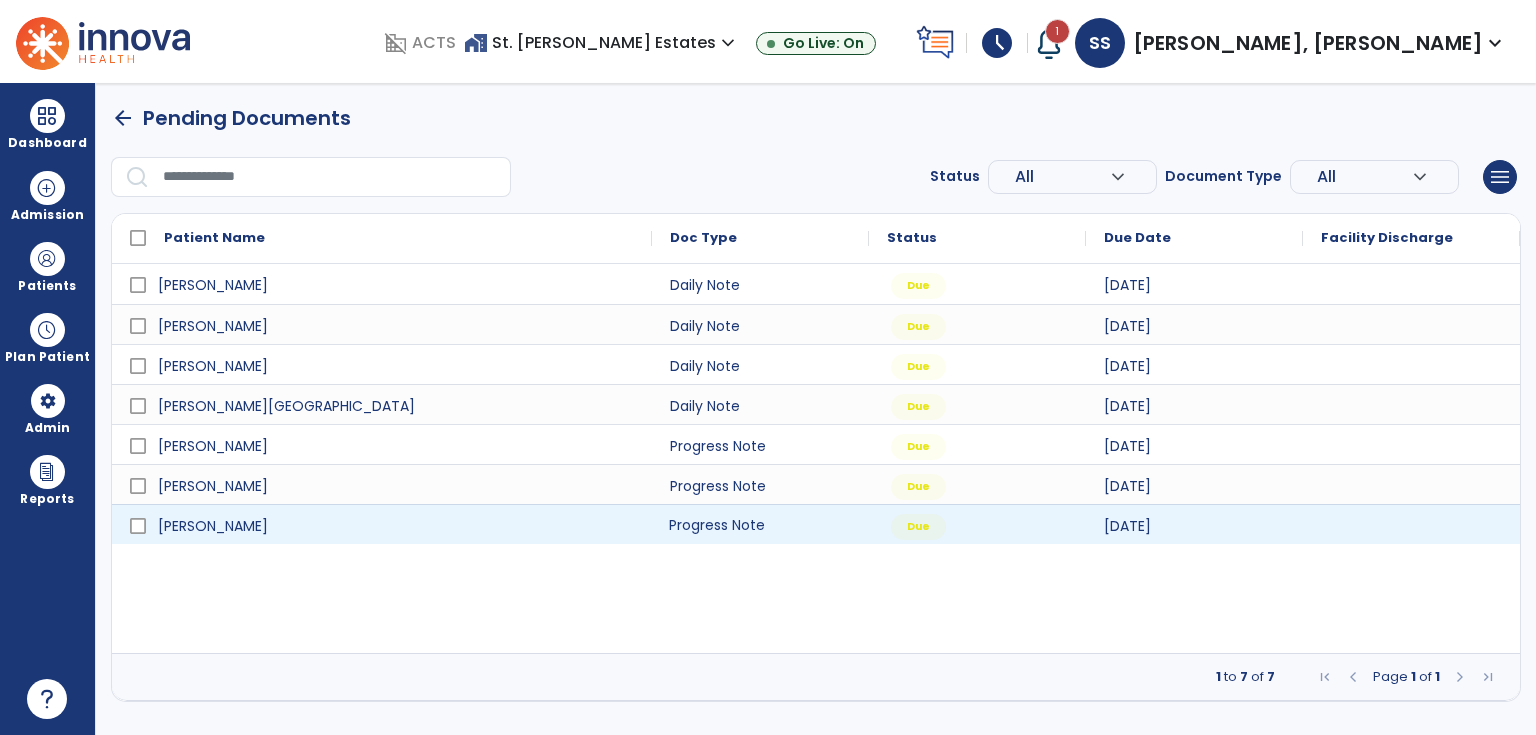 click on "Progress Note" at bounding box center [760, 524] 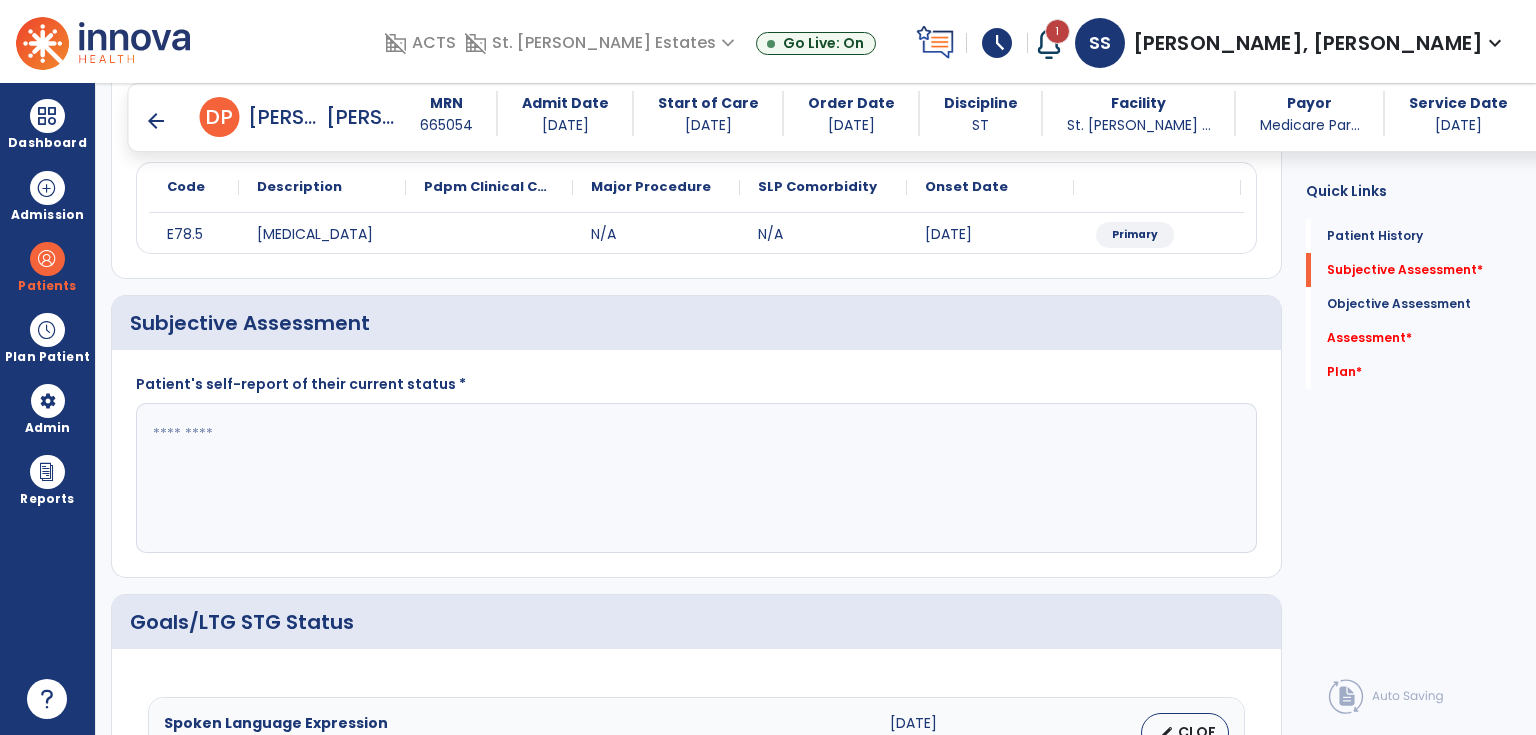 scroll, scrollTop: 240, scrollLeft: 0, axis: vertical 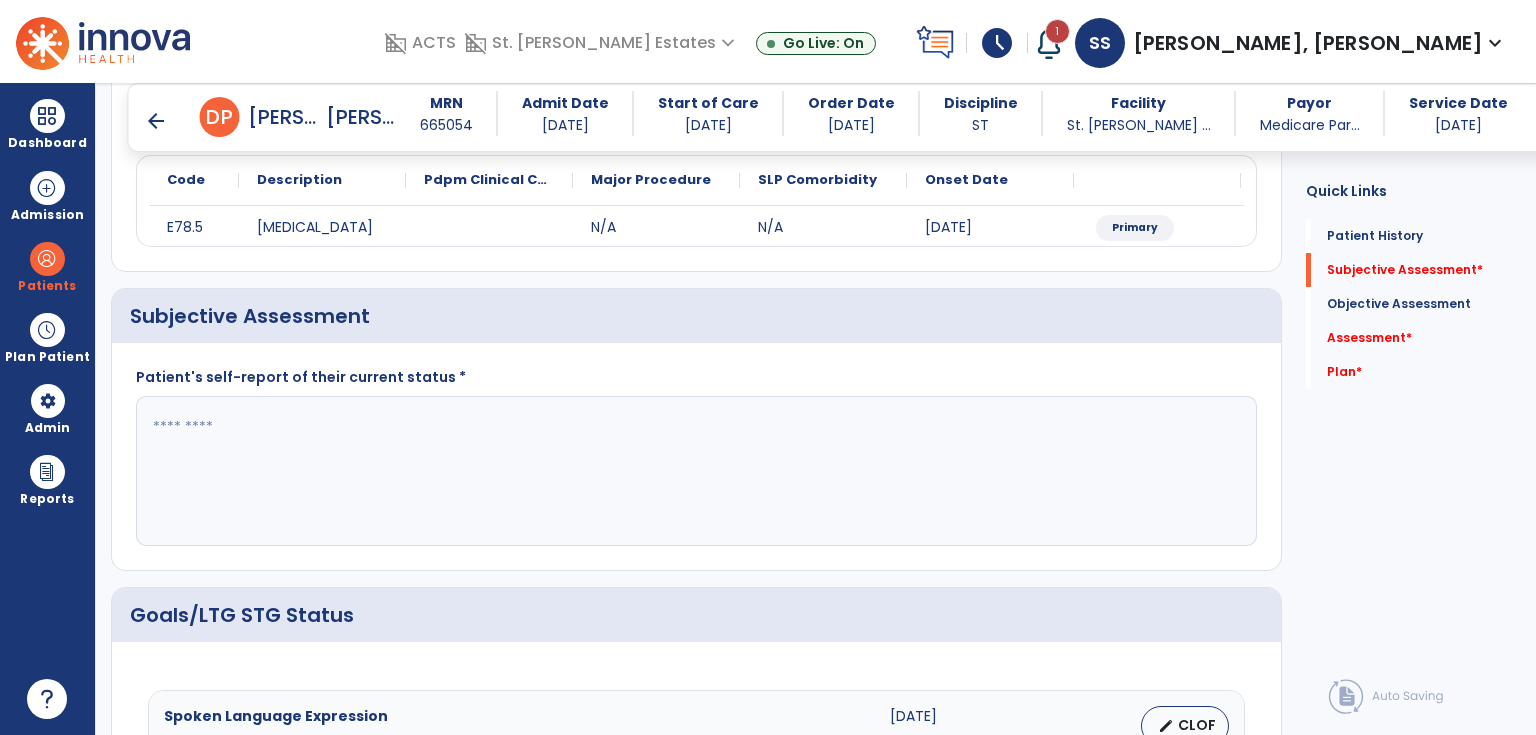 click 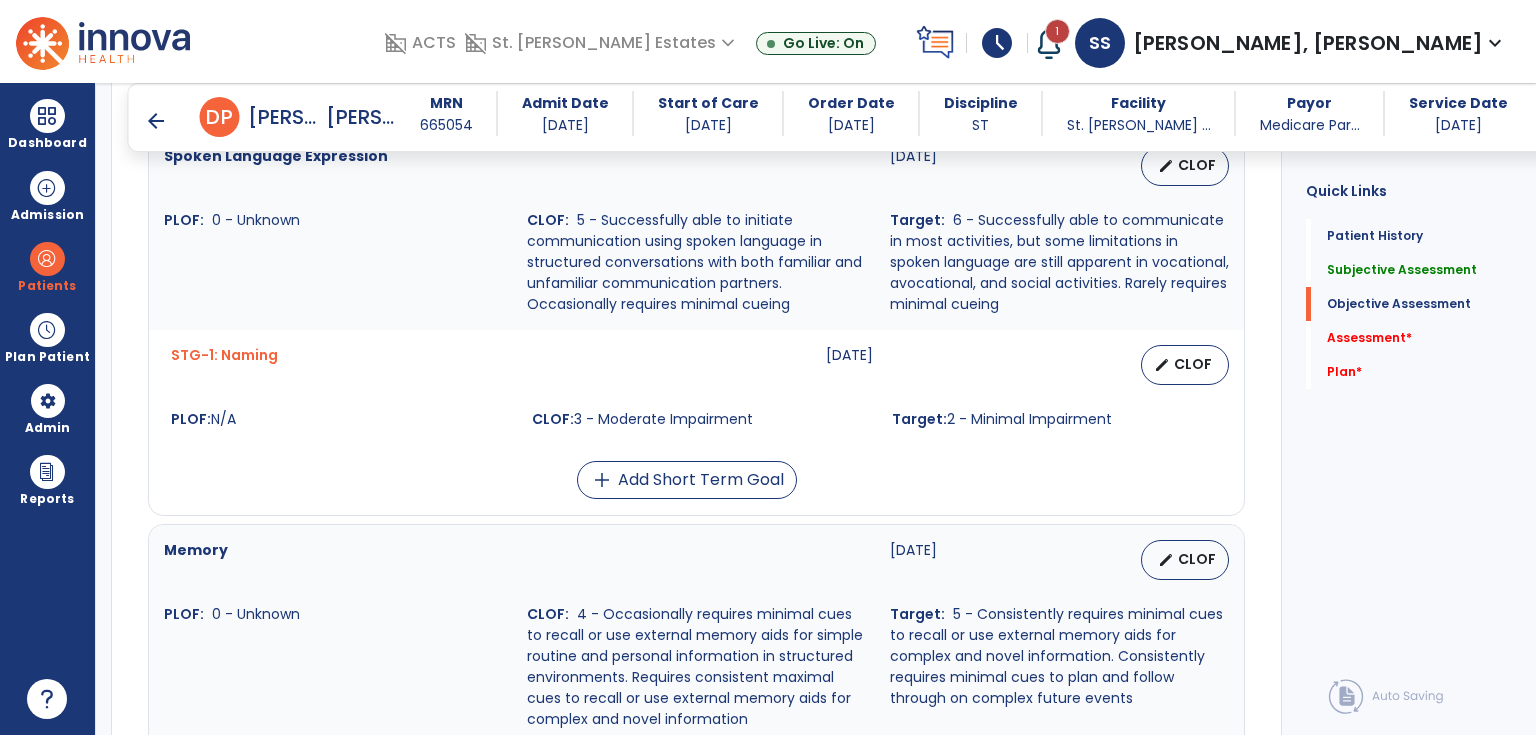 scroll, scrollTop: 720, scrollLeft: 0, axis: vertical 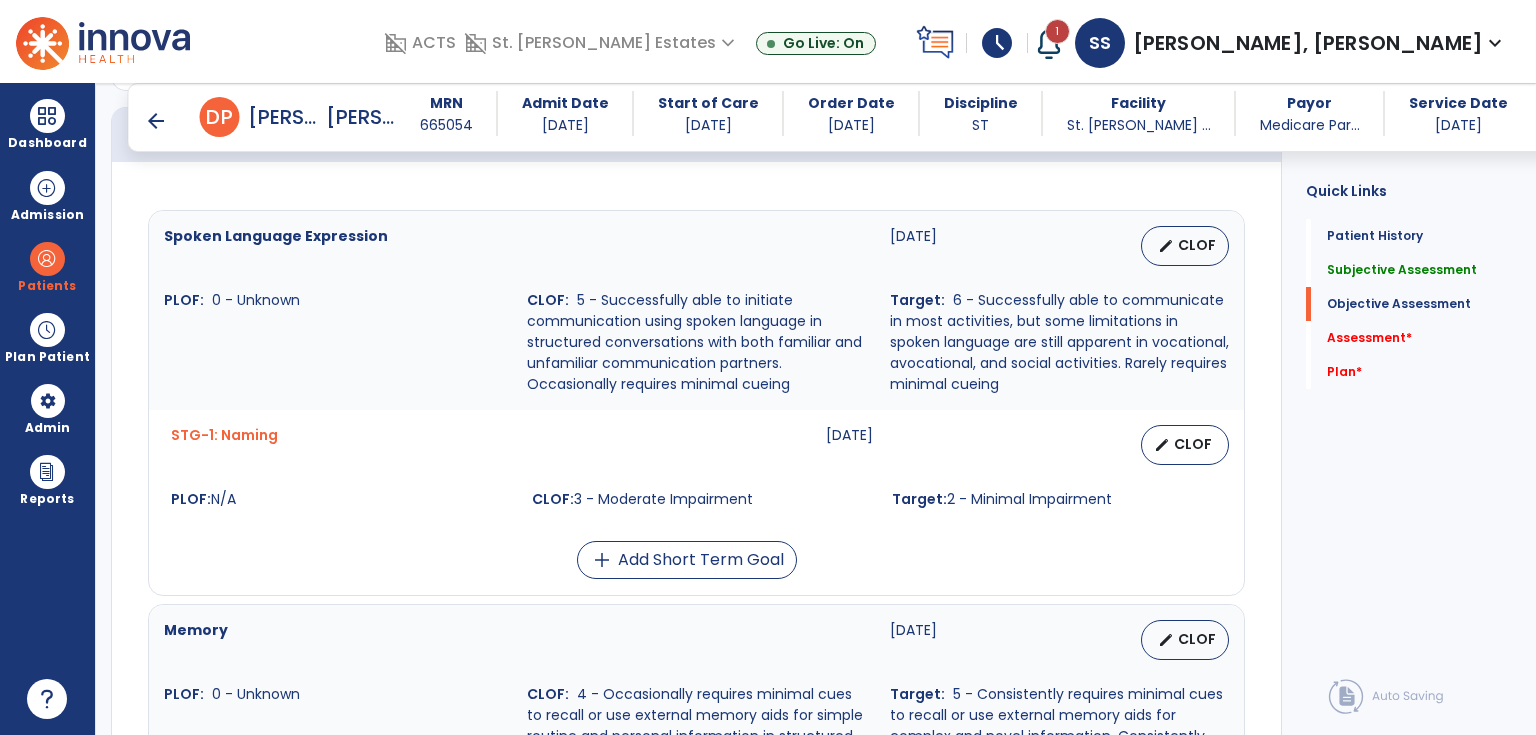 type on "**********" 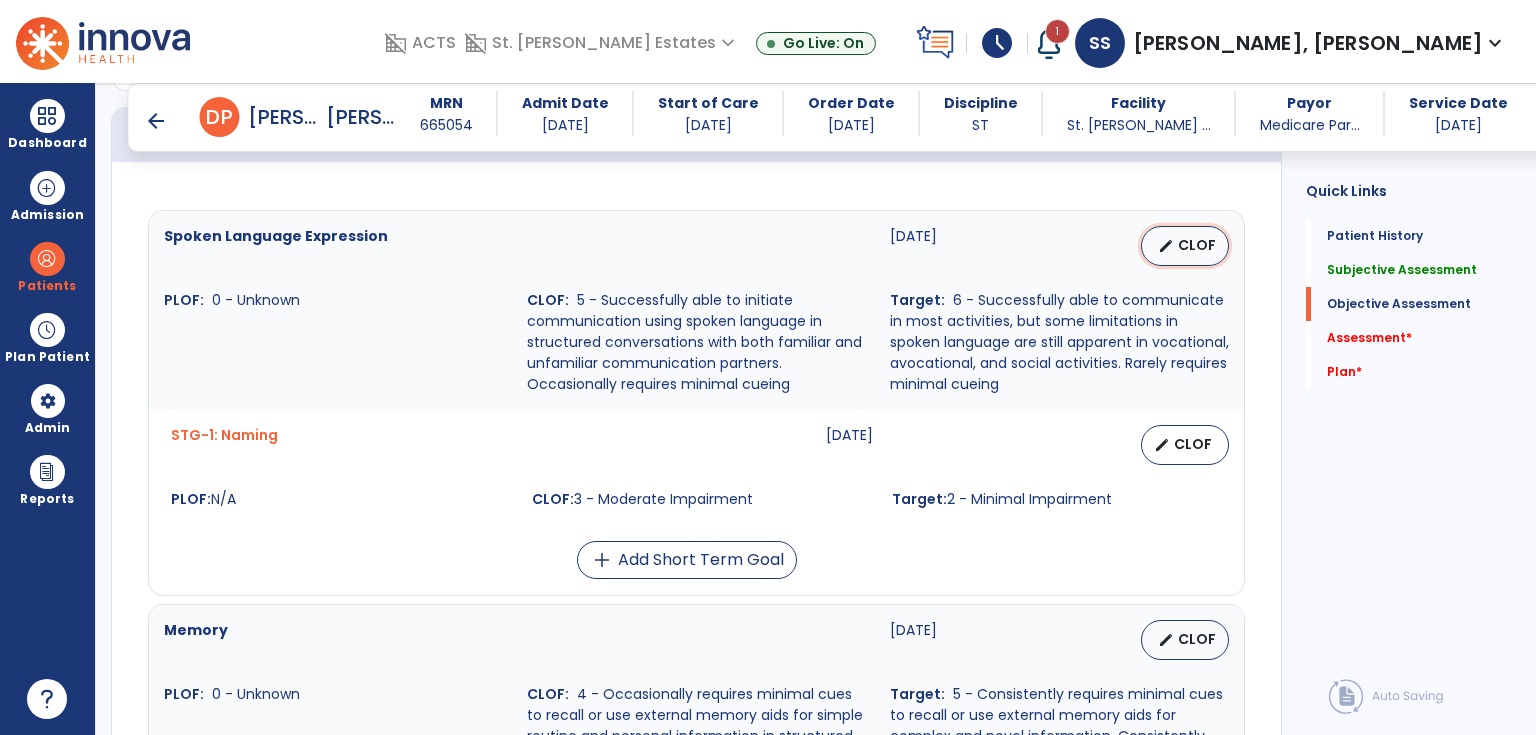 click on "CLOF" at bounding box center [1197, 245] 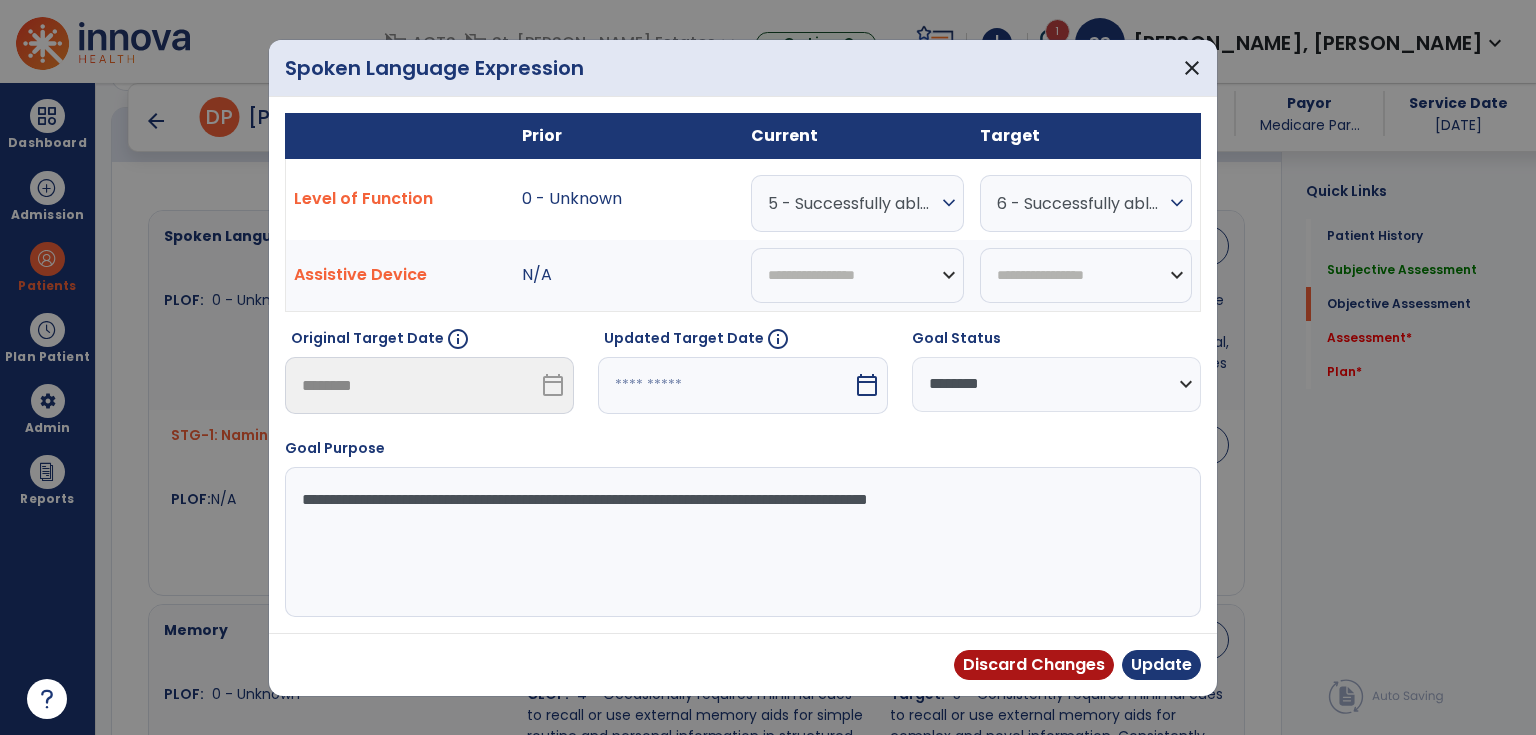 click on "**********" at bounding box center [1056, 384] 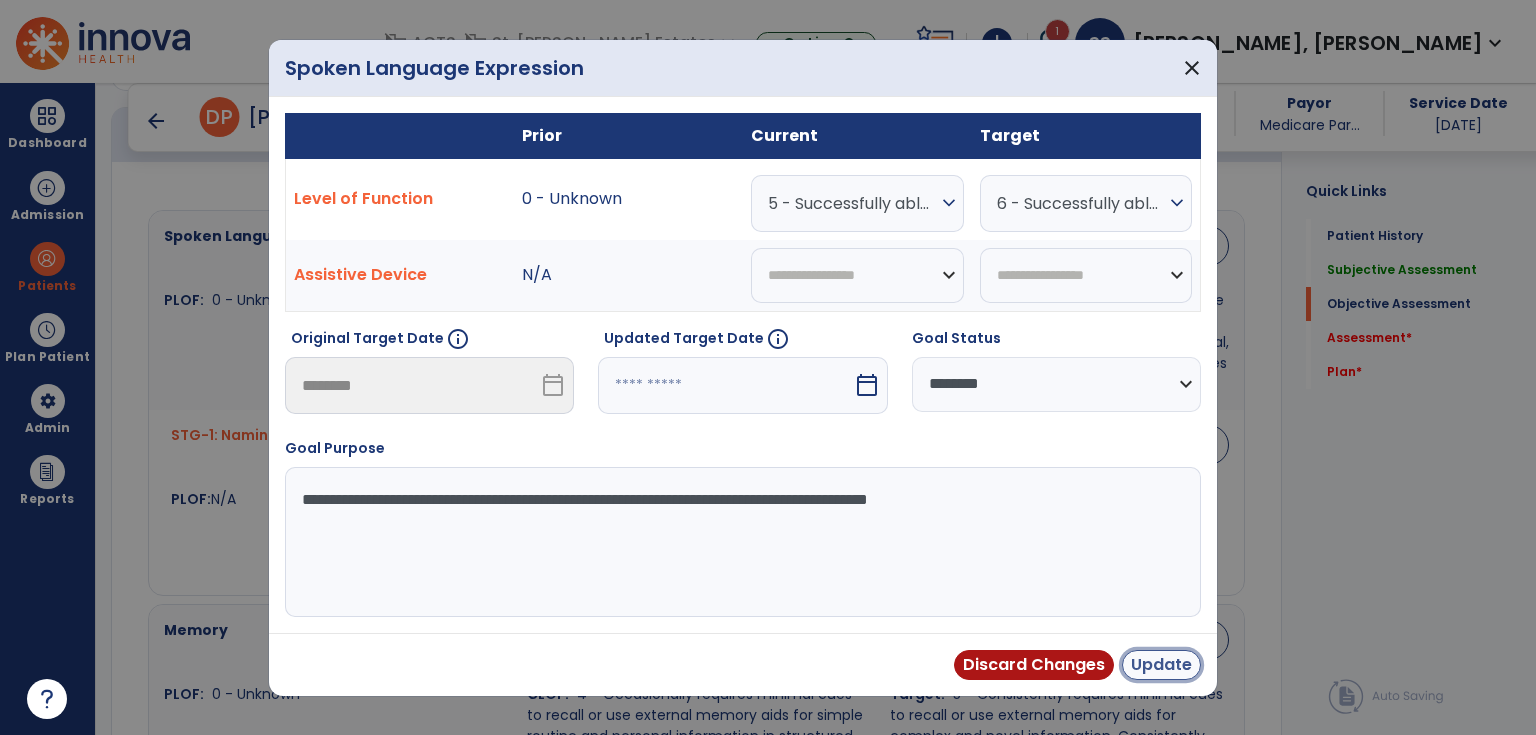 click on "Update" at bounding box center (1161, 665) 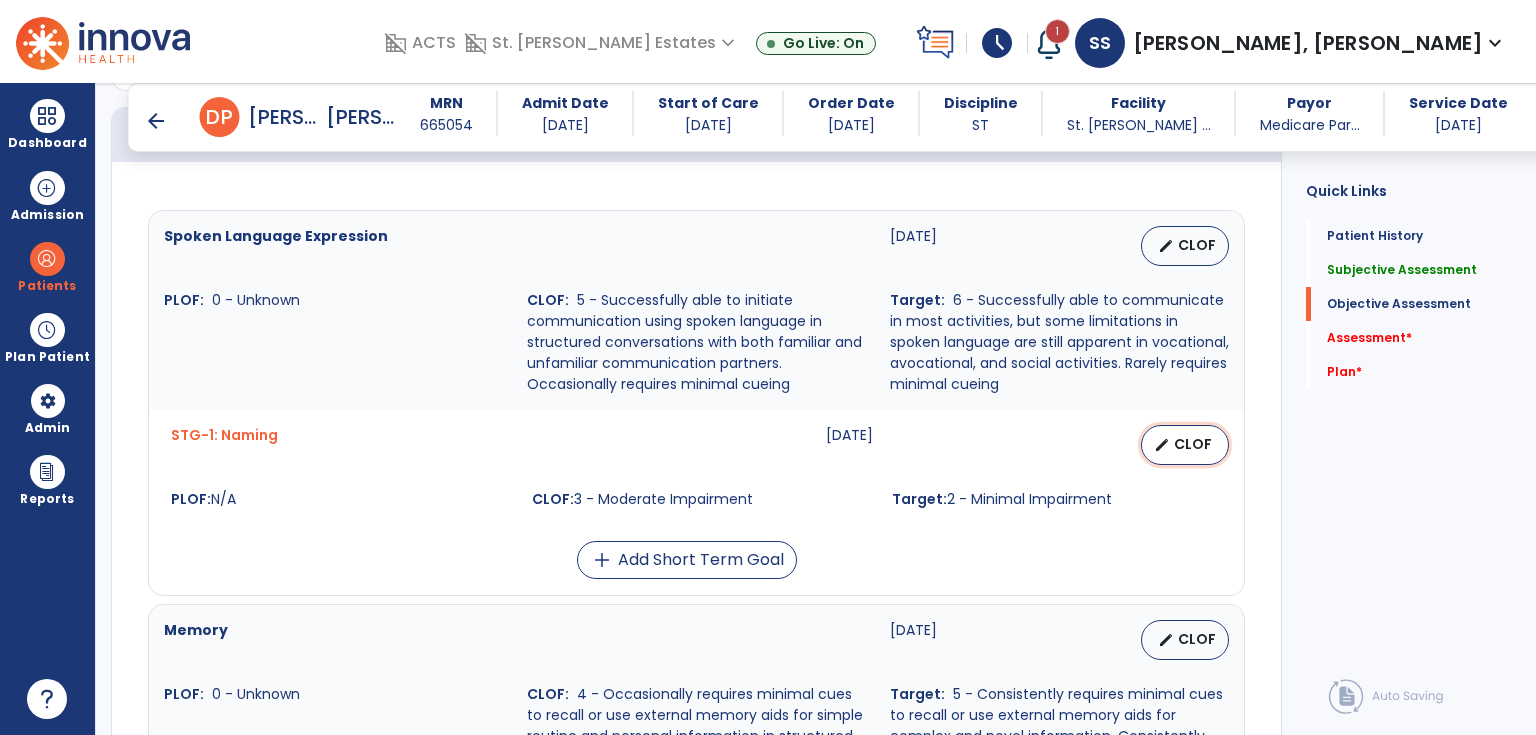 click on "edit   CLOF" at bounding box center [1185, 445] 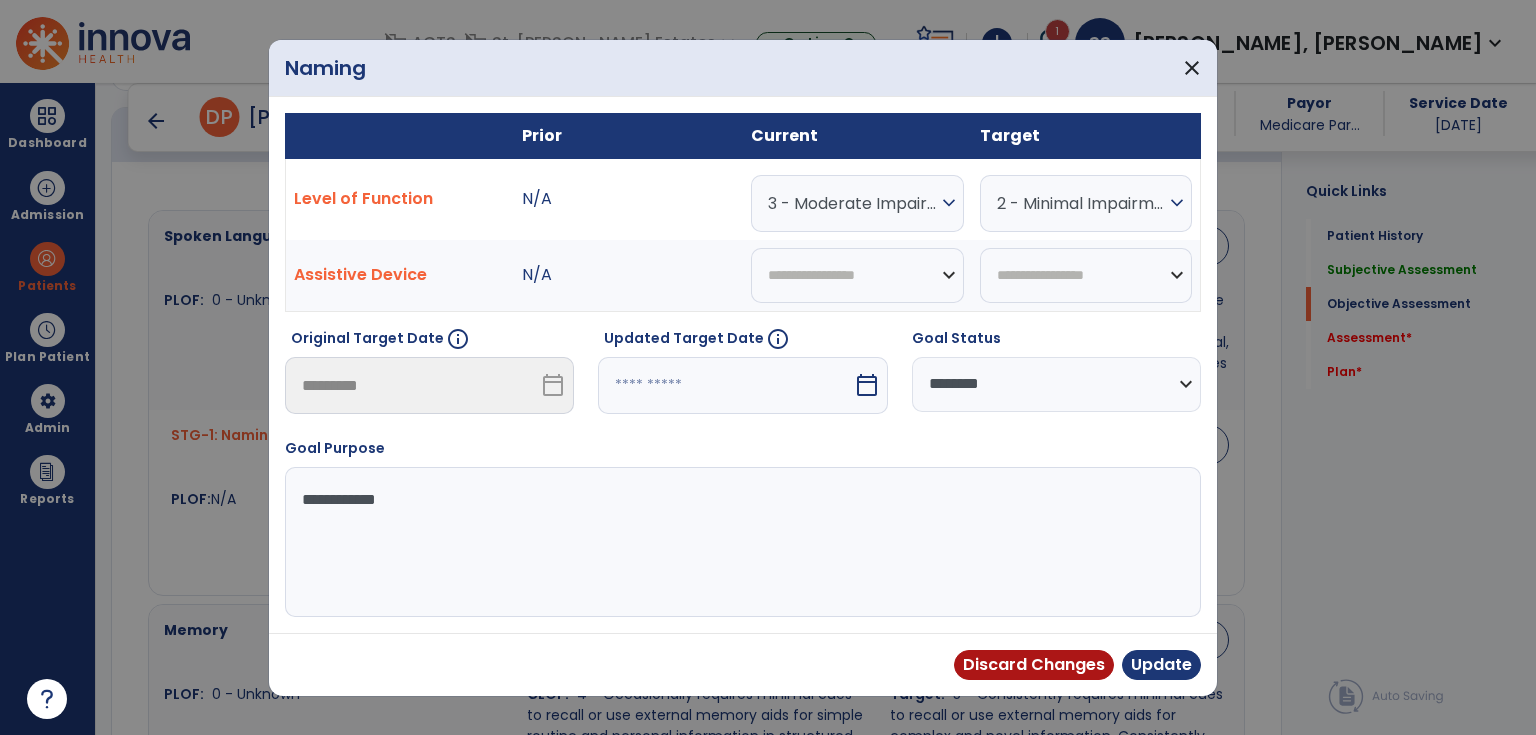 click on "calendar_today" at bounding box center [867, 385] 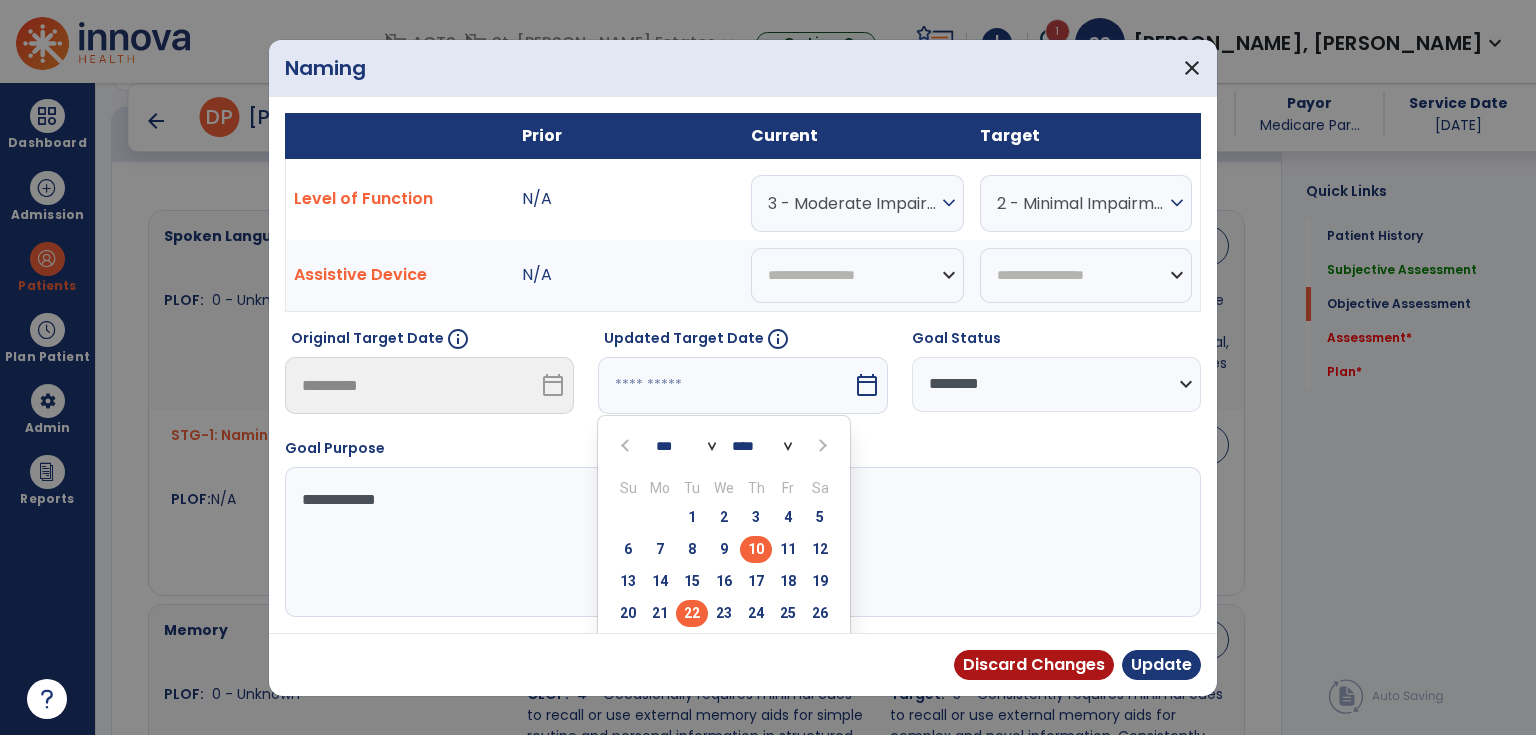 click on "22" at bounding box center (692, 613) 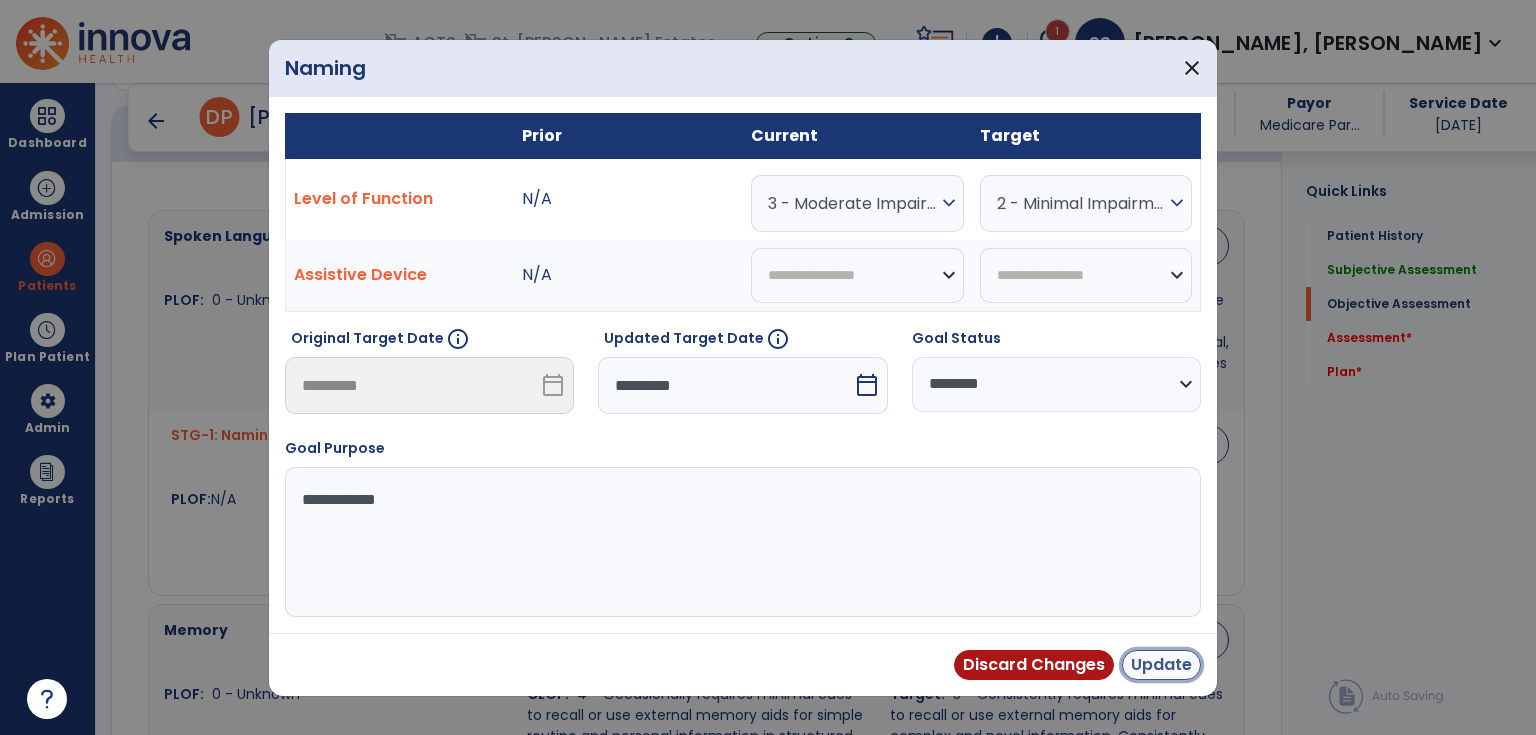 click on "Update" at bounding box center (1161, 665) 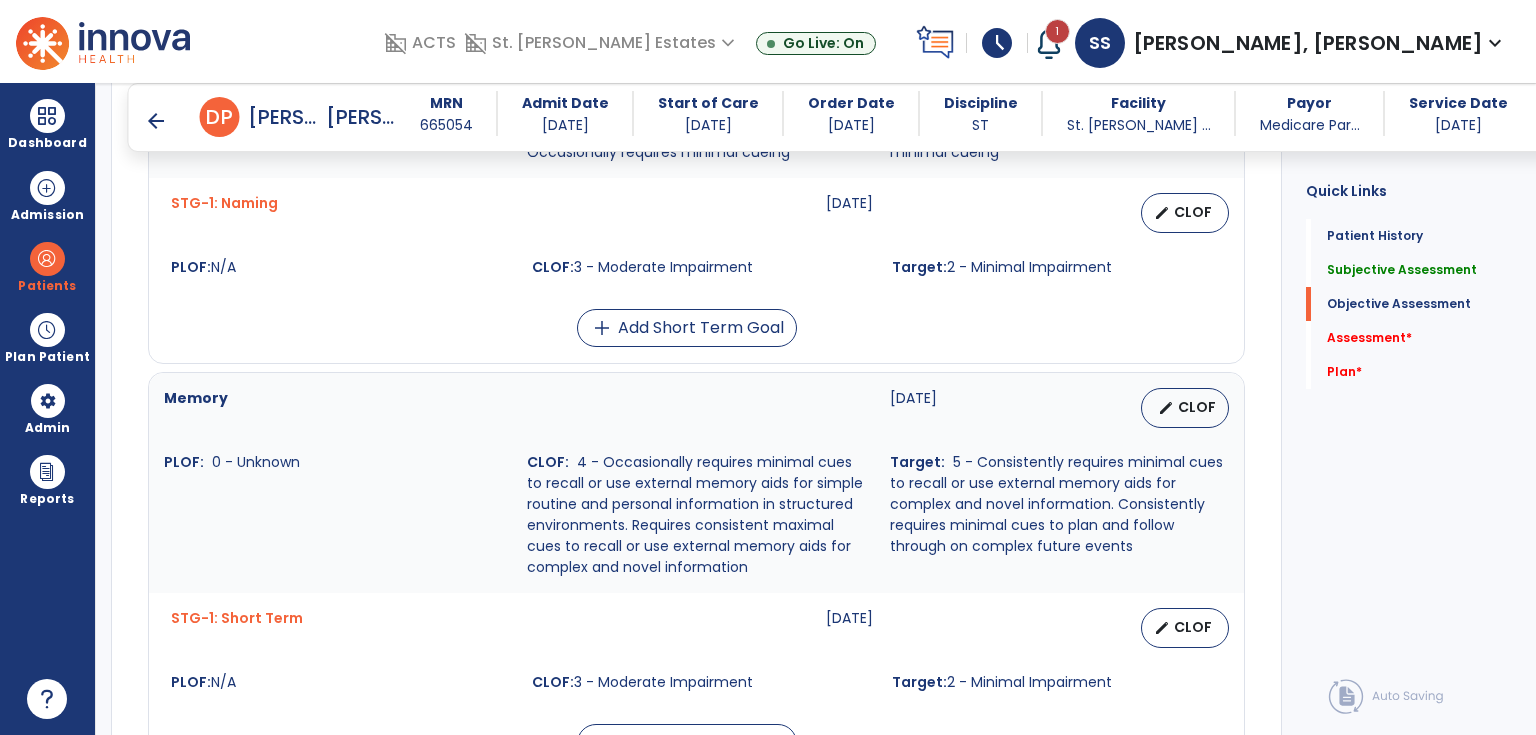 scroll, scrollTop: 960, scrollLeft: 0, axis: vertical 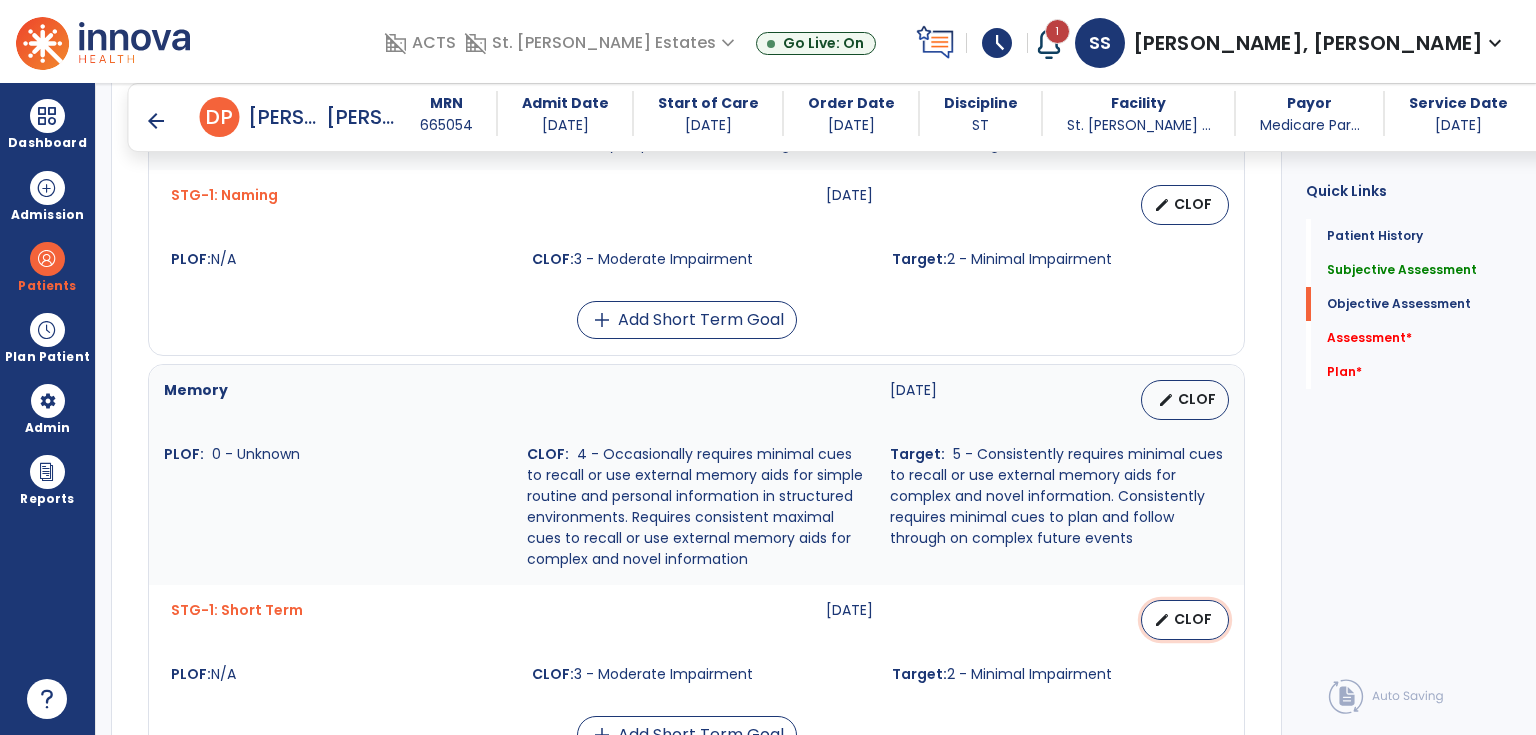 click on "CLOF" at bounding box center [1193, 619] 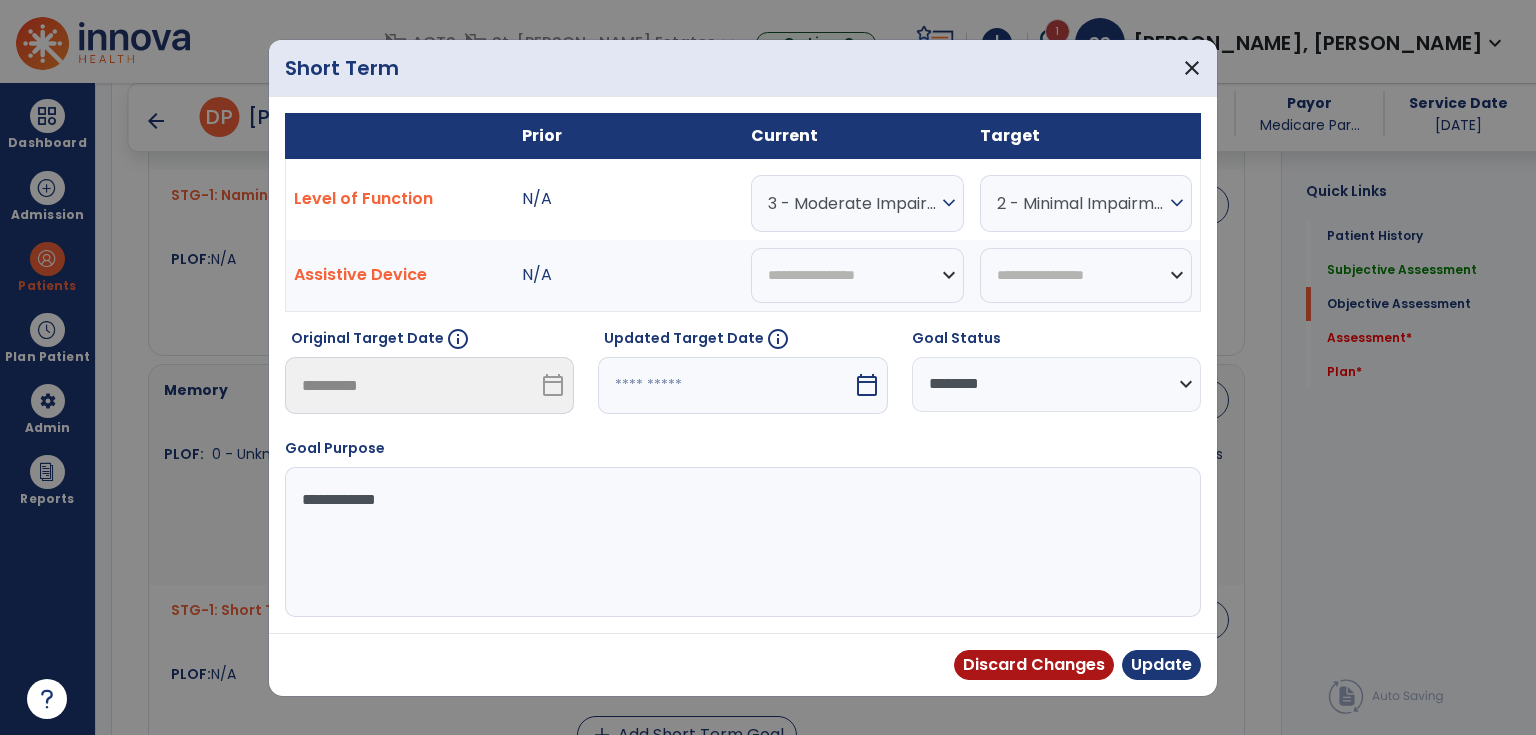 click on "calendar_today" at bounding box center [867, 385] 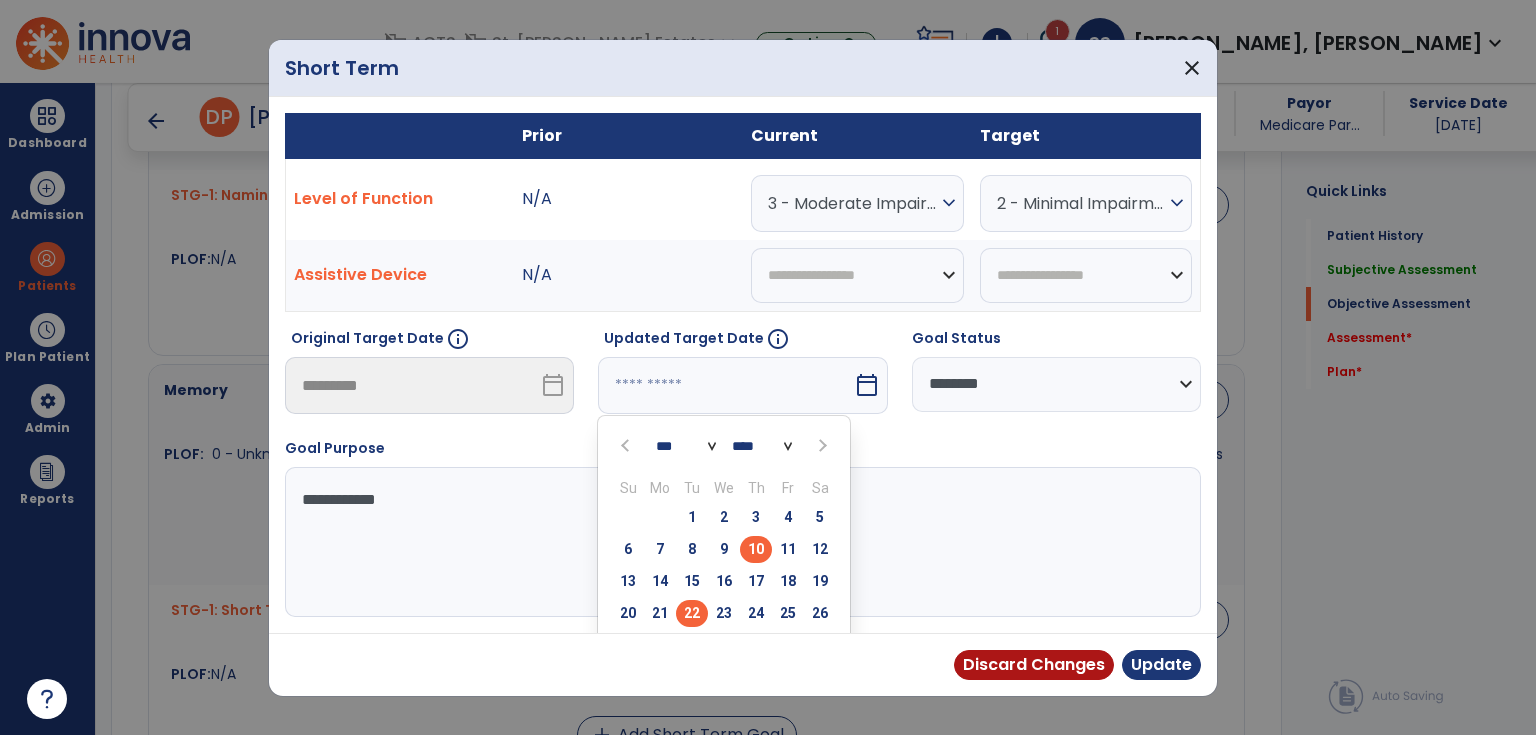 click on "22" at bounding box center (692, 613) 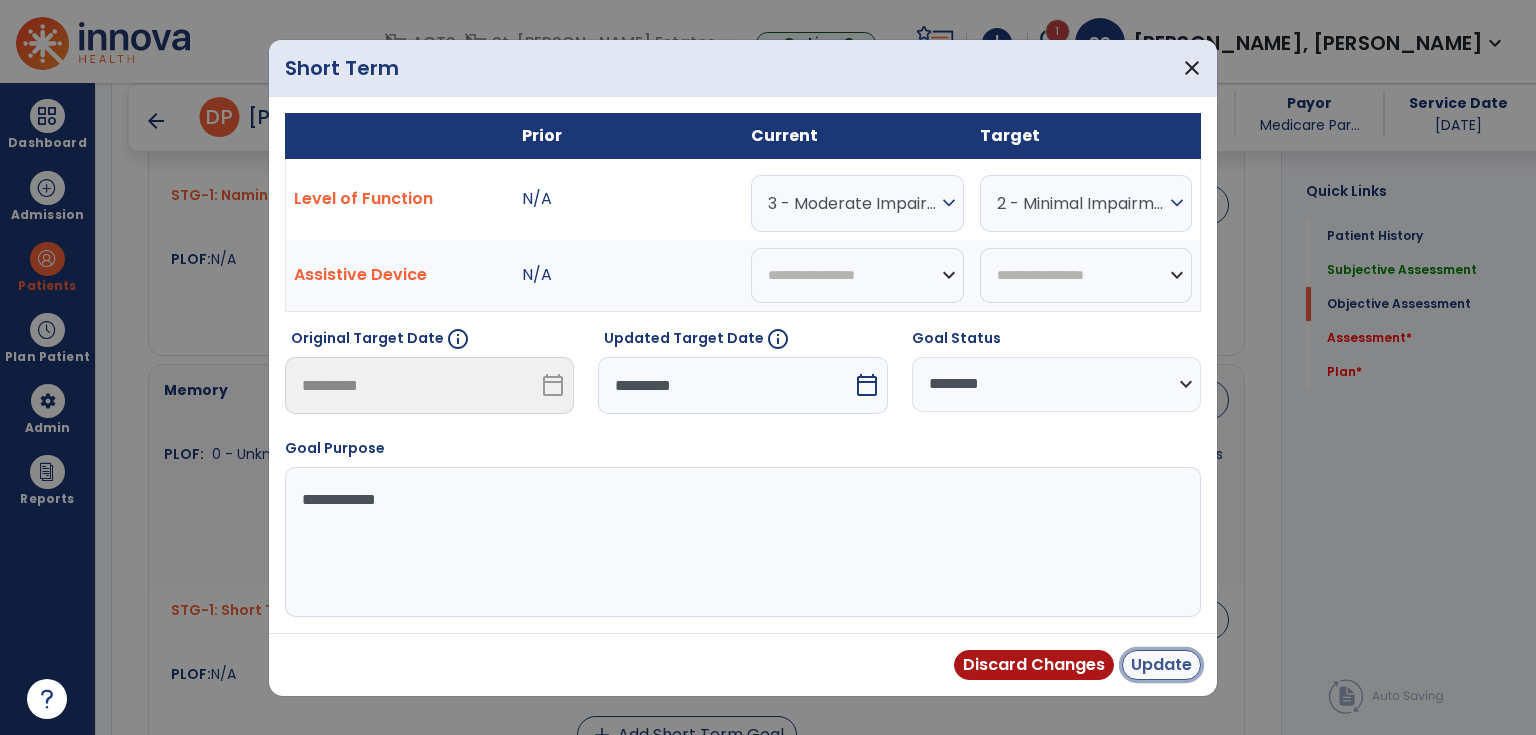 click on "Update" at bounding box center [1161, 665] 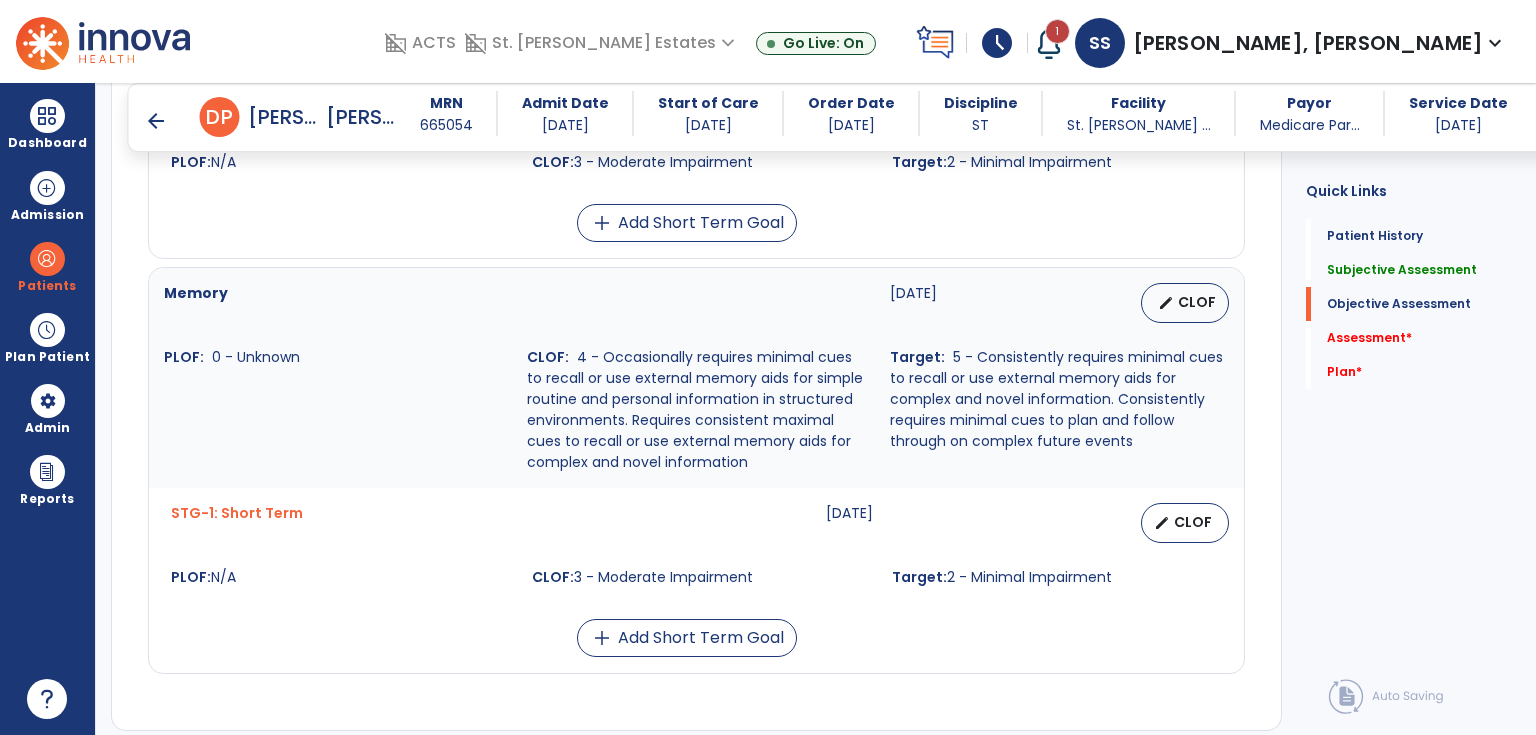 scroll, scrollTop: 1360, scrollLeft: 0, axis: vertical 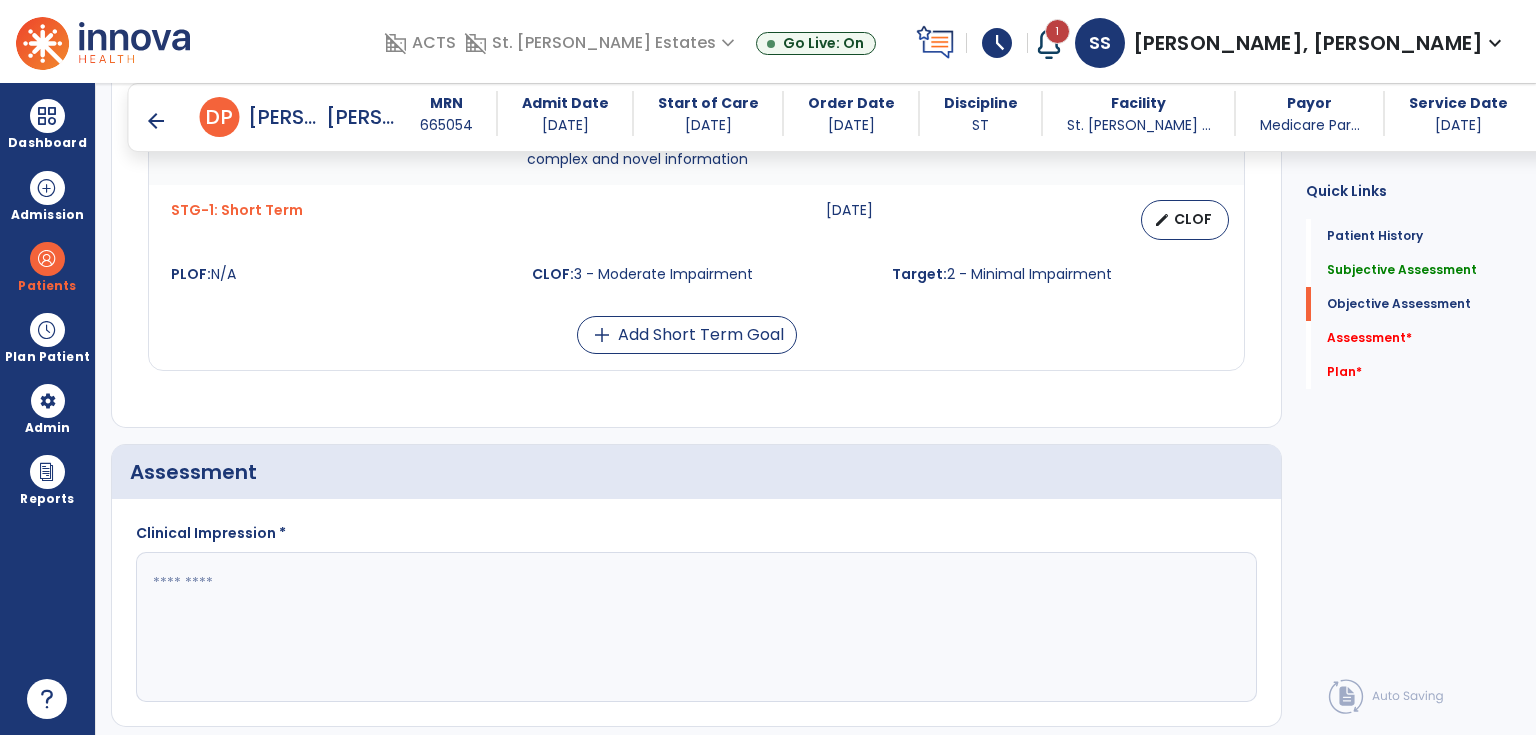 paste on "**********" 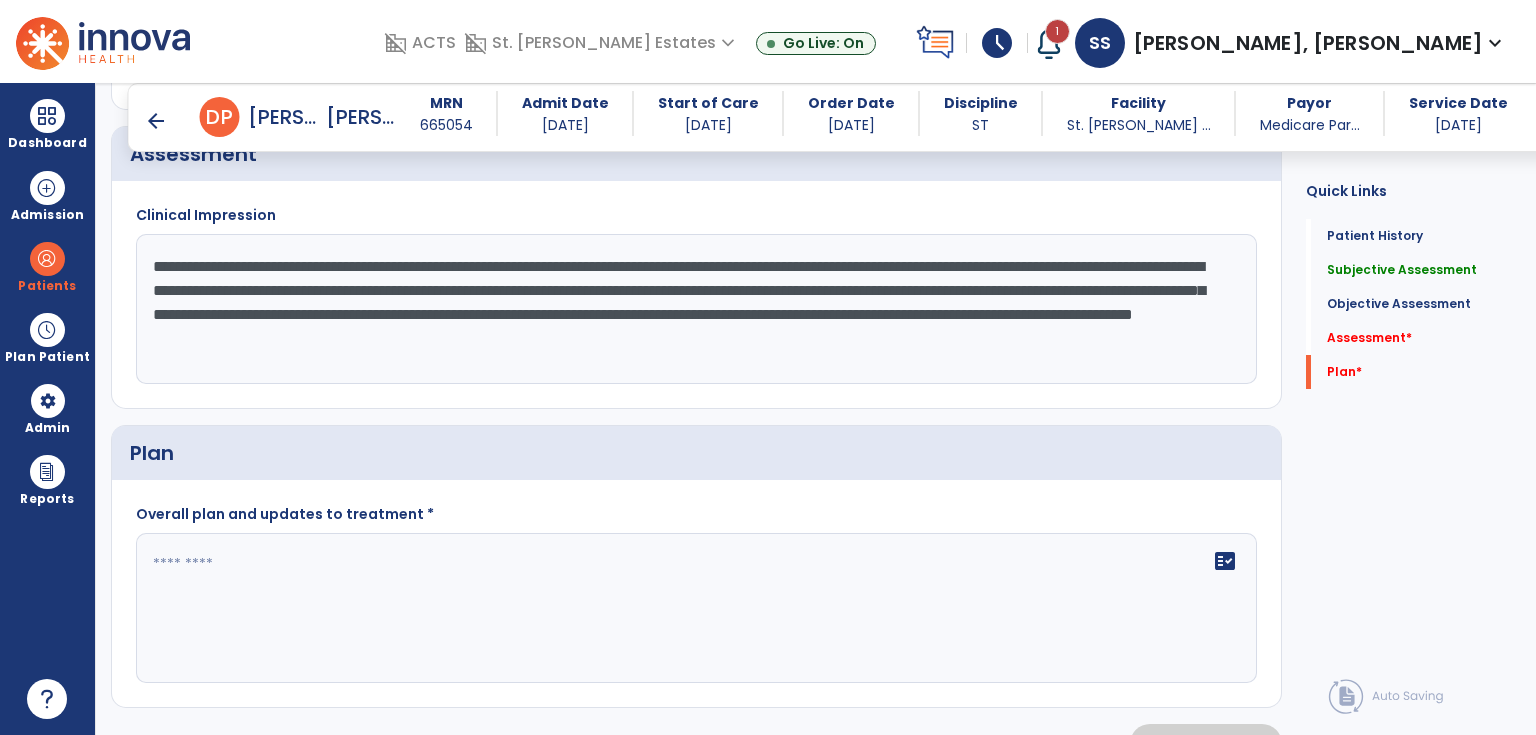 scroll, scrollTop: 1680, scrollLeft: 0, axis: vertical 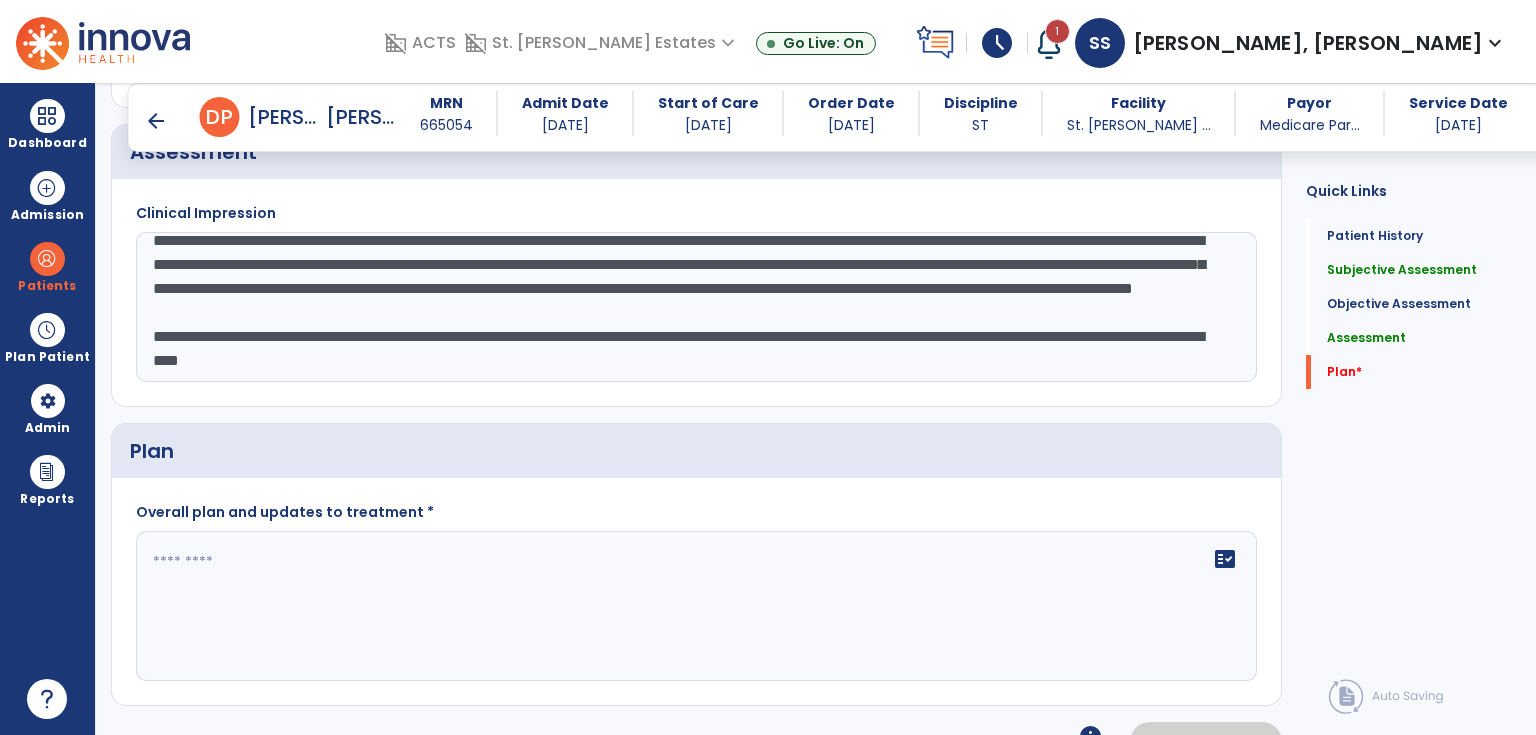 type on "**********" 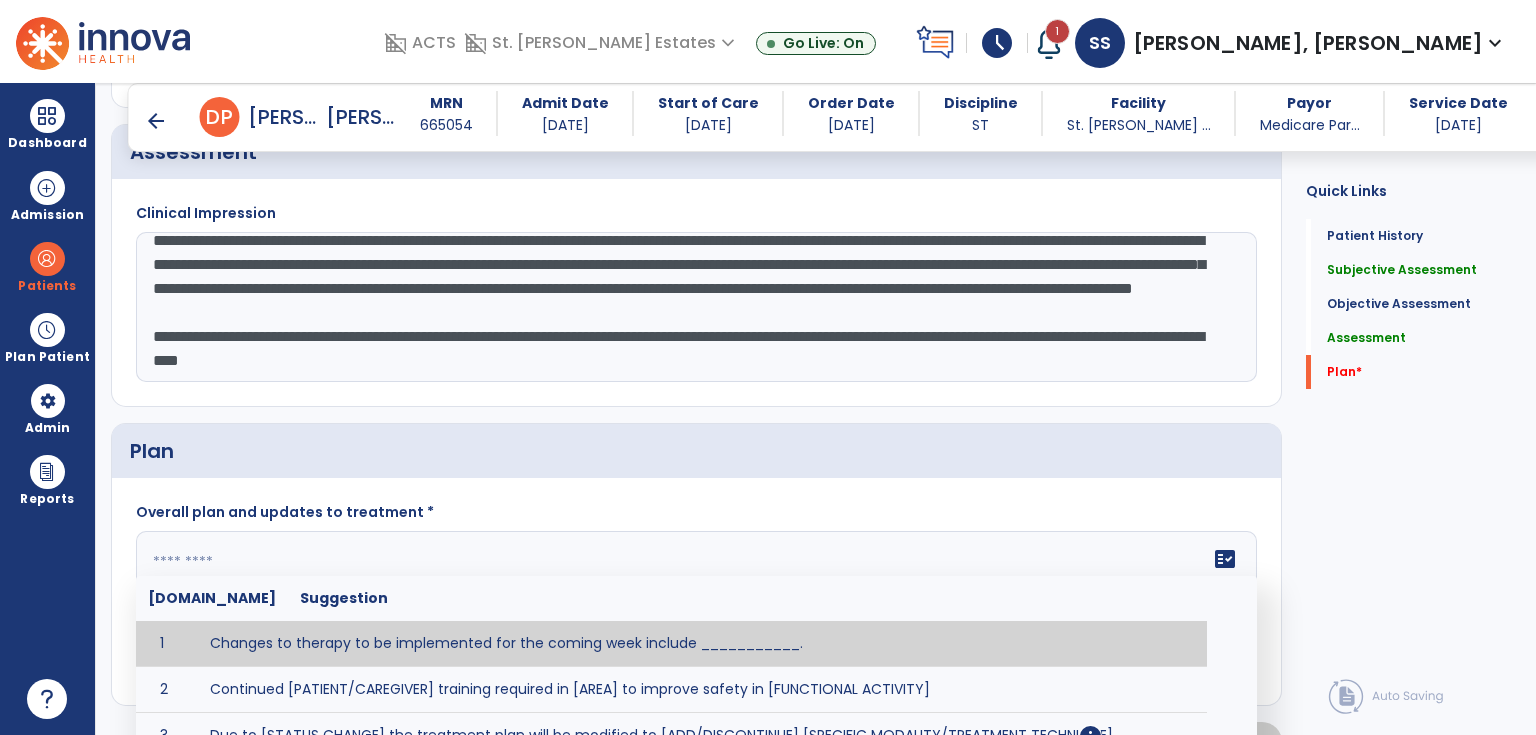 paste on "**********" 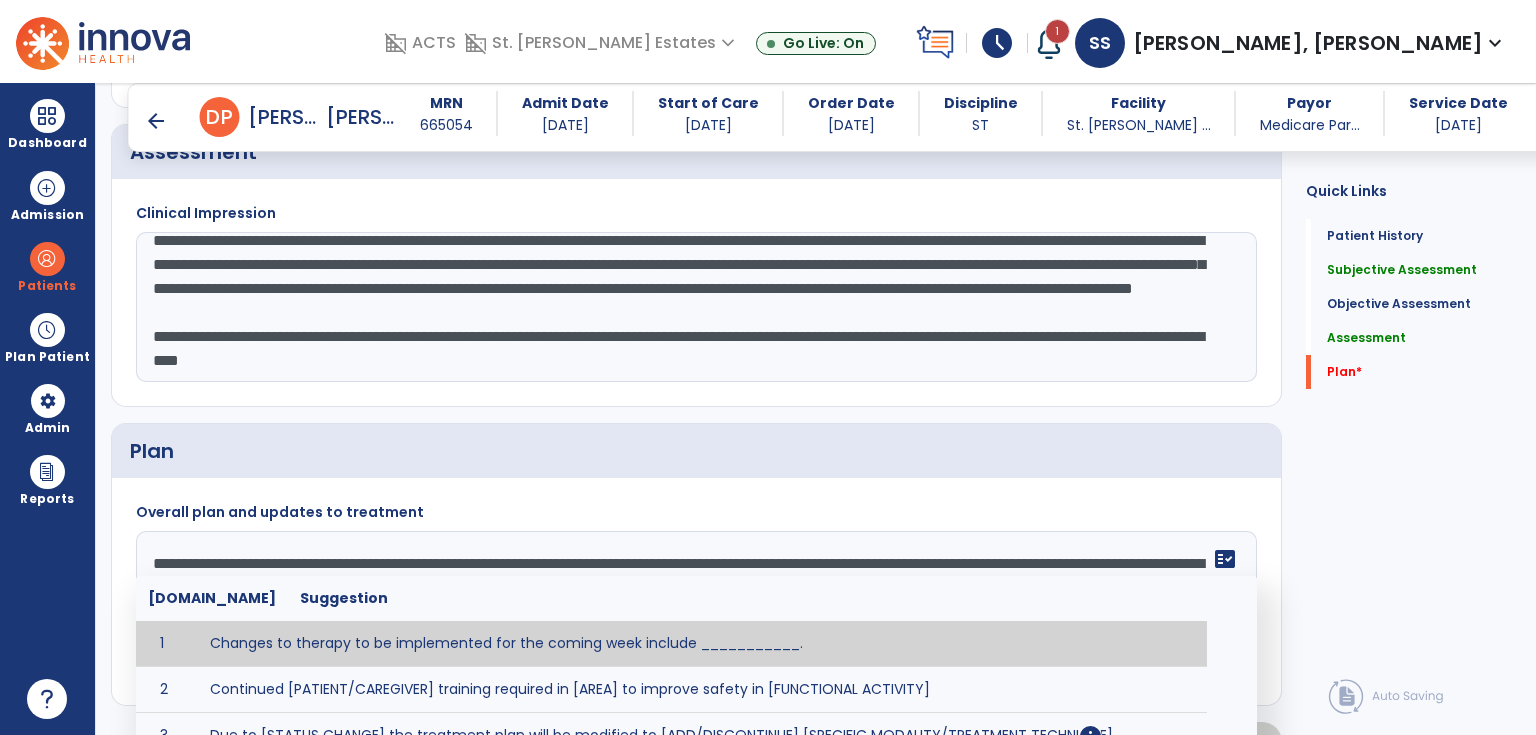 scroll, scrollTop: 1826, scrollLeft: 0, axis: vertical 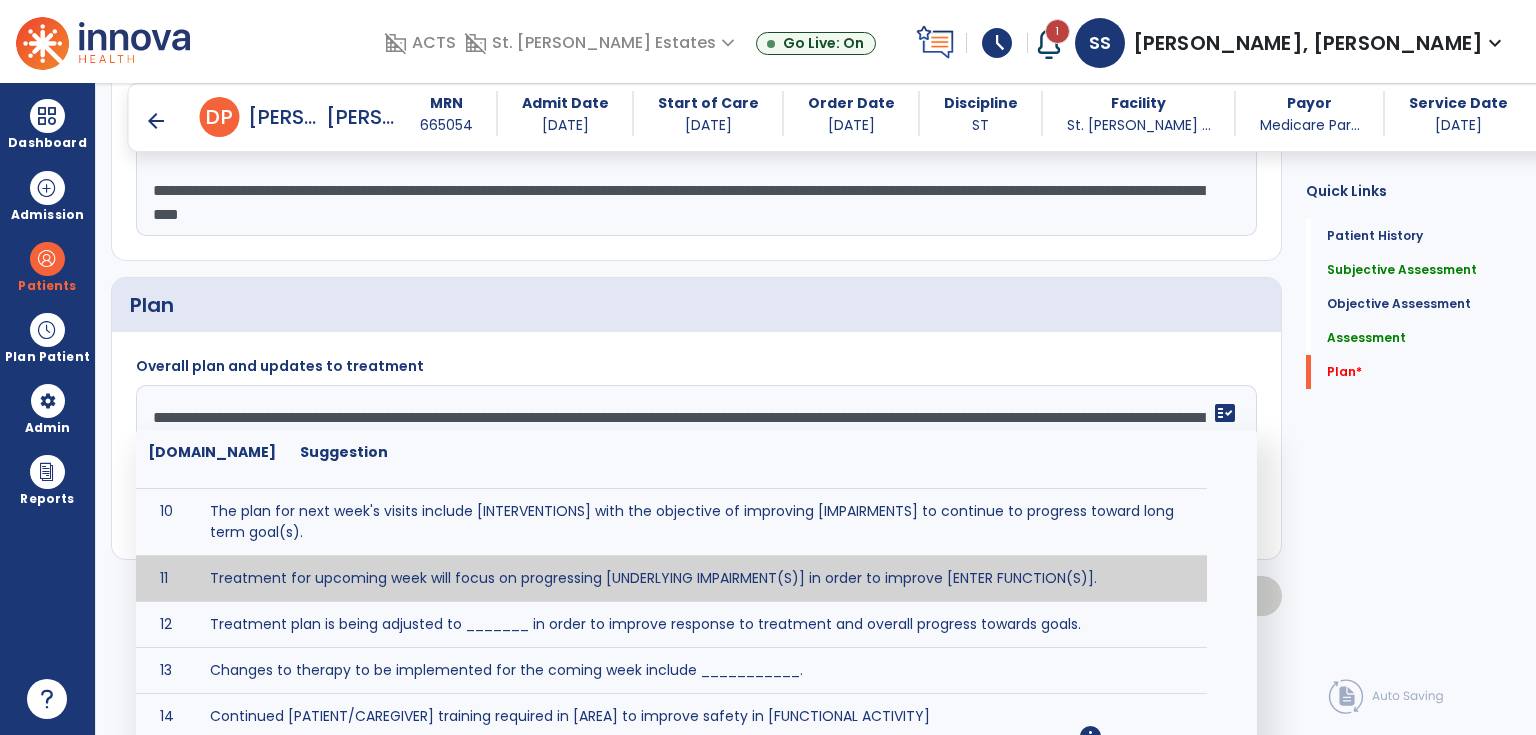 click on "Quick Links  Patient History   Patient History   Subjective Assessment   Subjective Assessment   Objective Assessment   Objective Assessment   Assessment   Assessment   Plan   *  Plan   *" 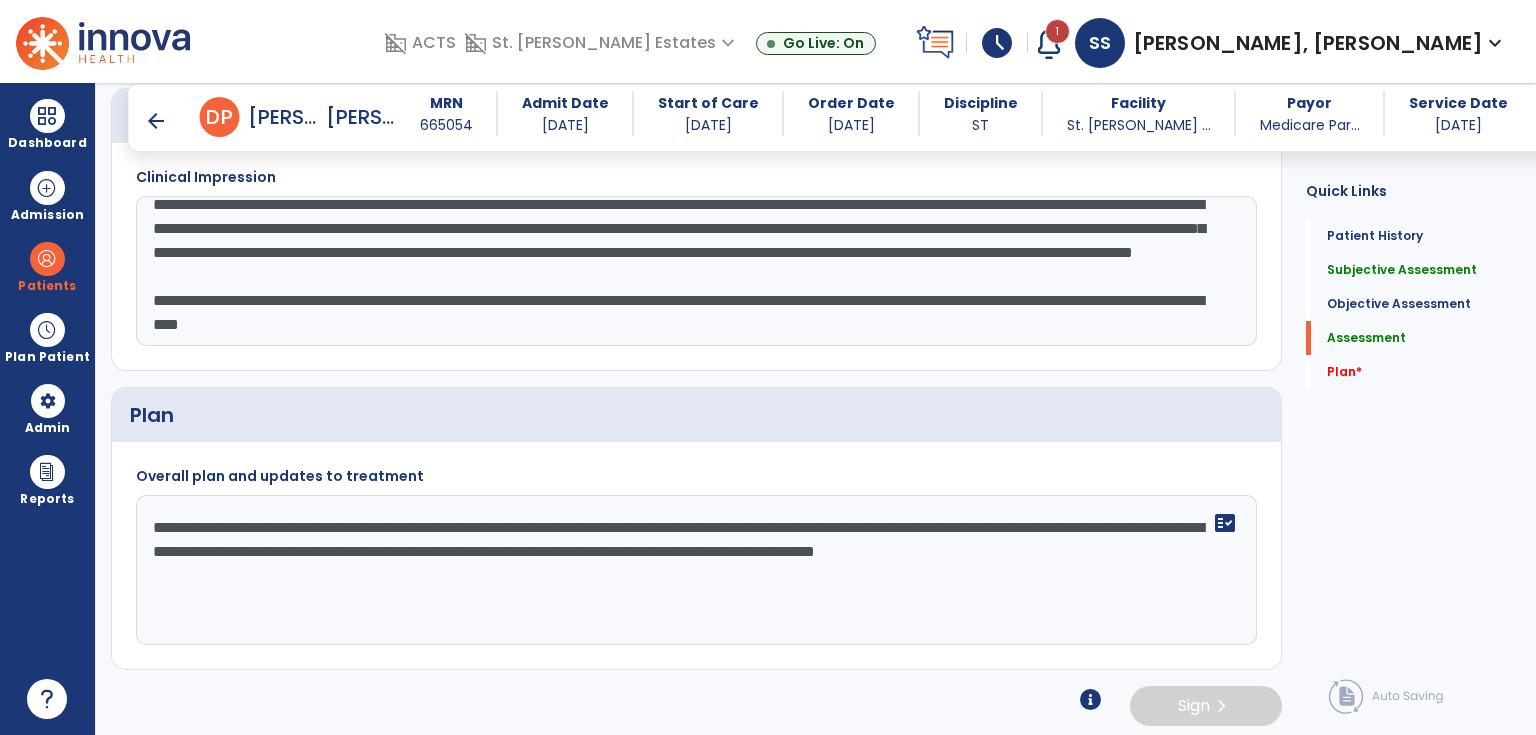 click on "**********" 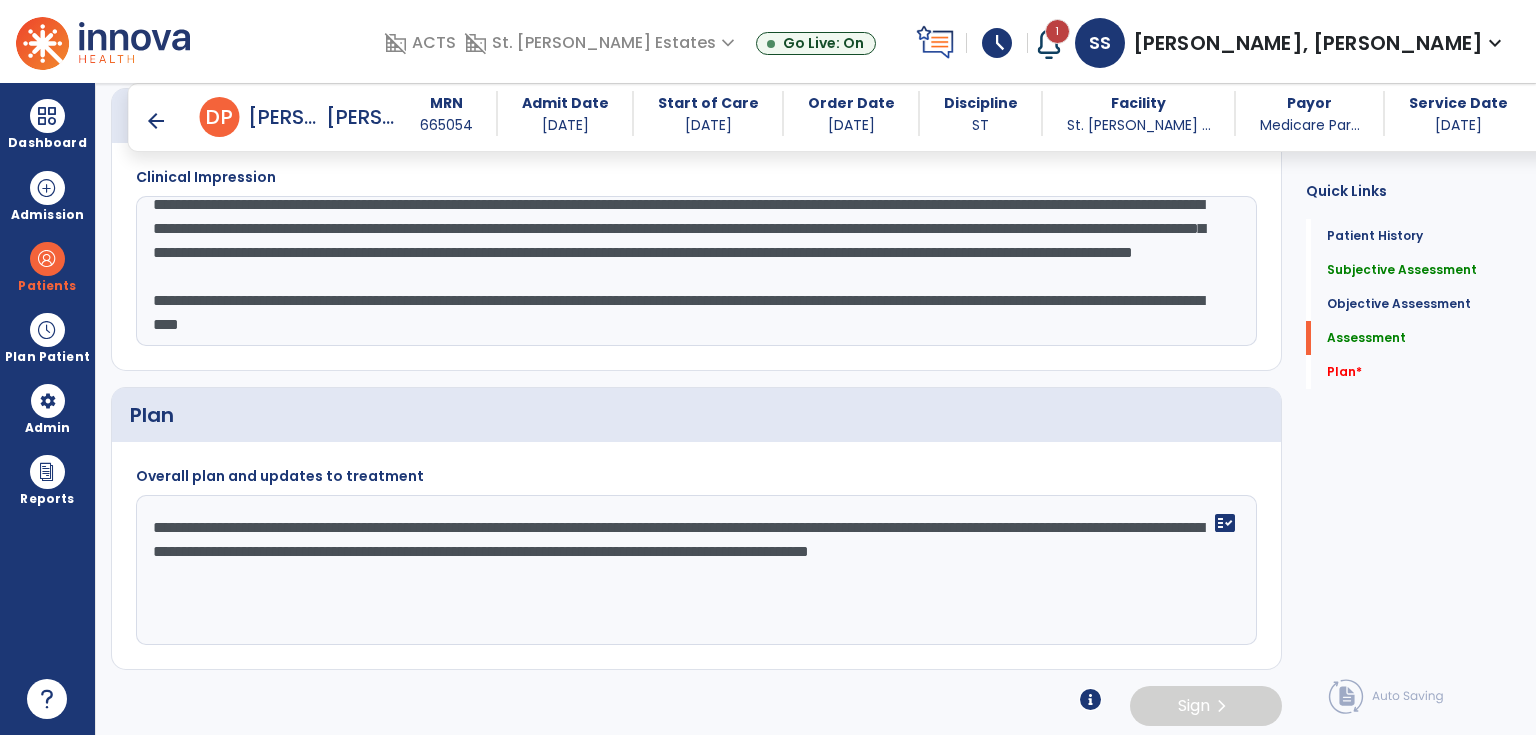 type on "**********" 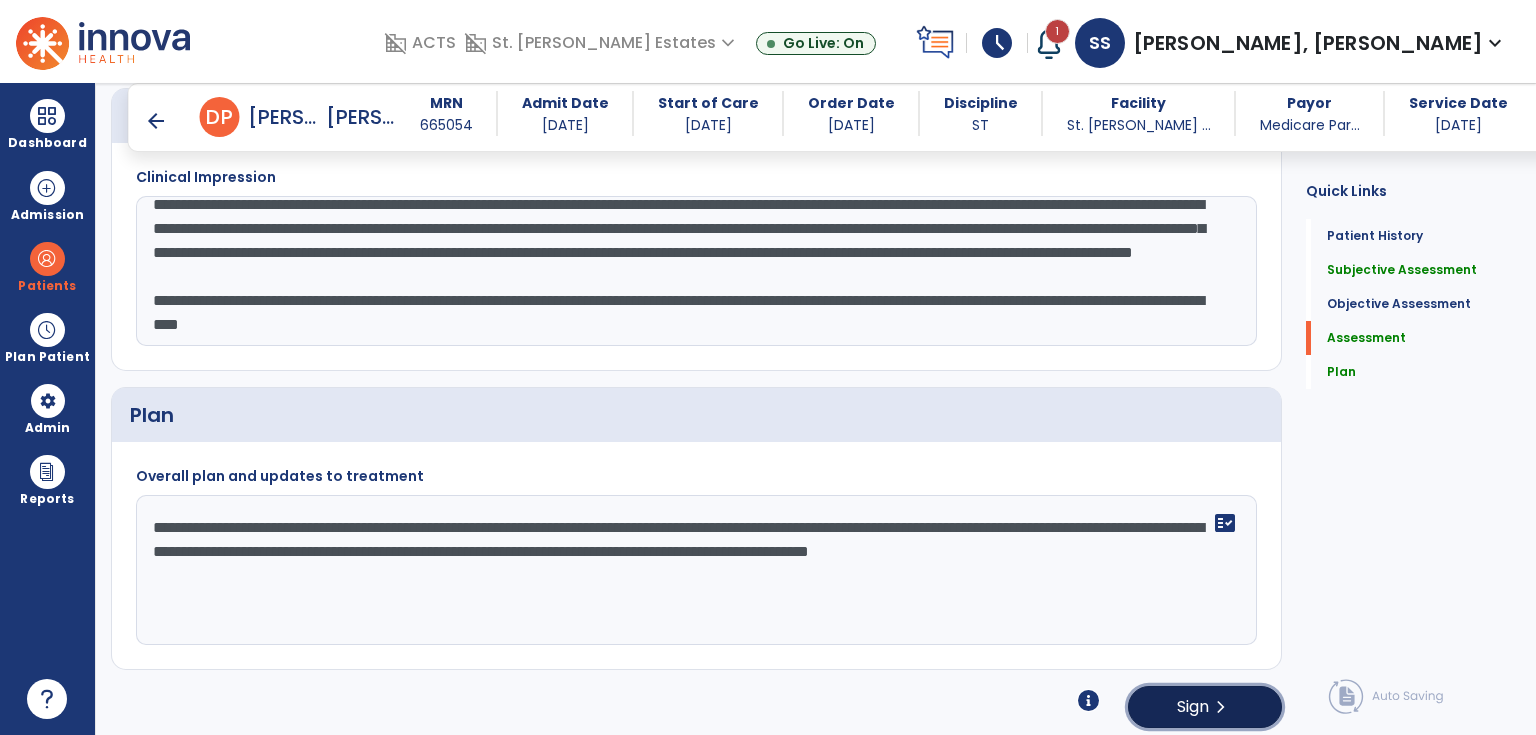 click on "Sign" 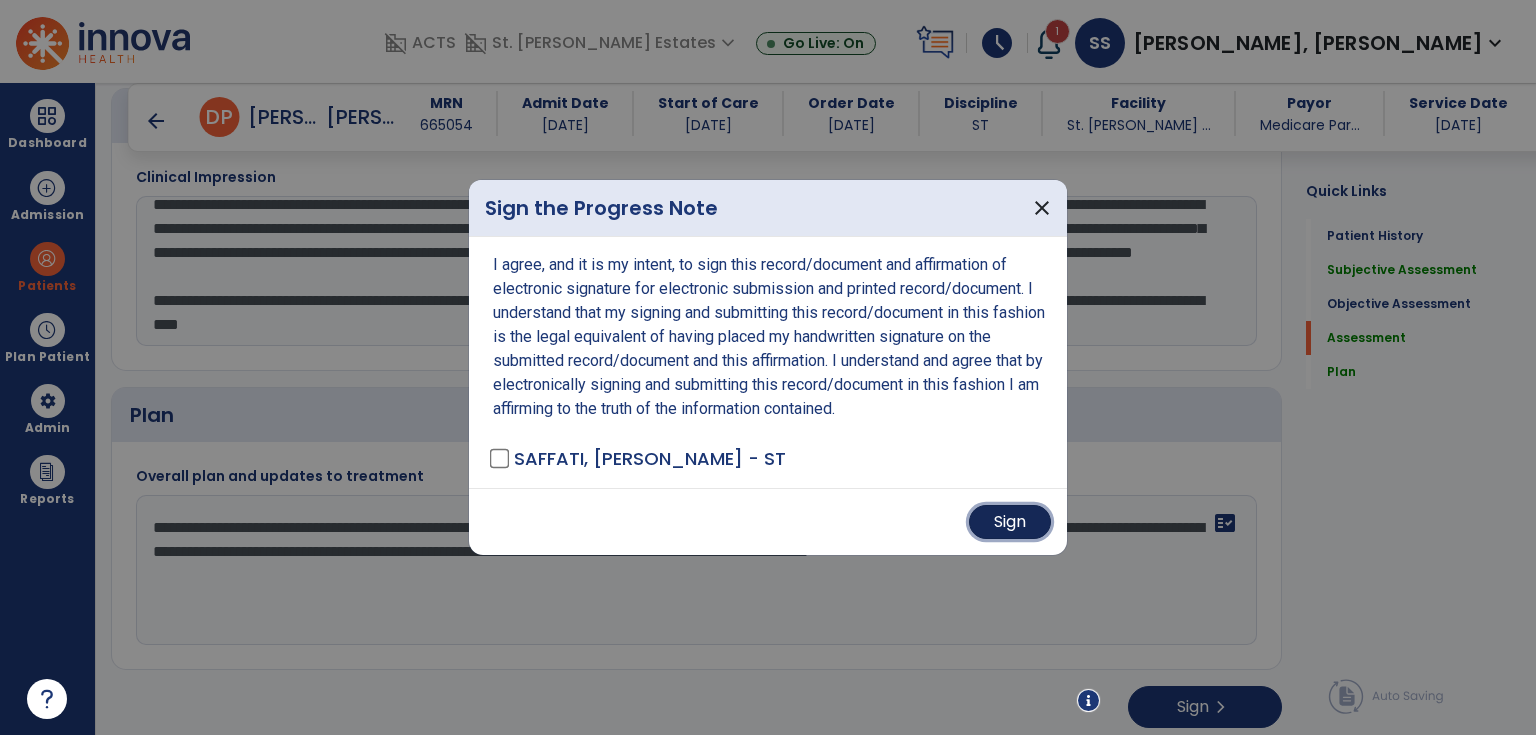 click on "Sign" at bounding box center (1010, 522) 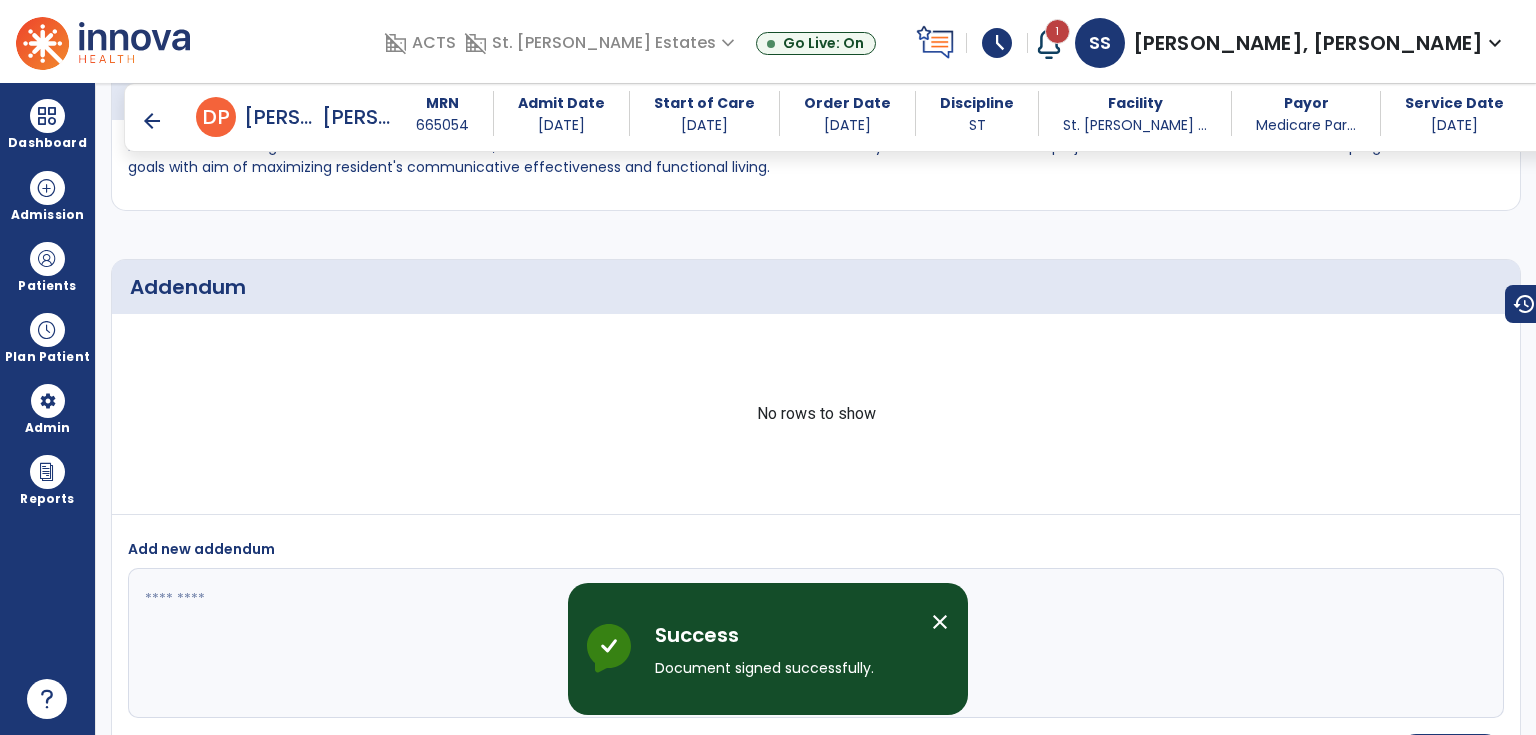 scroll, scrollTop: 2351, scrollLeft: 0, axis: vertical 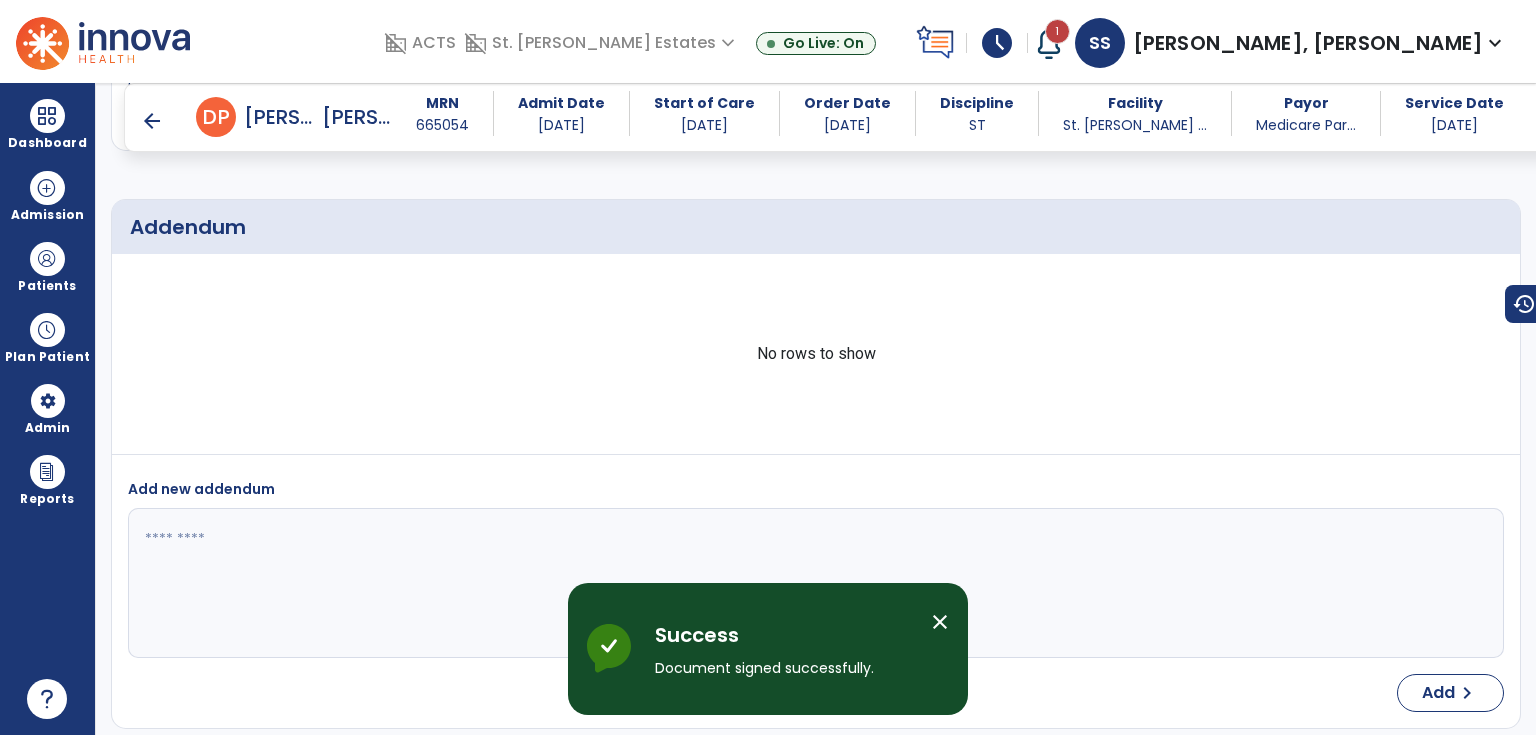 click on "arrow_back" at bounding box center [152, 121] 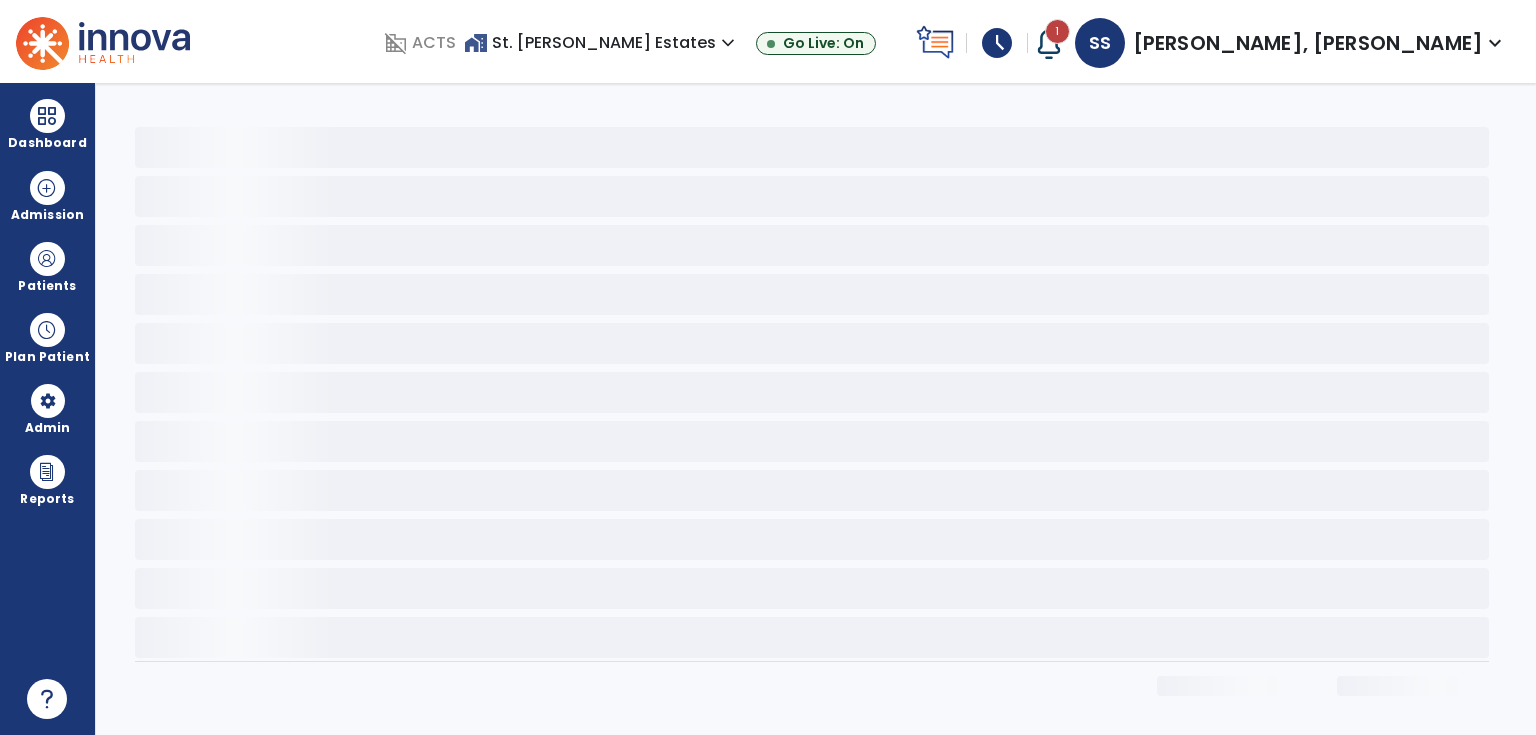 scroll, scrollTop: 0, scrollLeft: 0, axis: both 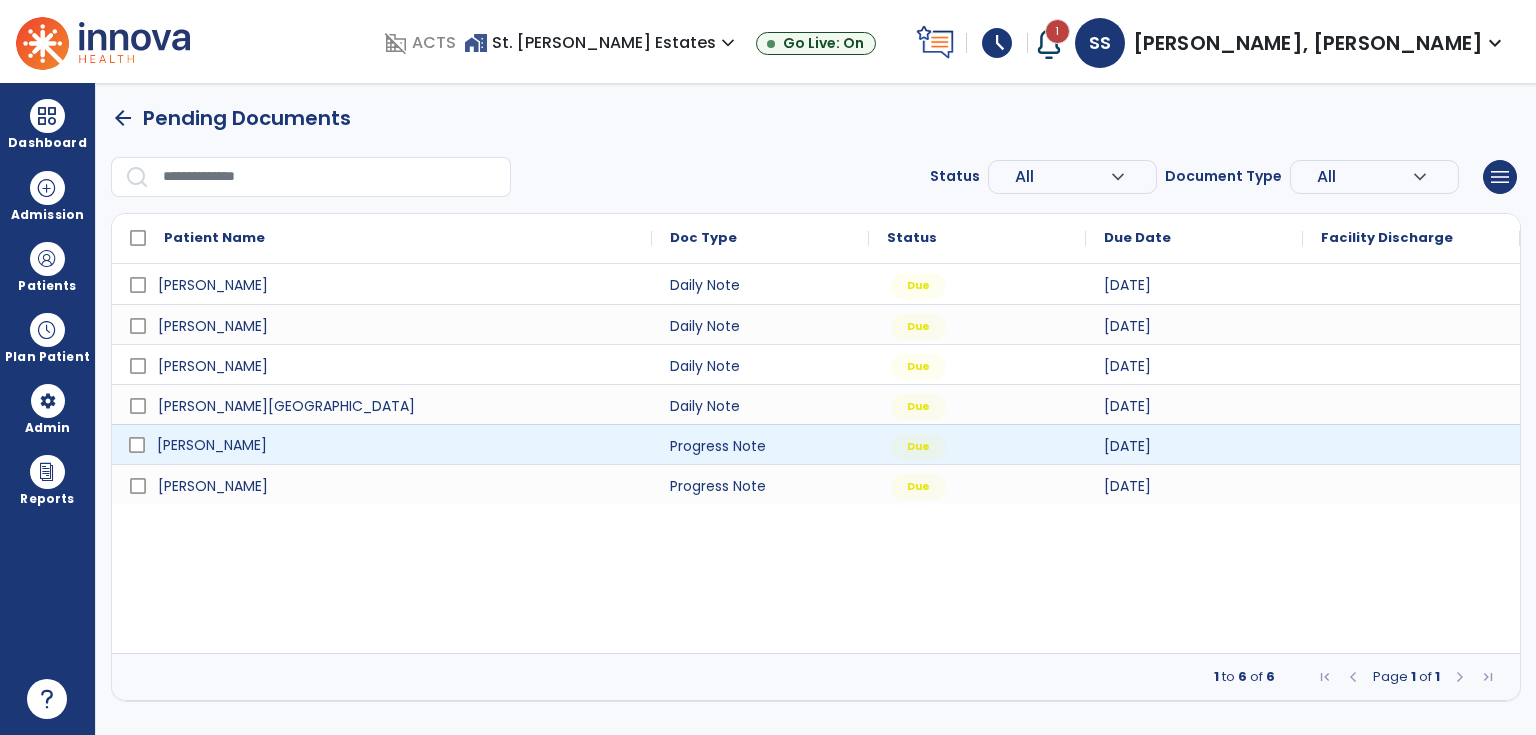 click on "[PERSON_NAME]" at bounding box center [212, 445] 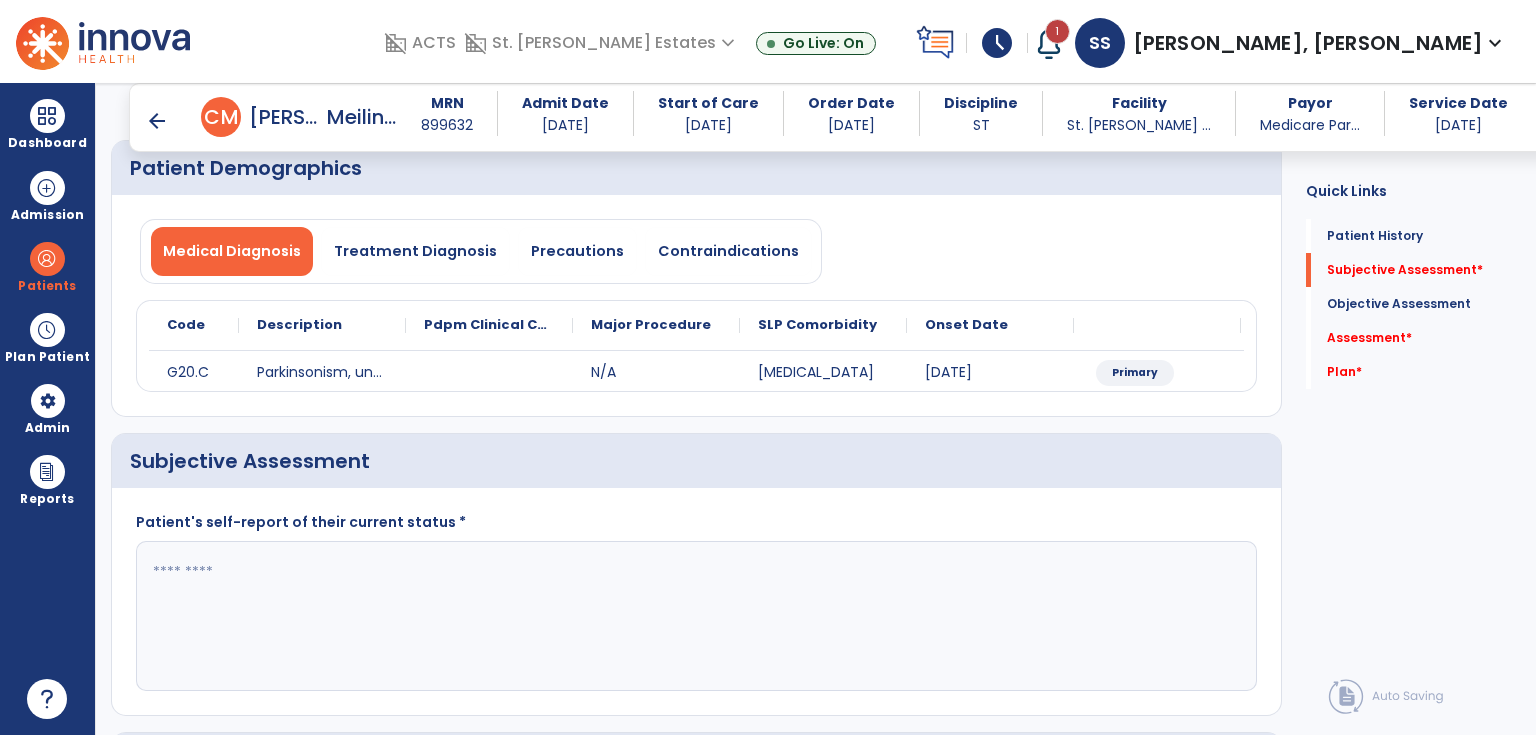scroll, scrollTop: 240, scrollLeft: 0, axis: vertical 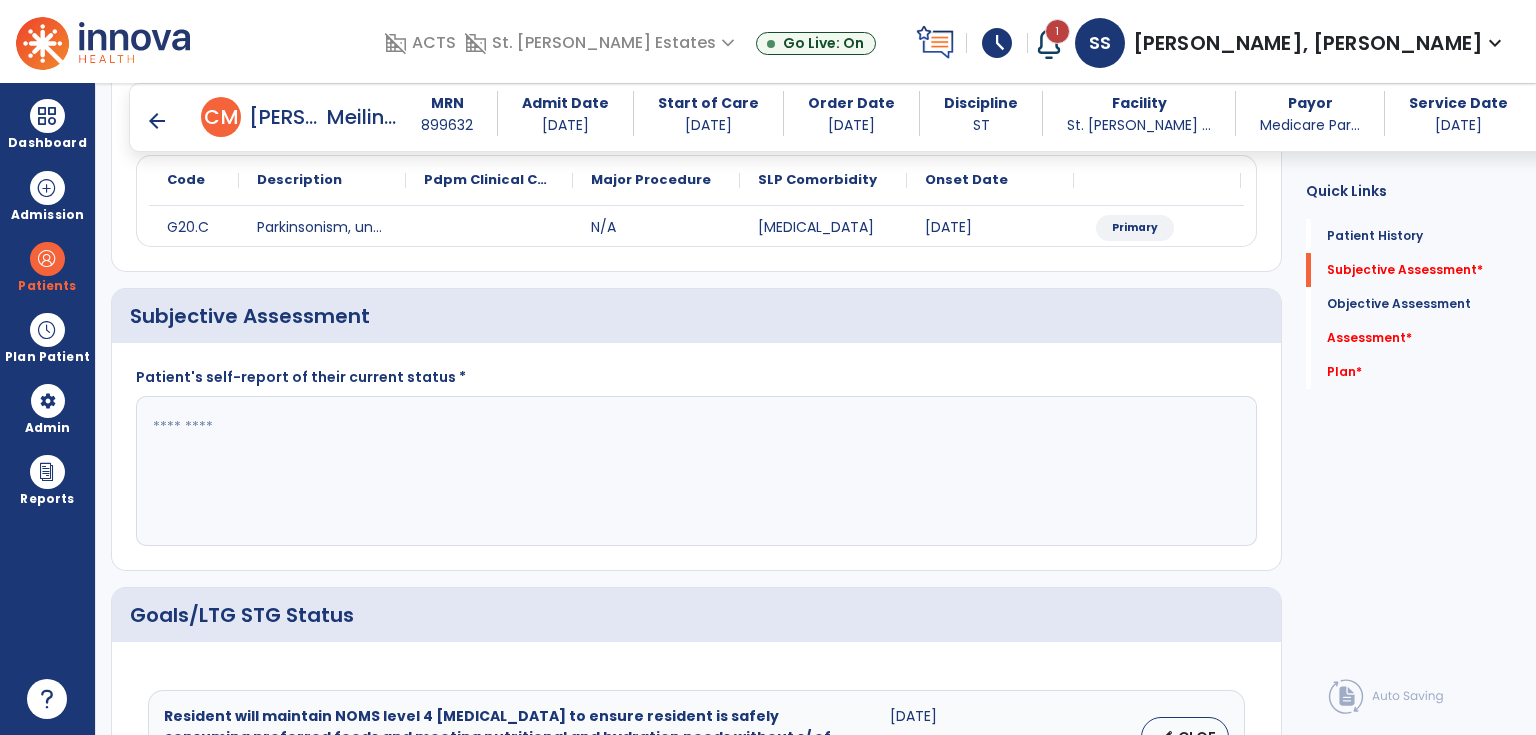 click on "Patient's self-report of their current status *" 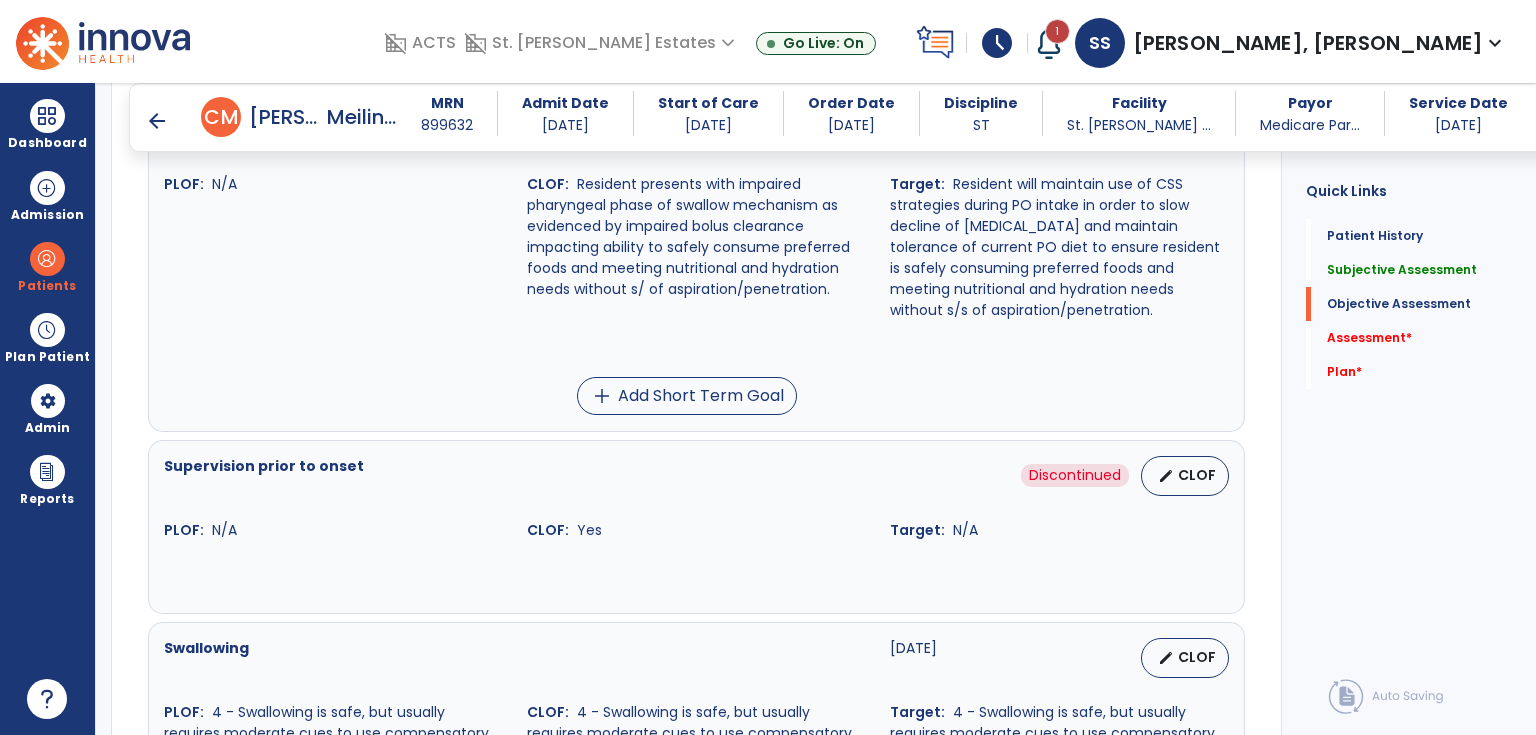scroll, scrollTop: 1120, scrollLeft: 0, axis: vertical 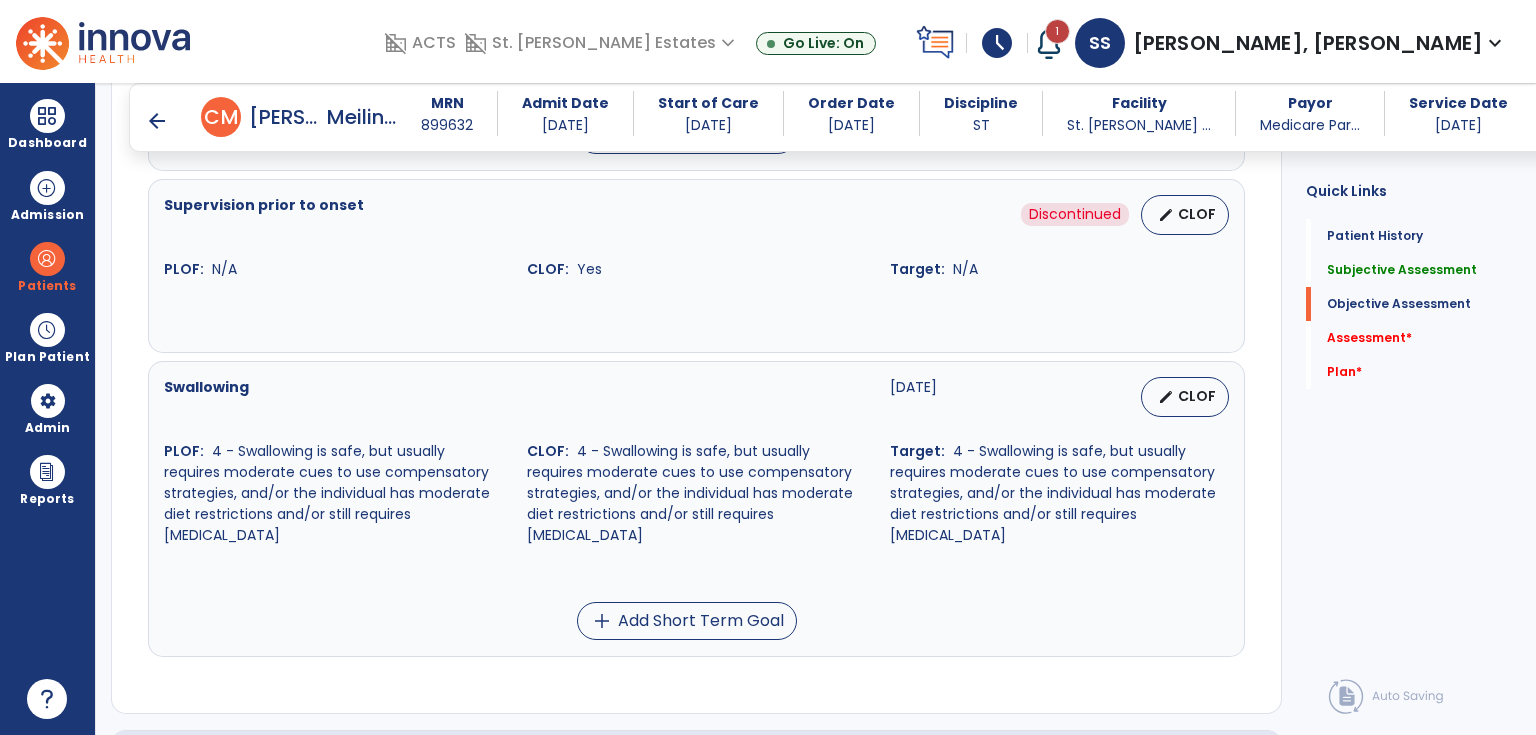 type on "**********" 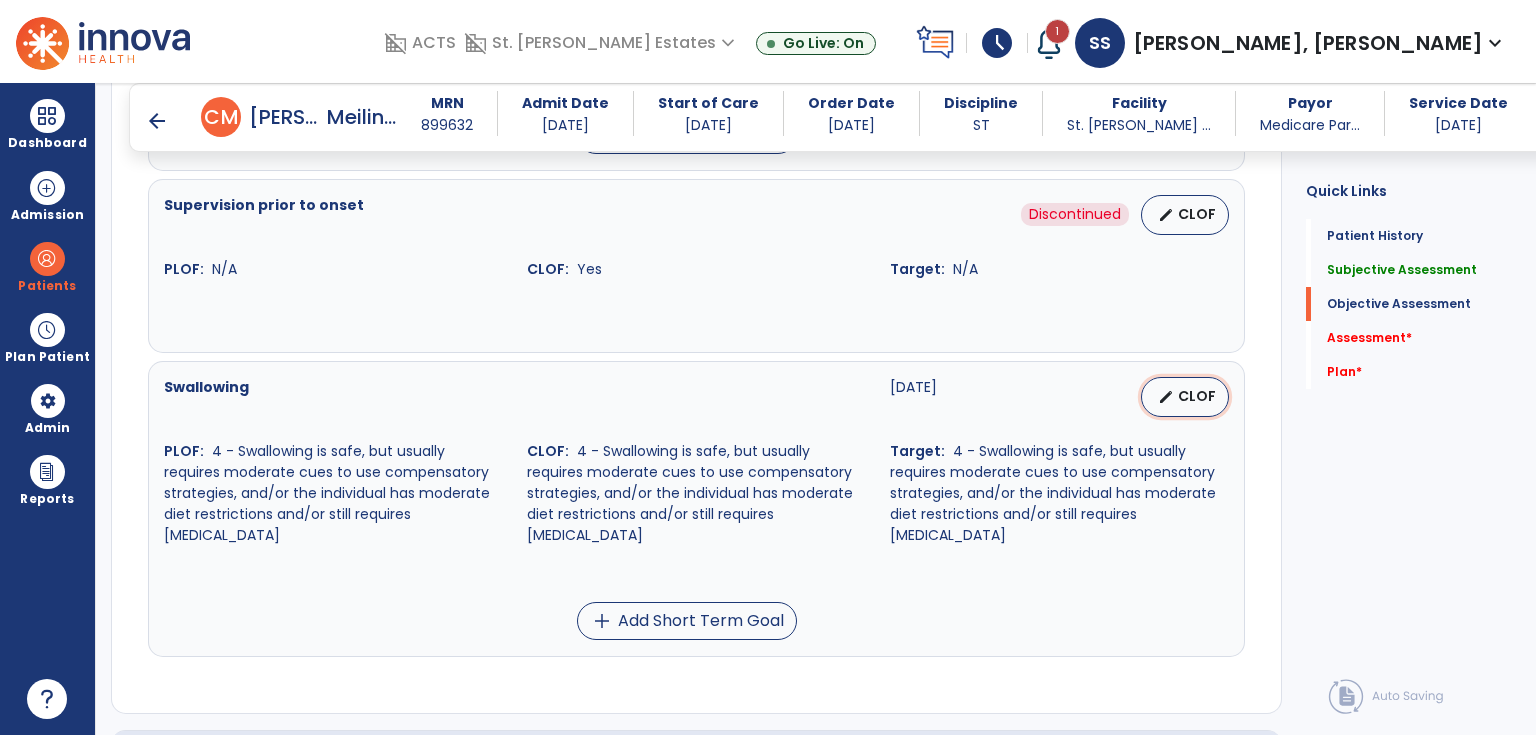 click on "edit   CLOF" at bounding box center (1185, 397) 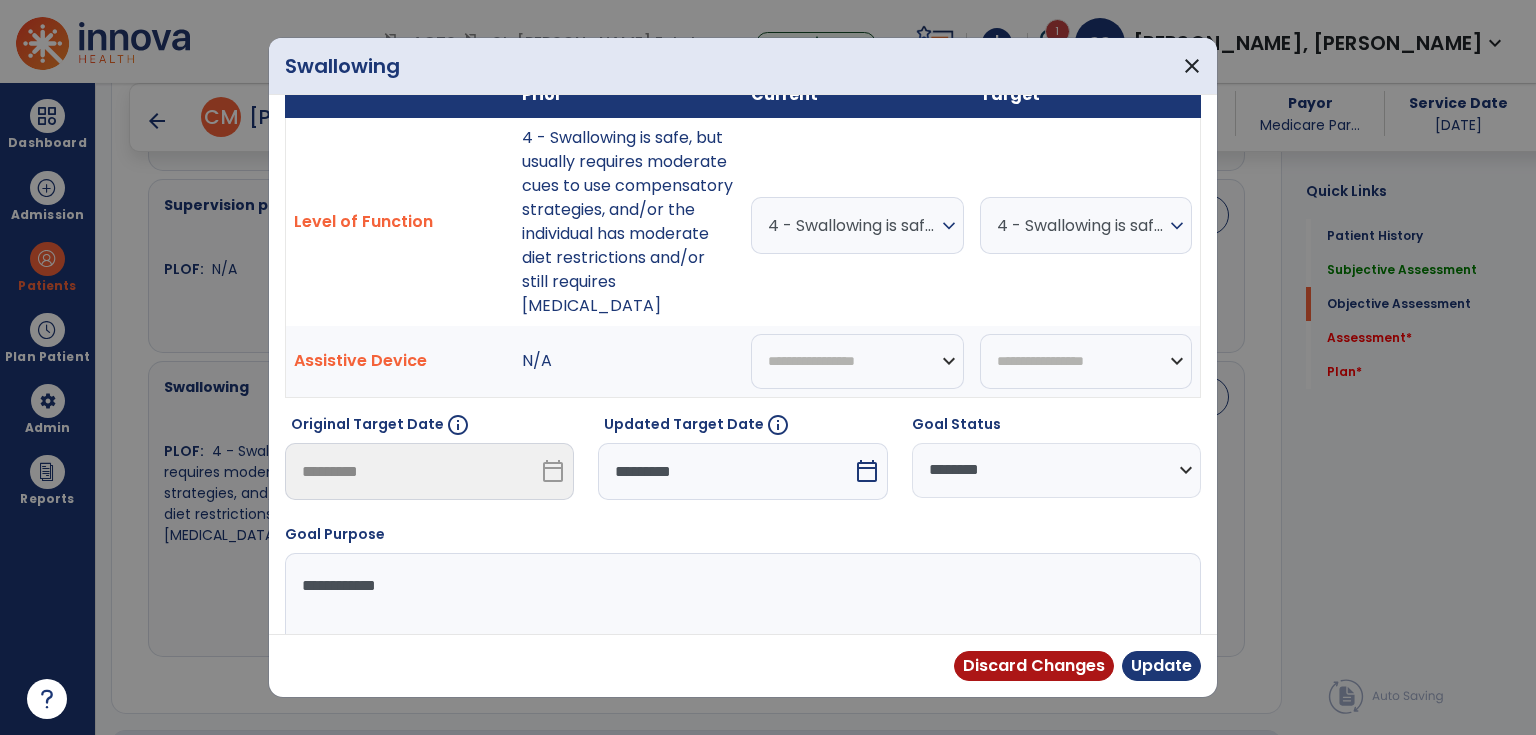 click on "calendar_today" at bounding box center (867, 471) 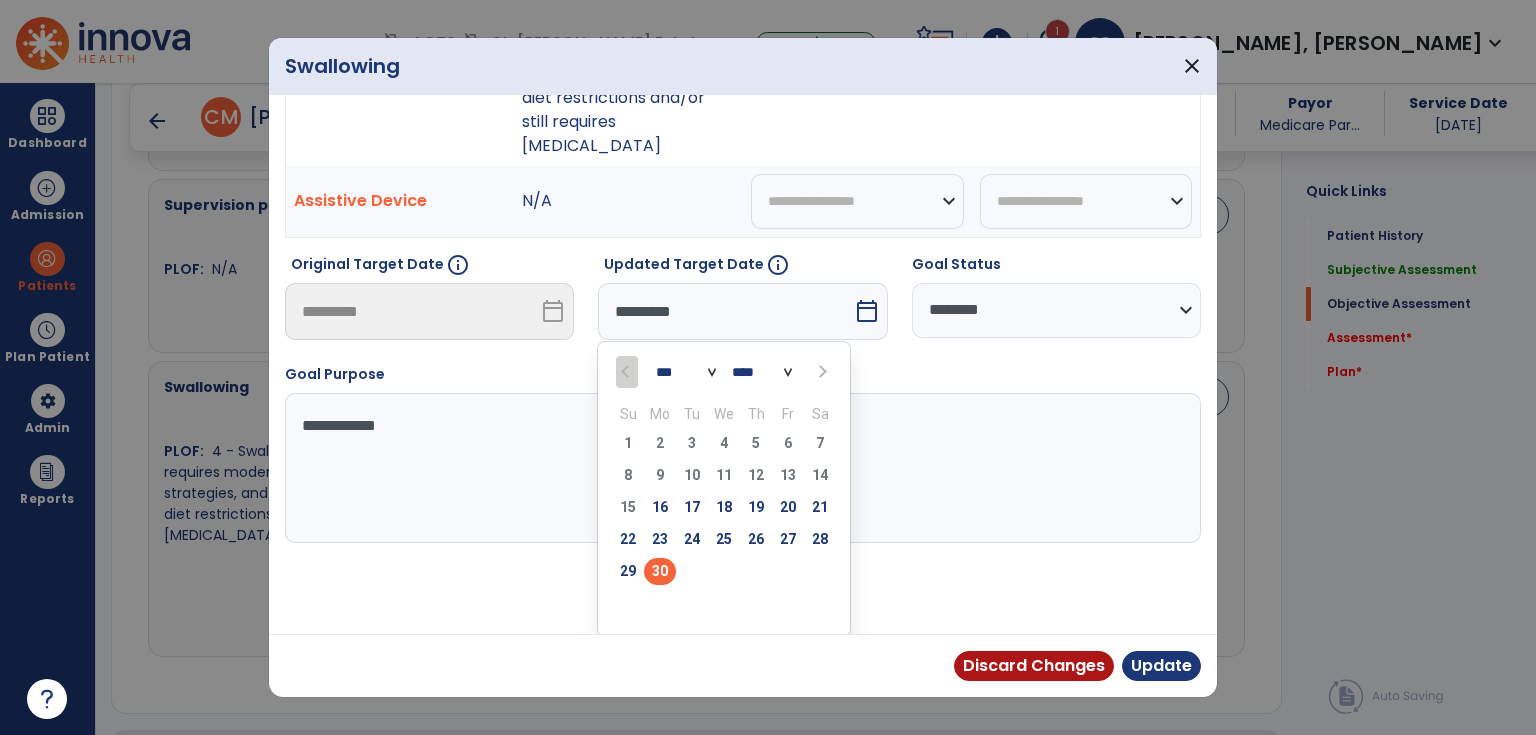click on "*** *** ***" at bounding box center (686, 372) 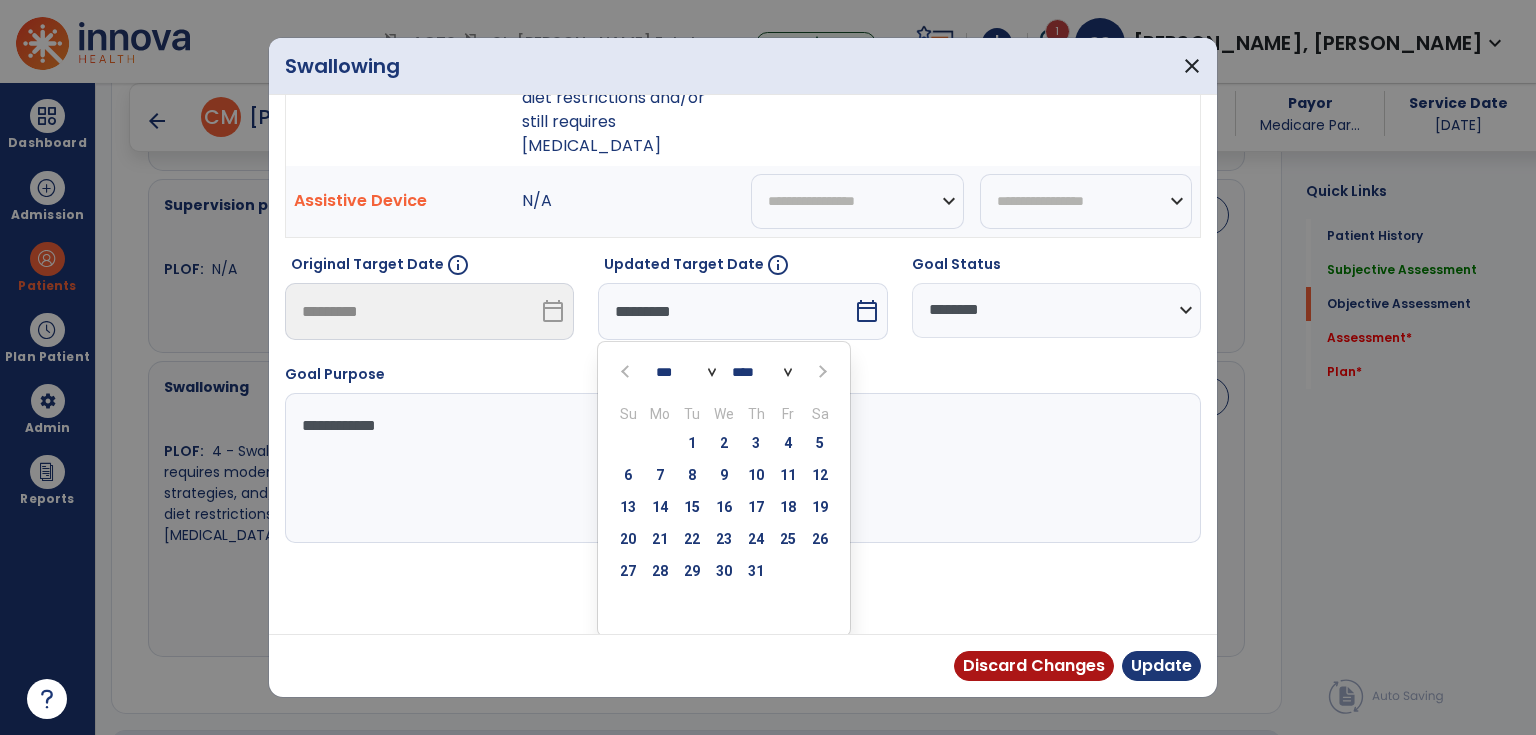 click on "**********" at bounding box center [743, 453] 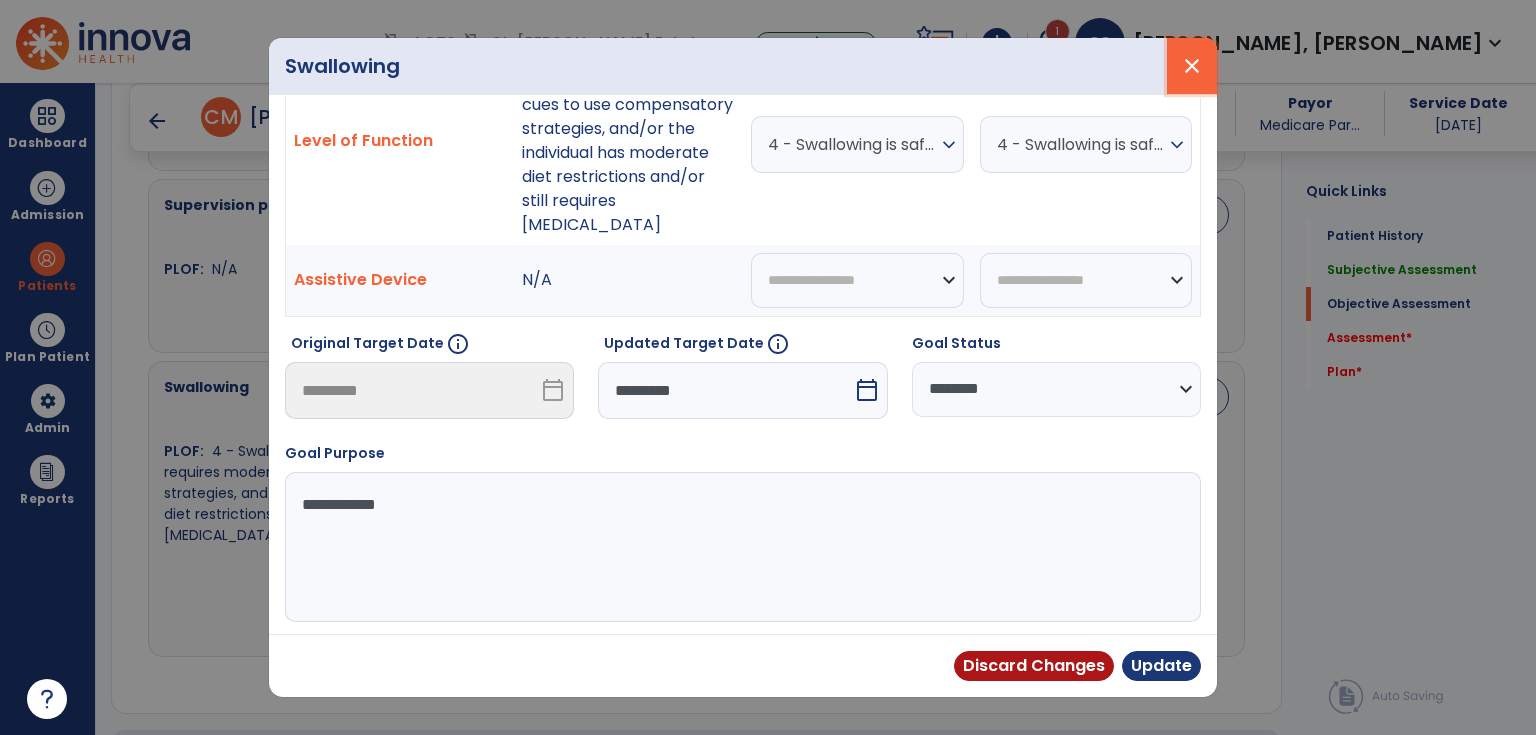 click on "close" at bounding box center (1192, 66) 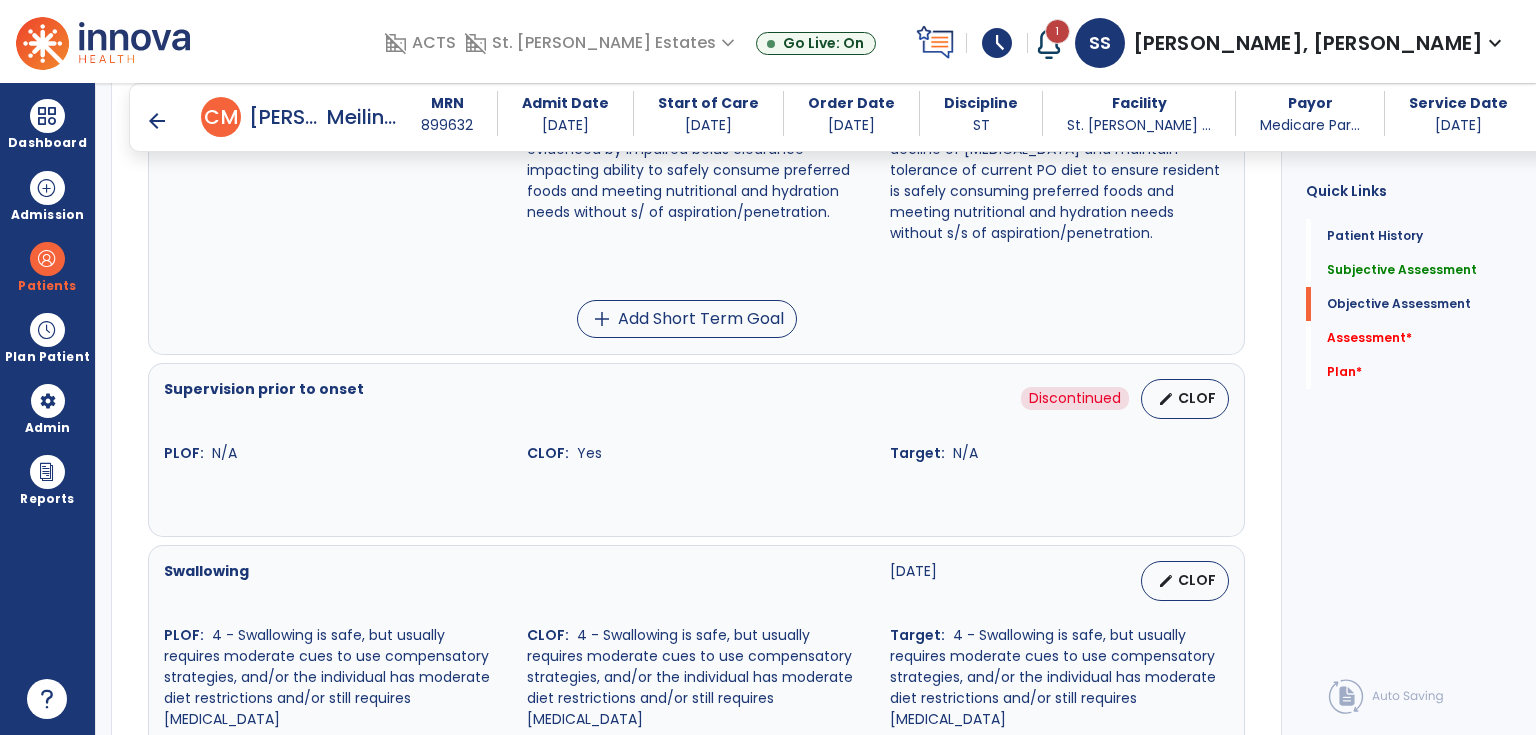 scroll, scrollTop: 1040, scrollLeft: 0, axis: vertical 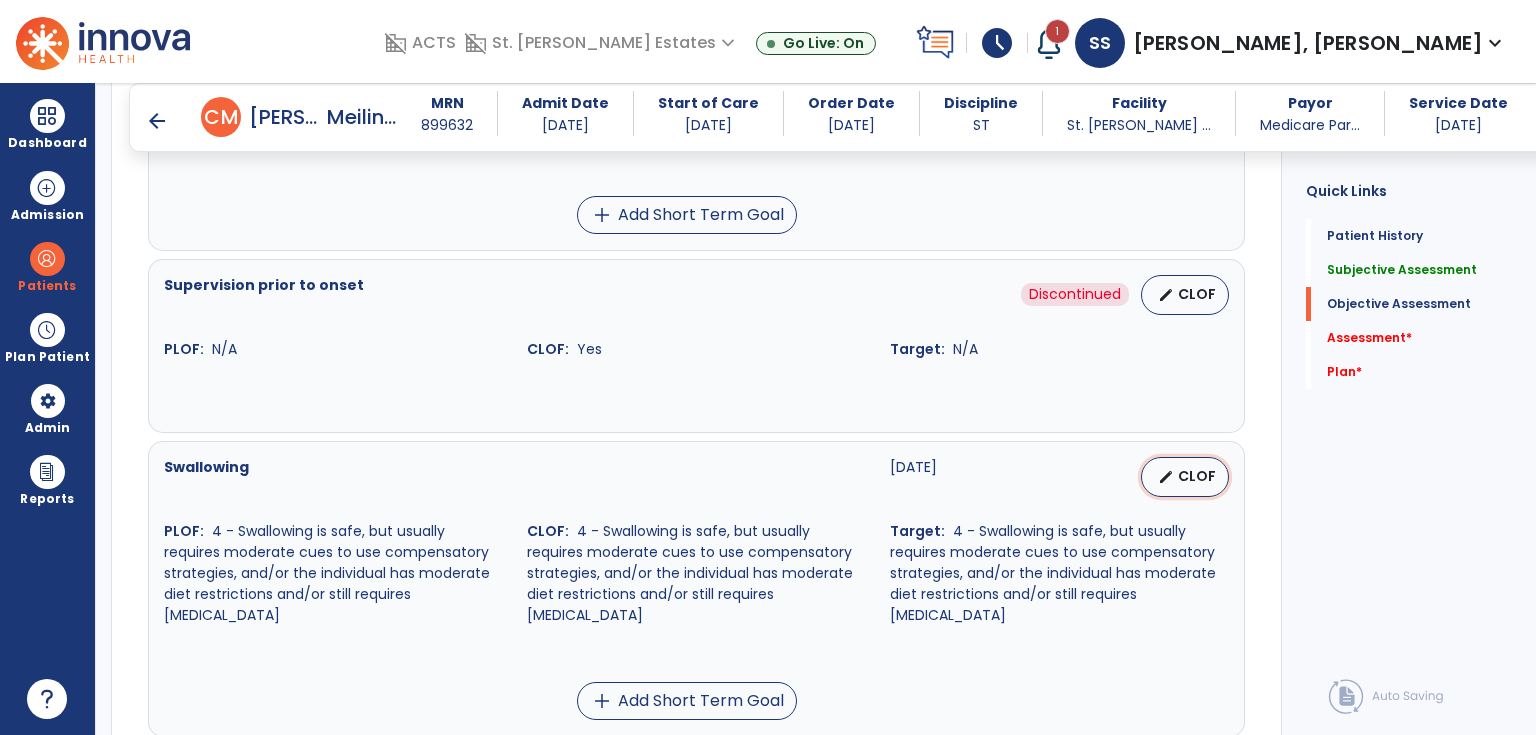 click on "edit   CLOF" at bounding box center [1185, 477] 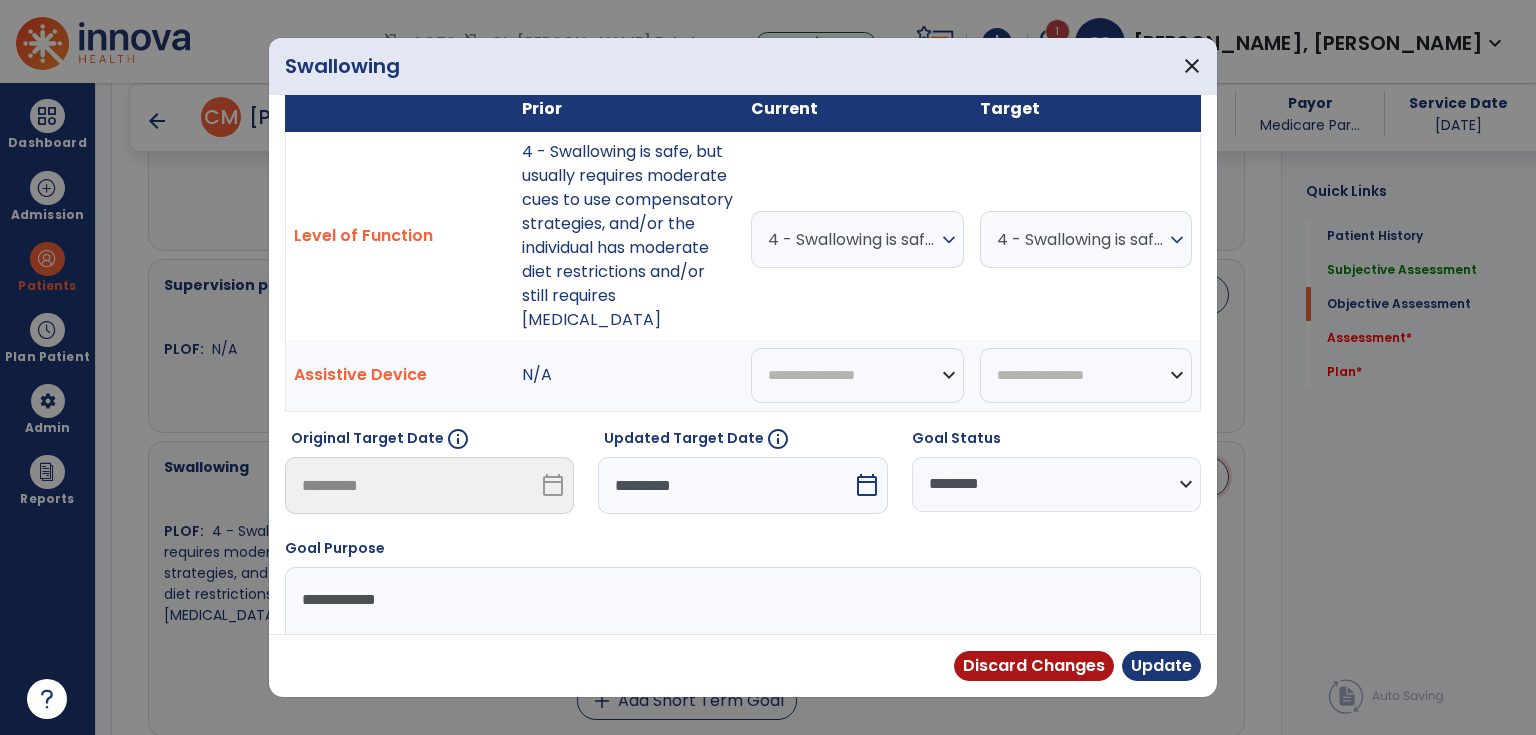 scroll, scrollTop: 160, scrollLeft: 0, axis: vertical 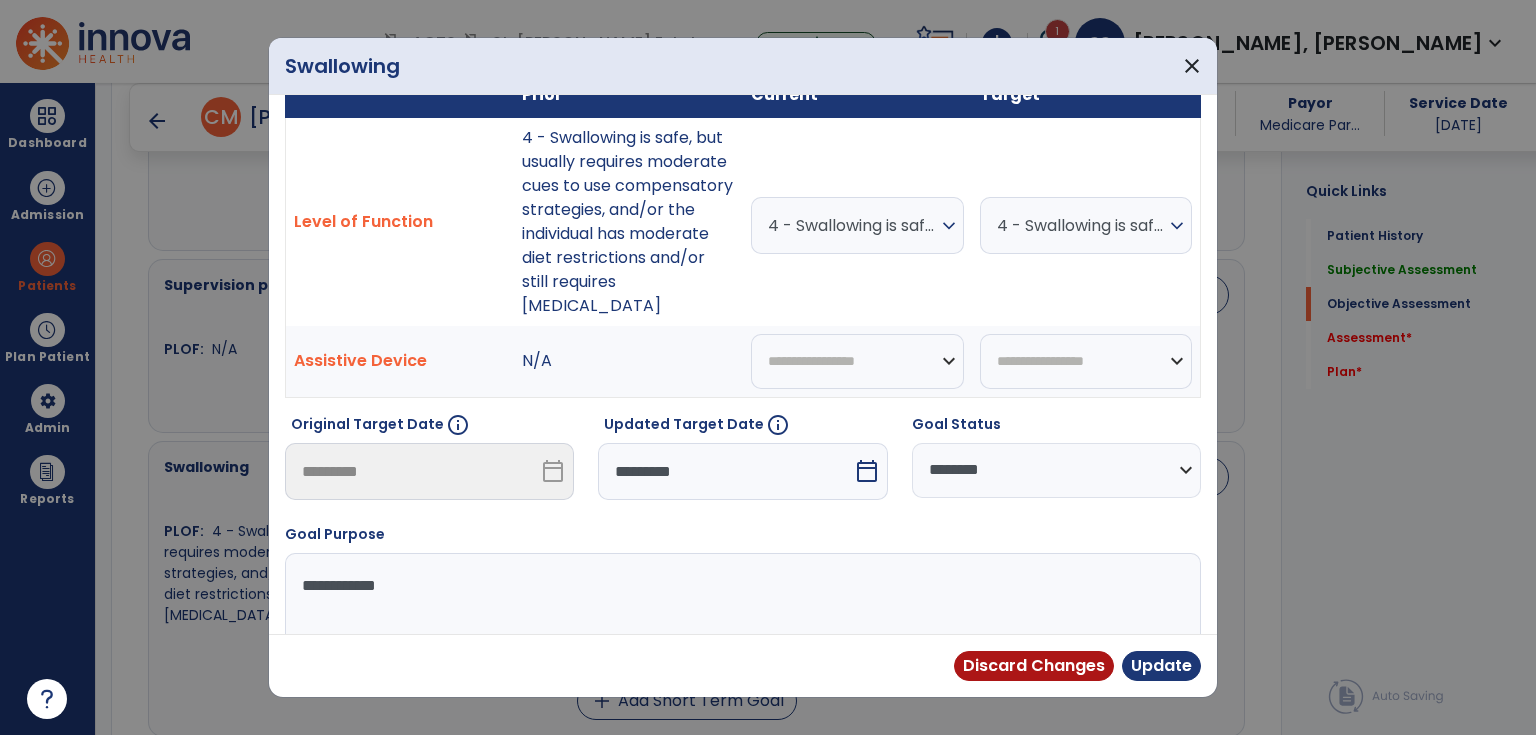 click on "calendar_today" at bounding box center (867, 471) 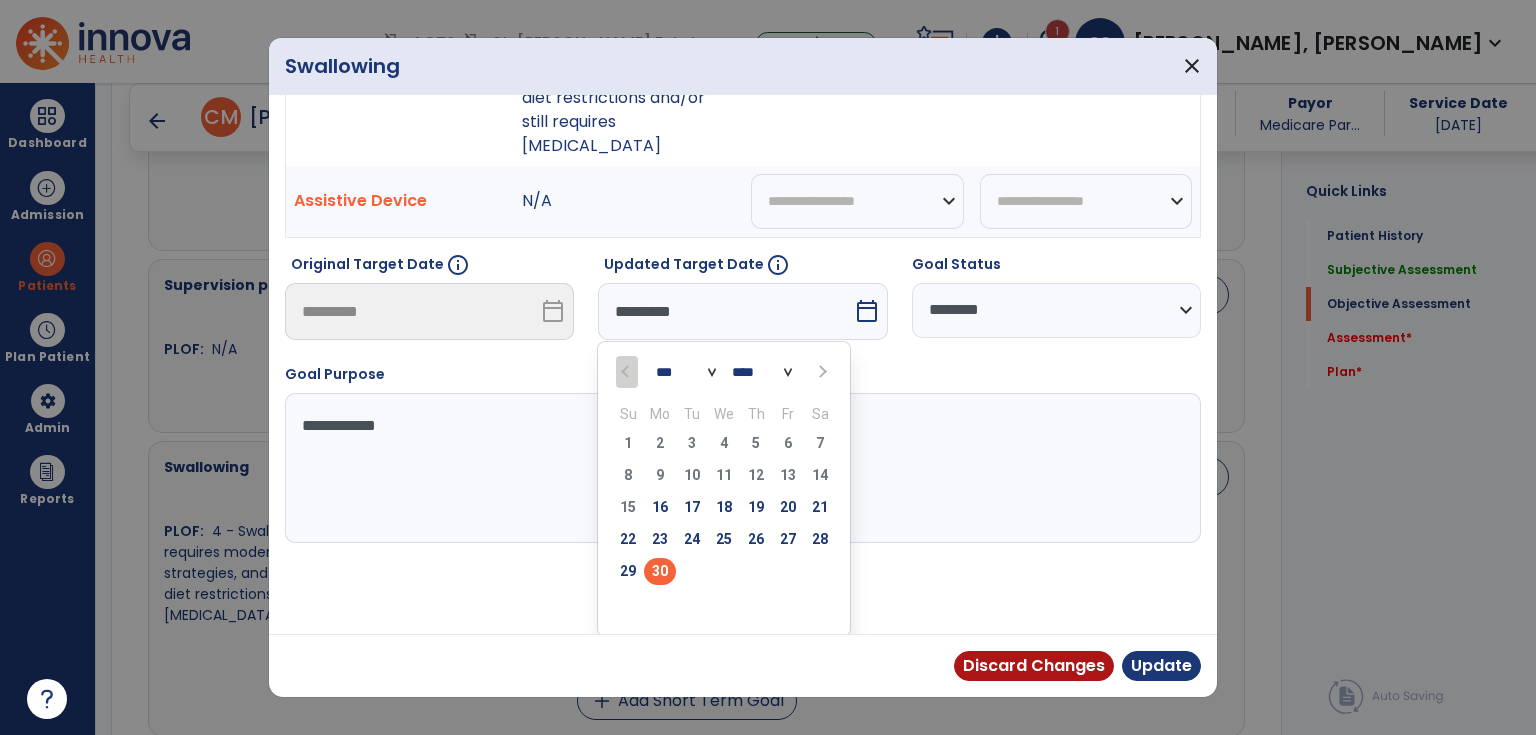 click on "*** *** ***" at bounding box center (686, 372) 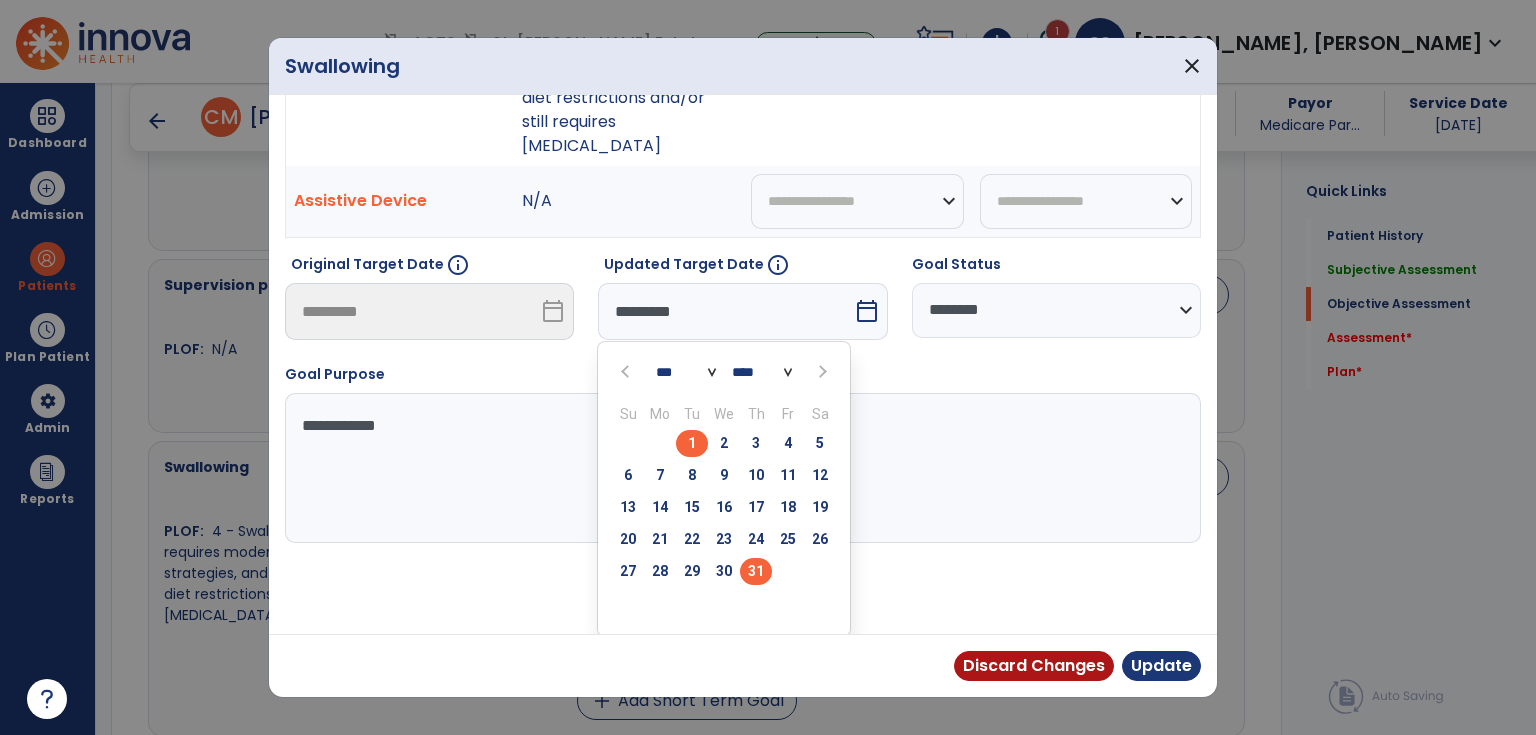 click on "31" at bounding box center (756, 571) 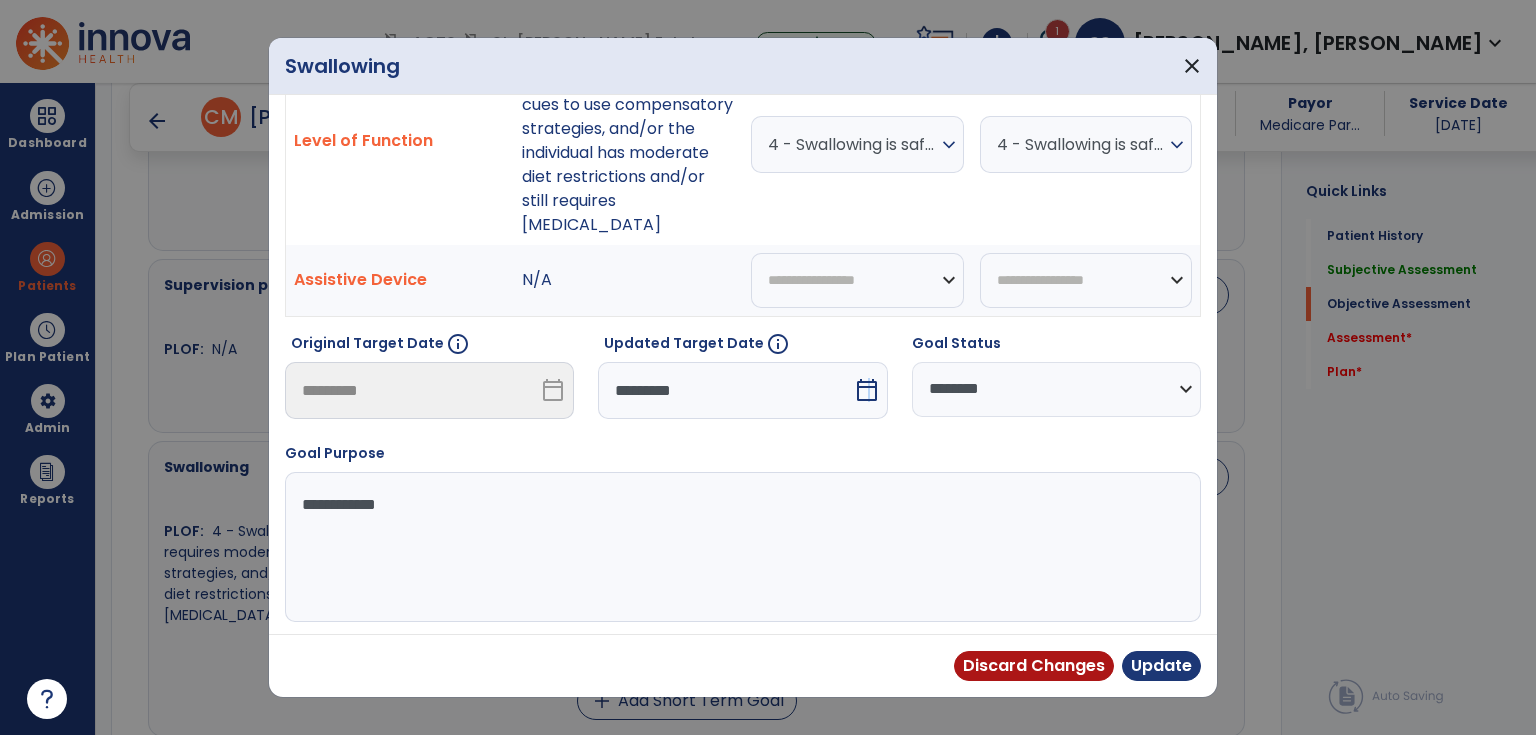 click on "calendar_today" at bounding box center (867, 390) 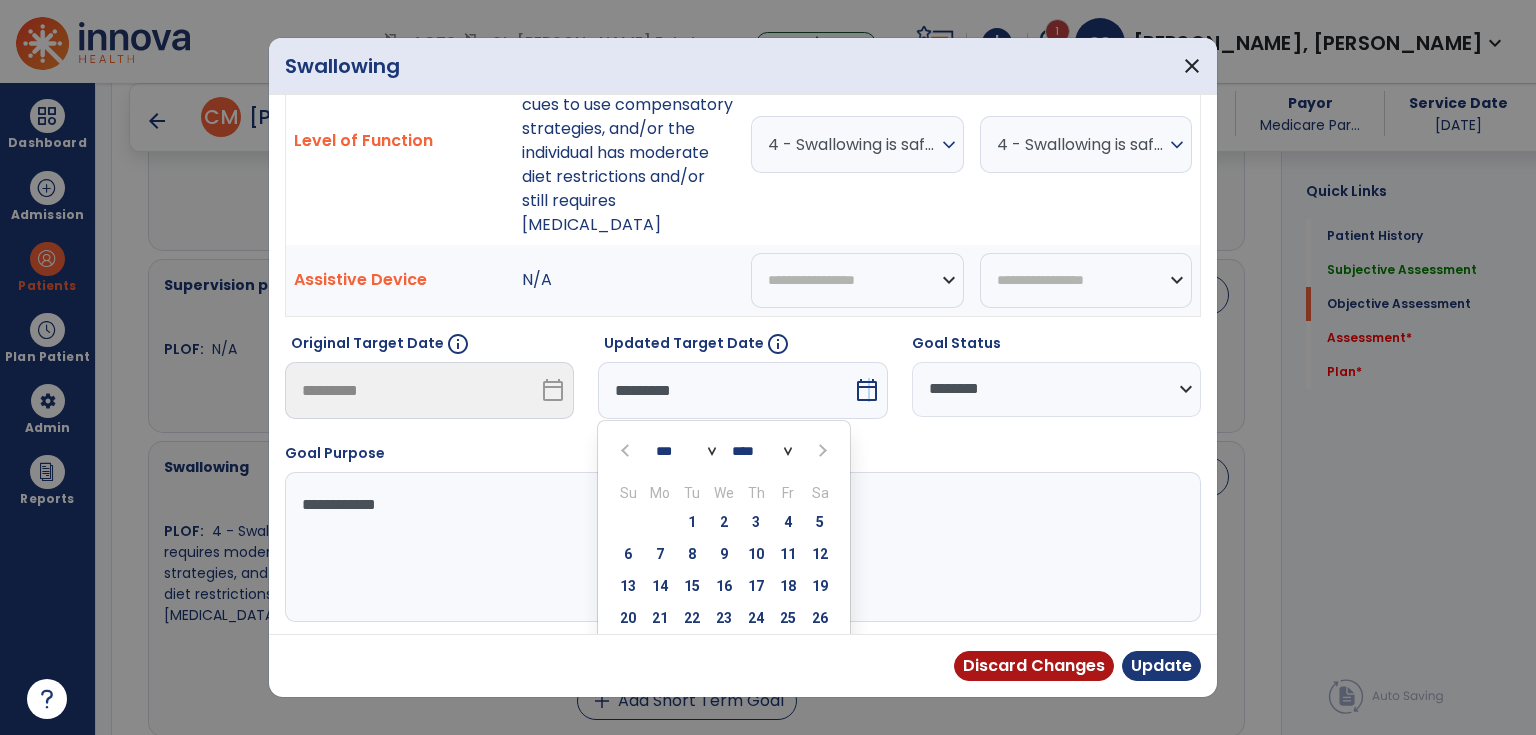 scroll, scrollTop: 272, scrollLeft: 0, axis: vertical 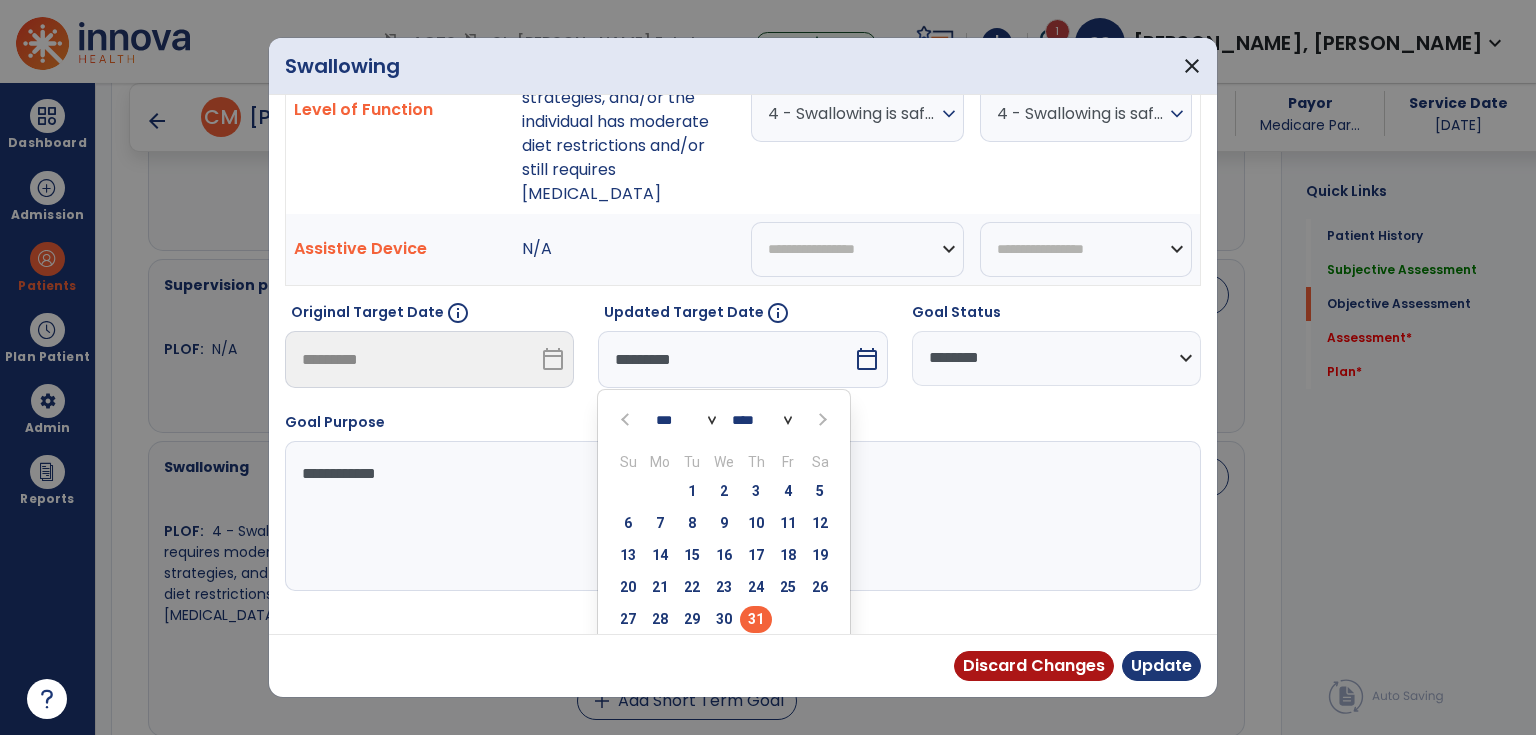 click on "31" at bounding box center (756, 619) 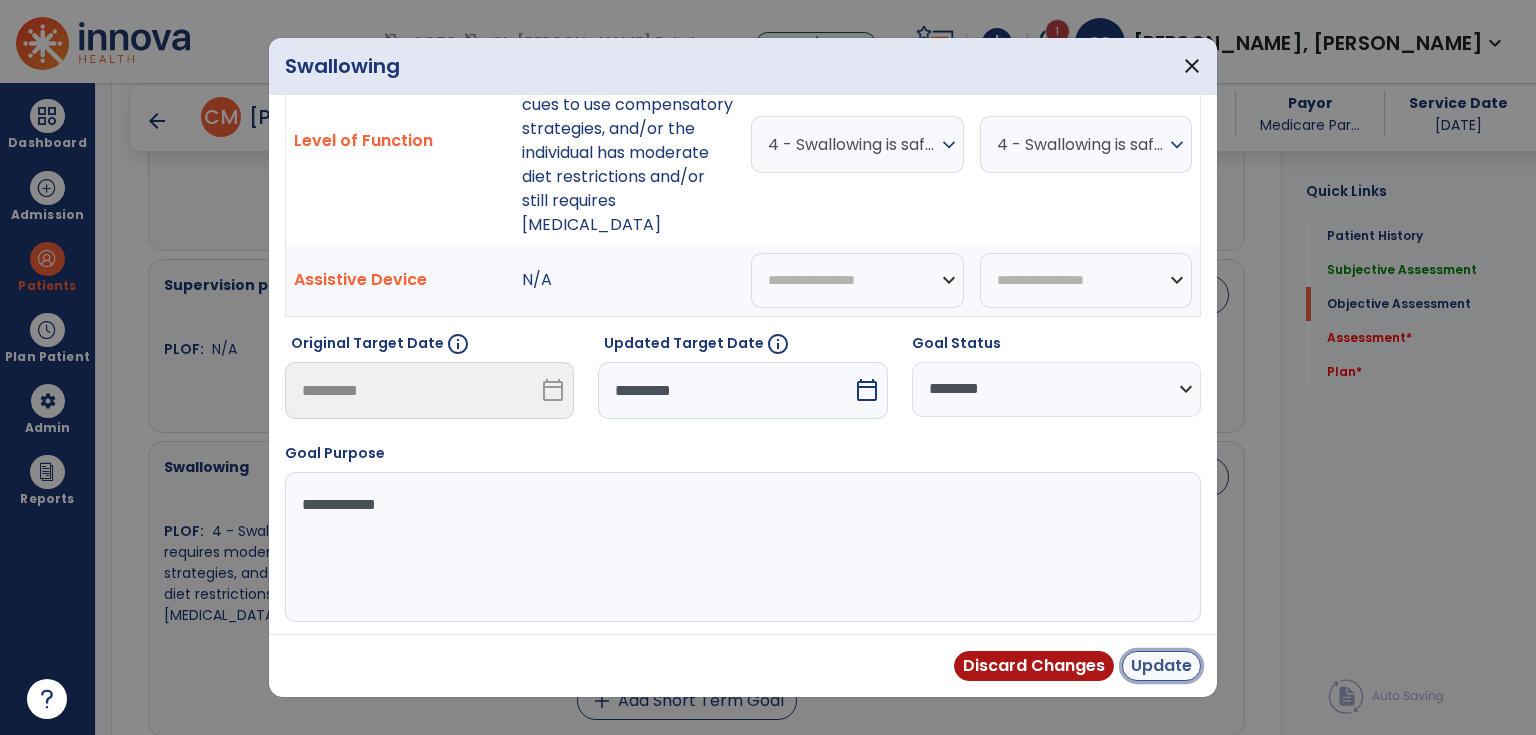 click on "Update" at bounding box center (1161, 666) 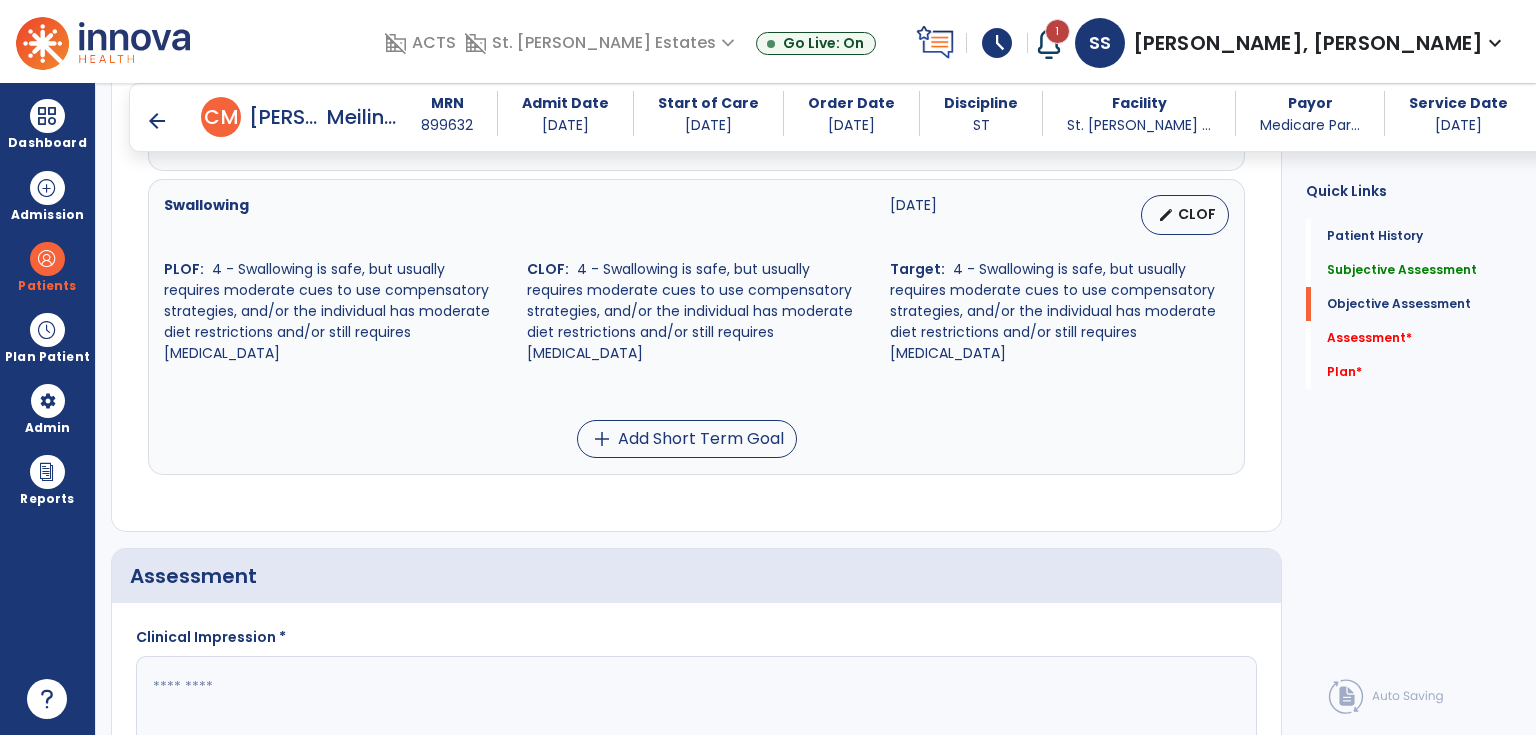 scroll, scrollTop: 1360, scrollLeft: 0, axis: vertical 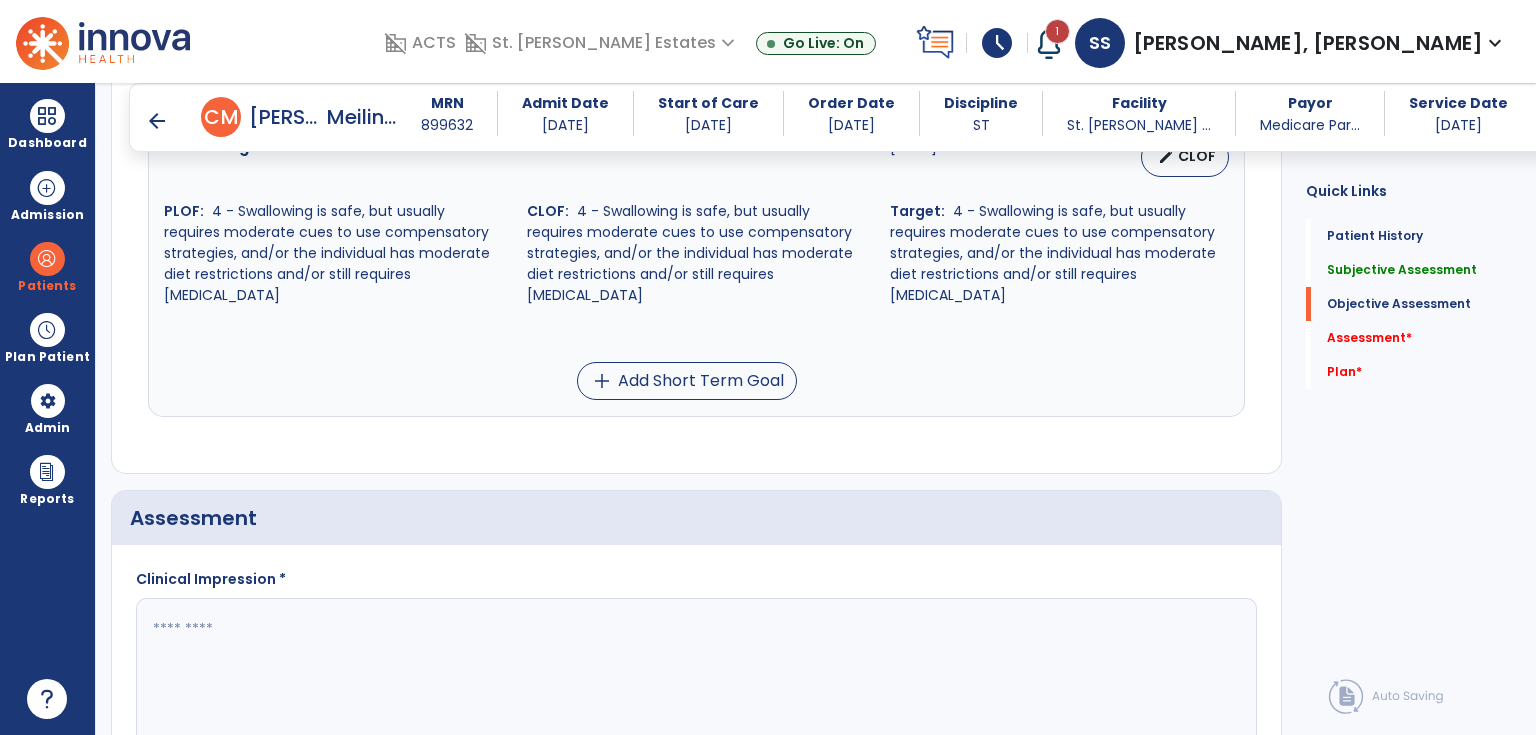 click 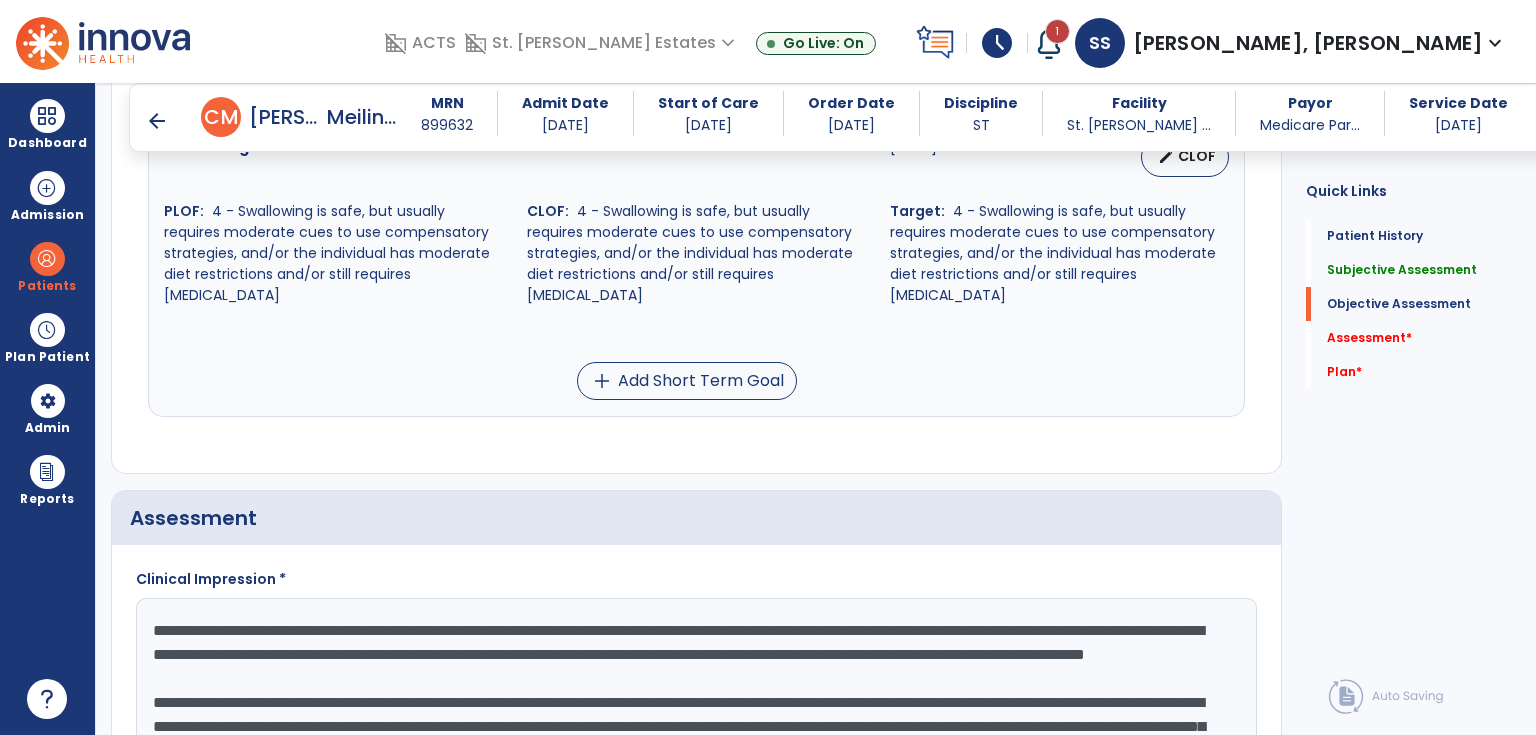 scroll, scrollTop: 63, scrollLeft: 0, axis: vertical 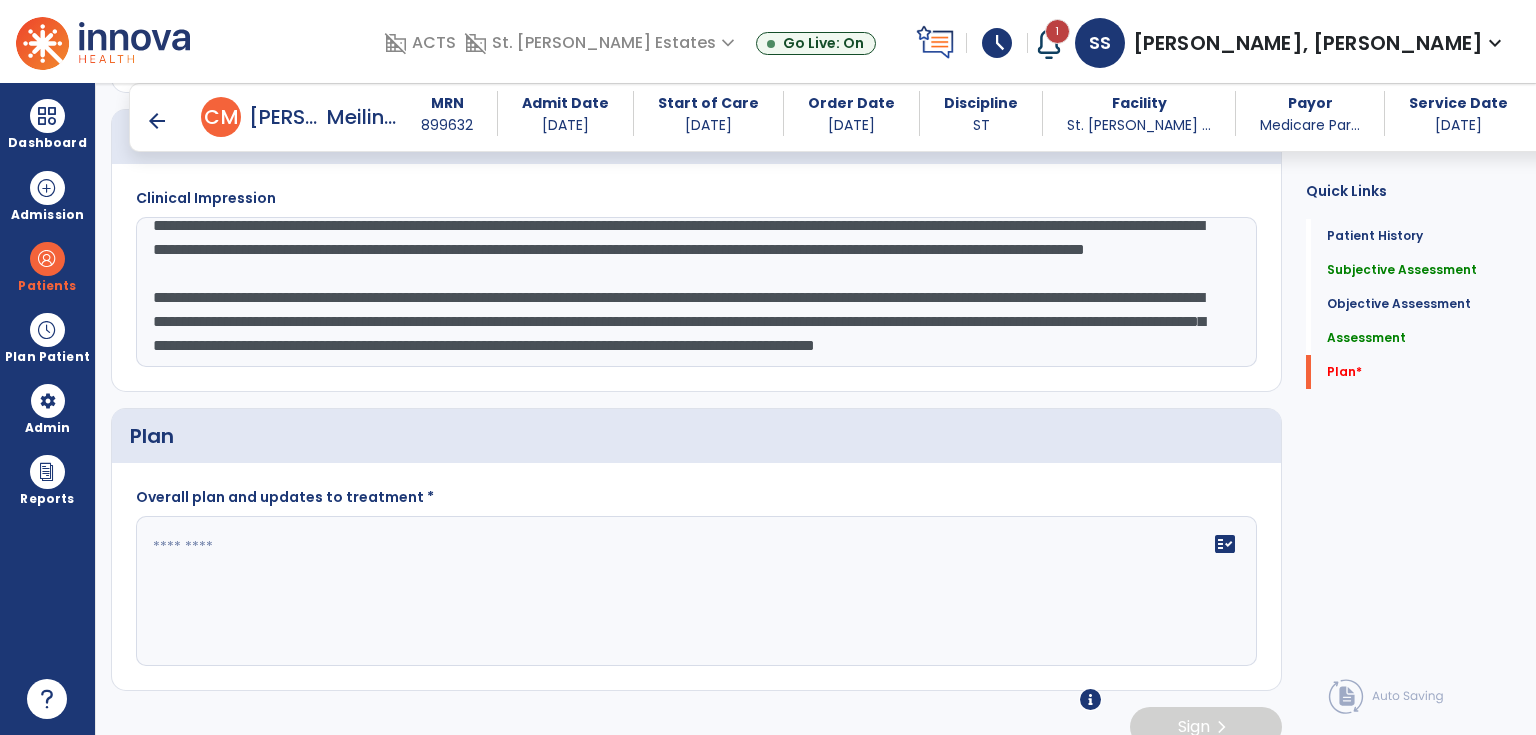 type on "**********" 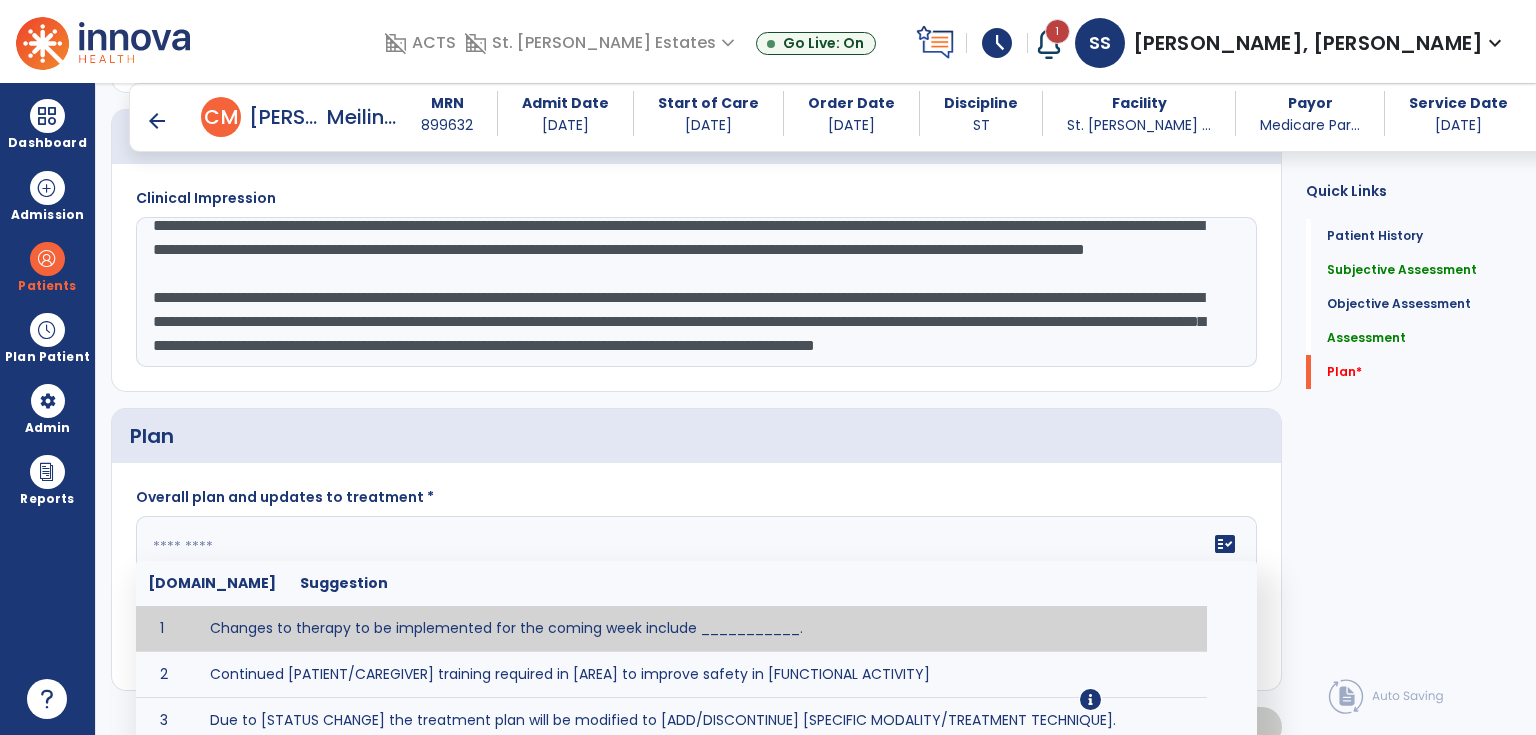 paste on "**********" 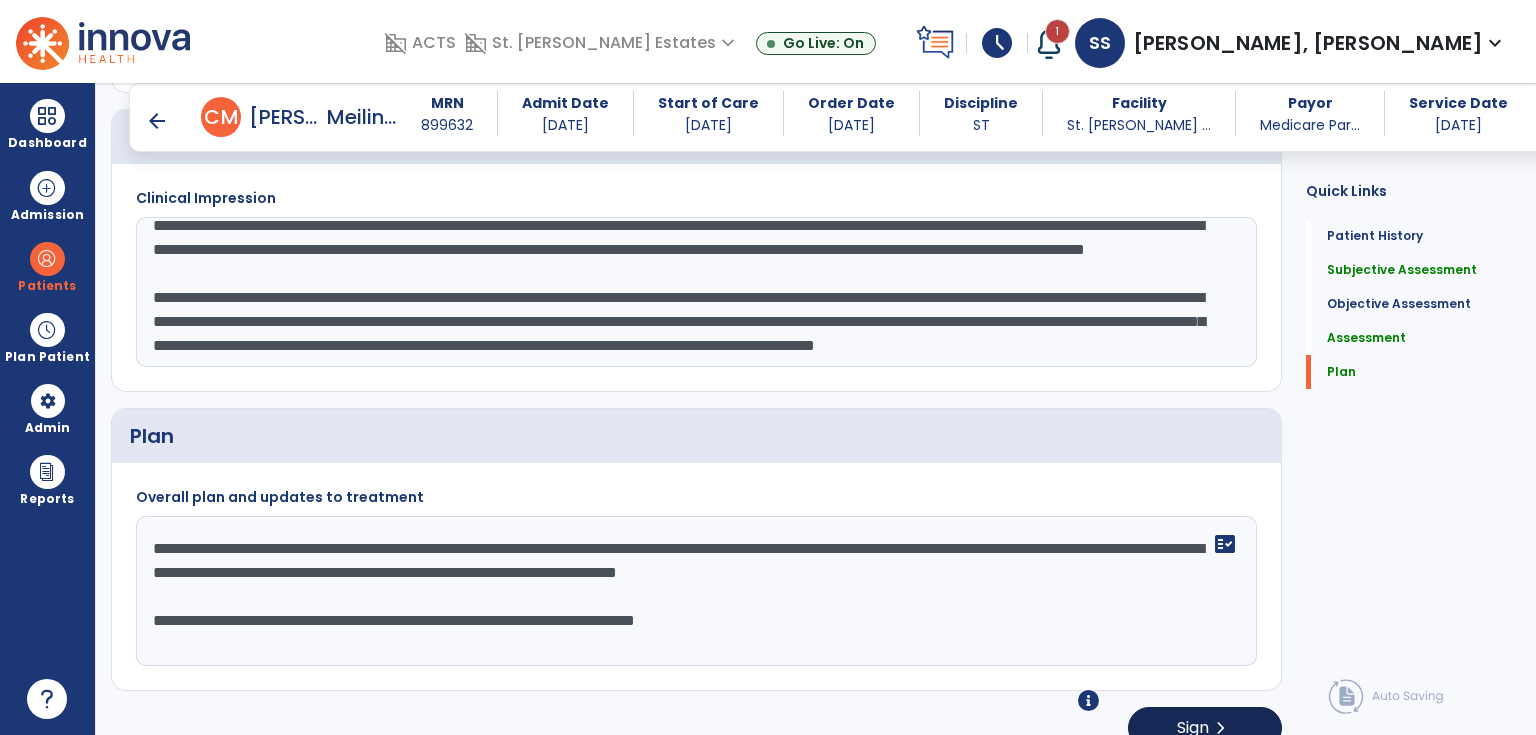 type on "**********" 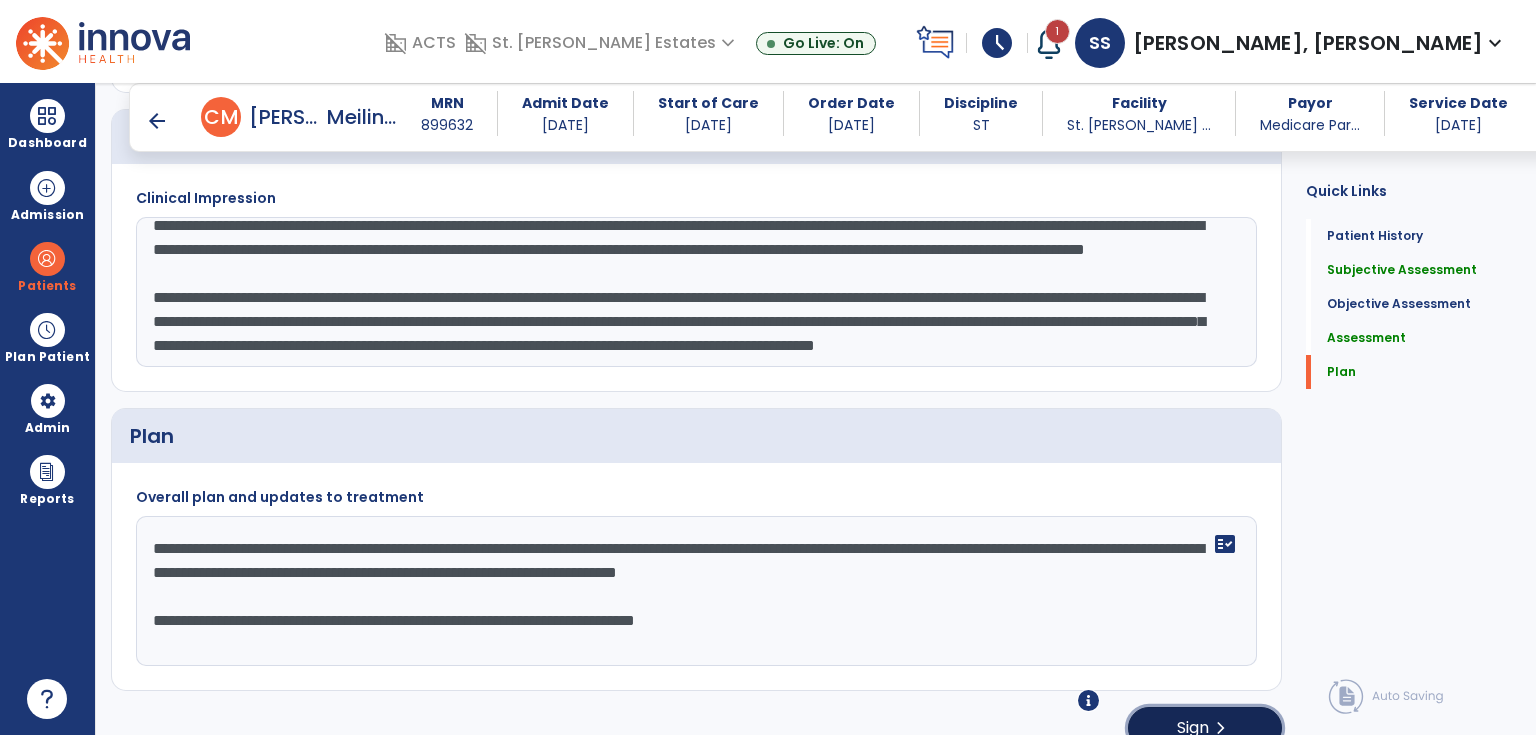 click on "Sign  chevron_right" 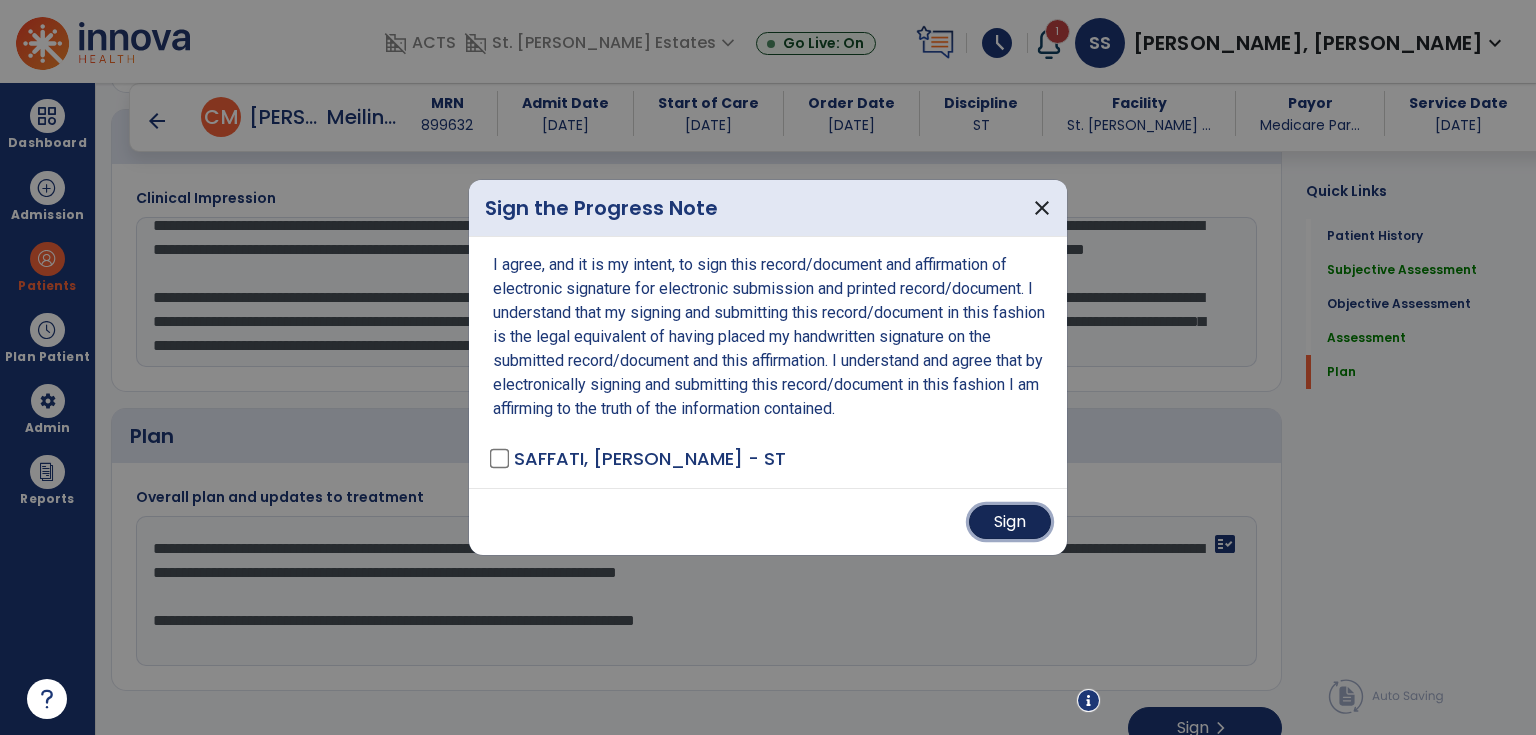 click on "Sign" at bounding box center [1010, 522] 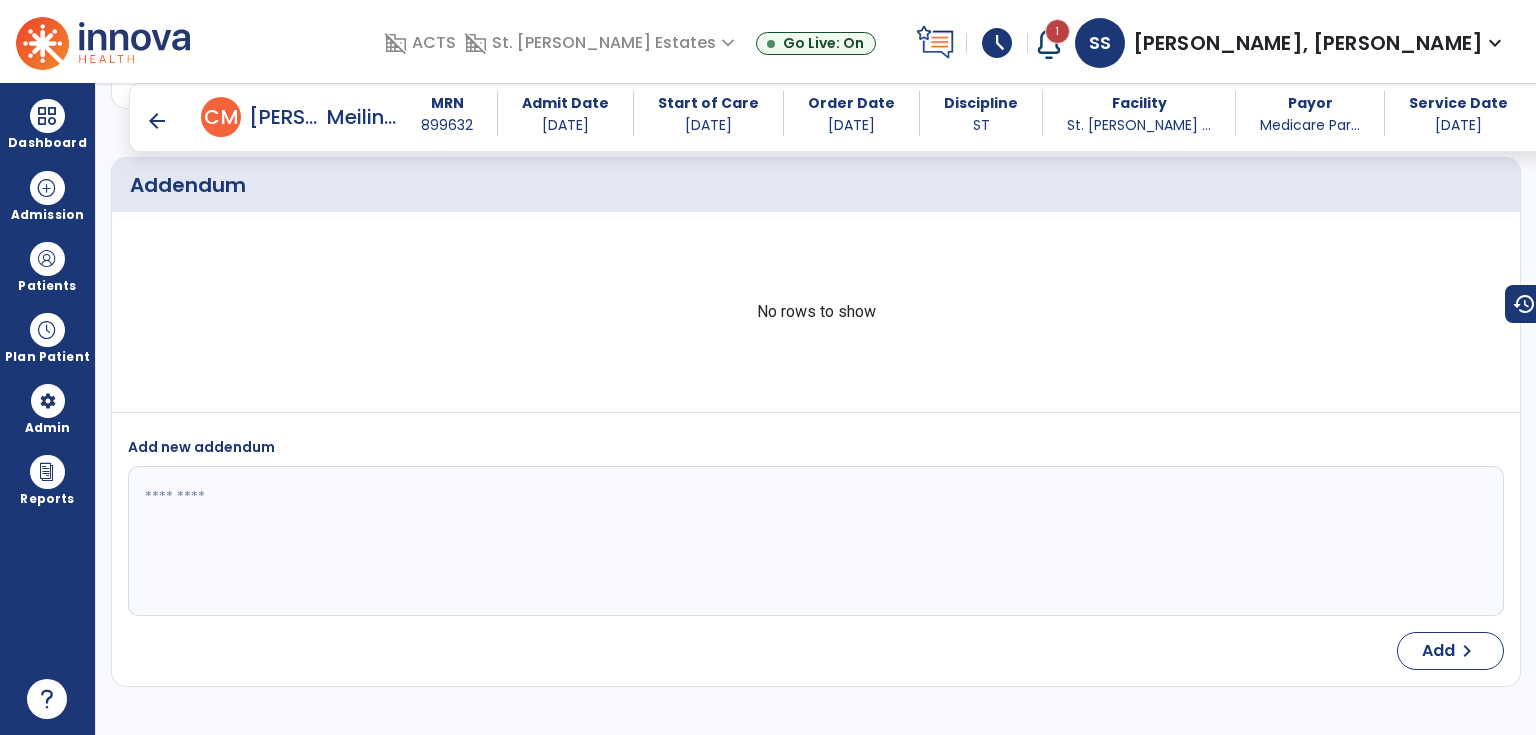 scroll, scrollTop: 2468, scrollLeft: 0, axis: vertical 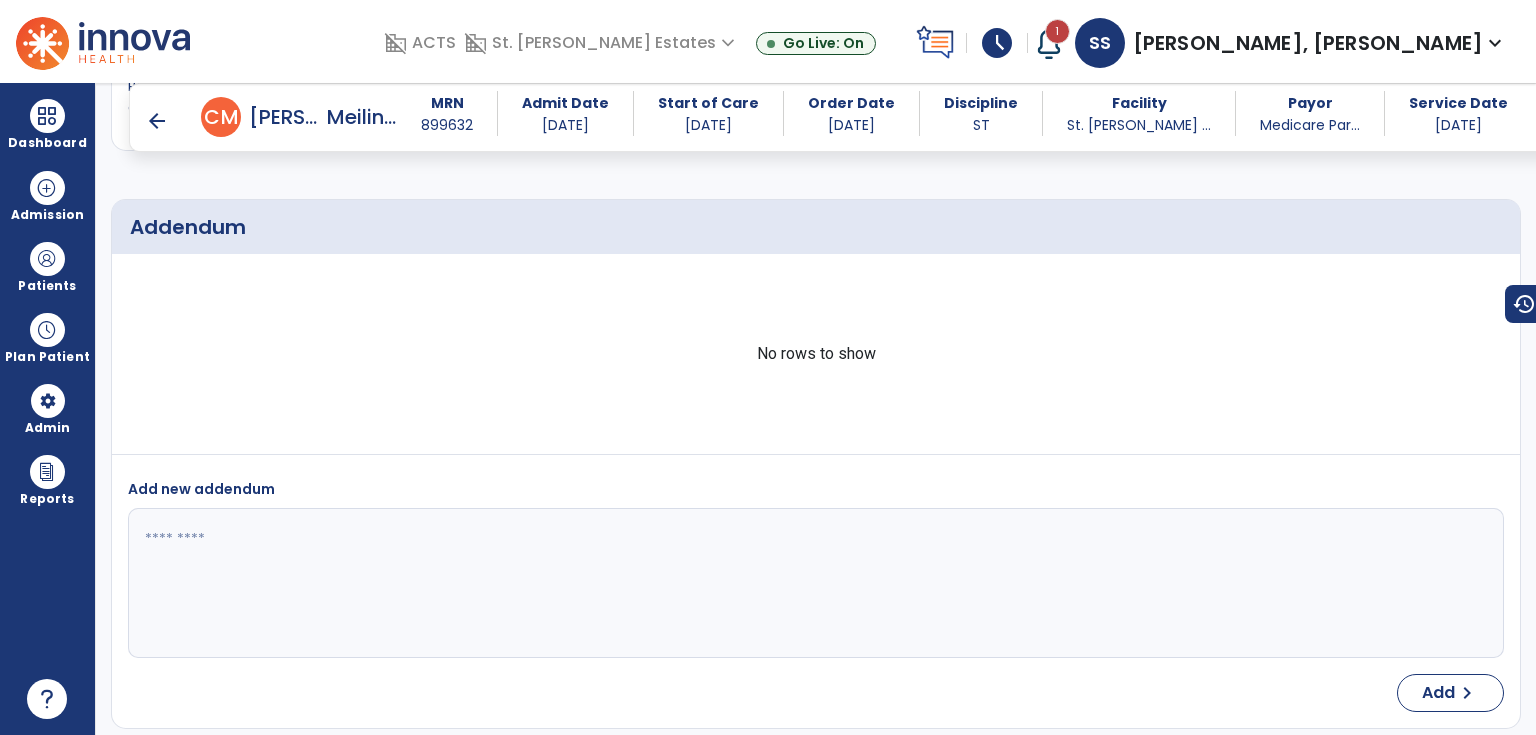 click on "arrow_back" at bounding box center [157, 121] 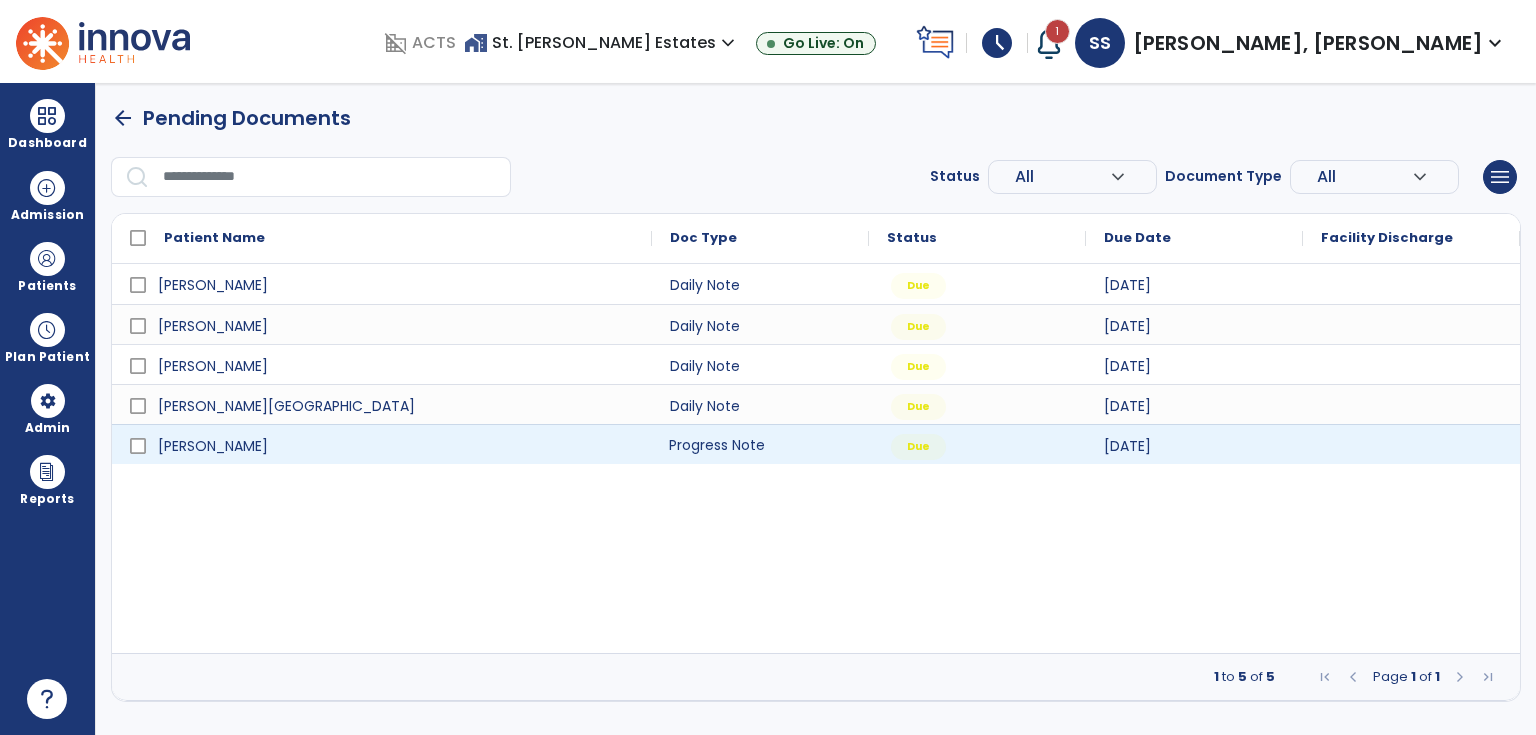 click on "Progress Note" at bounding box center (760, 444) 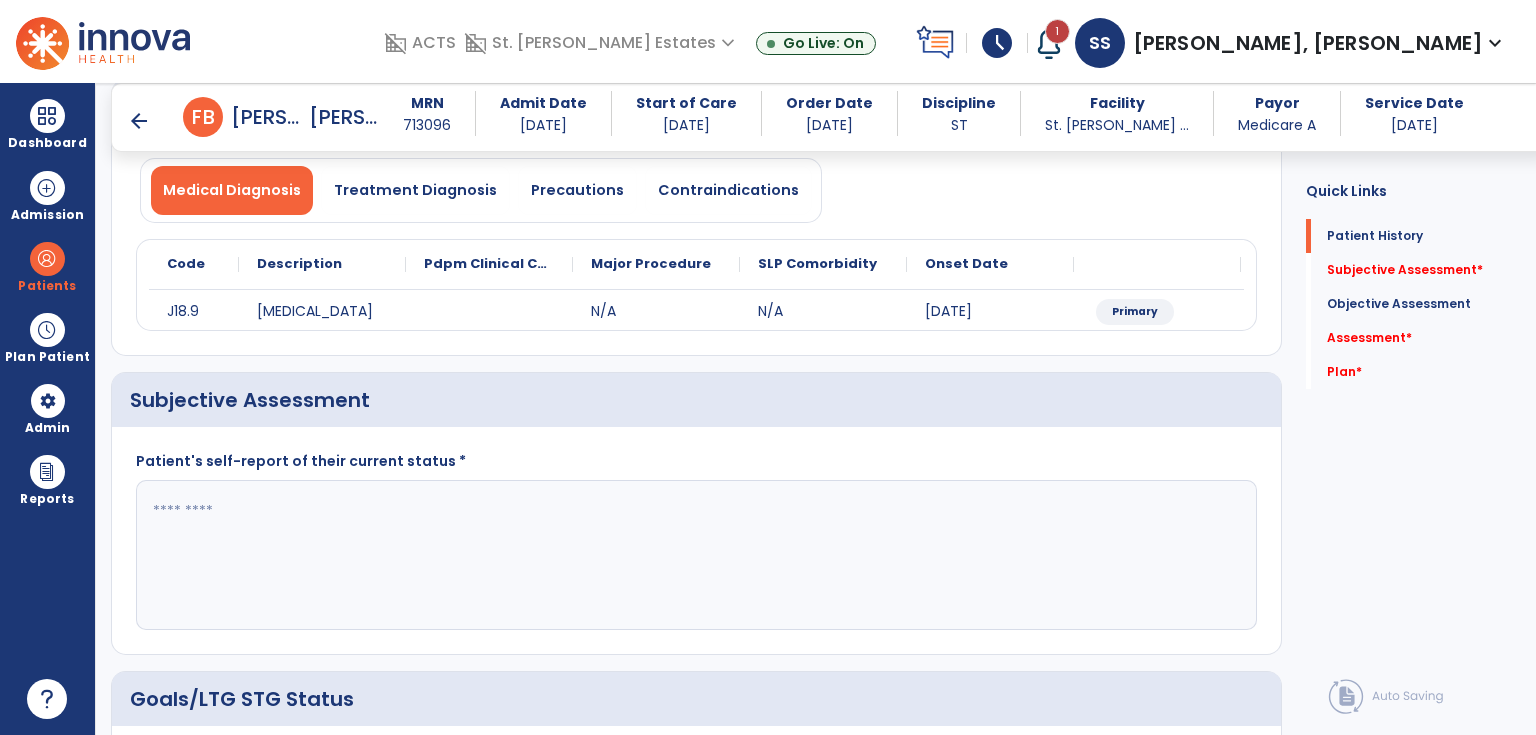 scroll, scrollTop: 160, scrollLeft: 0, axis: vertical 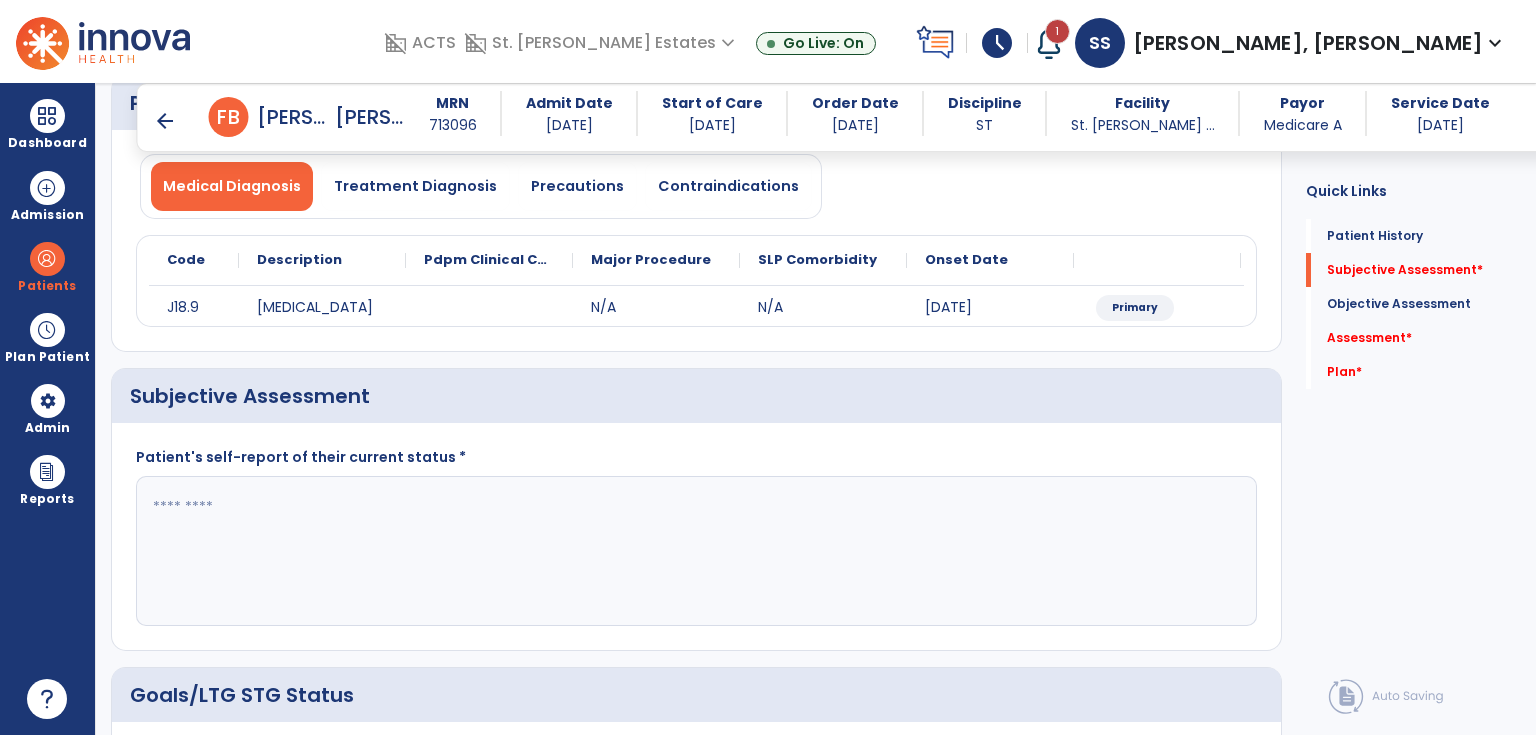 click 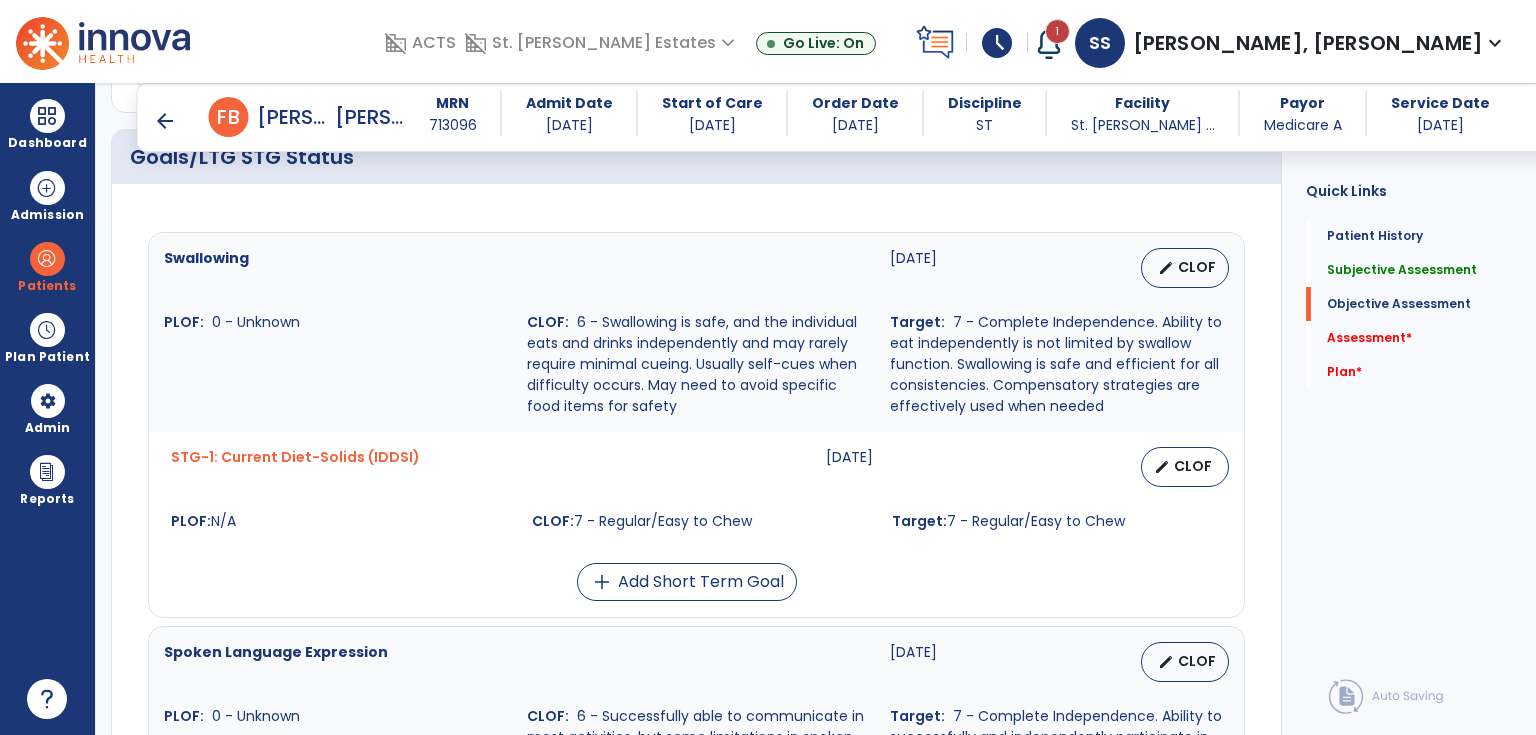 scroll, scrollTop: 720, scrollLeft: 0, axis: vertical 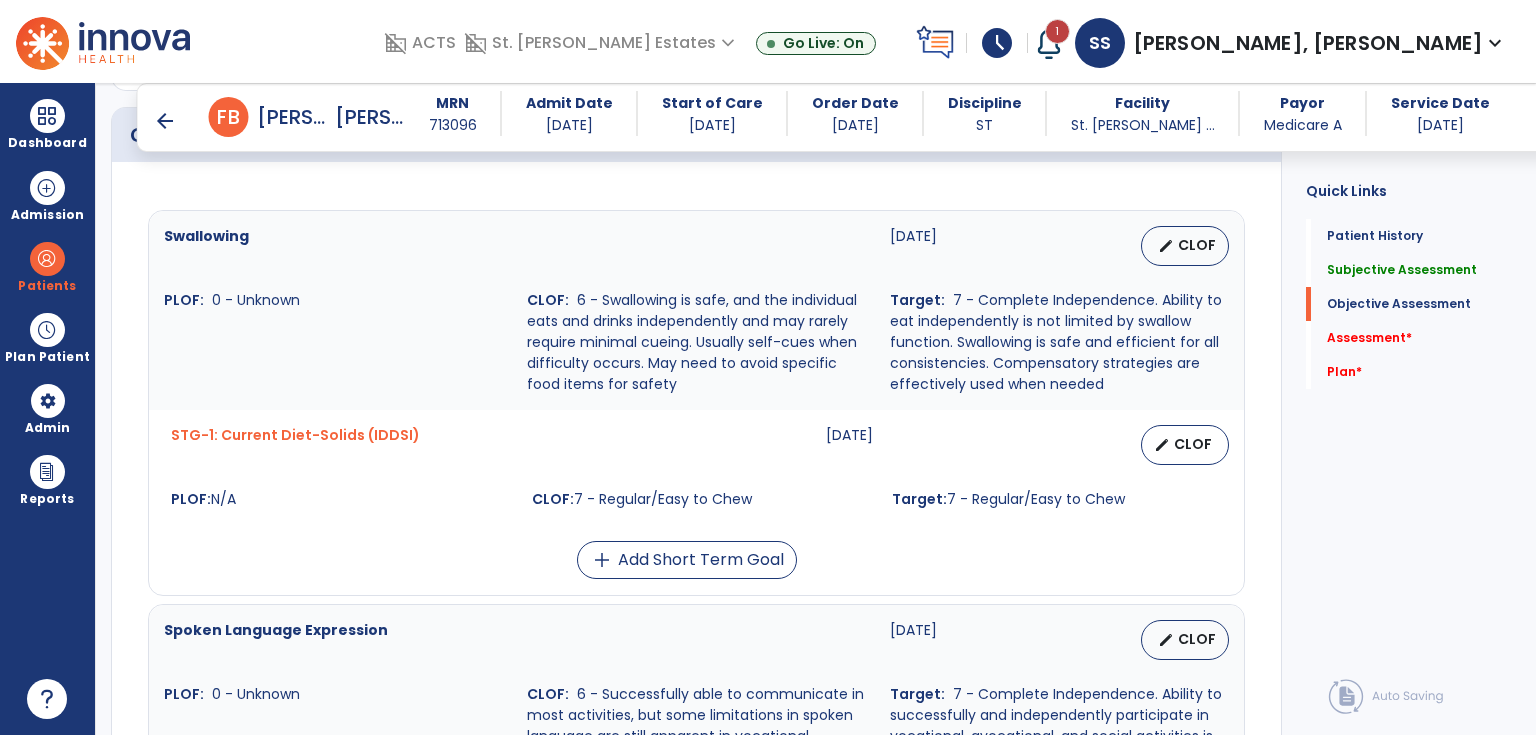 type on "**********" 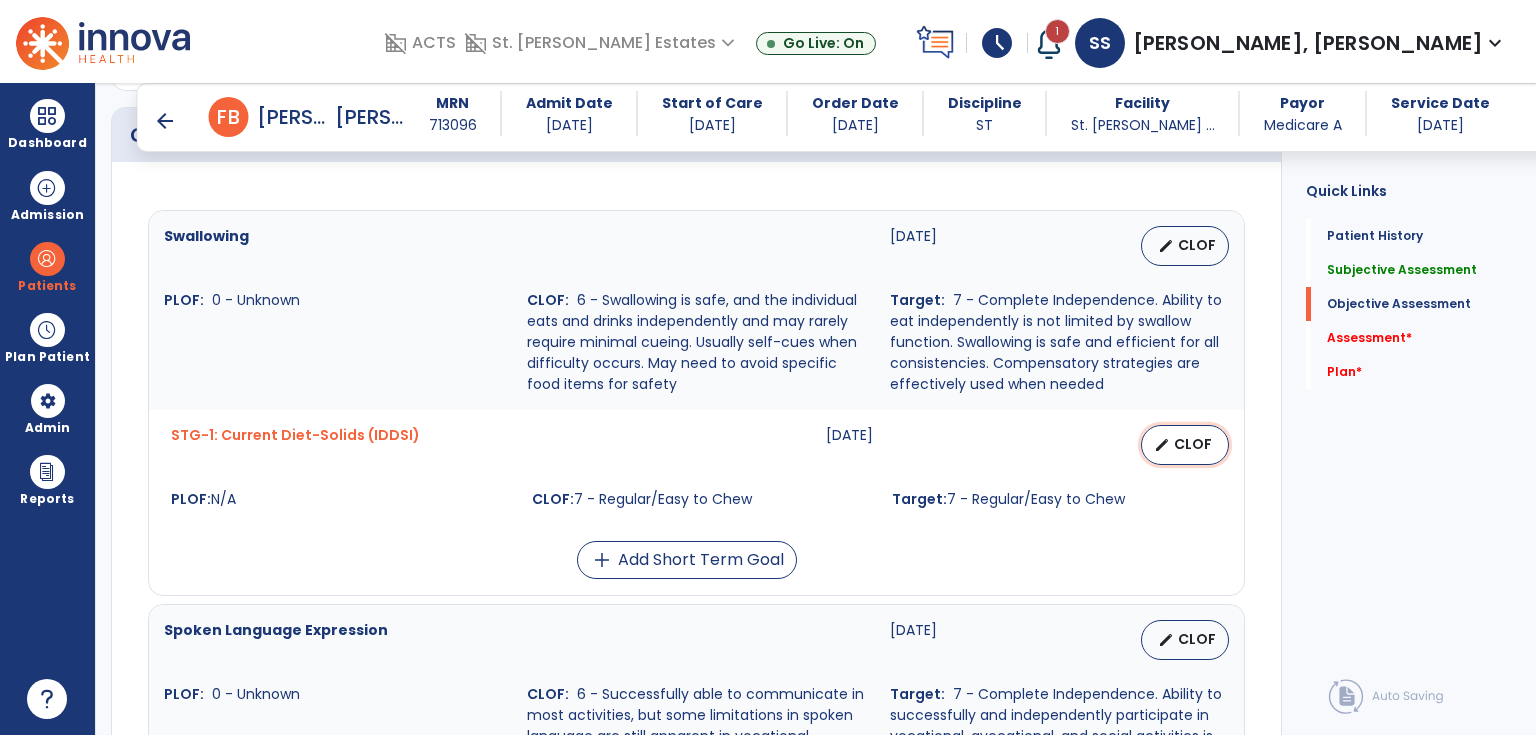 click on "CLOF" at bounding box center [1193, 444] 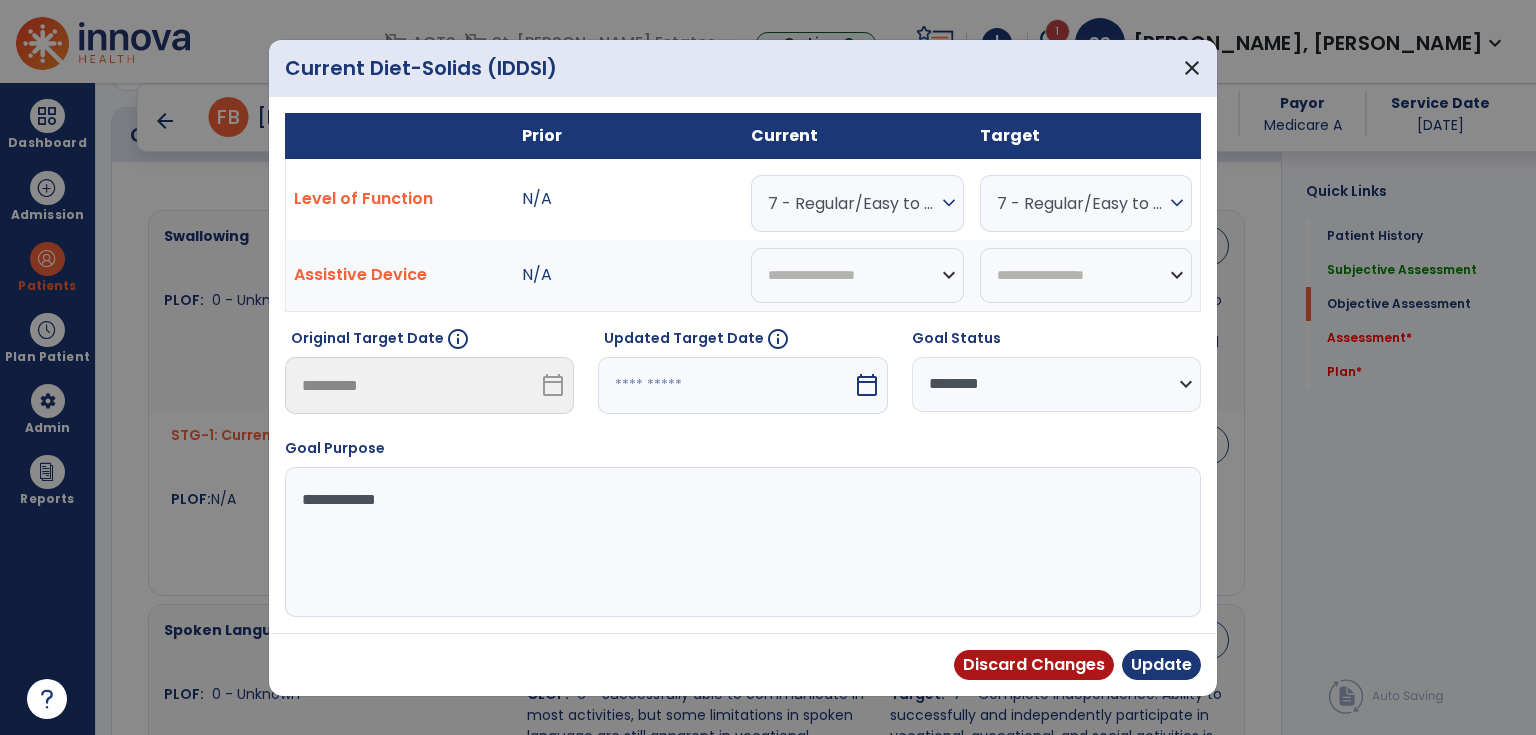 click on "**********" at bounding box center (1056, 384) 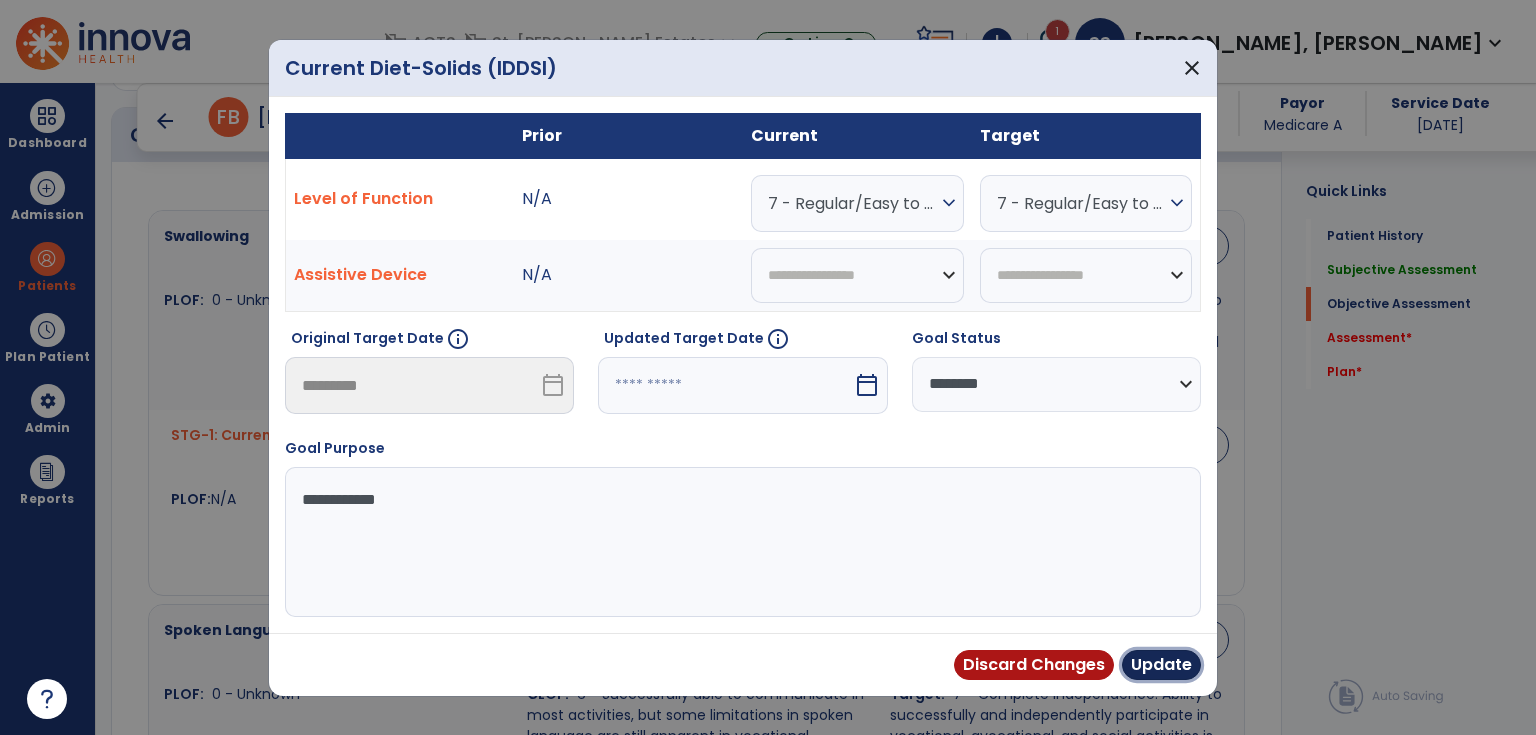 click on "Update" at bounding box center (1161, 665) 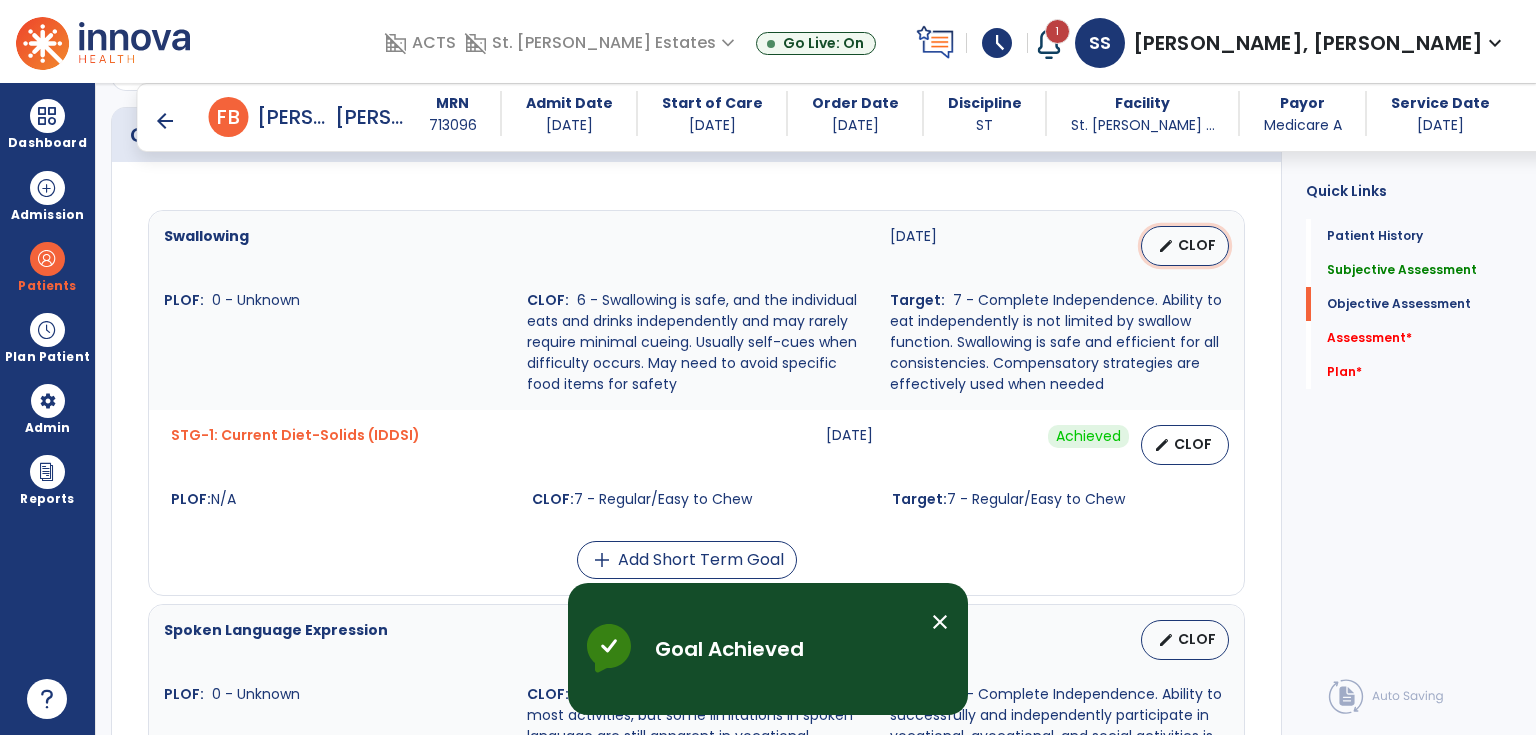 click on "edit   CLOF" at bounding box center (1185, 246) 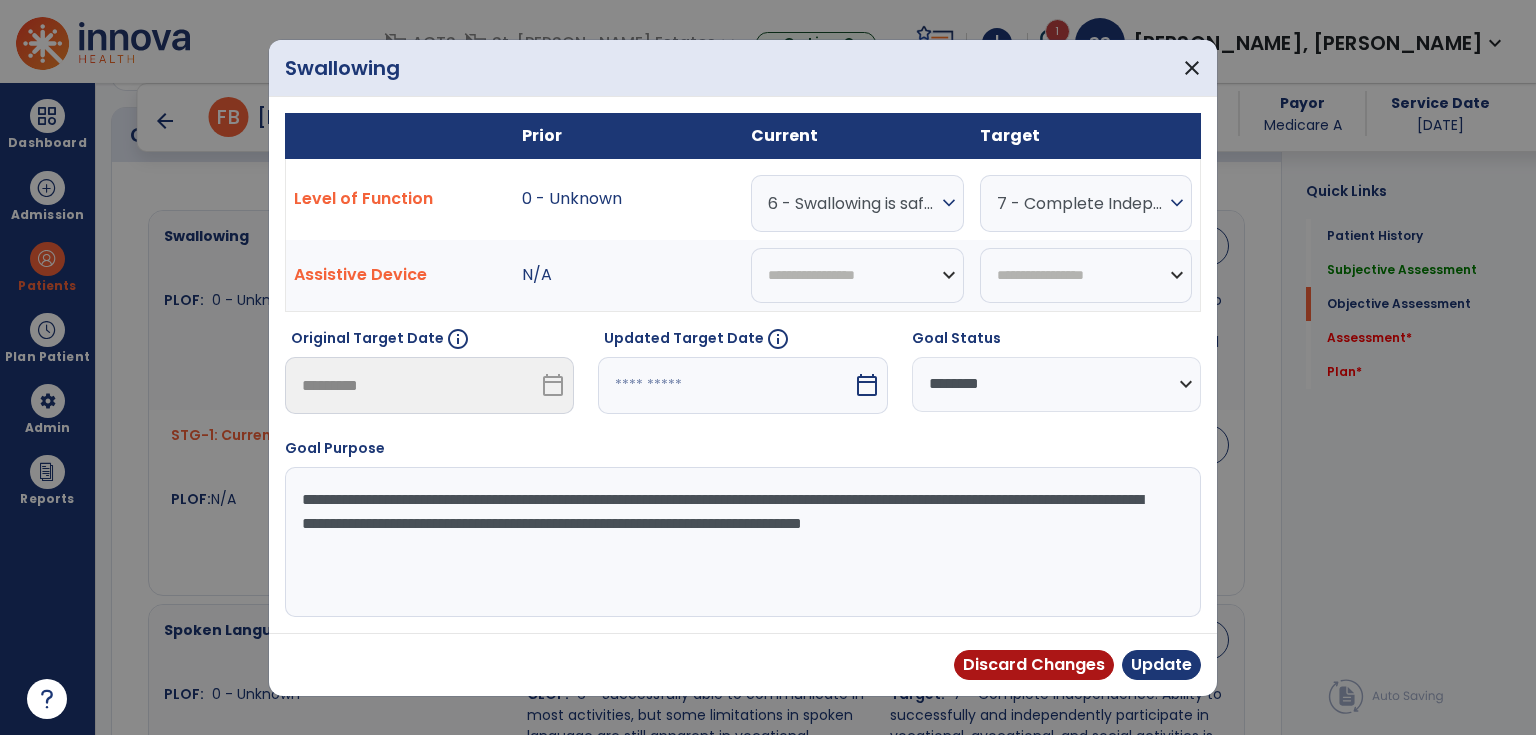 click on "**********" at bounding box center (1056, 384) 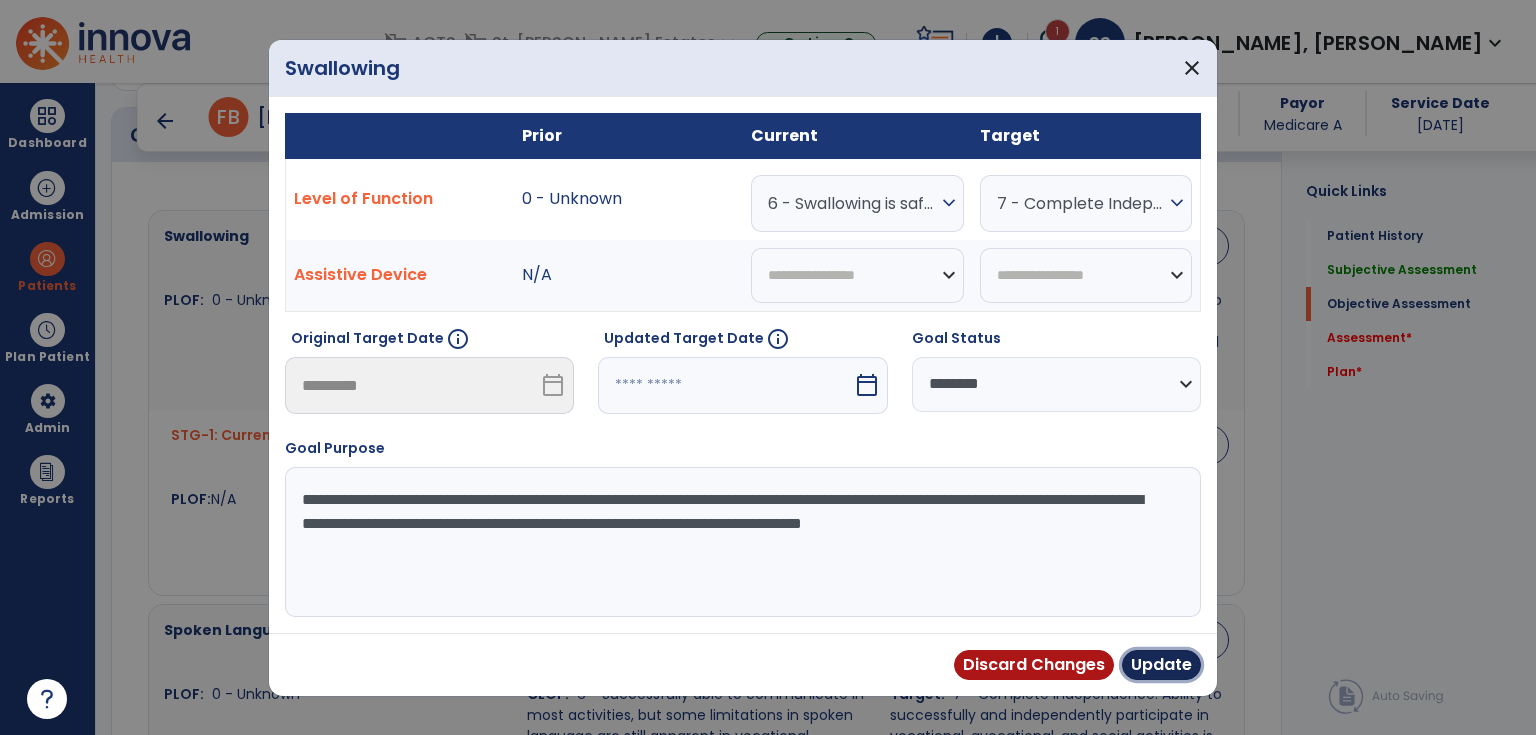 click on "Update" at bounding box center (1161, 665) 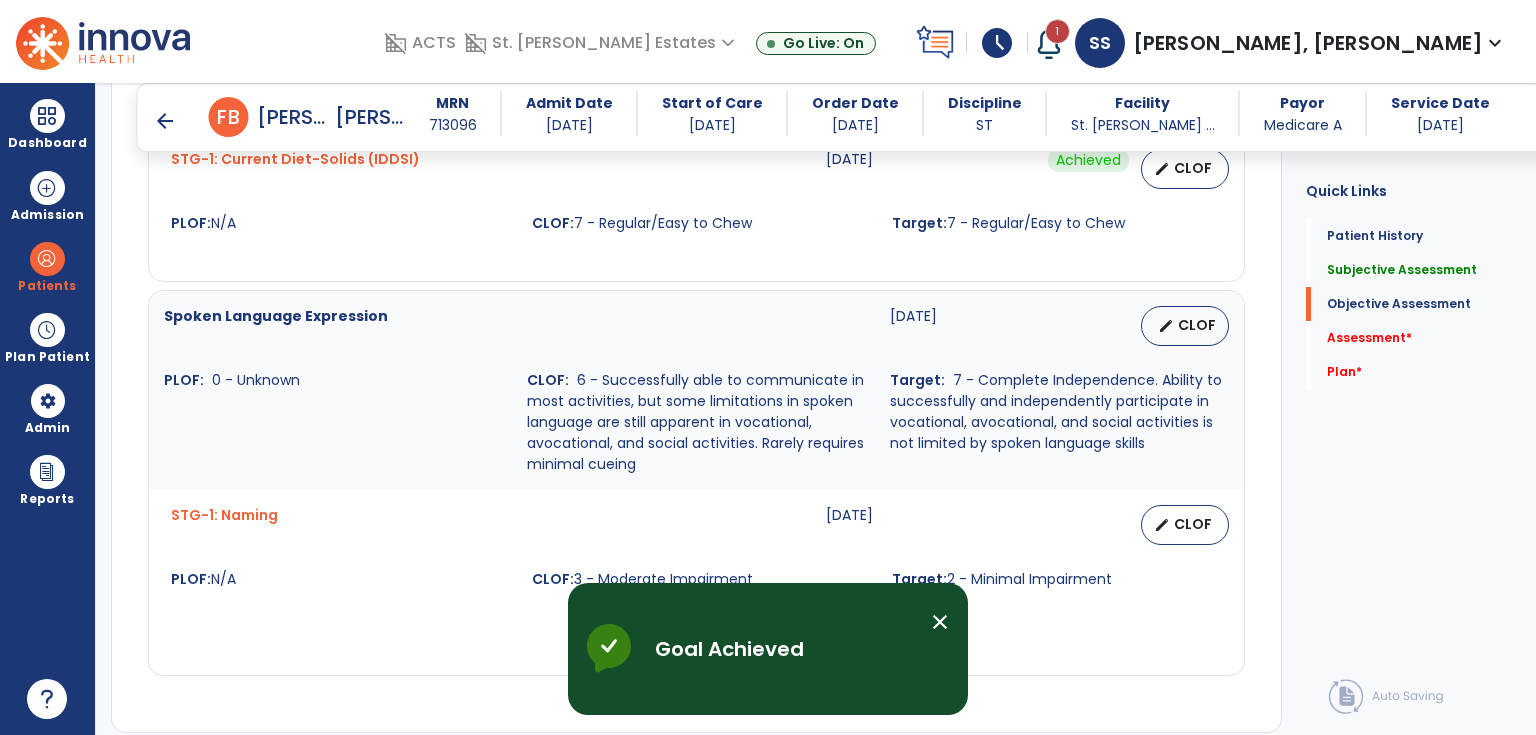 scroll, scrollTop: 1120, scrollLeft: 0, axis: vertical 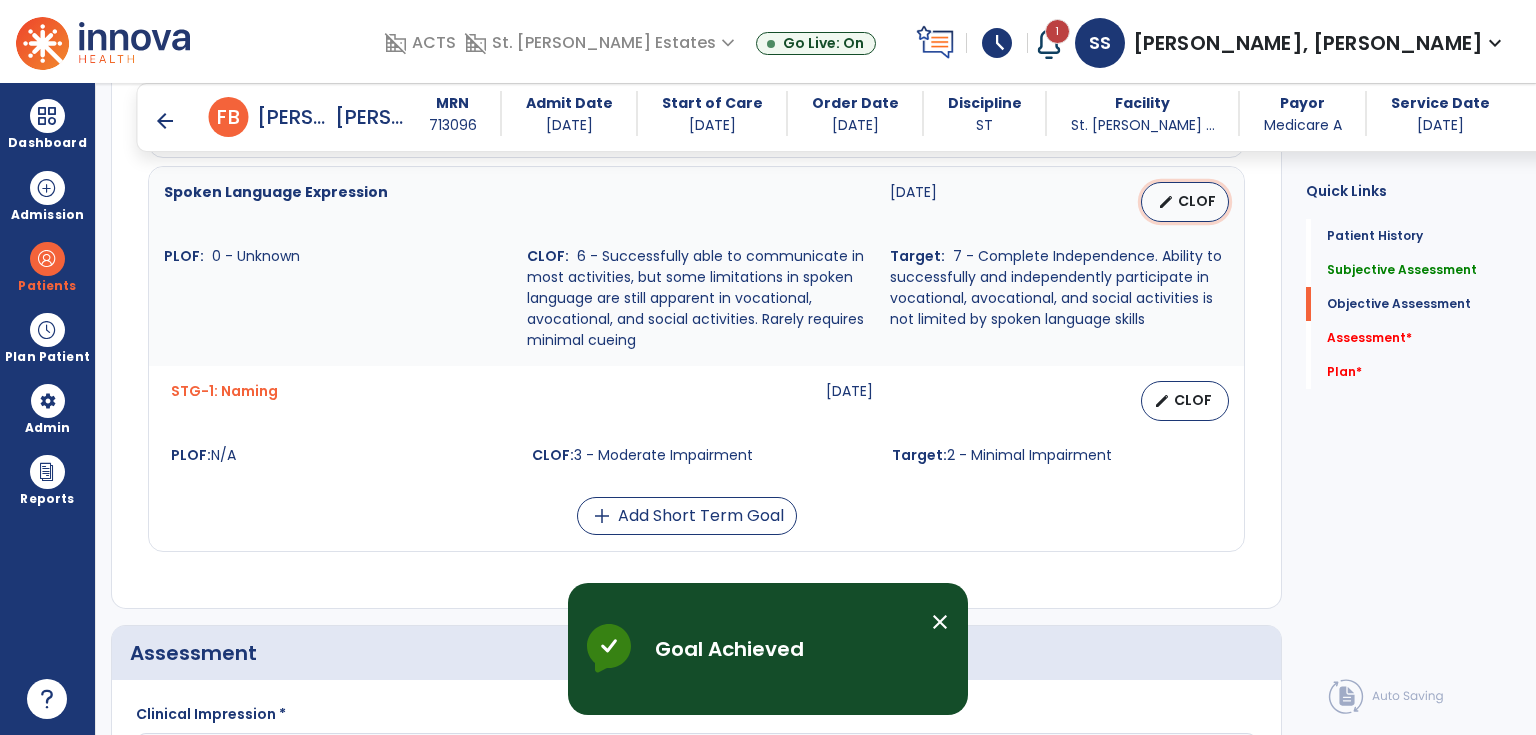 click on "edit   CLOF" at bounding box center (1185, 202) 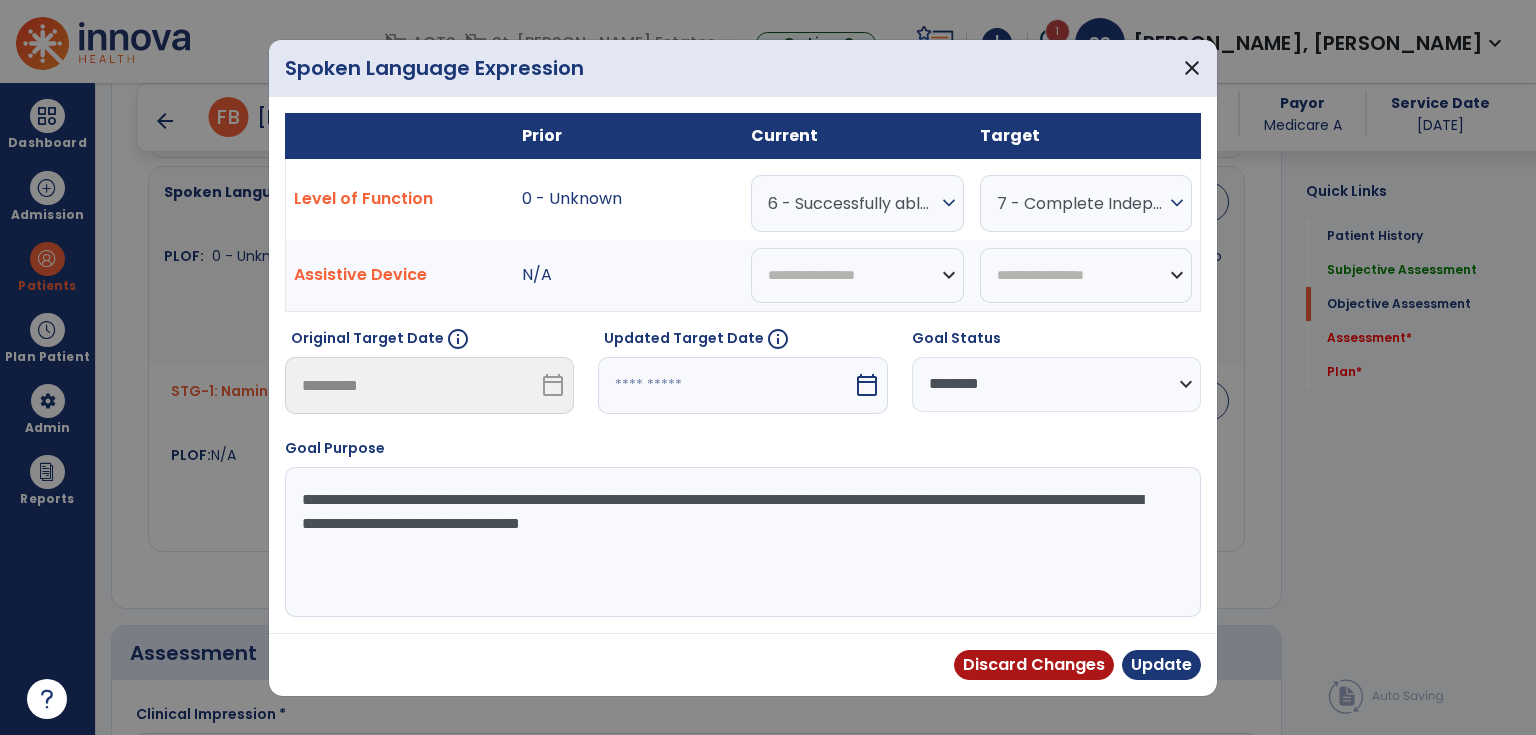 click at bounding box center (768, 367) 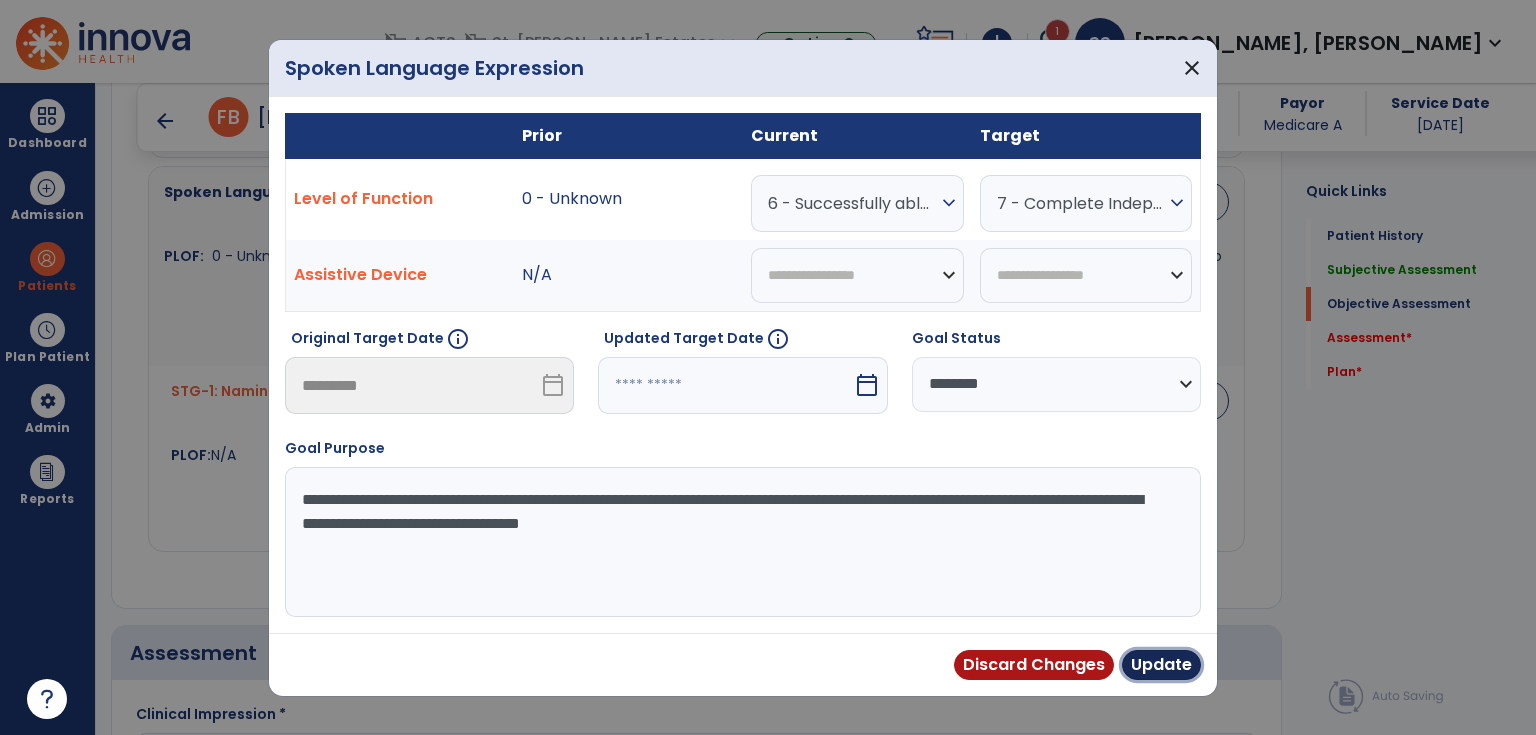 click on "Update" at bounding box center (1161, 665) 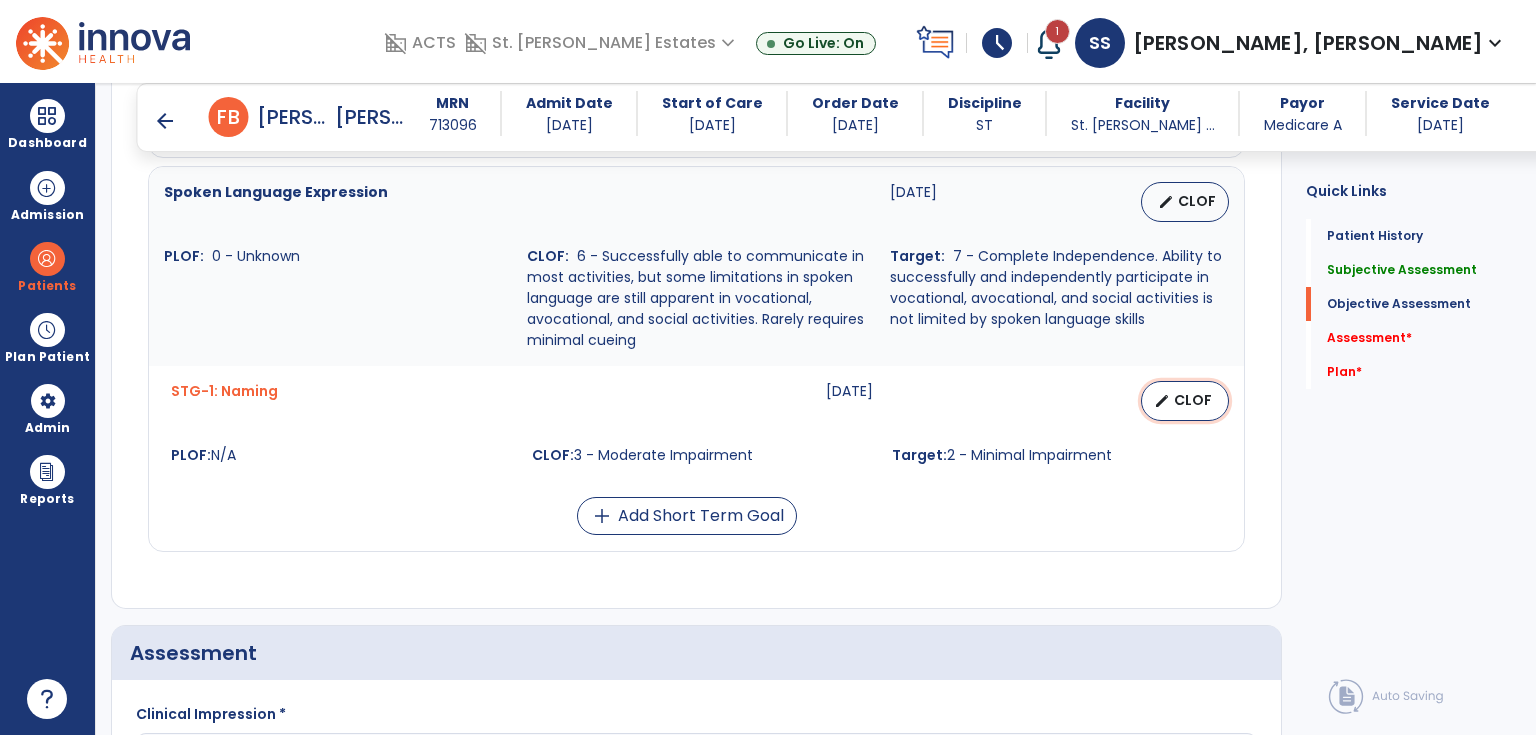 click on "CLOF" at bounding box center [1193, 400] 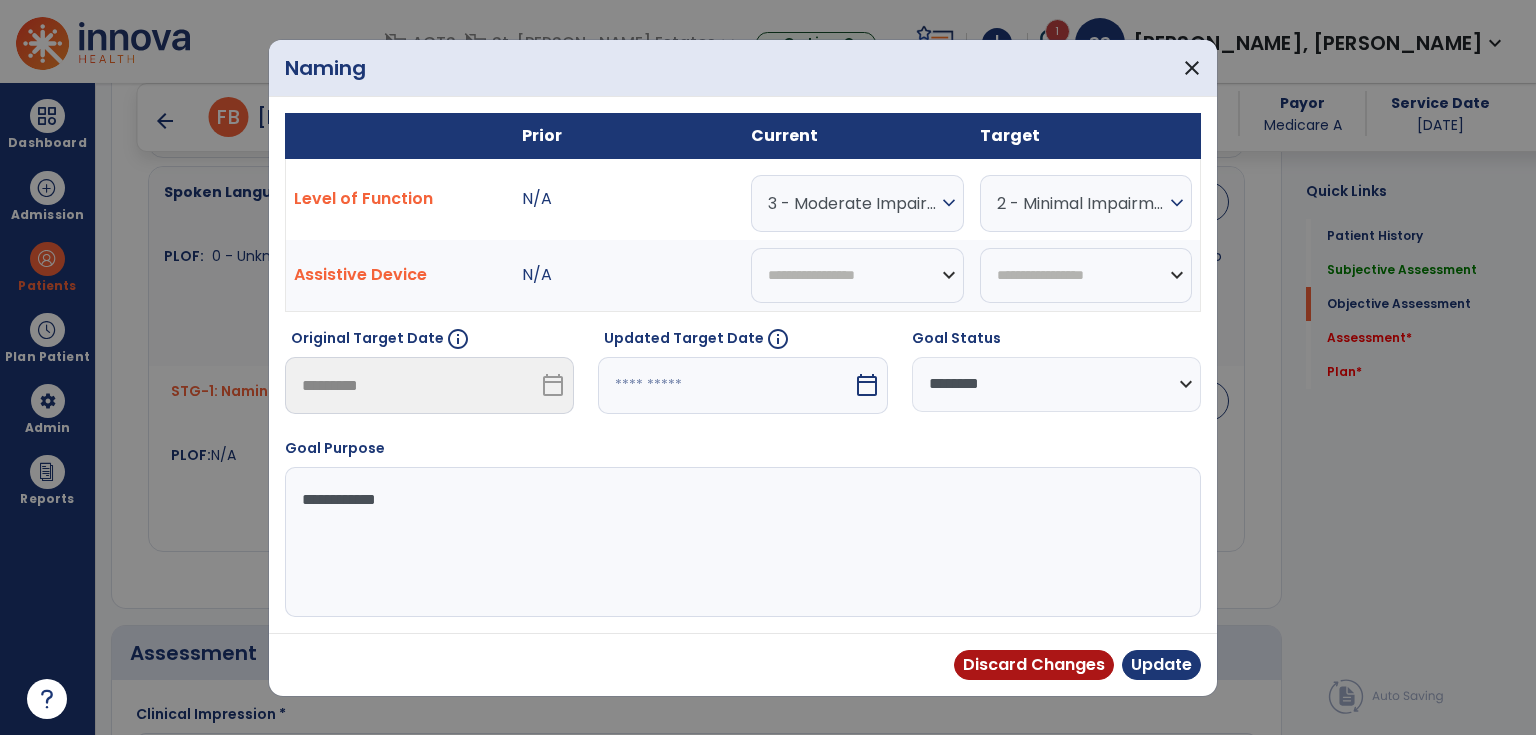 click on "calendar_today" at bounding box center [867, 385] 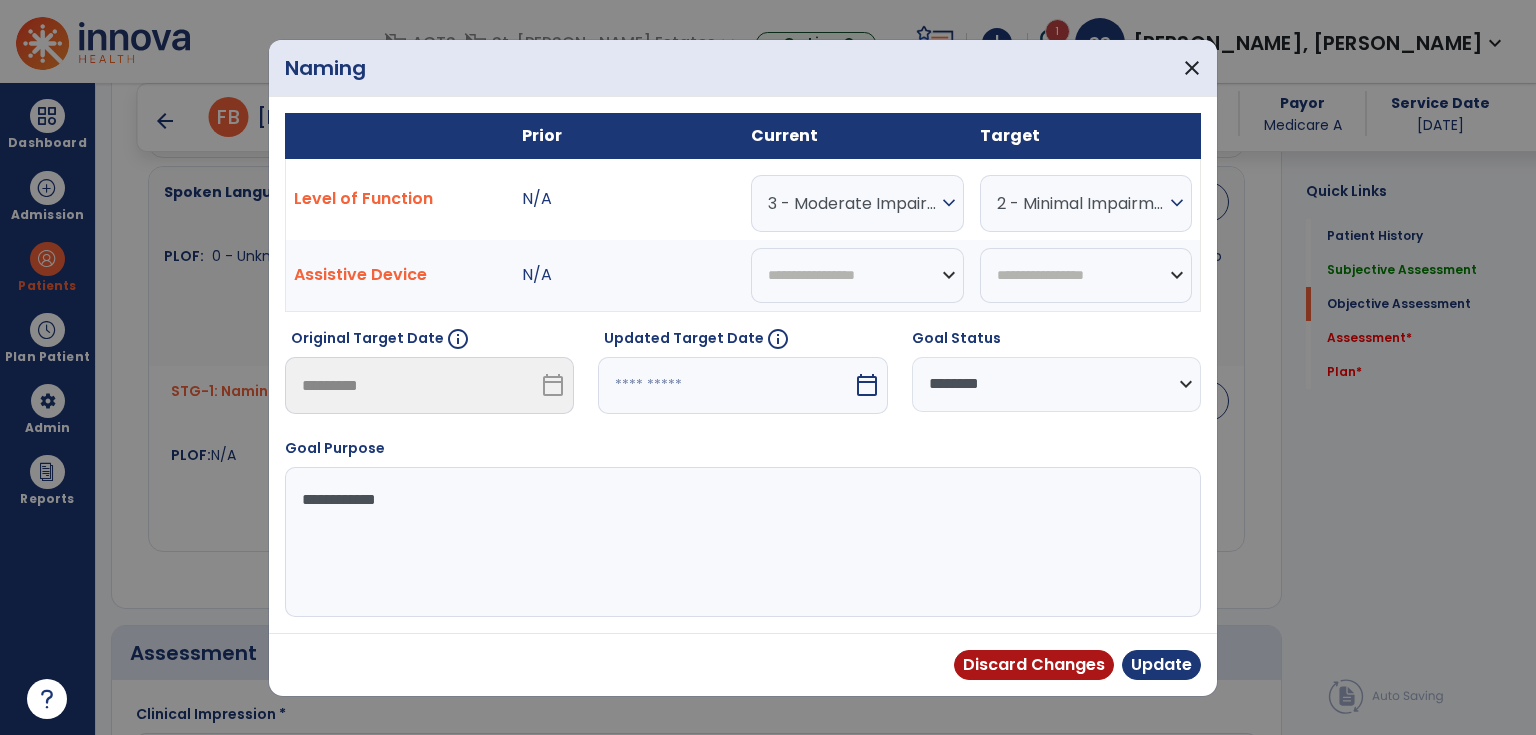 select on "*" 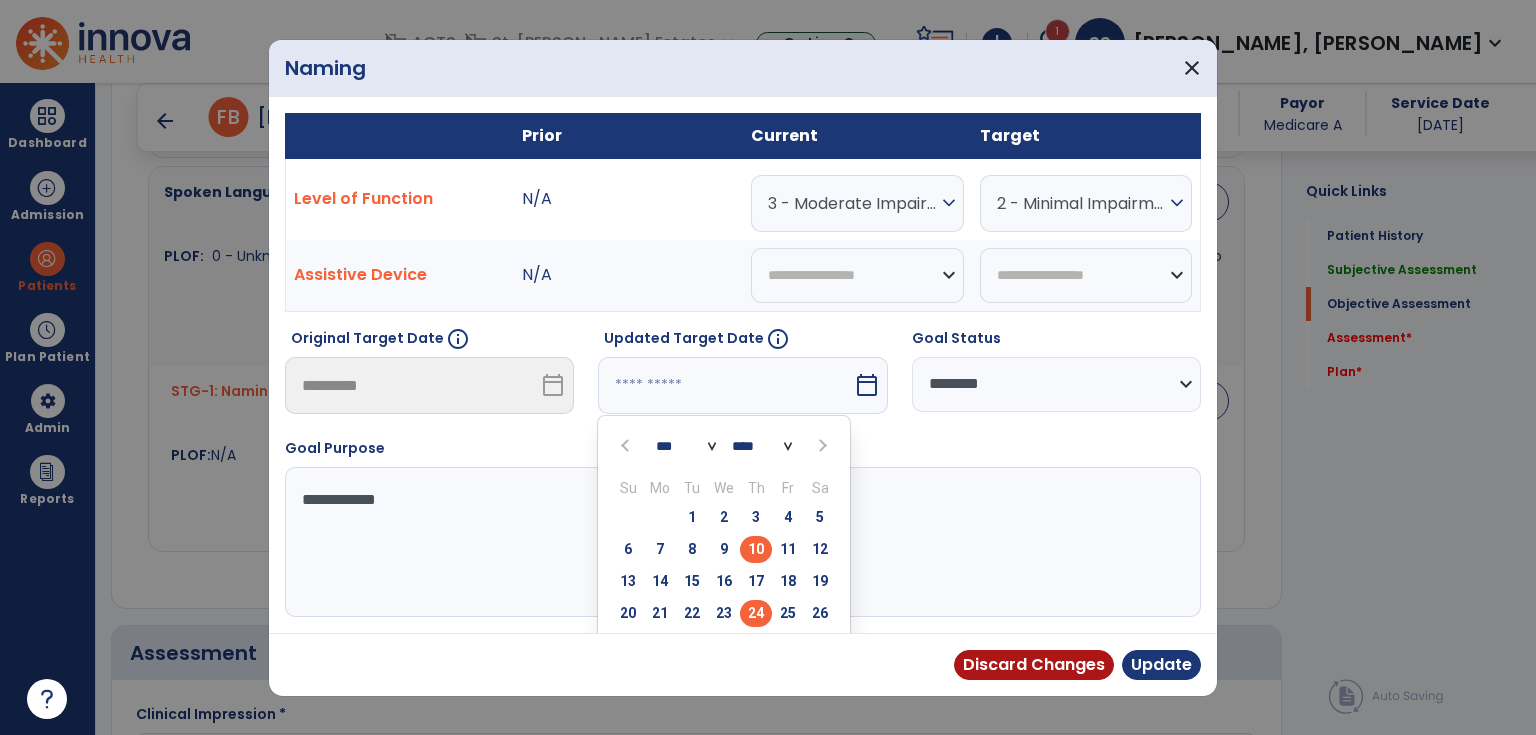 click on "24" at bounding box center [756, 613] 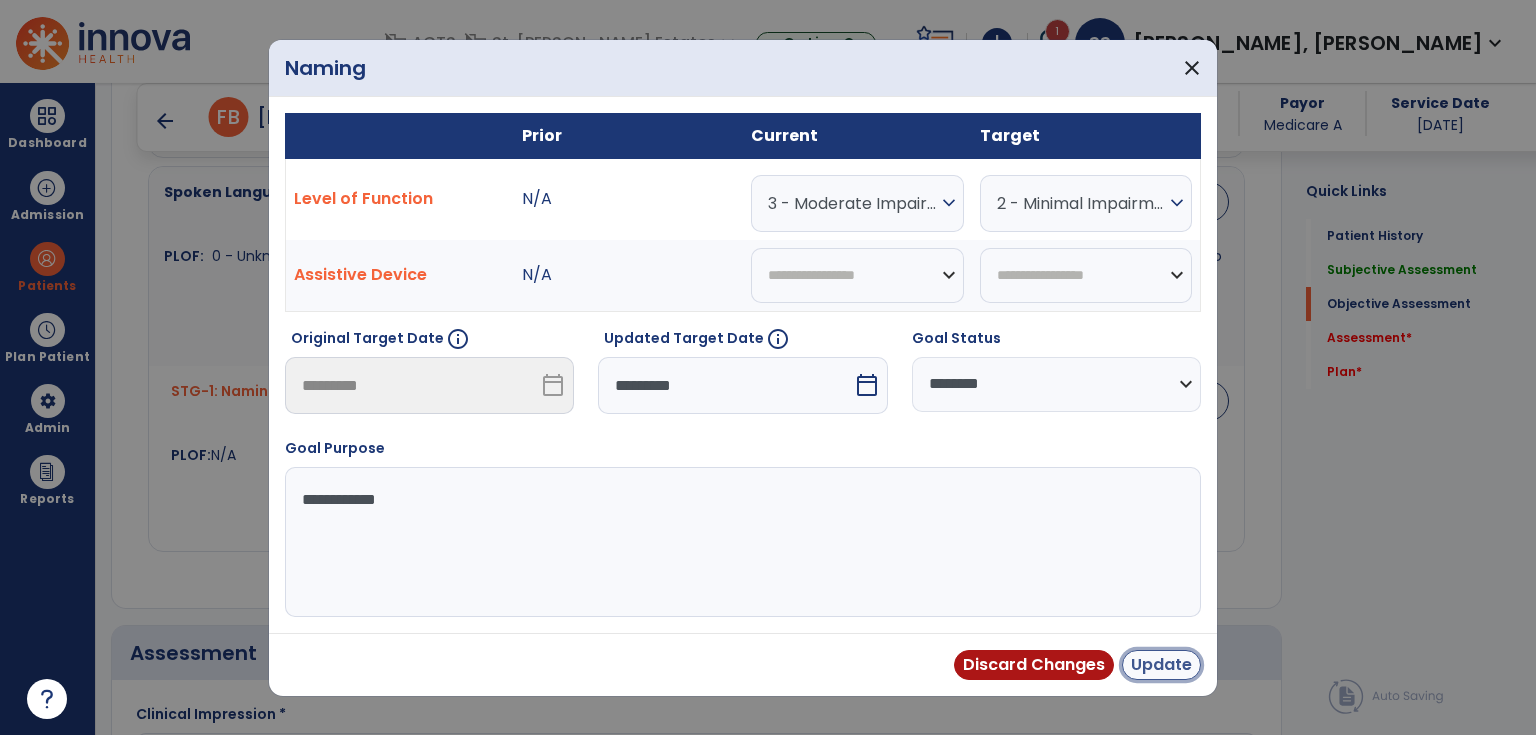 click on "Update" at bounding box center [1161, 665] 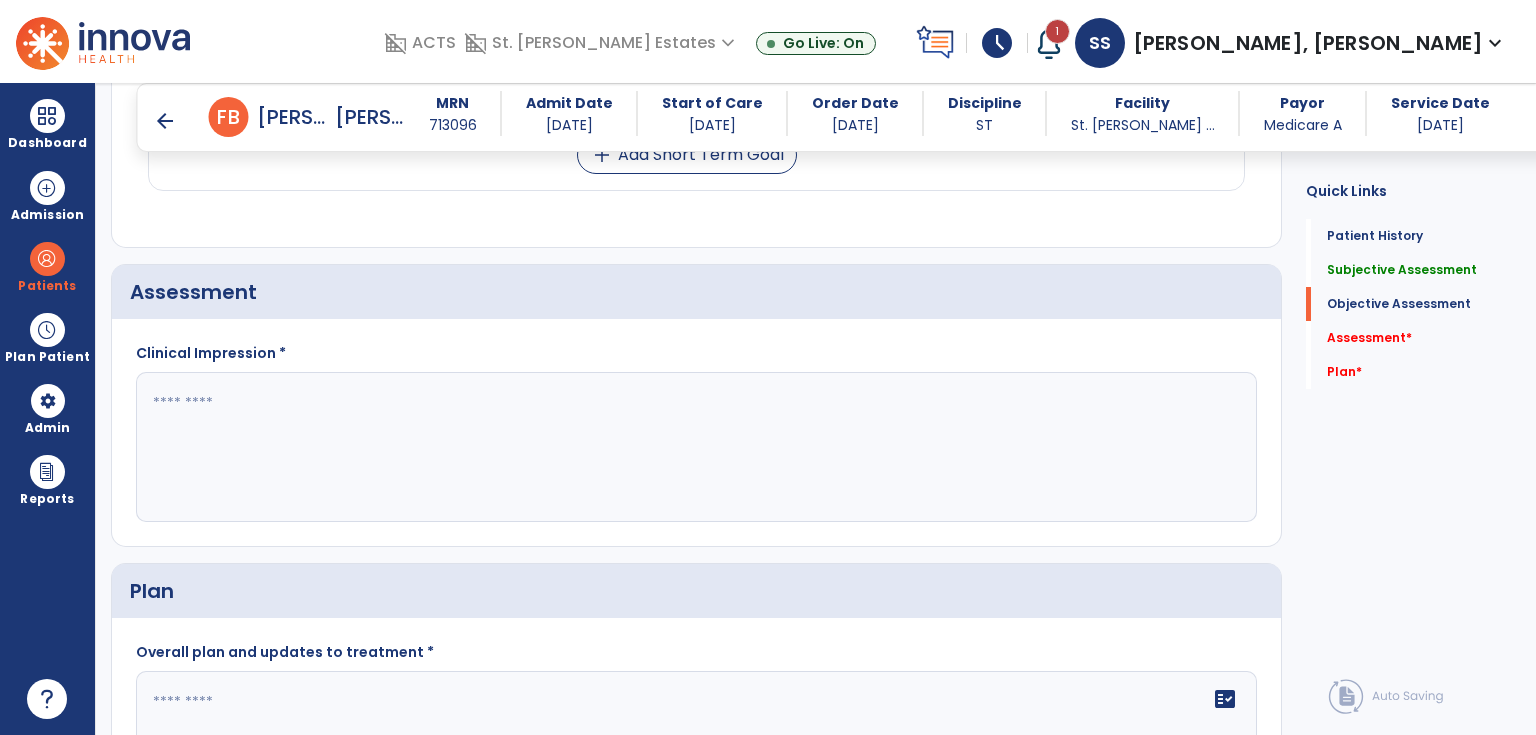 scroll, scrollTop: 1520, scrollLeft: 0, axis: vertical 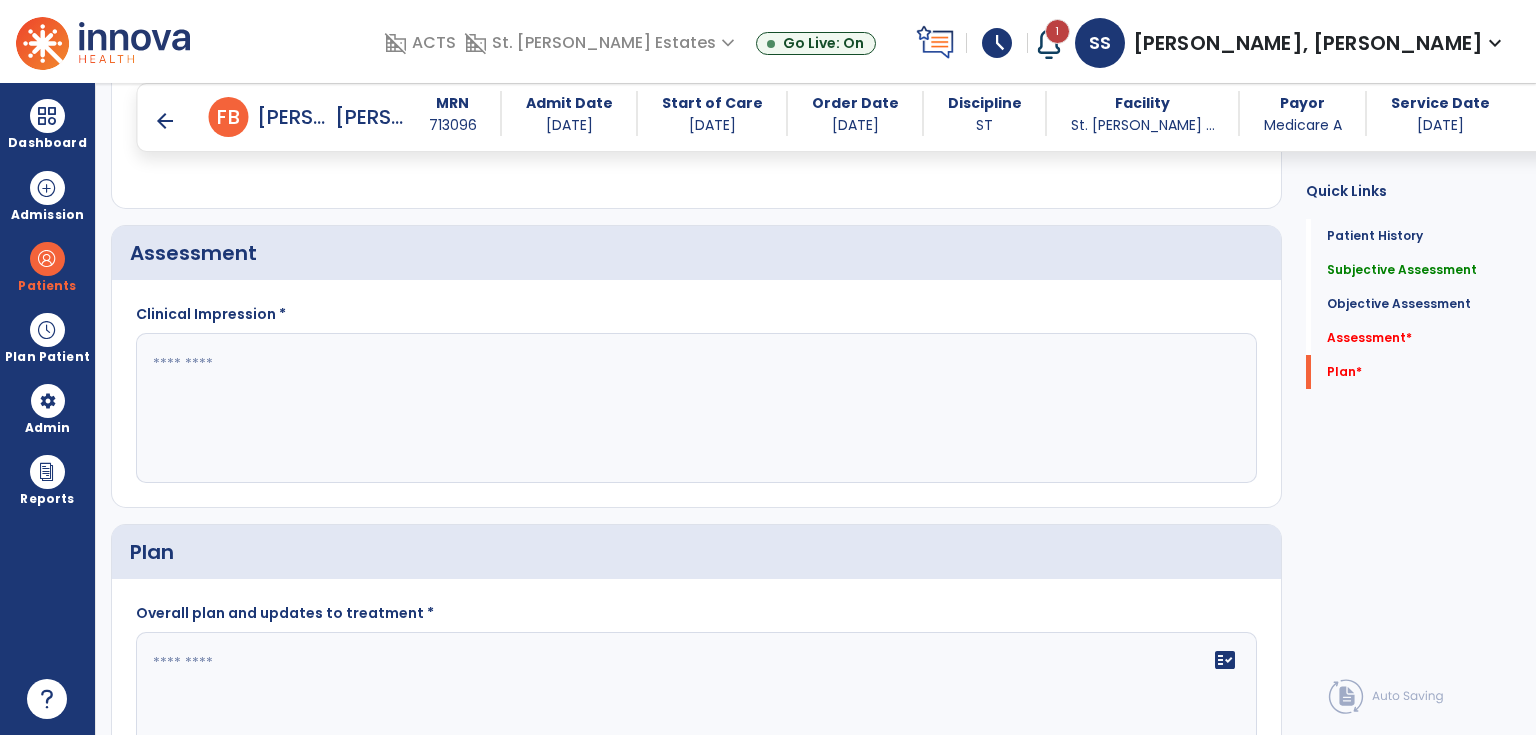 click 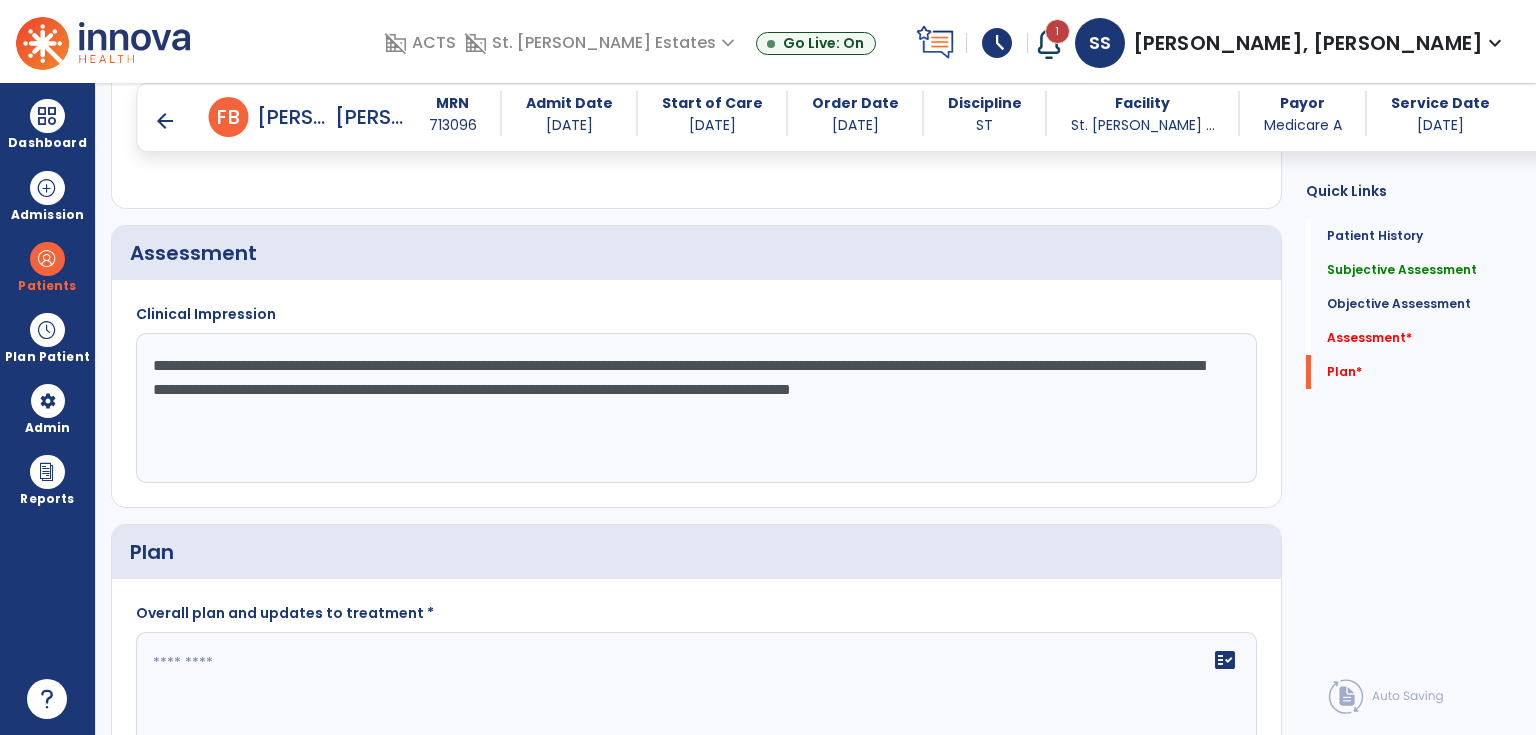 drag, startPoint x: 488, startPoint y: 363, endPoint x: 444, endPoint y: 368, distance: 44.28318 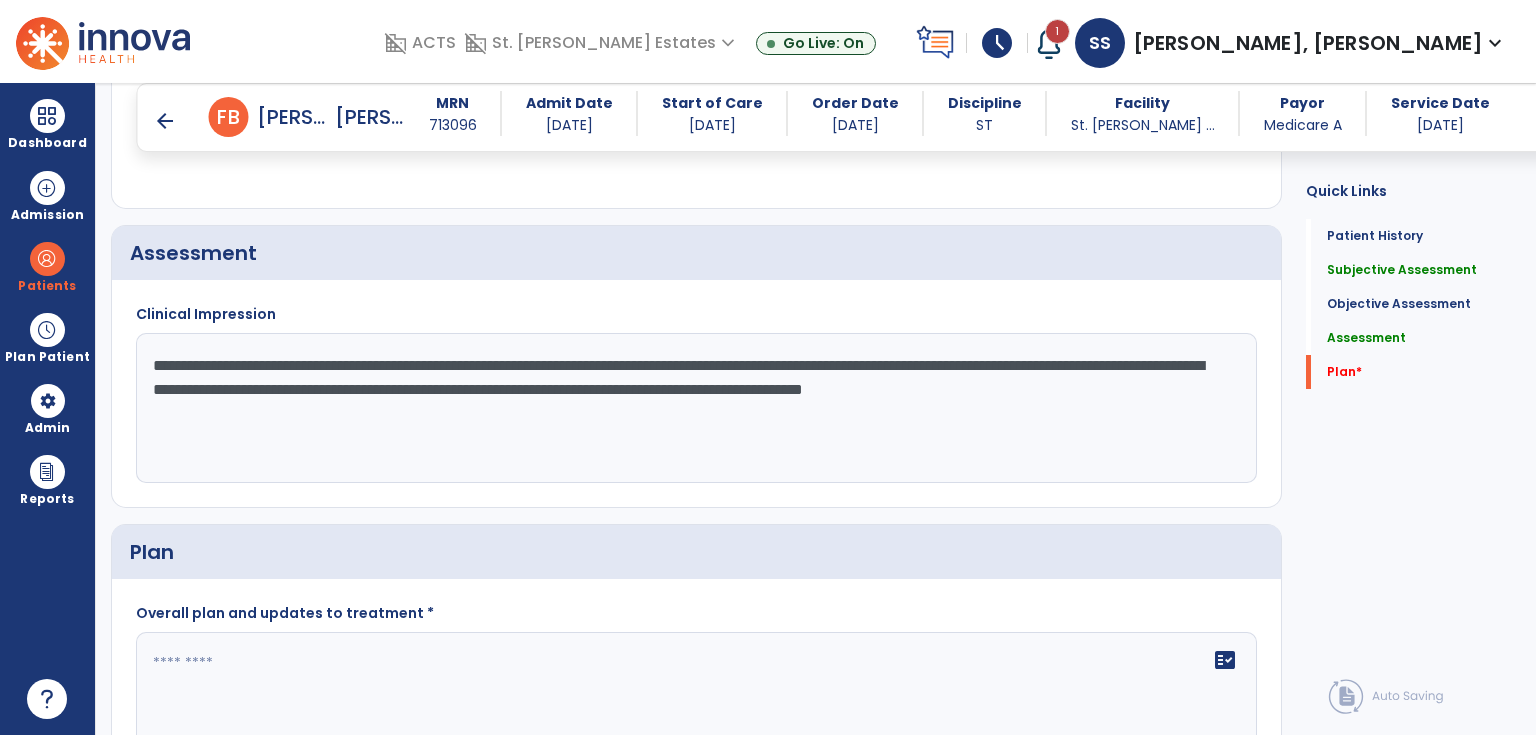click on "**********" 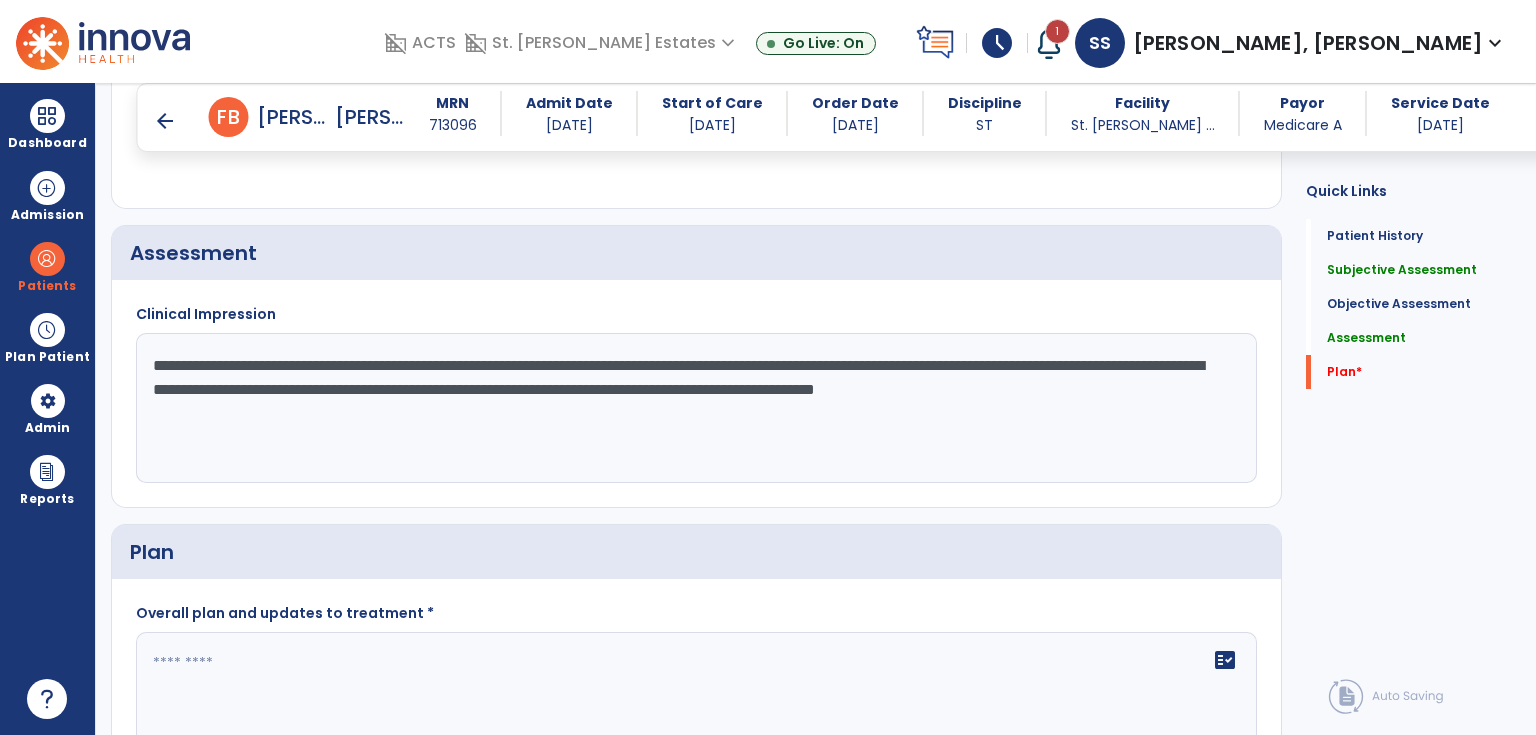 paste on "**********" 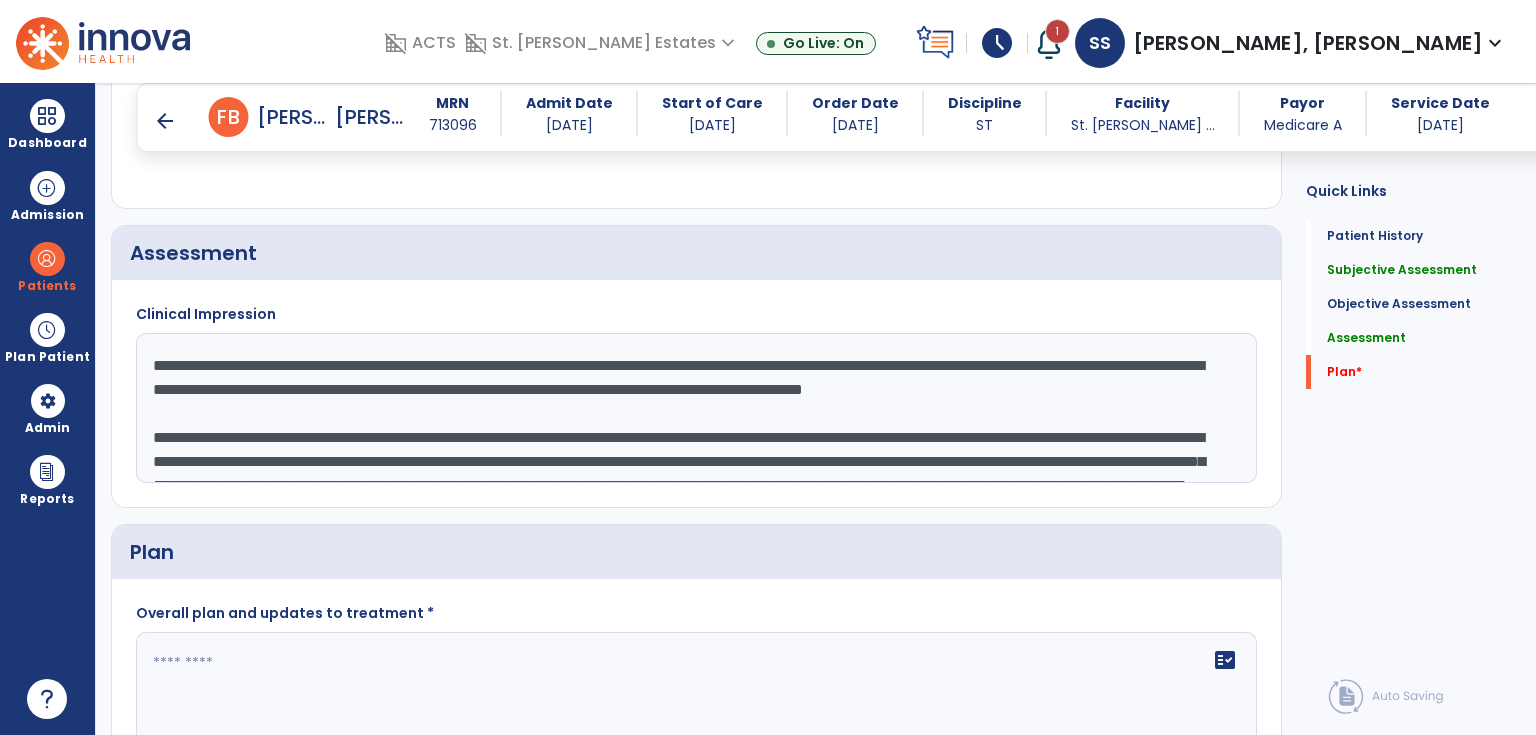 scroll, scrollTop: 87, scrollLeft: 0, axis: vertical 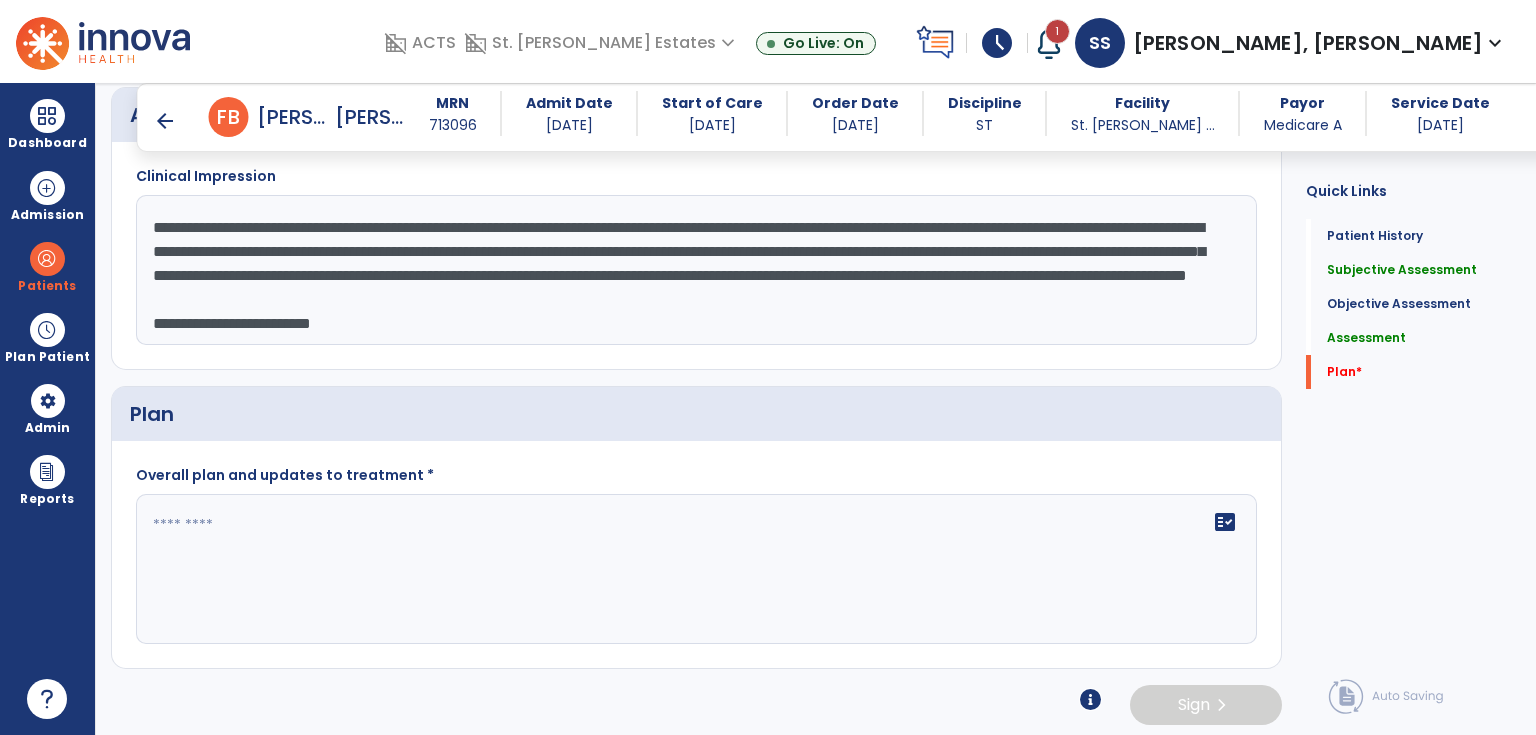 type on "**********" 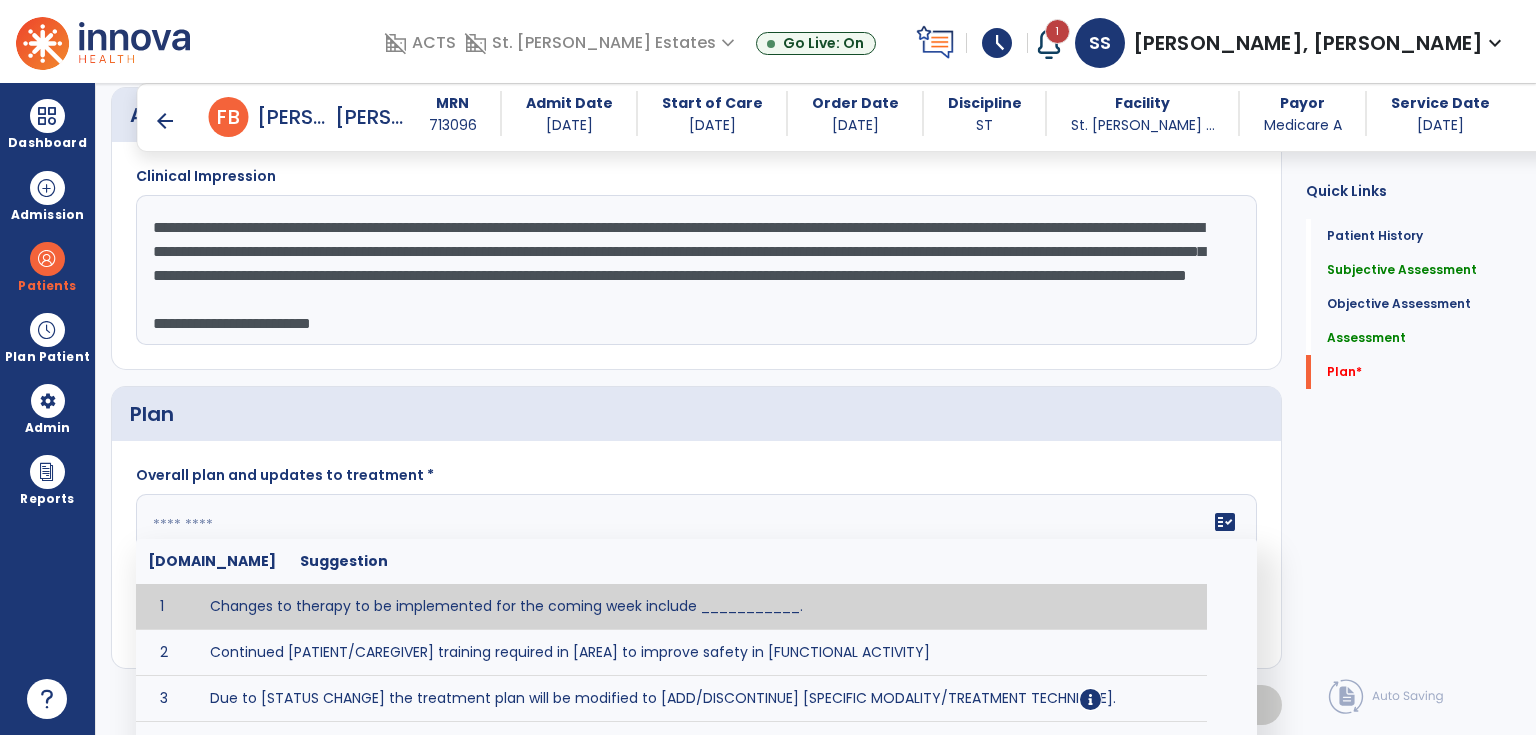 paste on "**********" 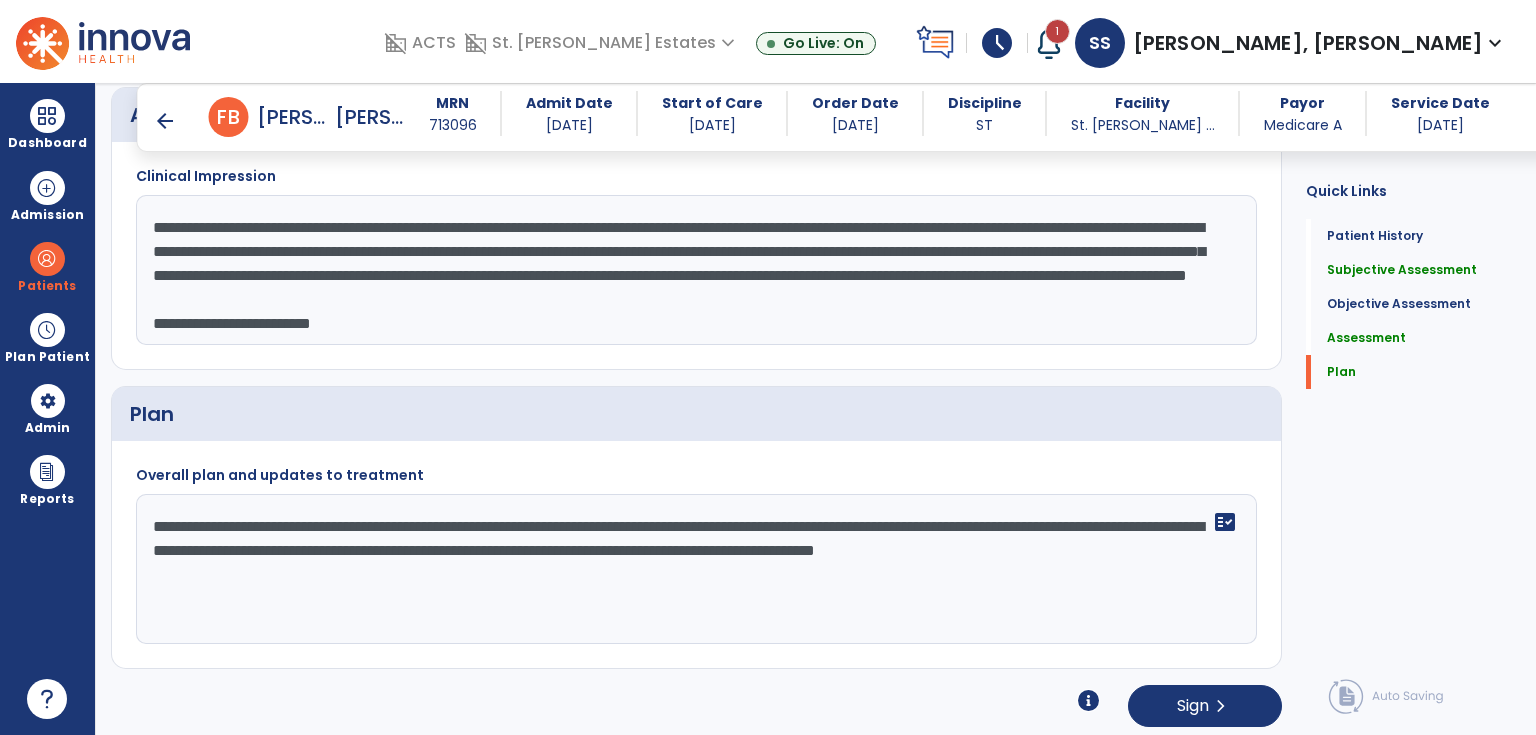type on "**********" 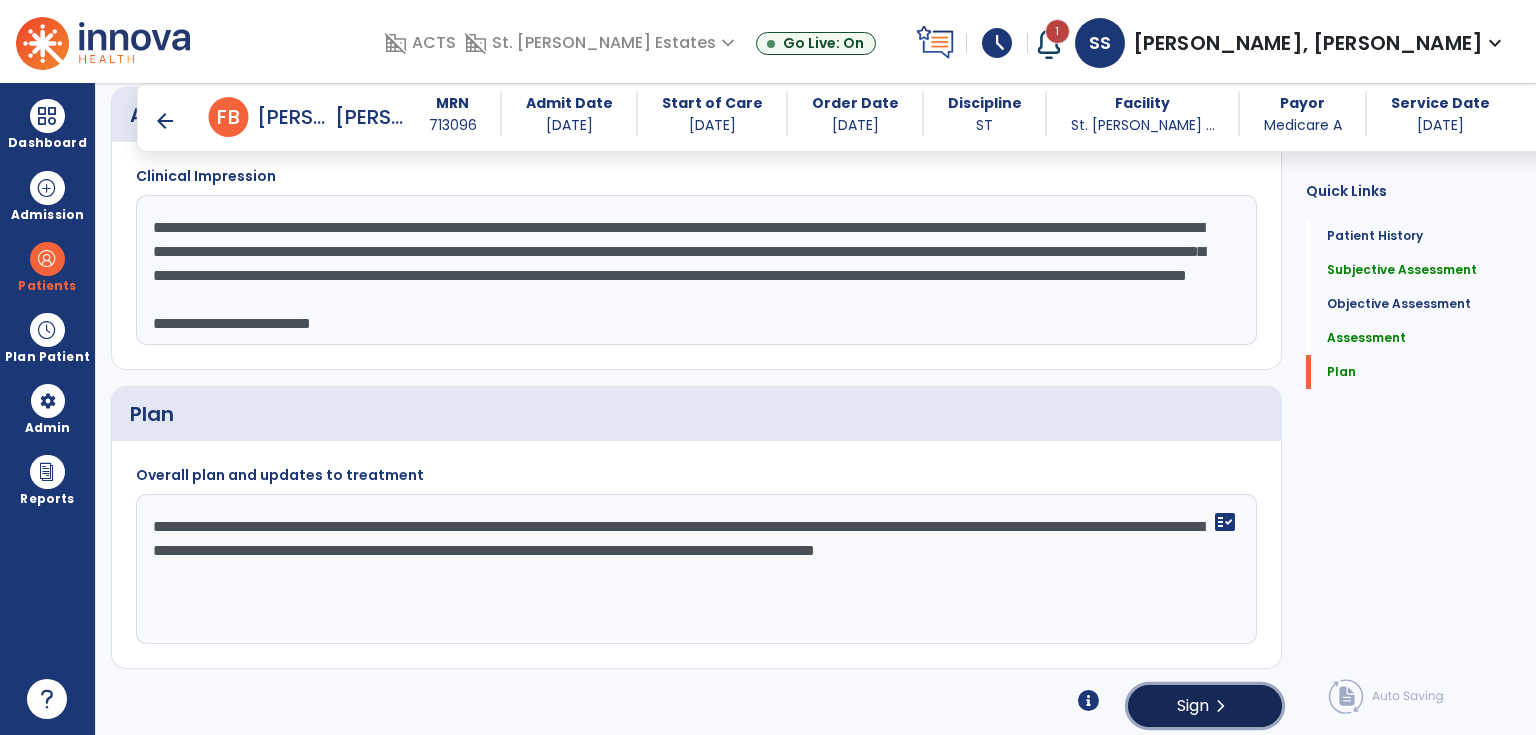 click on "chevron_right" 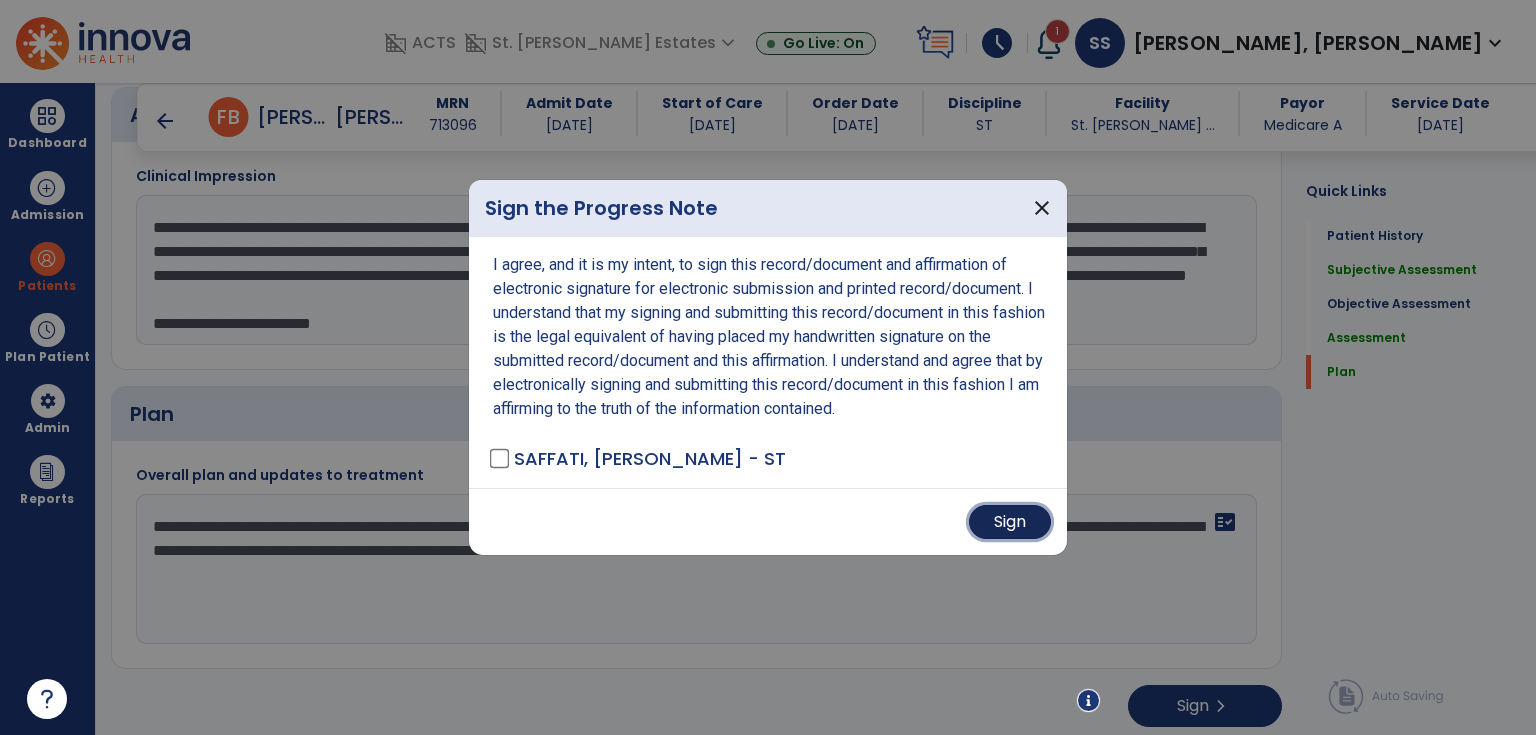 click on "Sign" at bounding box center [1010, 522] 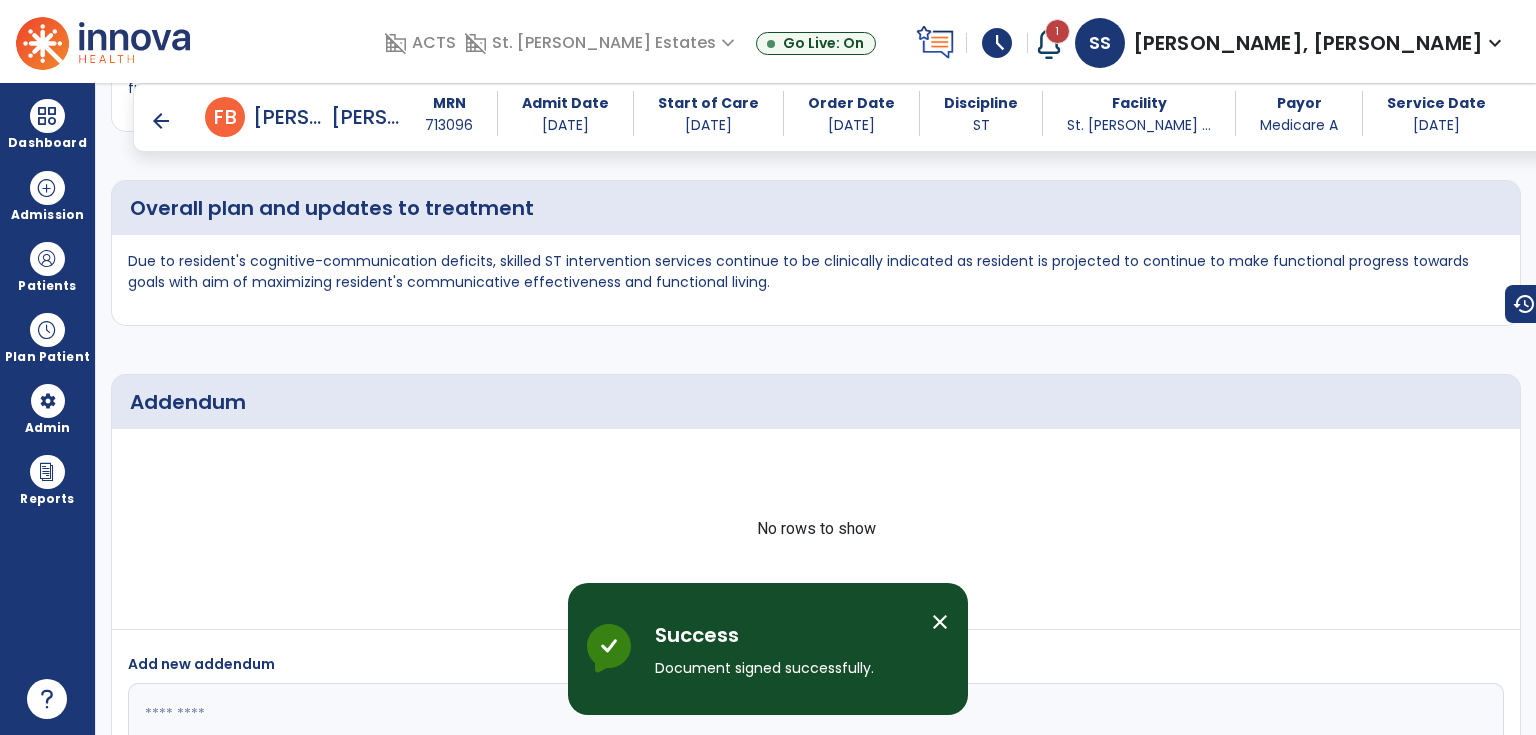 scroll, scrollTop: 2568, scrollLeft: 0, axis: vertical 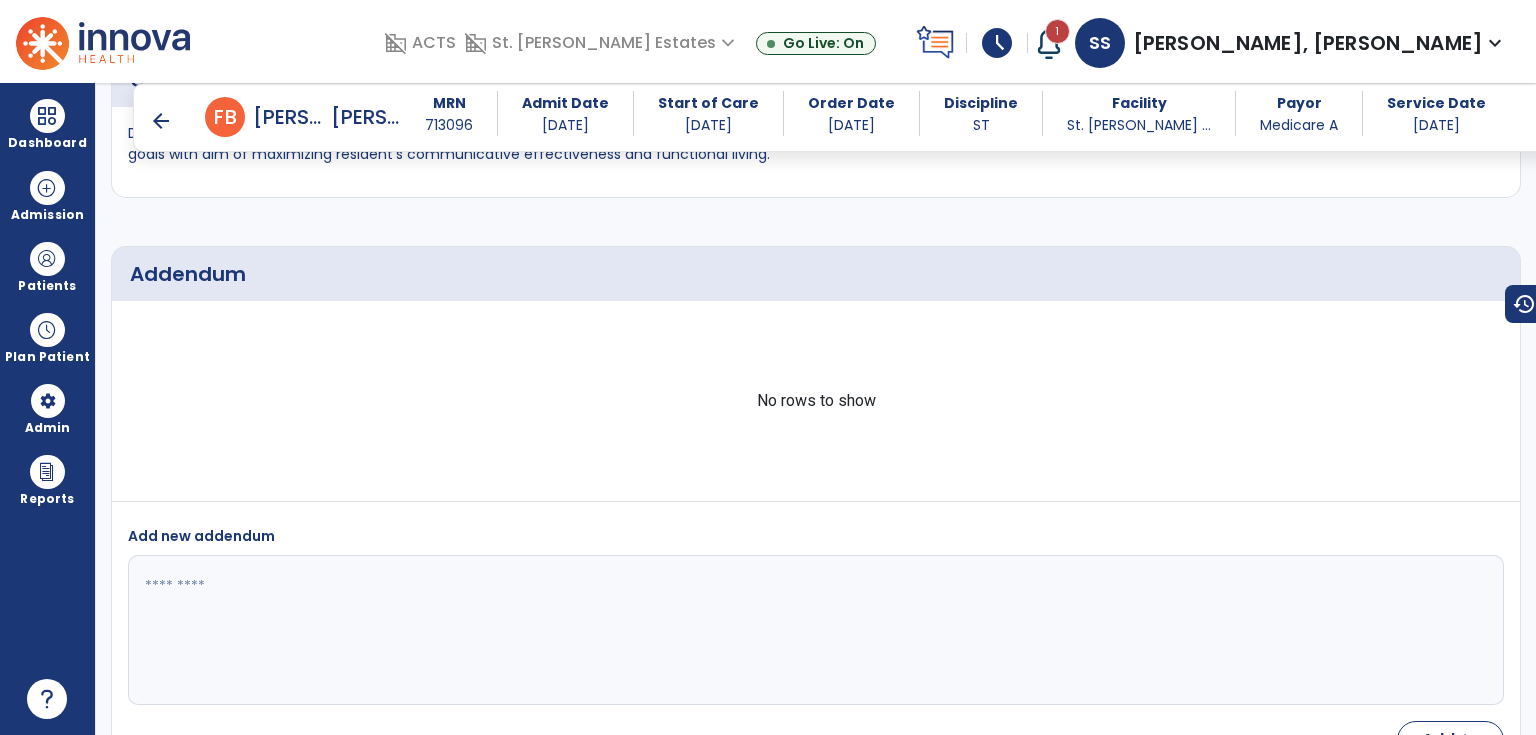 click on "arrow_back" at bounding box center (161, 121) 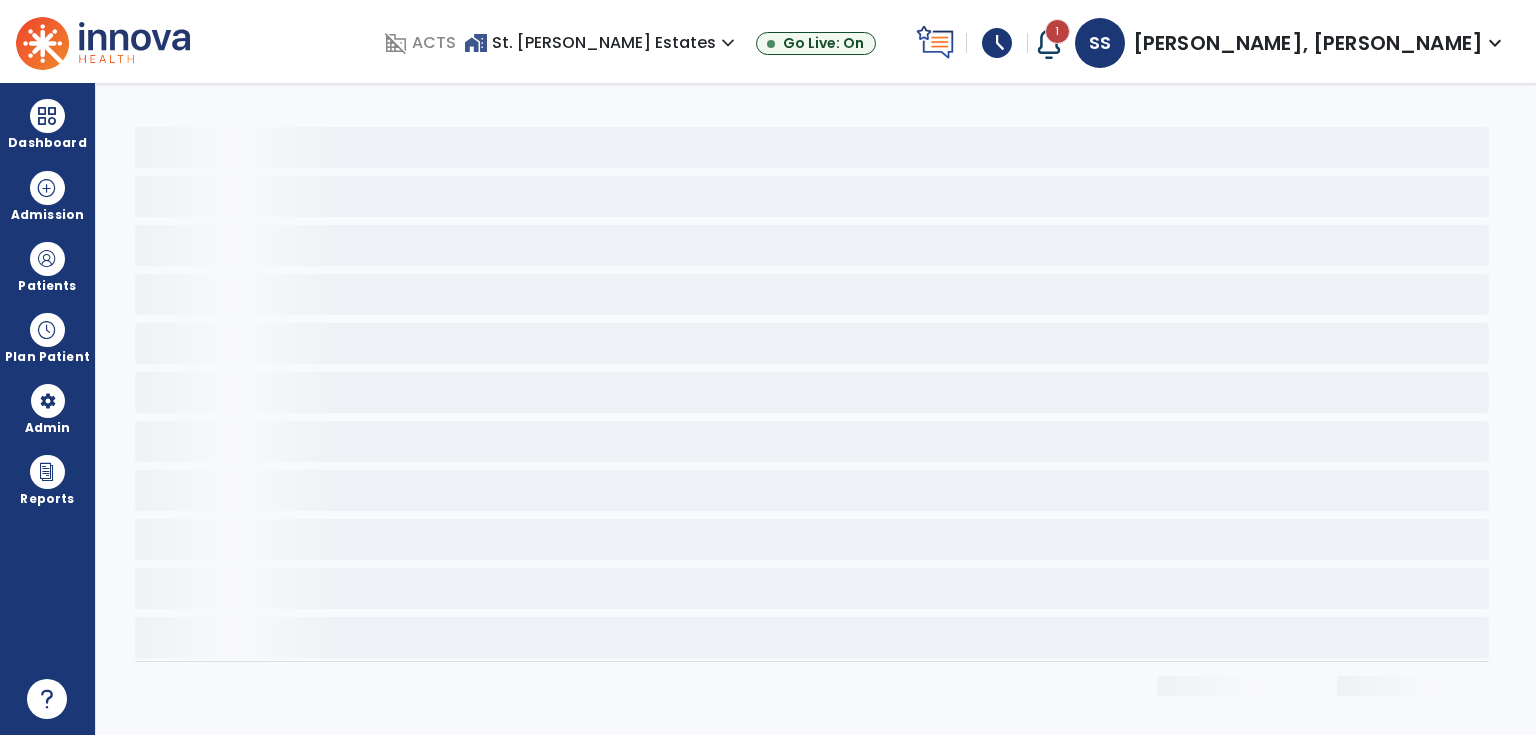 scroll, scrollTop: 0, scrollLeft: 0, axis: both 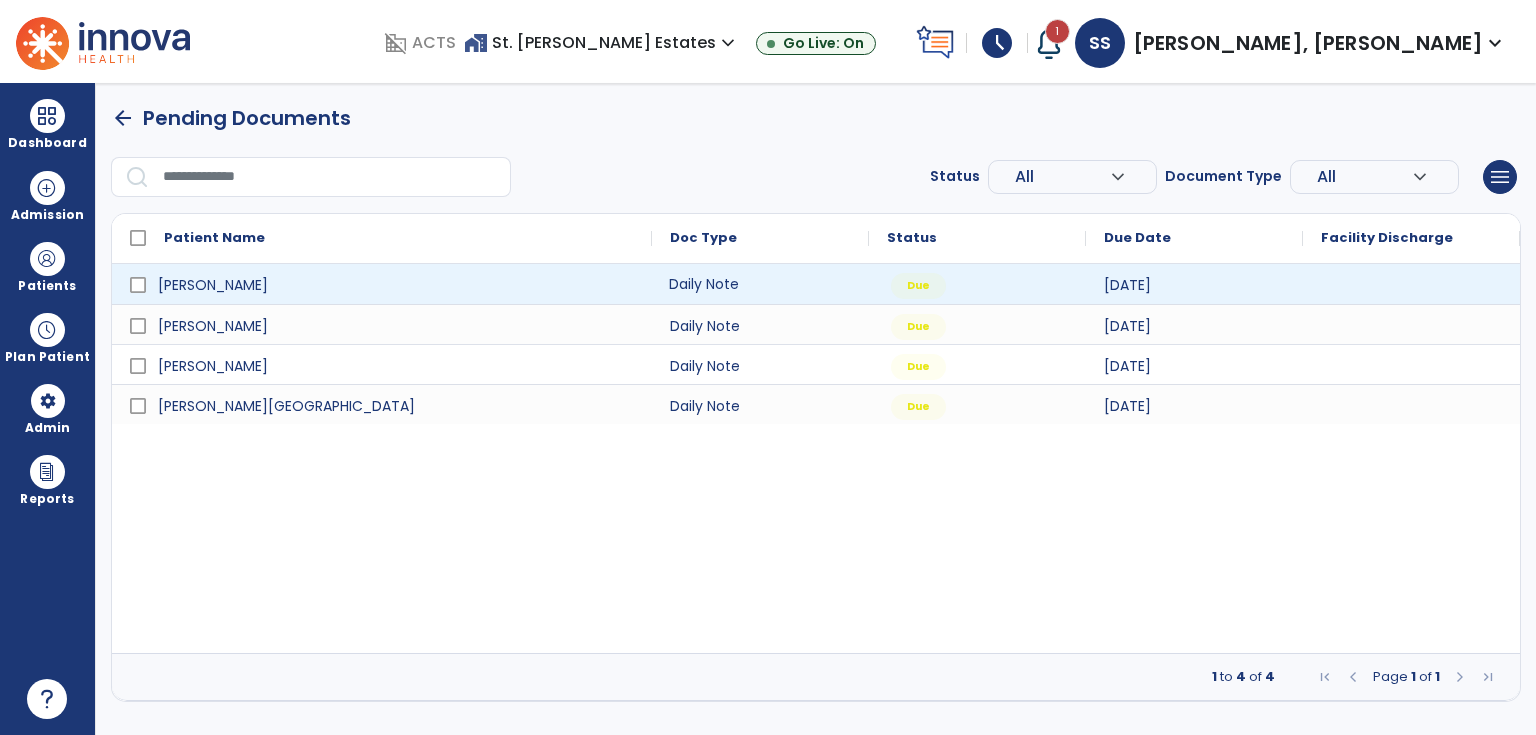 click on "Daily Note" at bounding box center [760, 284] 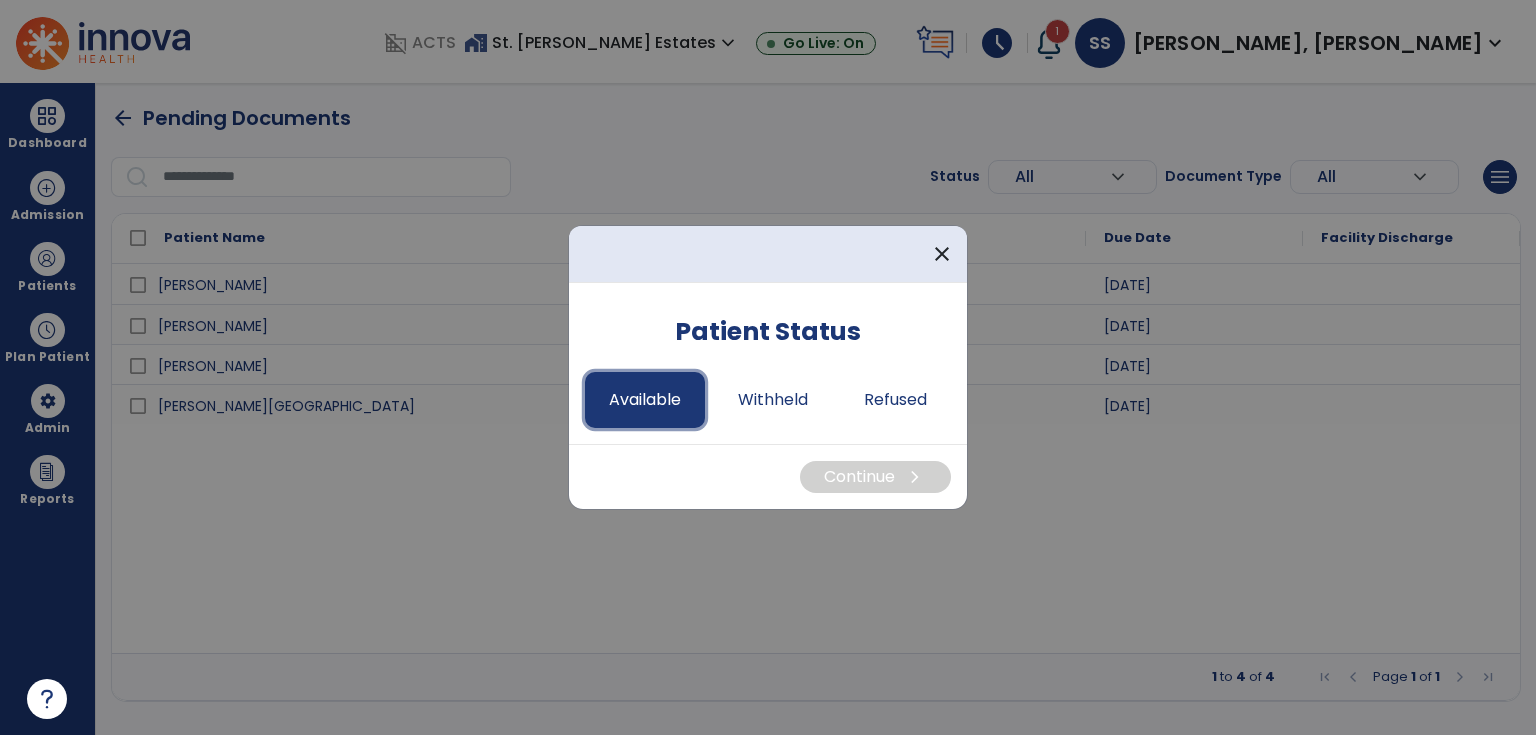 click on "Available" at bounding box center [645, 400] 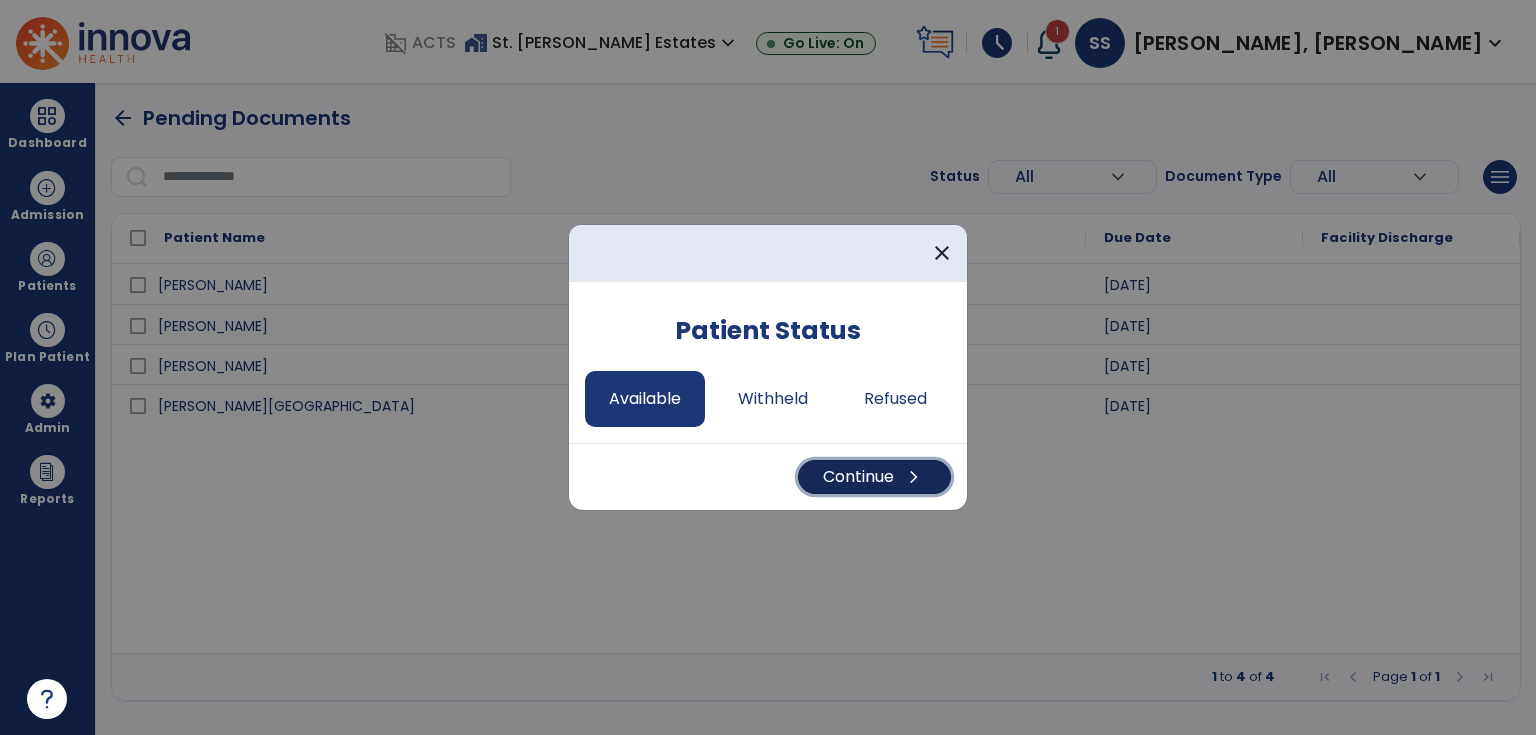 click on "Continue   chevron_right" at bounding box center (874, 477) 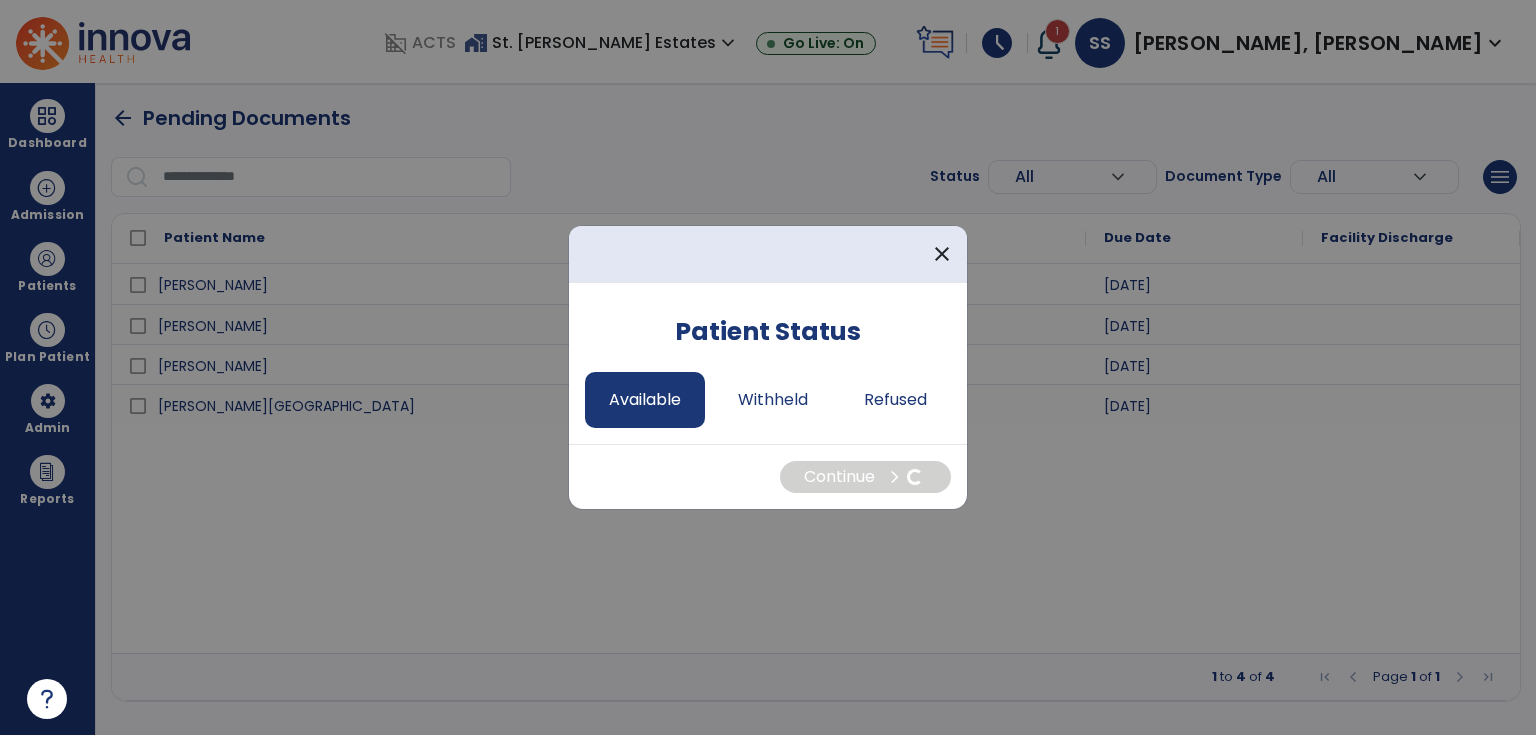 select on "*" 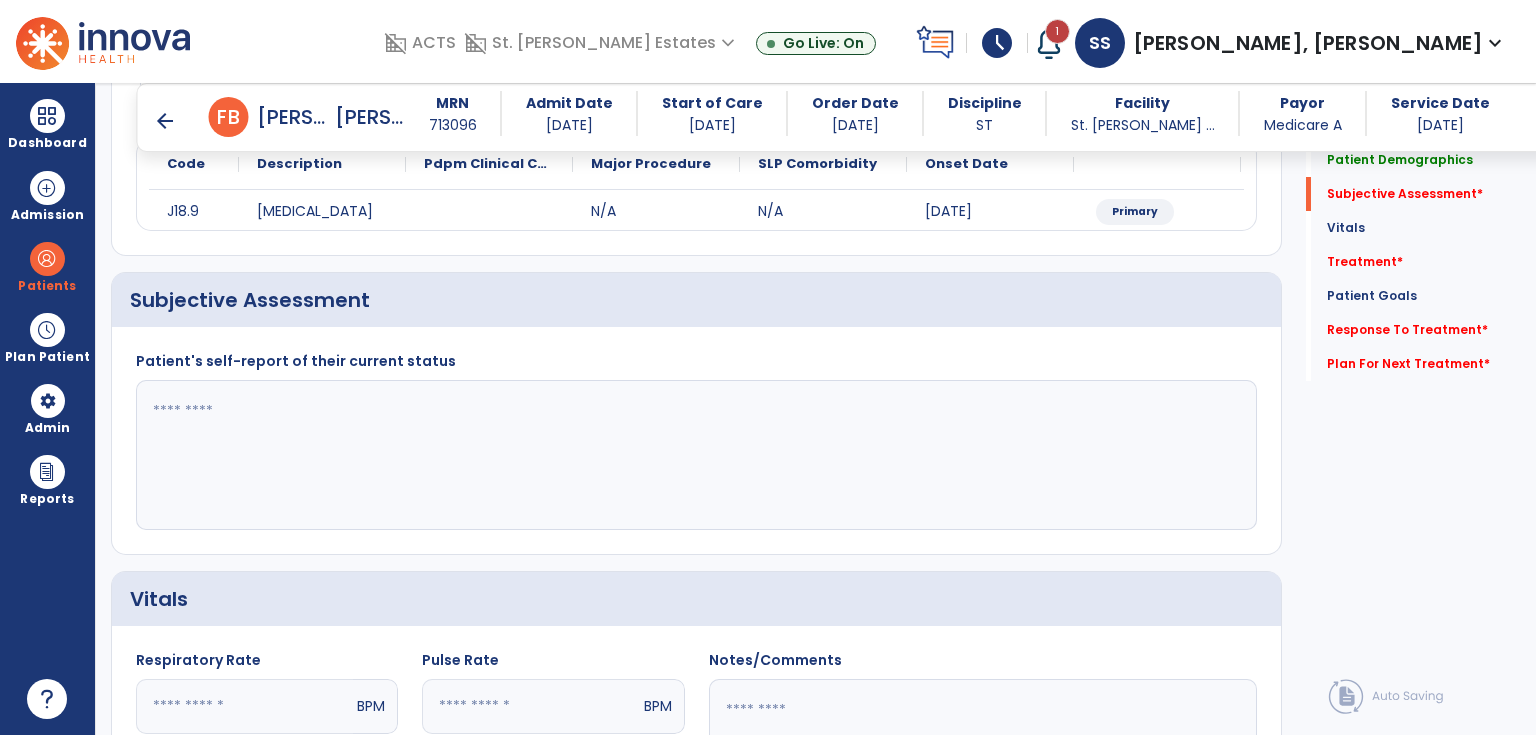scroll, scrollTop: 400, scrollLeft: 0, axis: vertical 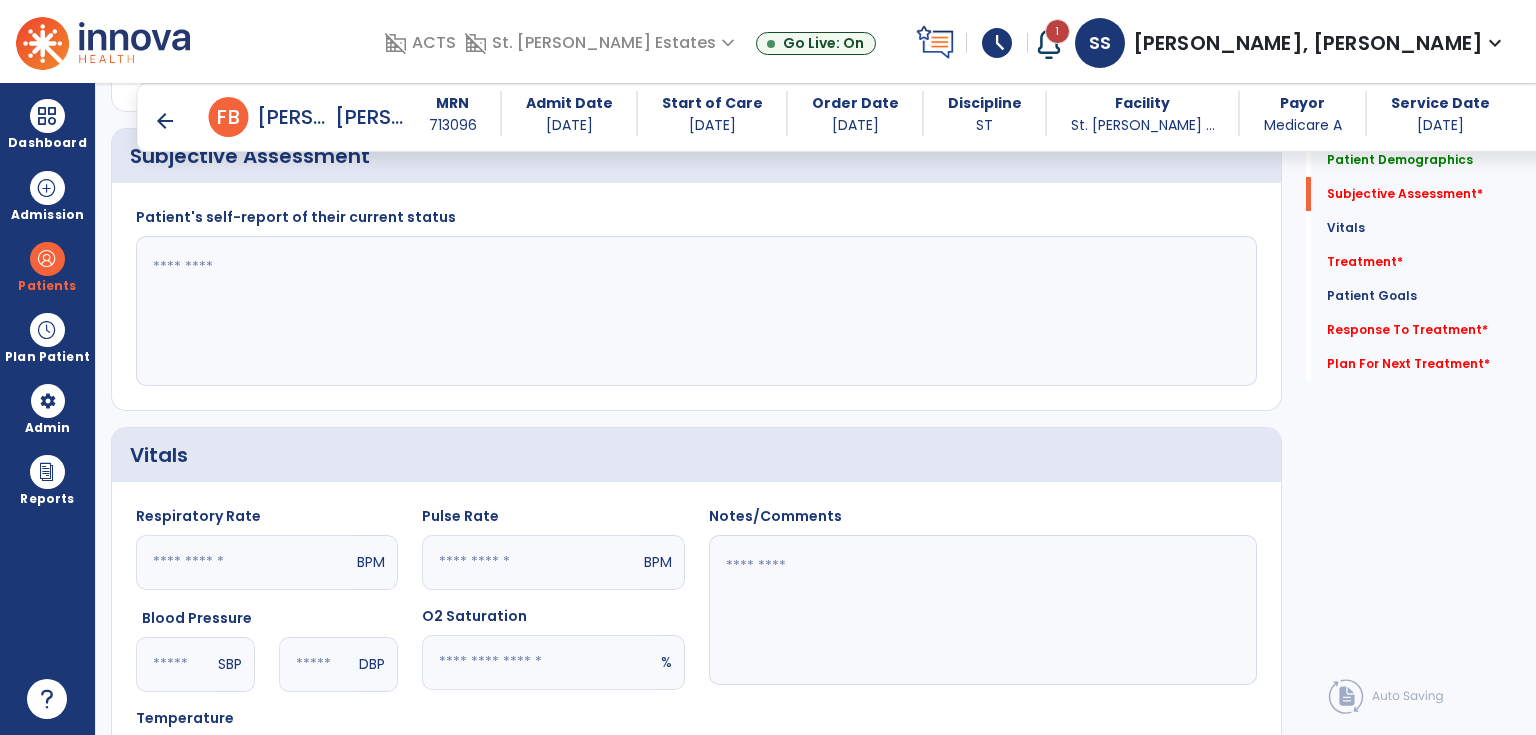 click 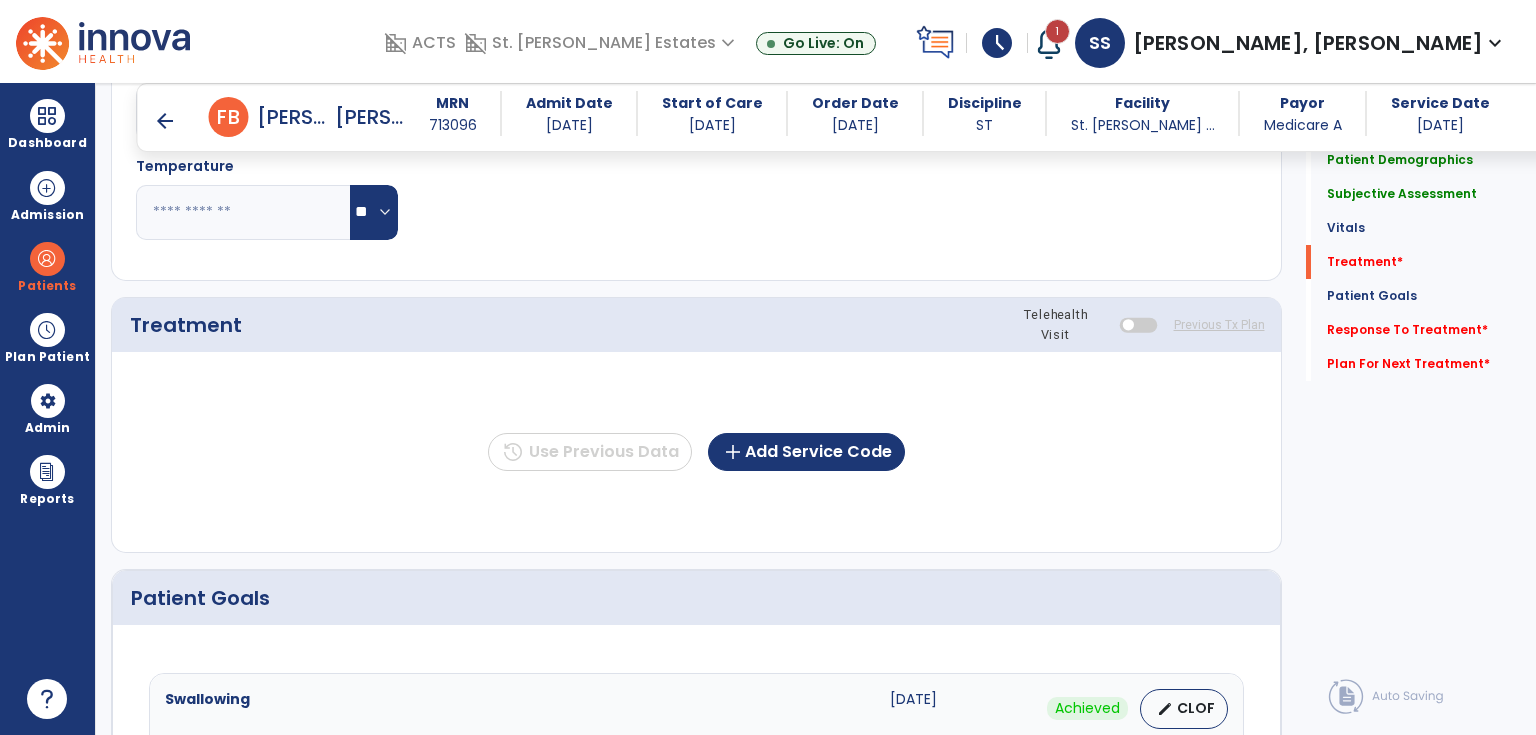 scroll, scrollTop: 1040, scrollLeft: 0, axis: vertical 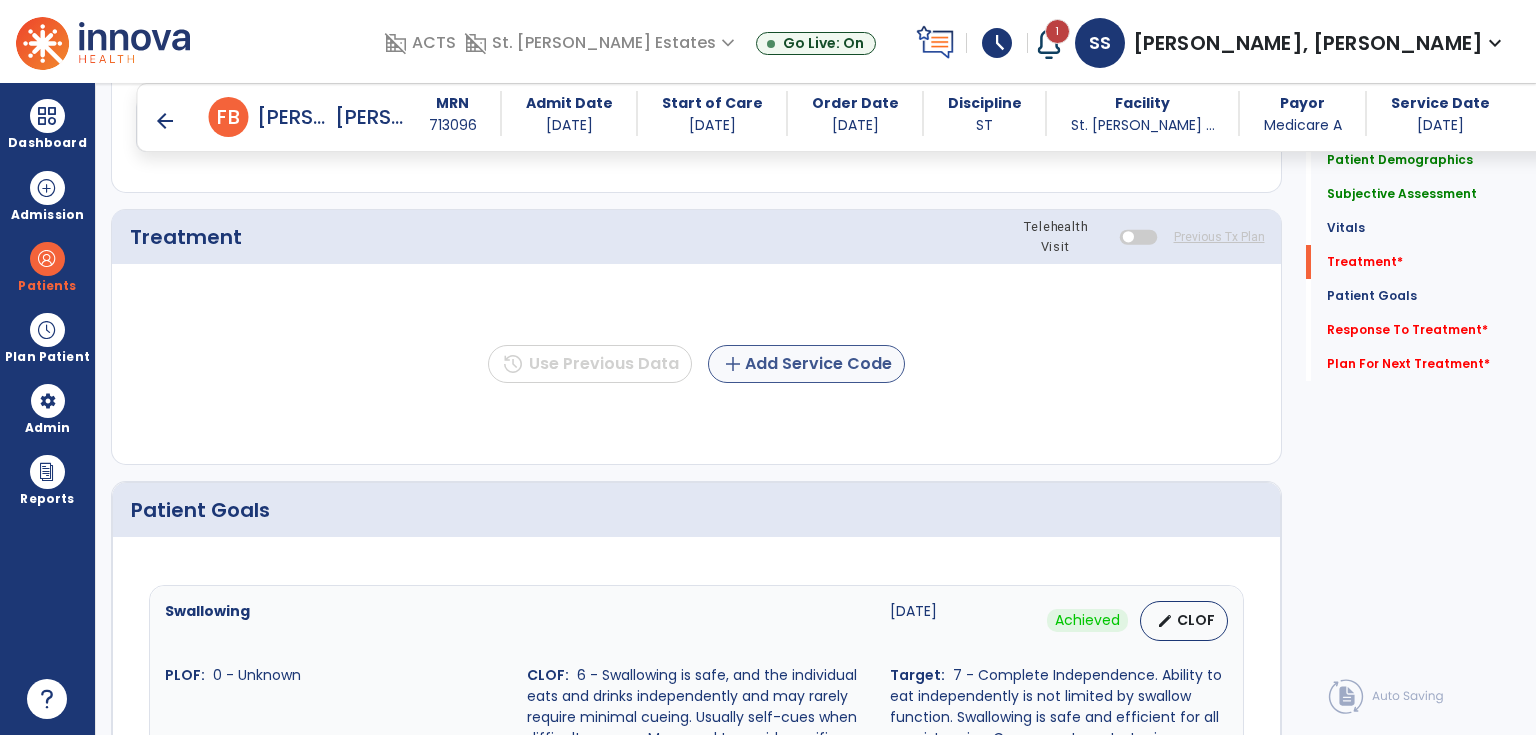 type on "**********" 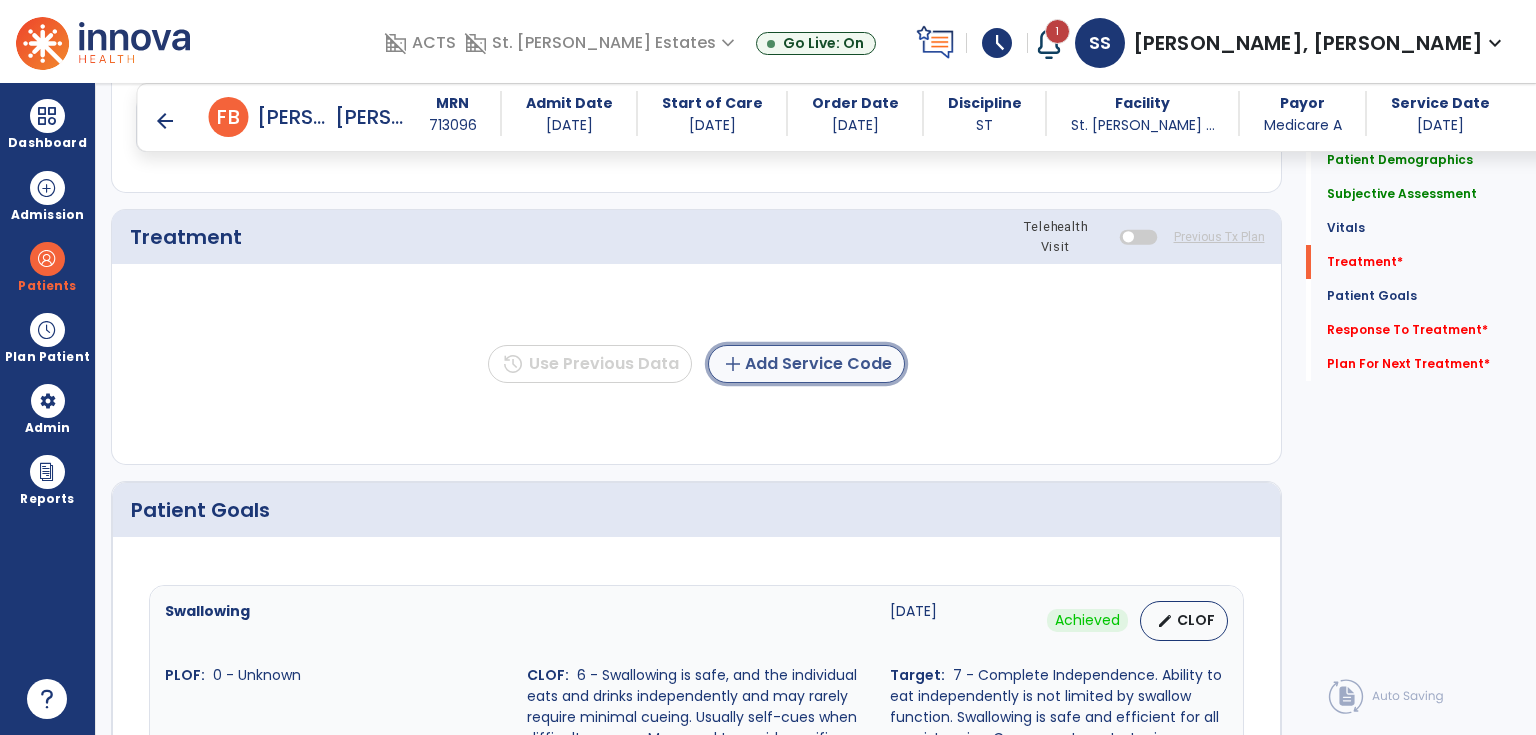 click on "add  Add Service Code" 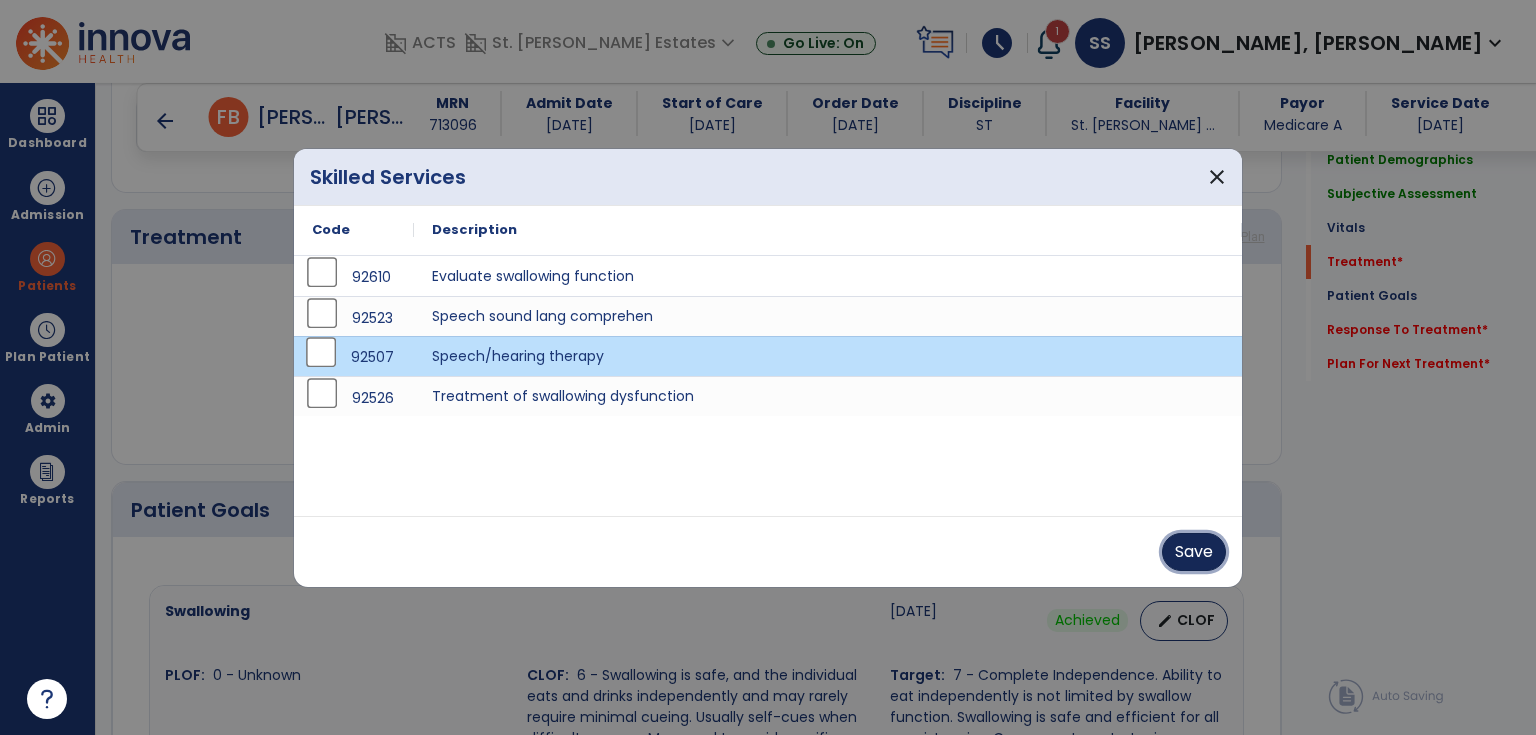 click on "Save" at bounding box center [1194, 552] 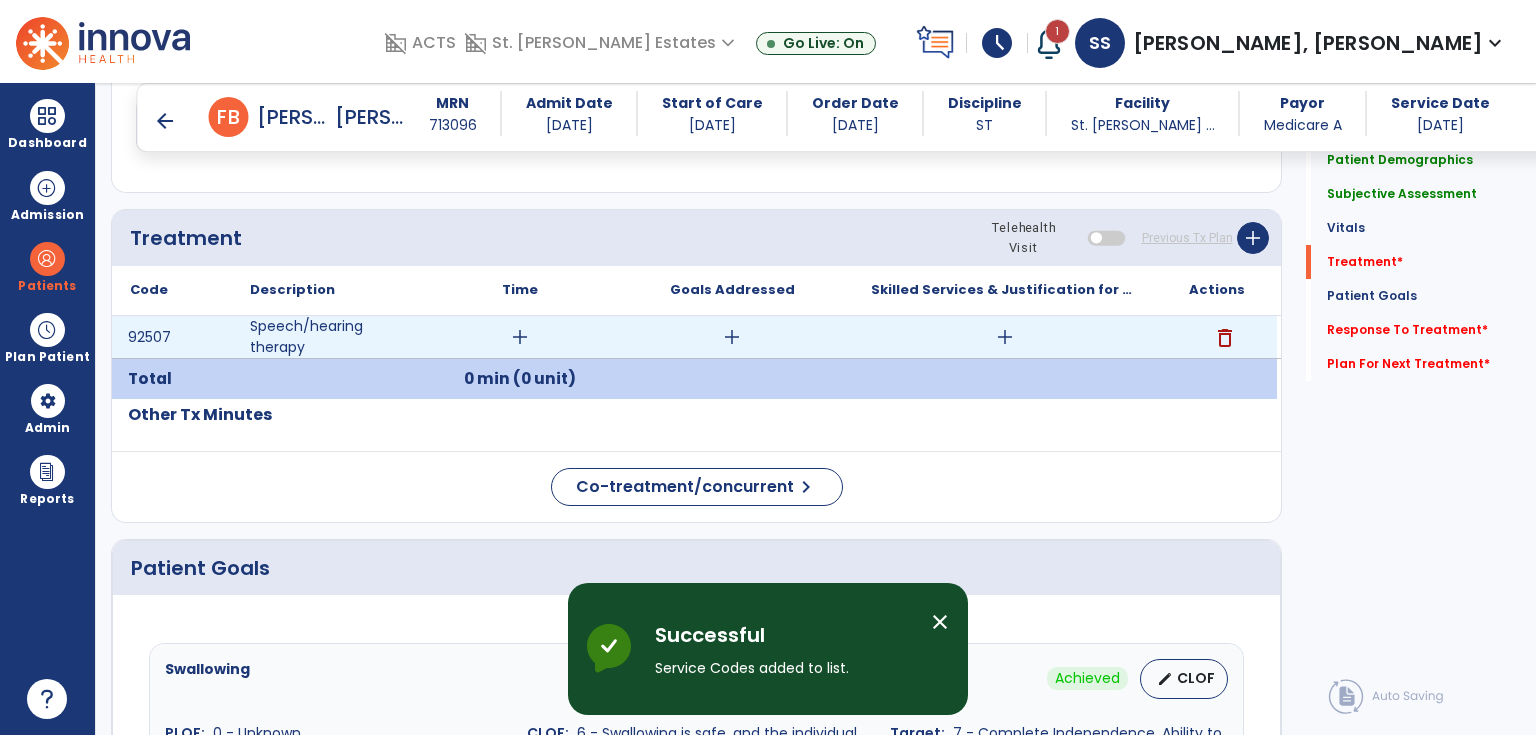 click on "add" at bounding box center (520, 337) 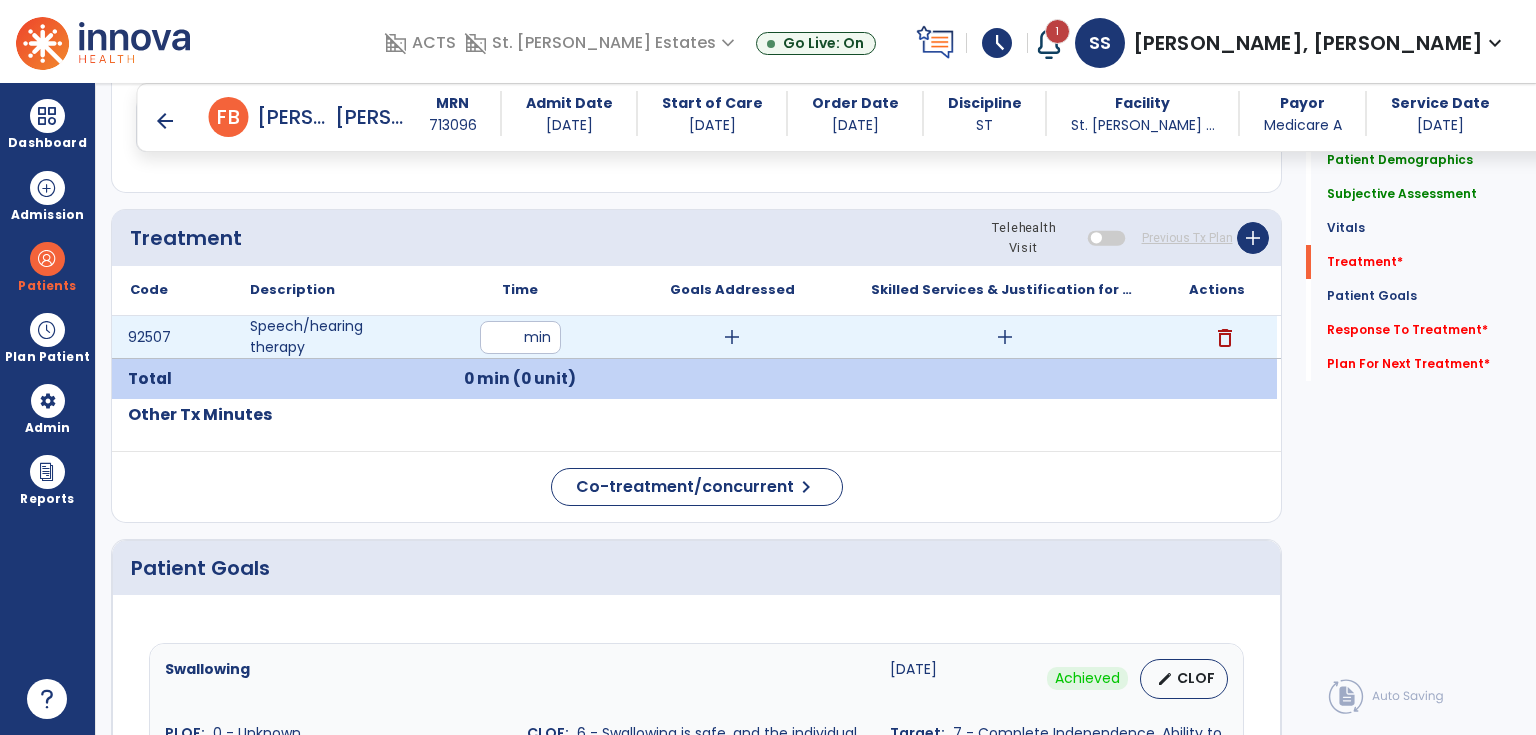 type on "**" 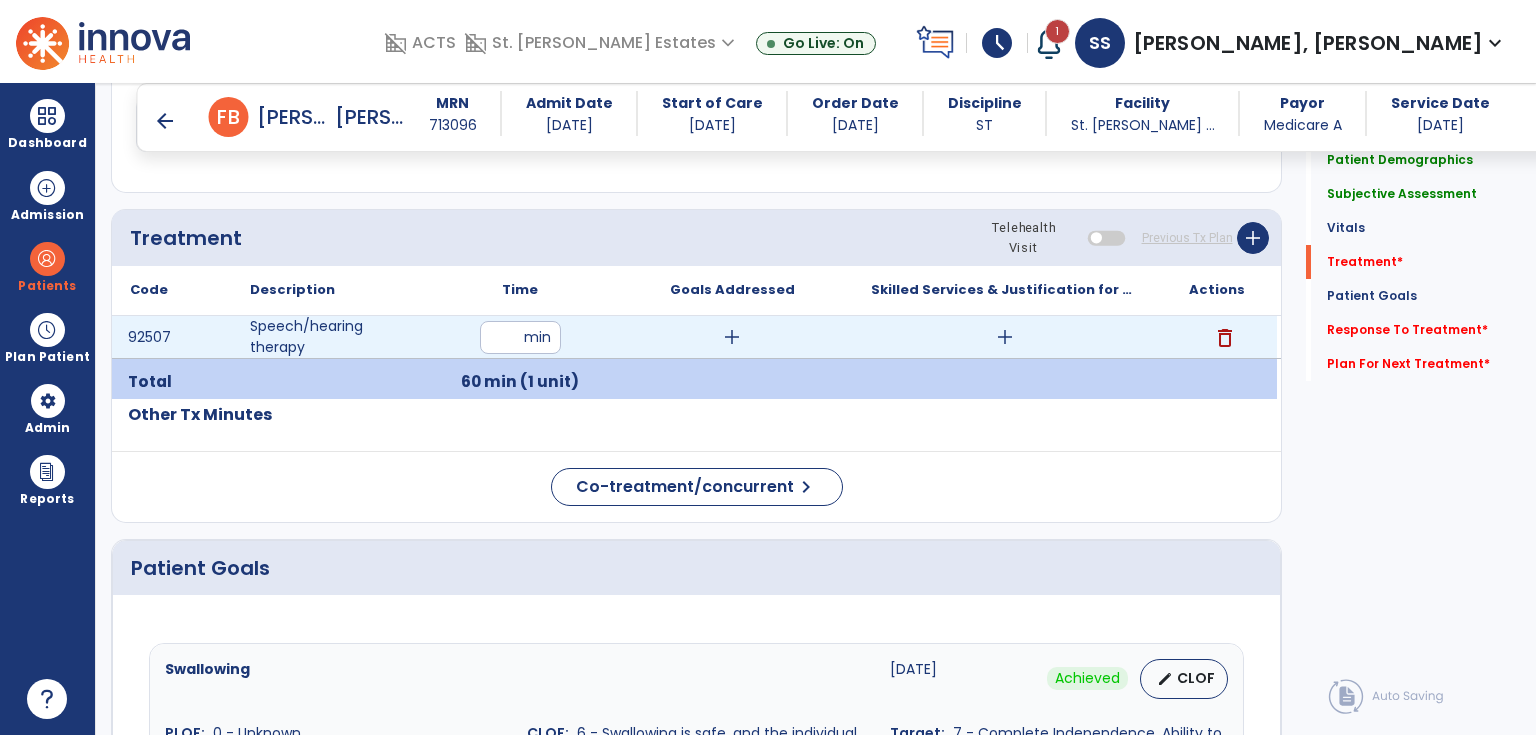 click on "add" at bounding box center [732, 337] 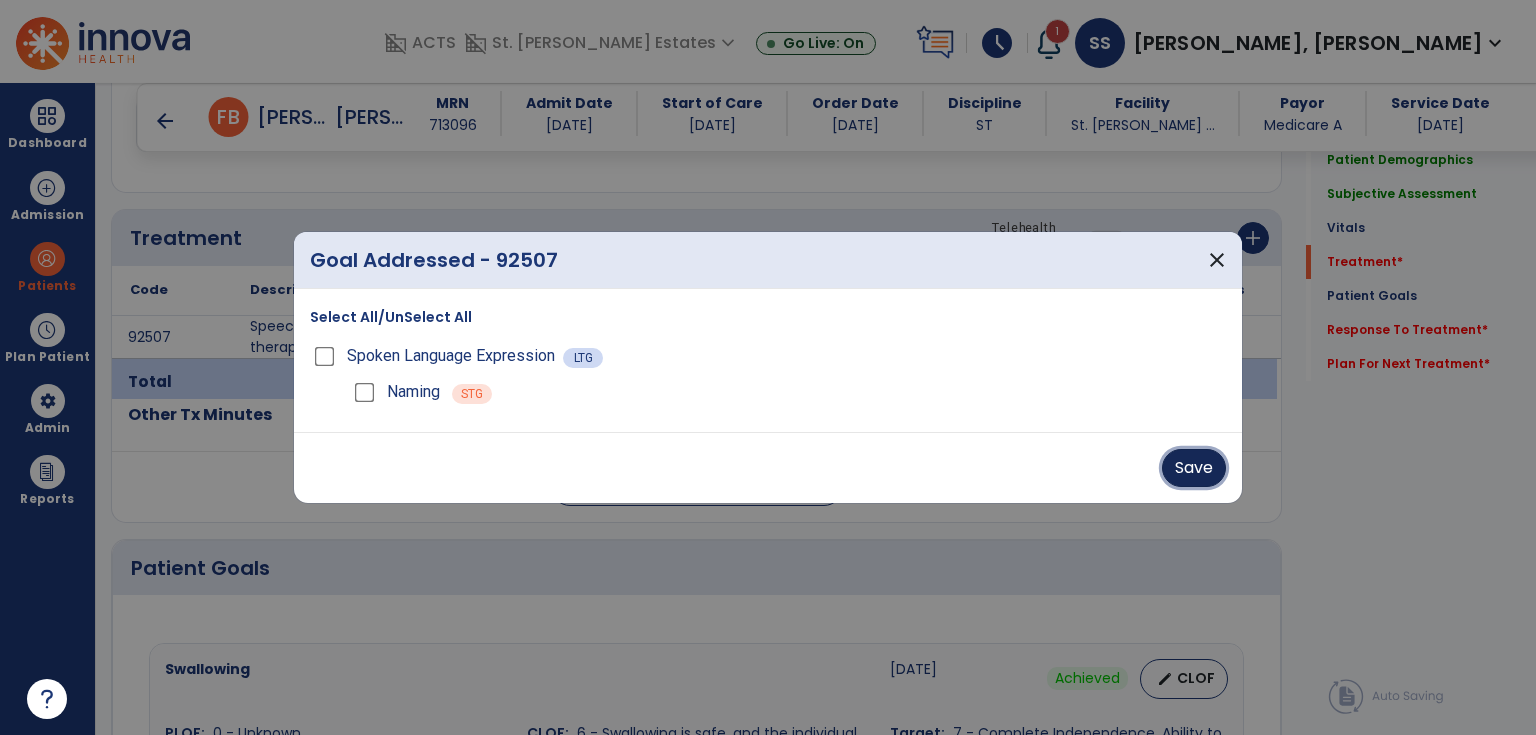 click on "Save" at bounding box center [1194, 468] 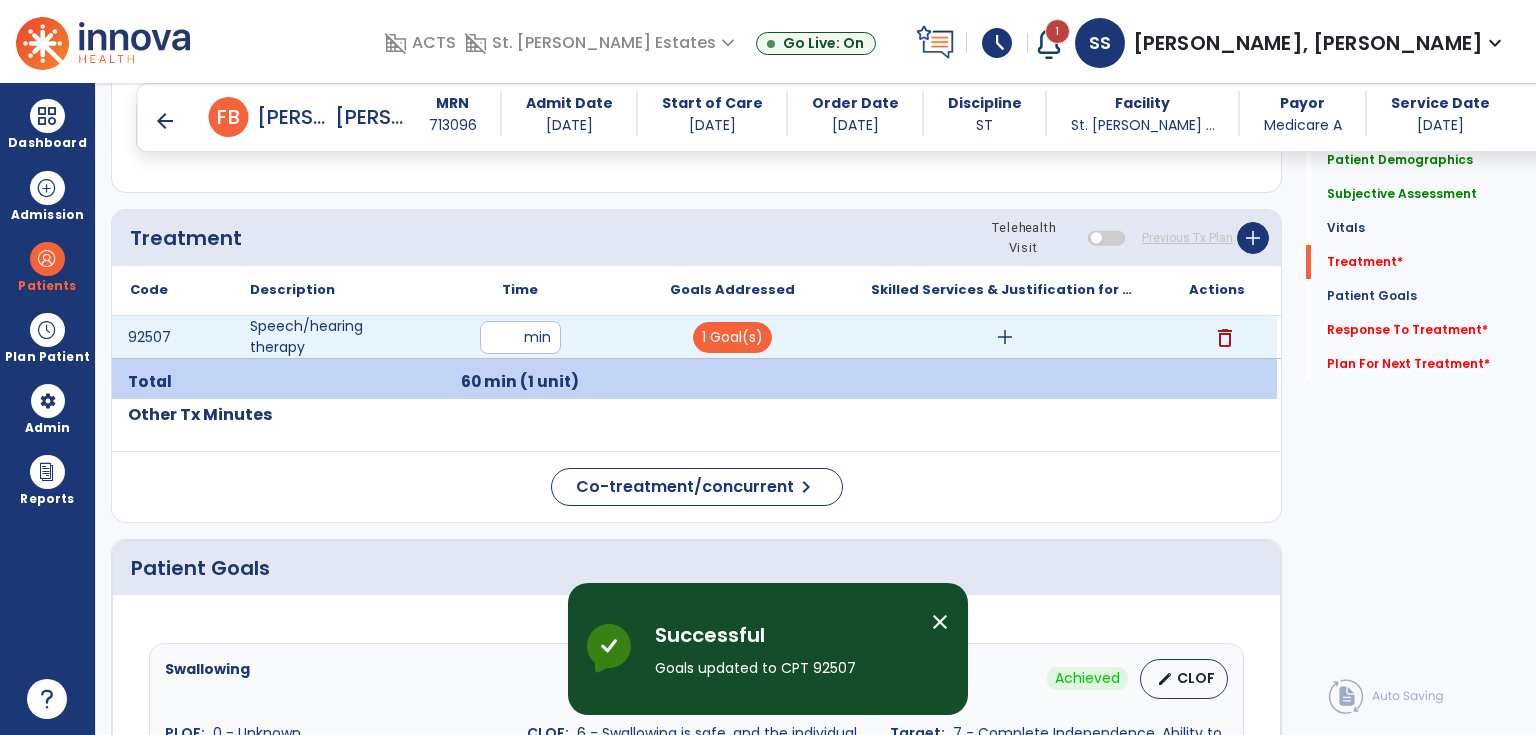 click on "add" at bounding box center (1005, 337) 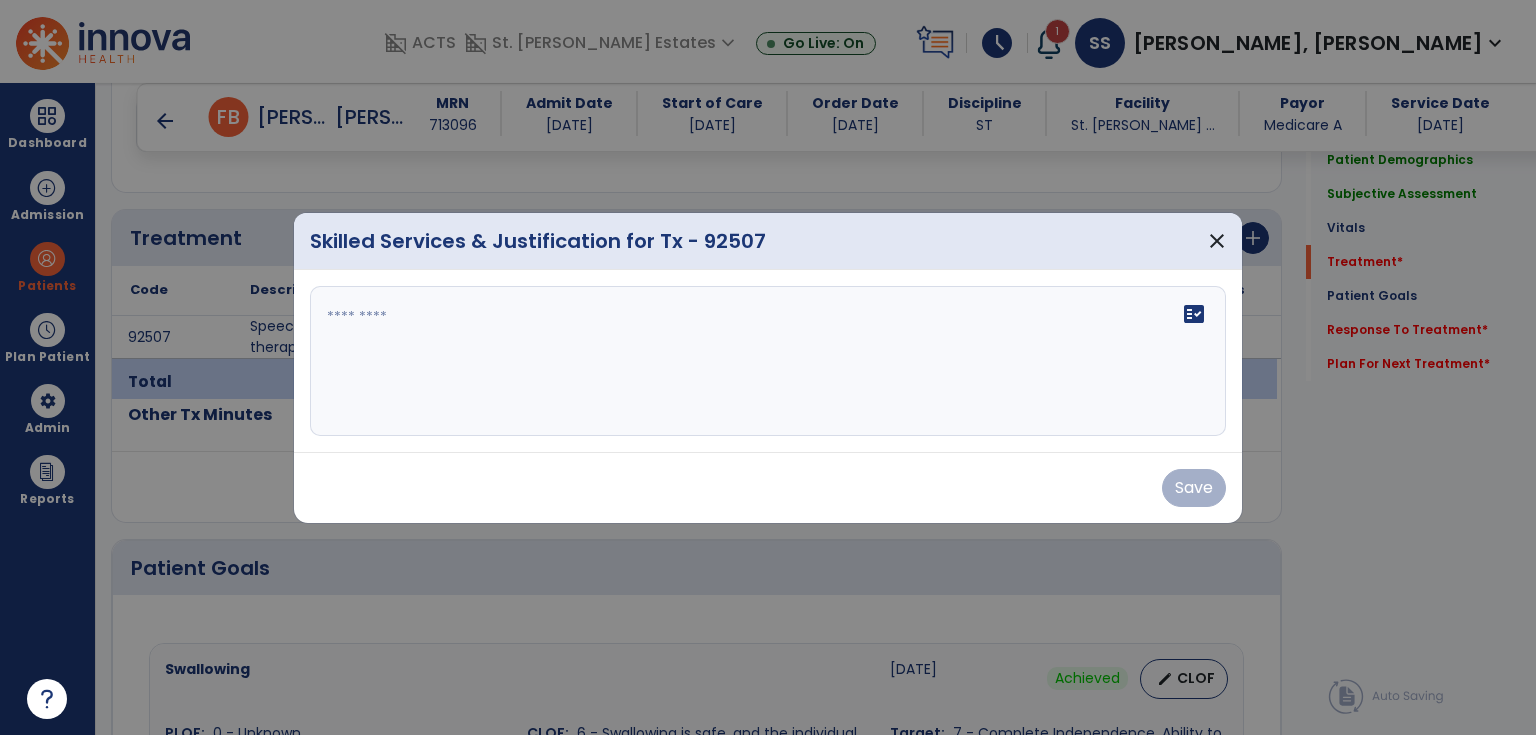 click at bounding box center [768, 361] 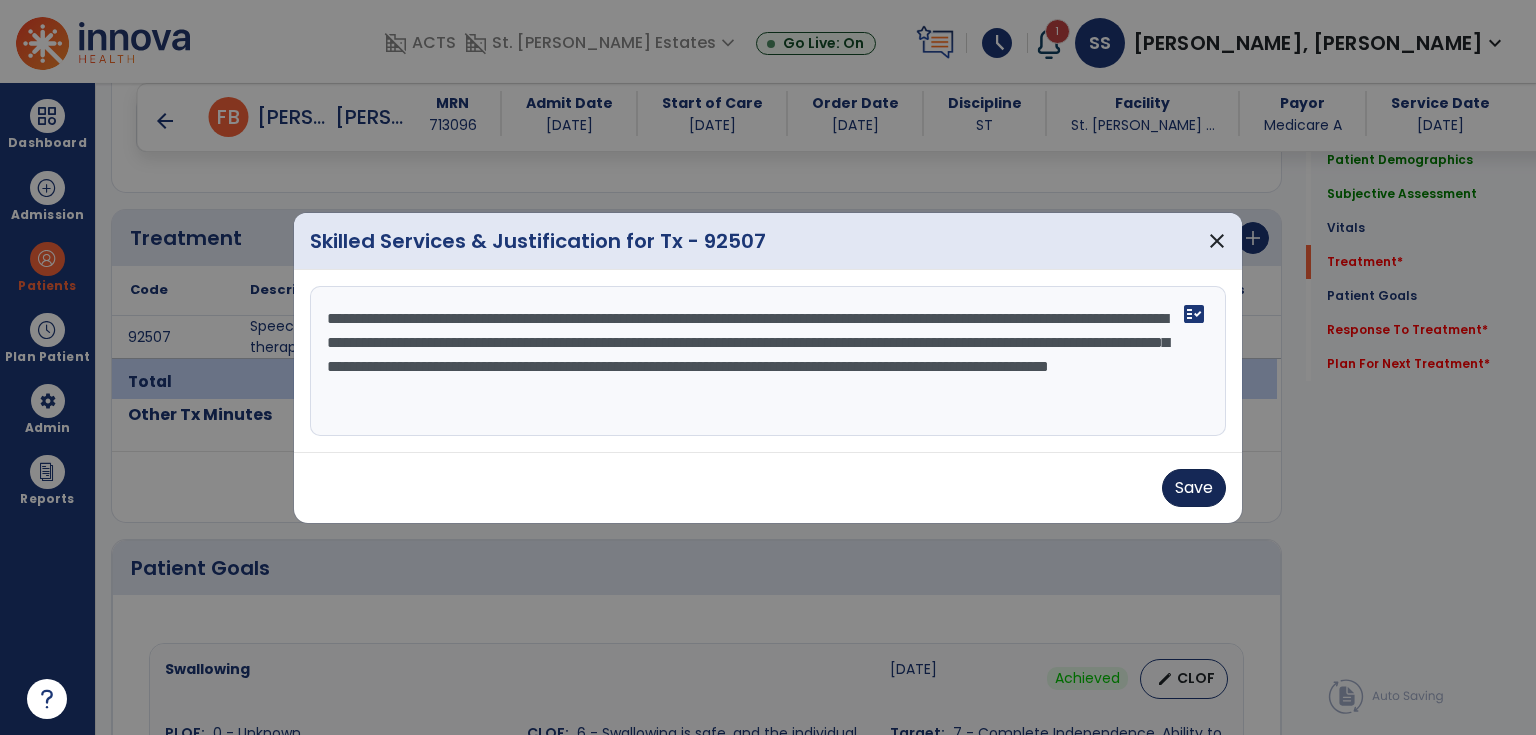 type on "**********" 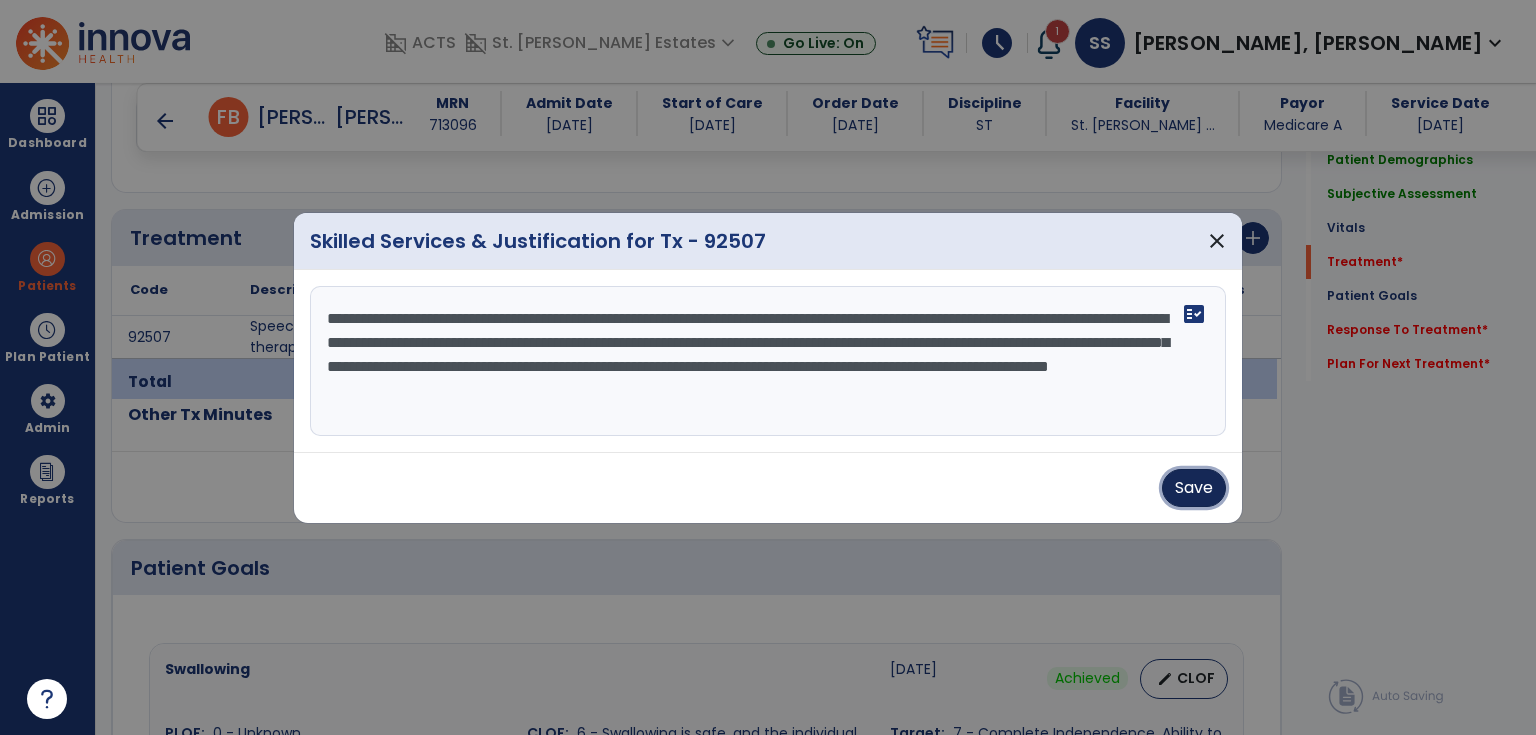 click on "Save" at bounding box center (1194, 488) 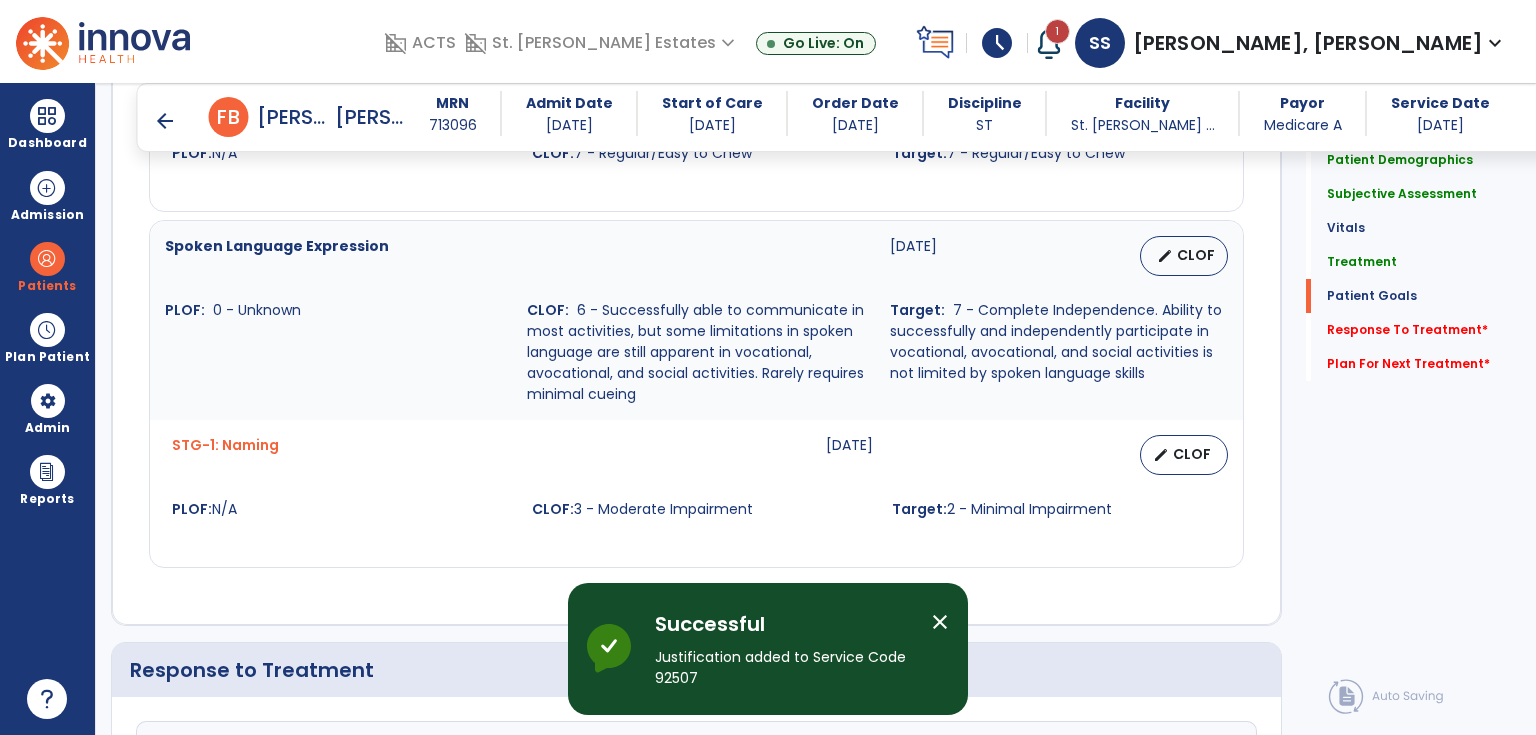 scroll, scrollTop: 2240, scrollLeft: 0, axis: vertical 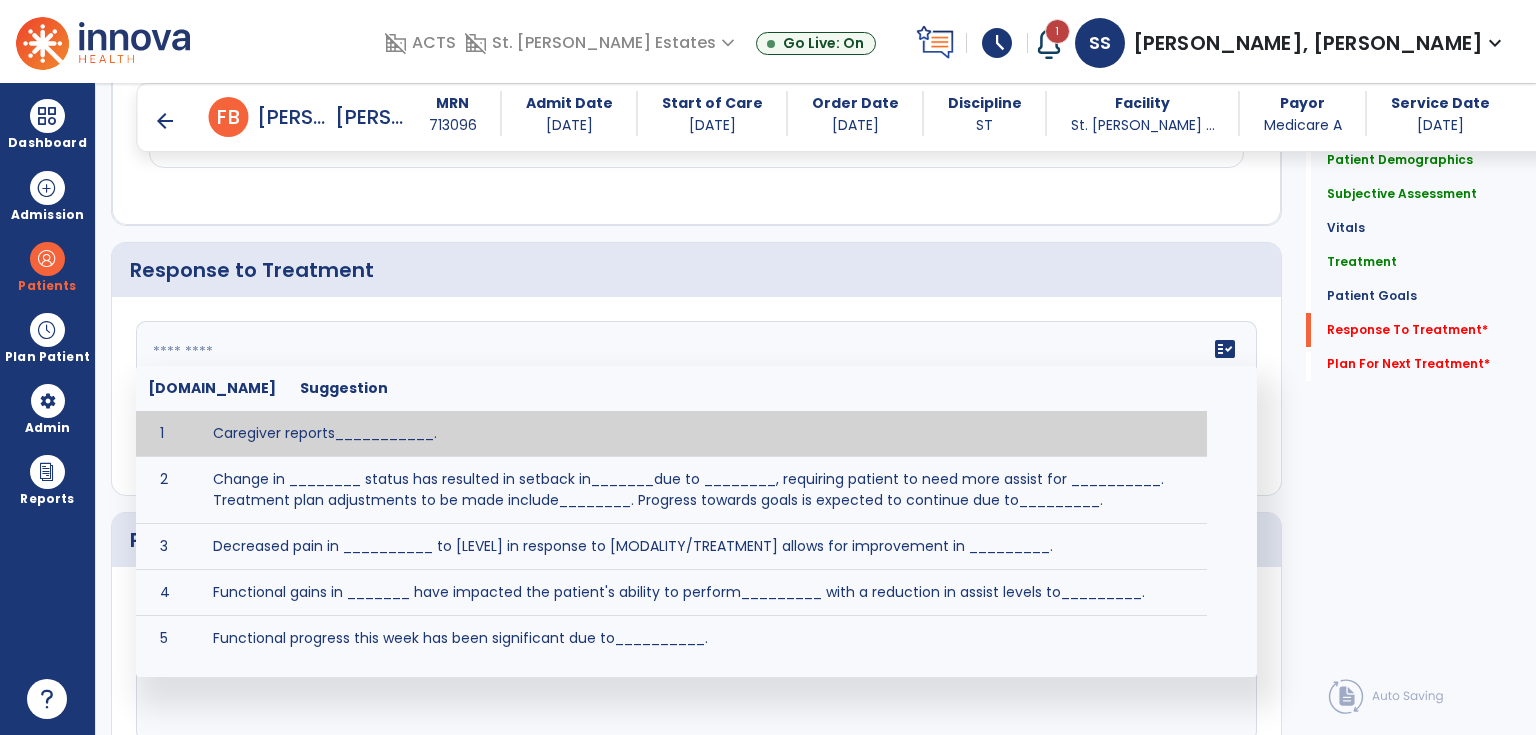 click 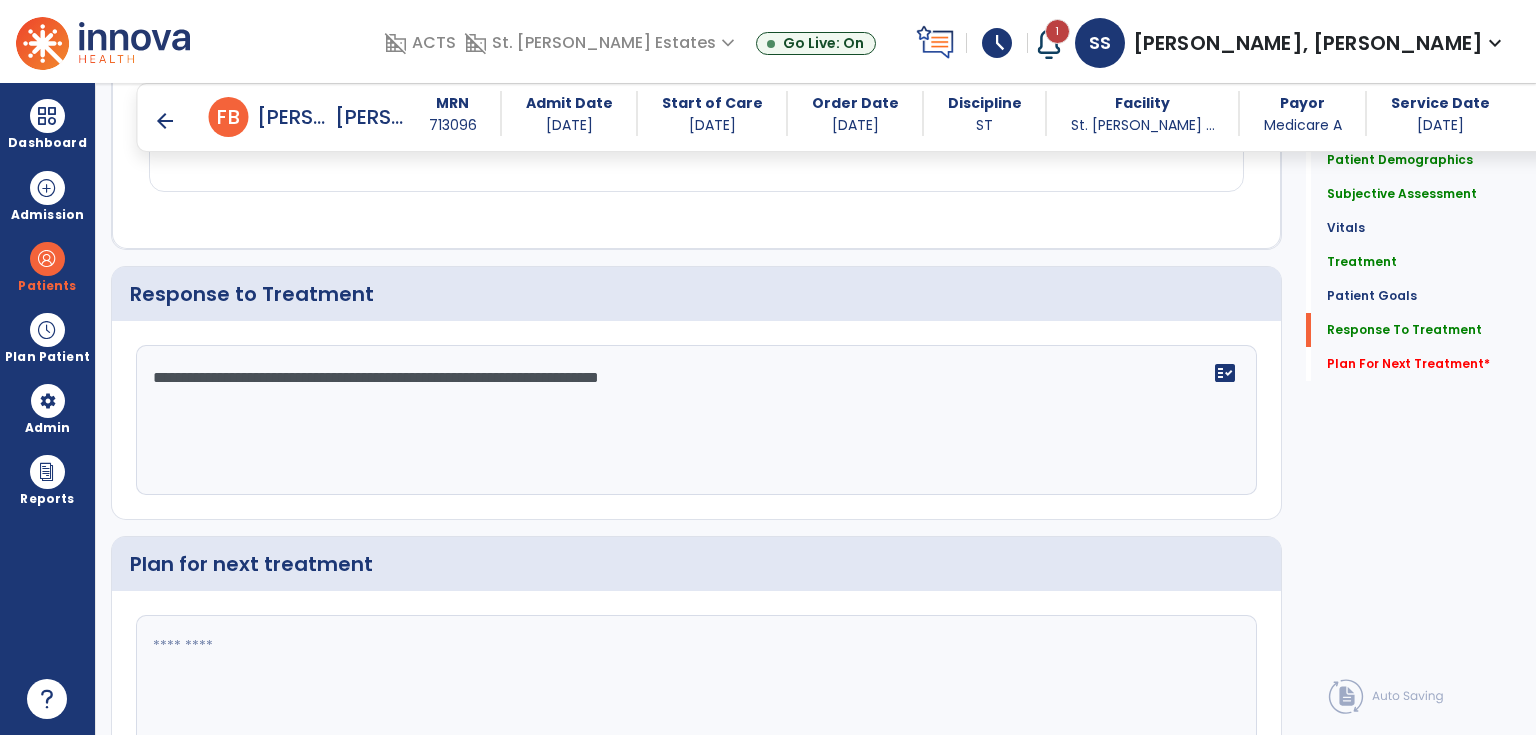 scroll, scrollTop: 2240, scrollLeft: 0, axis: vertical 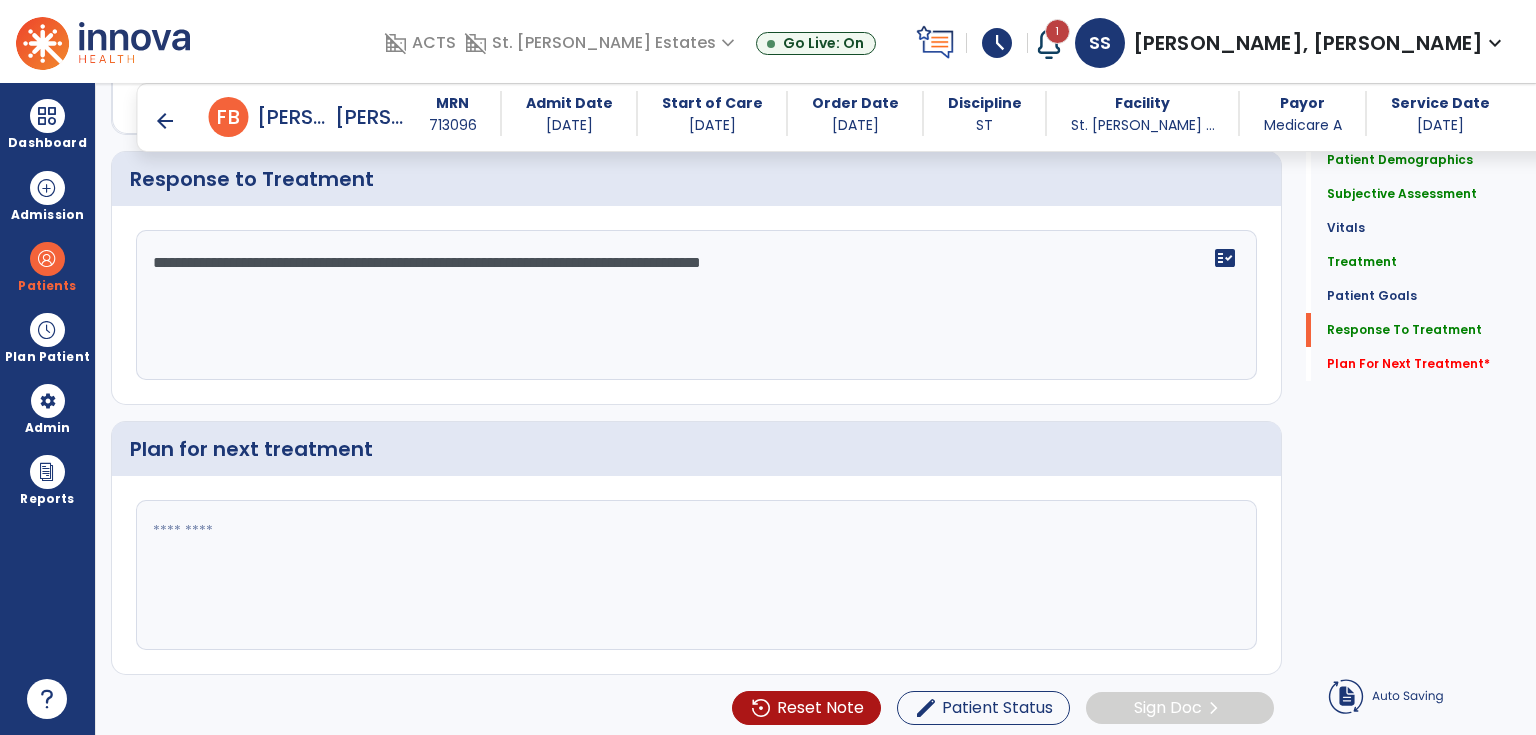 type on "**********" 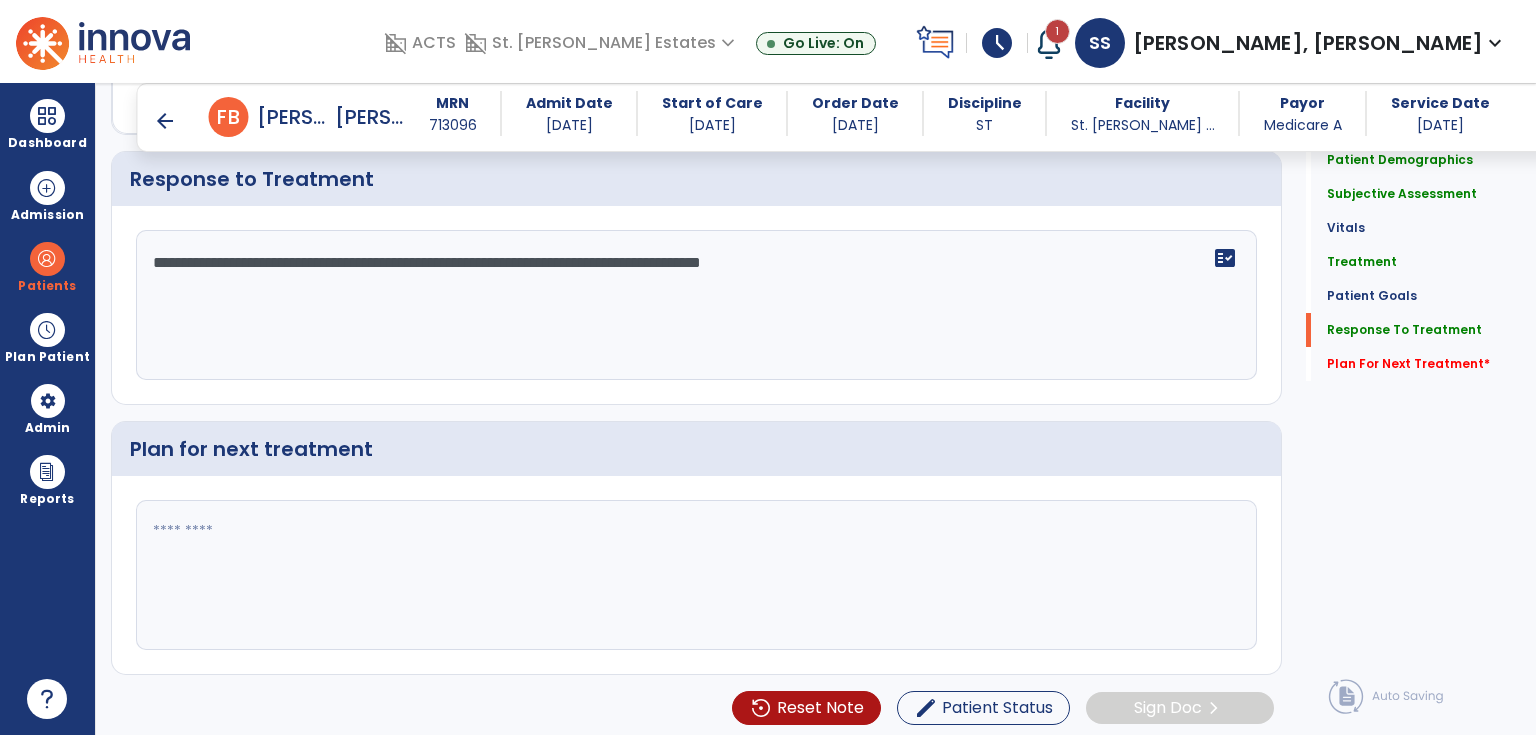 click 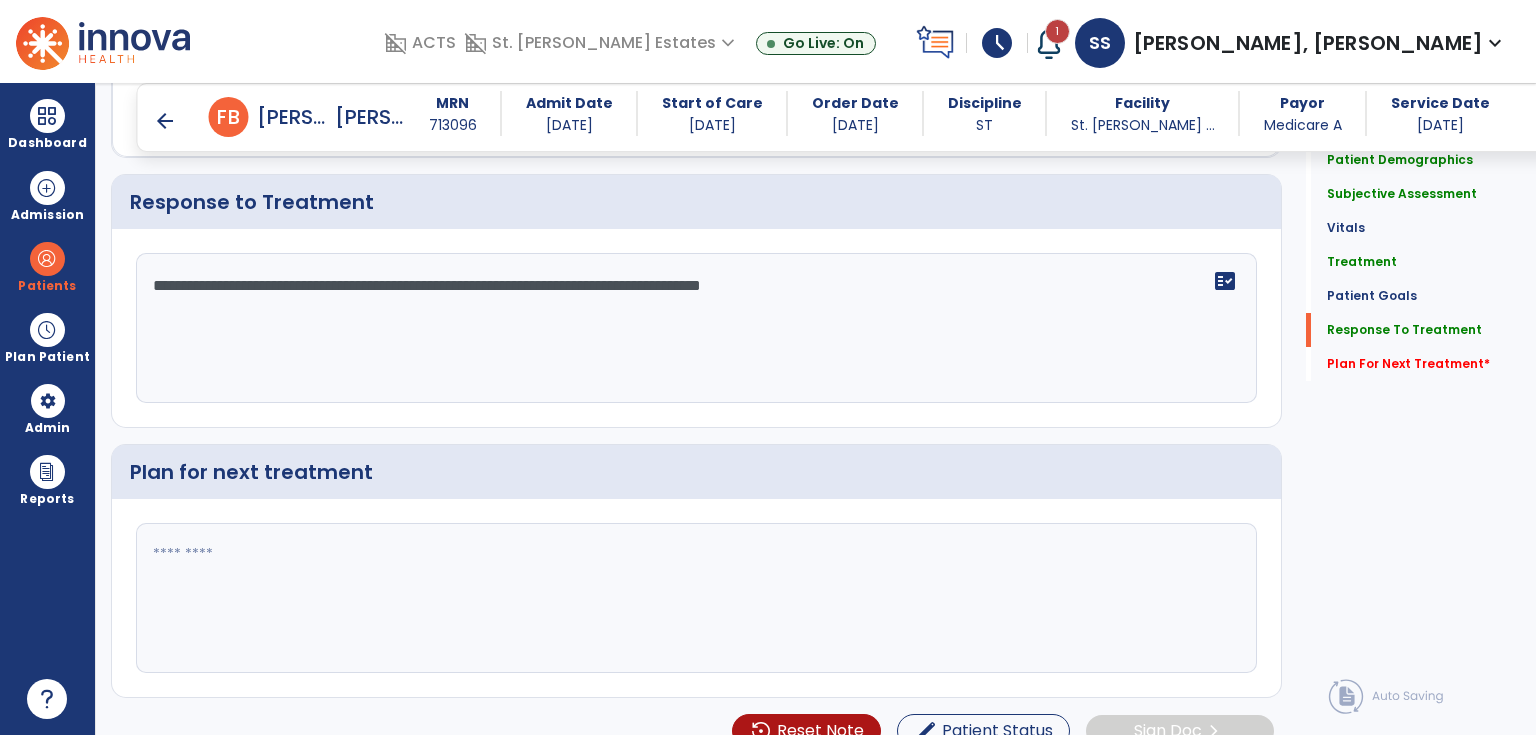 scroll, scrollTop: 2331, scrollLeft: 0, axis: vertical 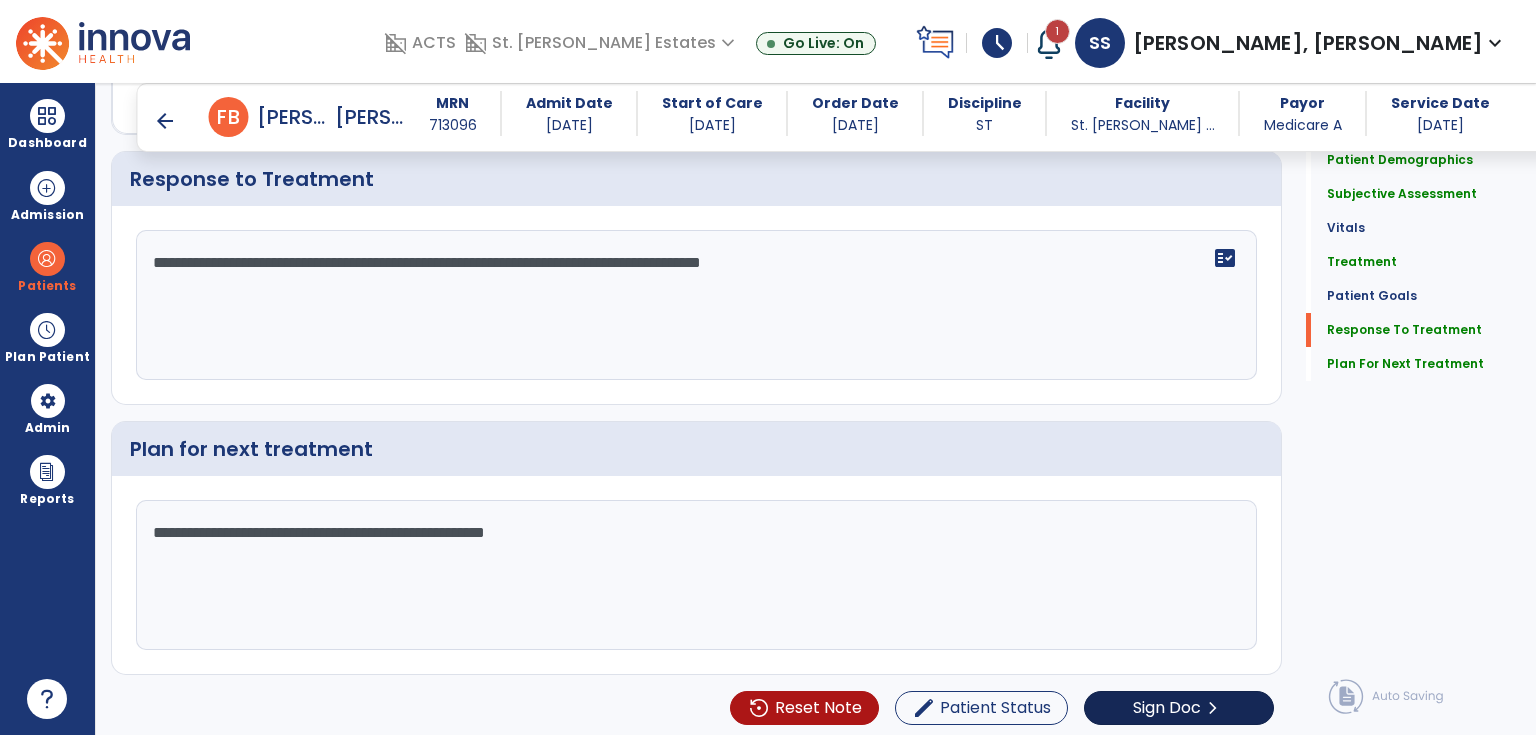 type on "**********" 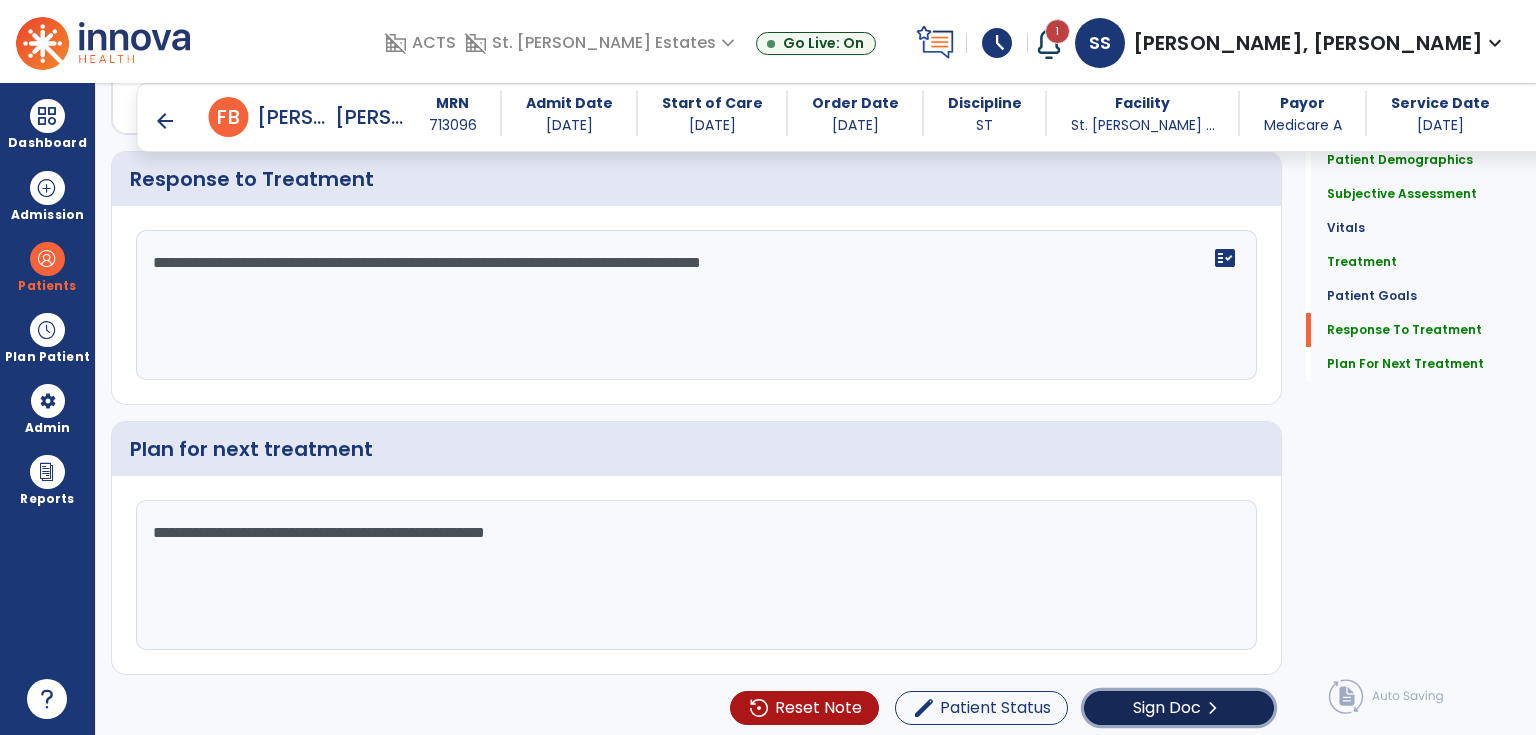 click on "Sign Doc  chevron_right" 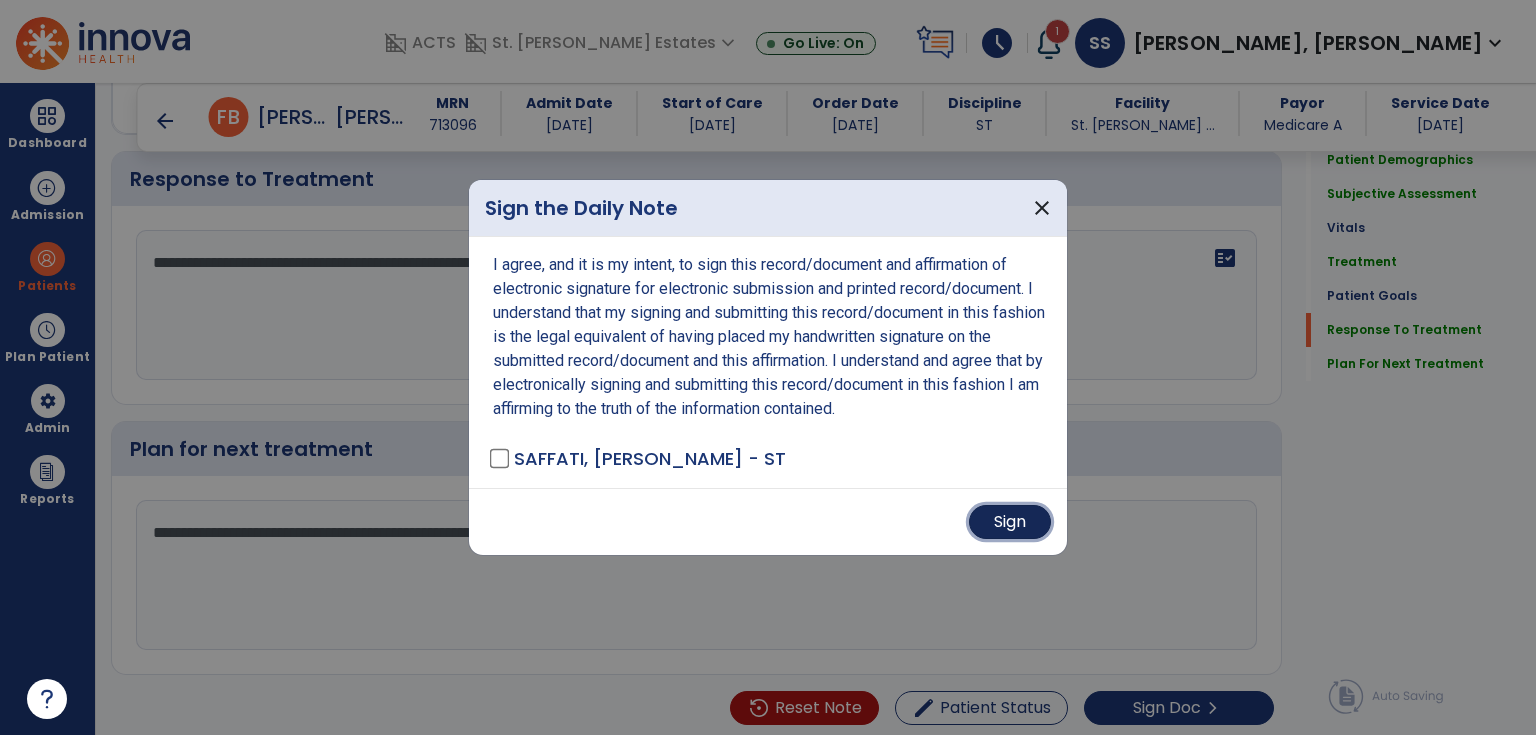 click on "Sign" at bounding box center (1010, 522) 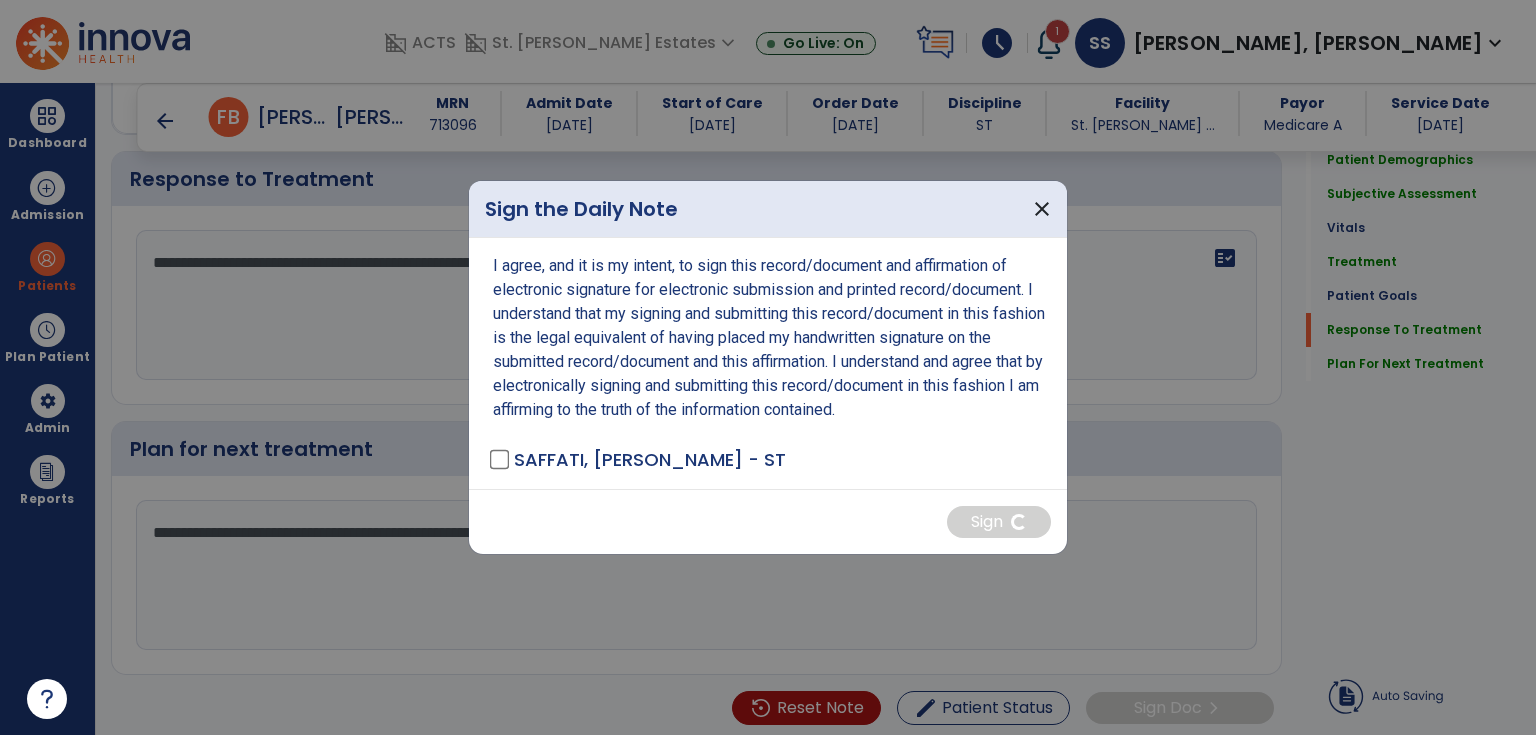 scroll, scrollTop: 0, scrollLeft: 0, axis: both 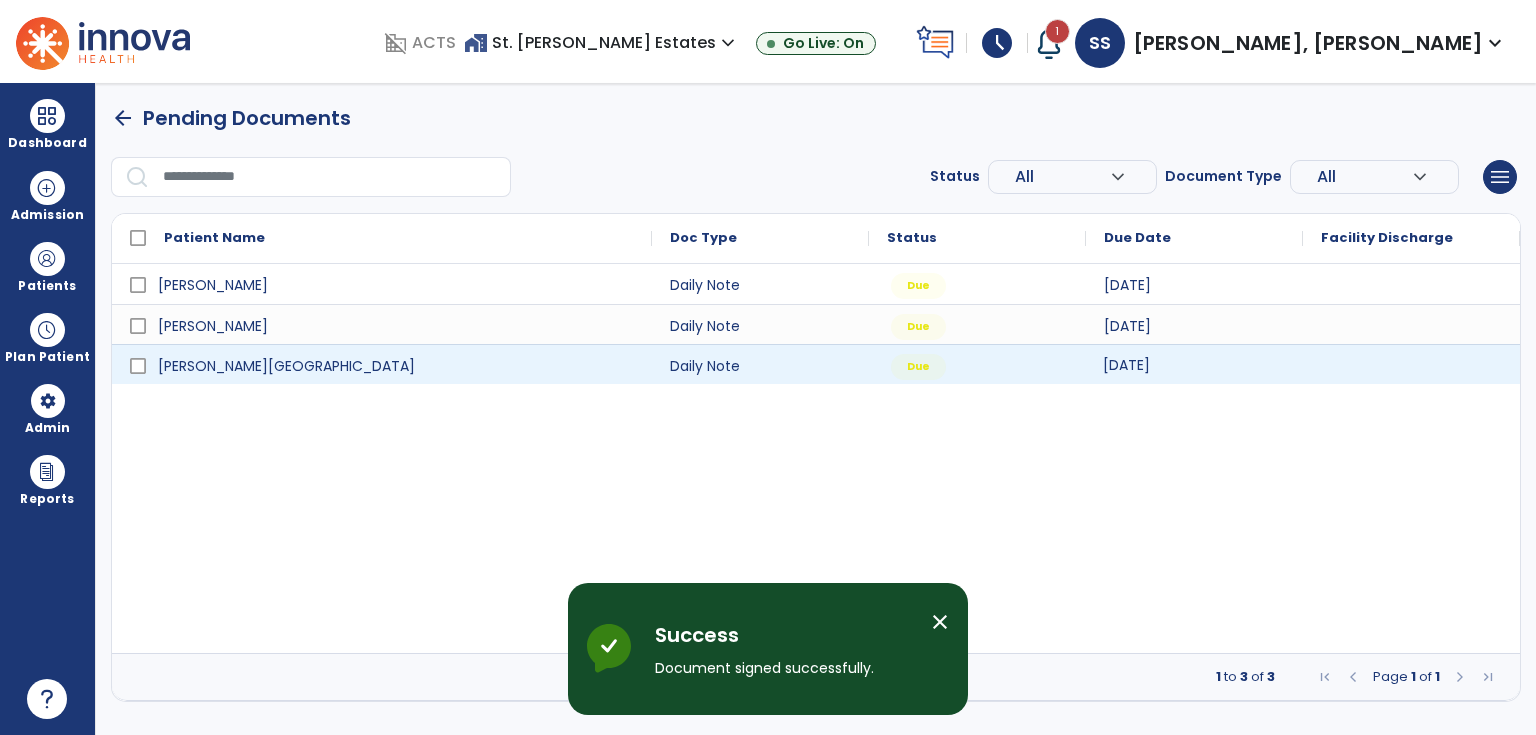 click on "[DATE]" at bounding box center [1126, 365] 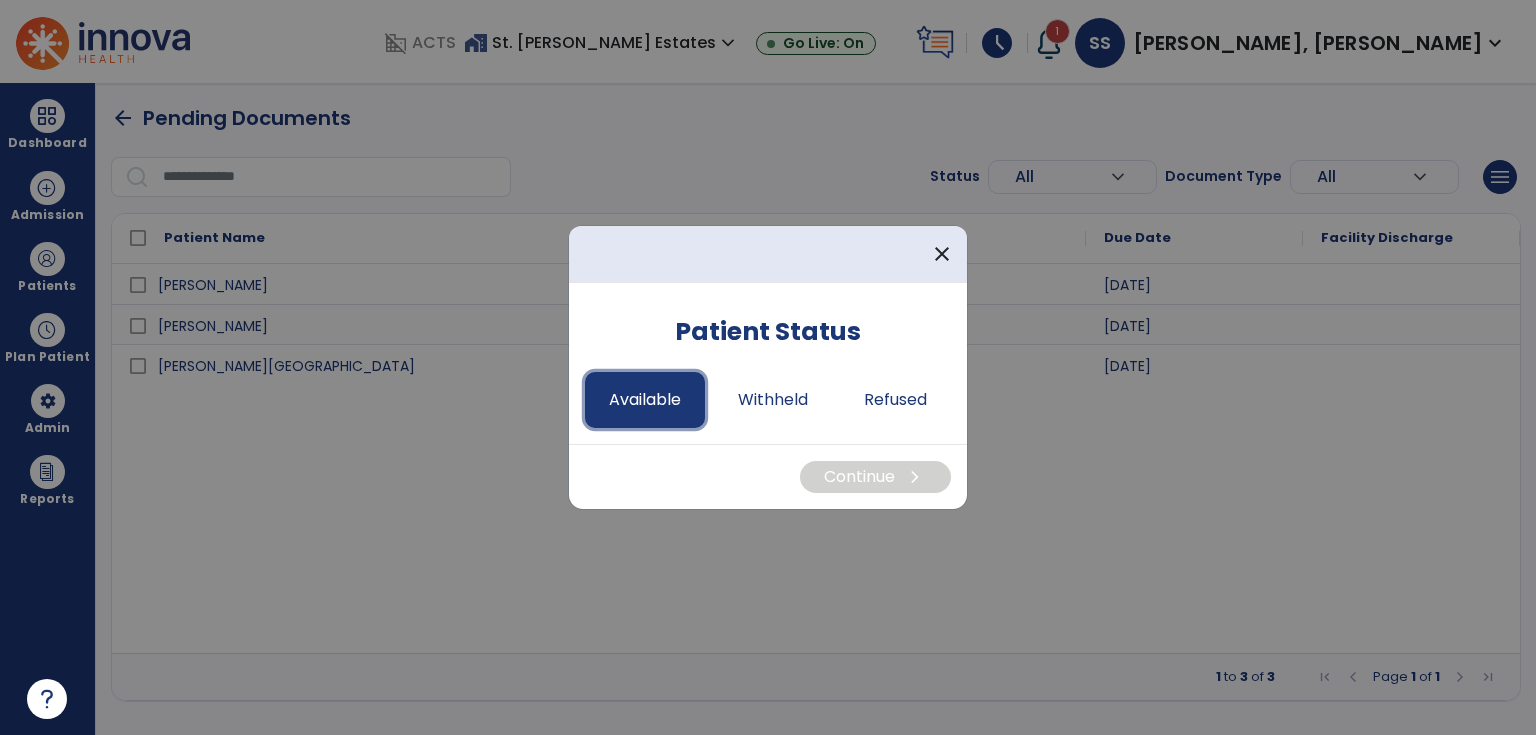 click on "Available" at bounding box center (645, 400) 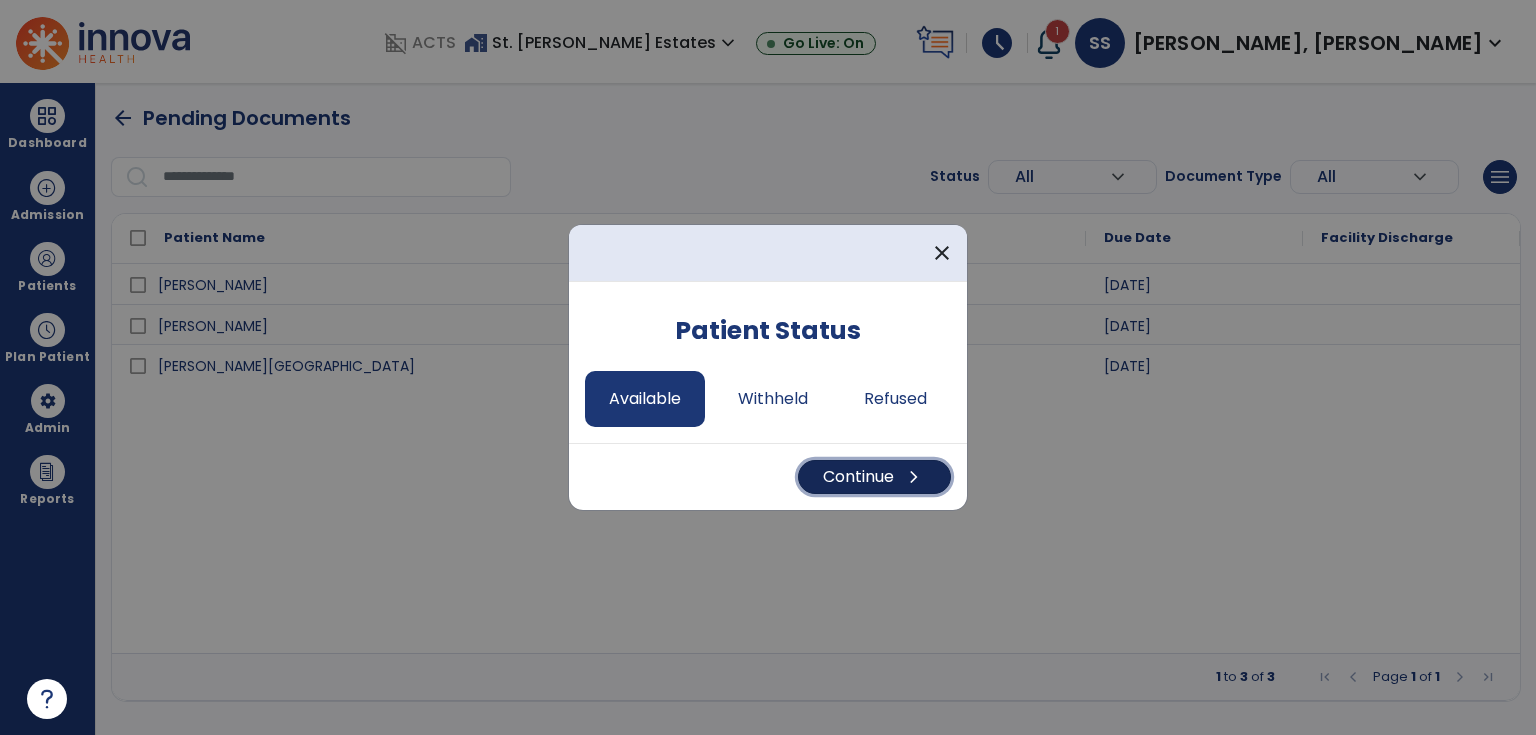 click on "Continue   chevron_right" at bounding box center [874, 477] 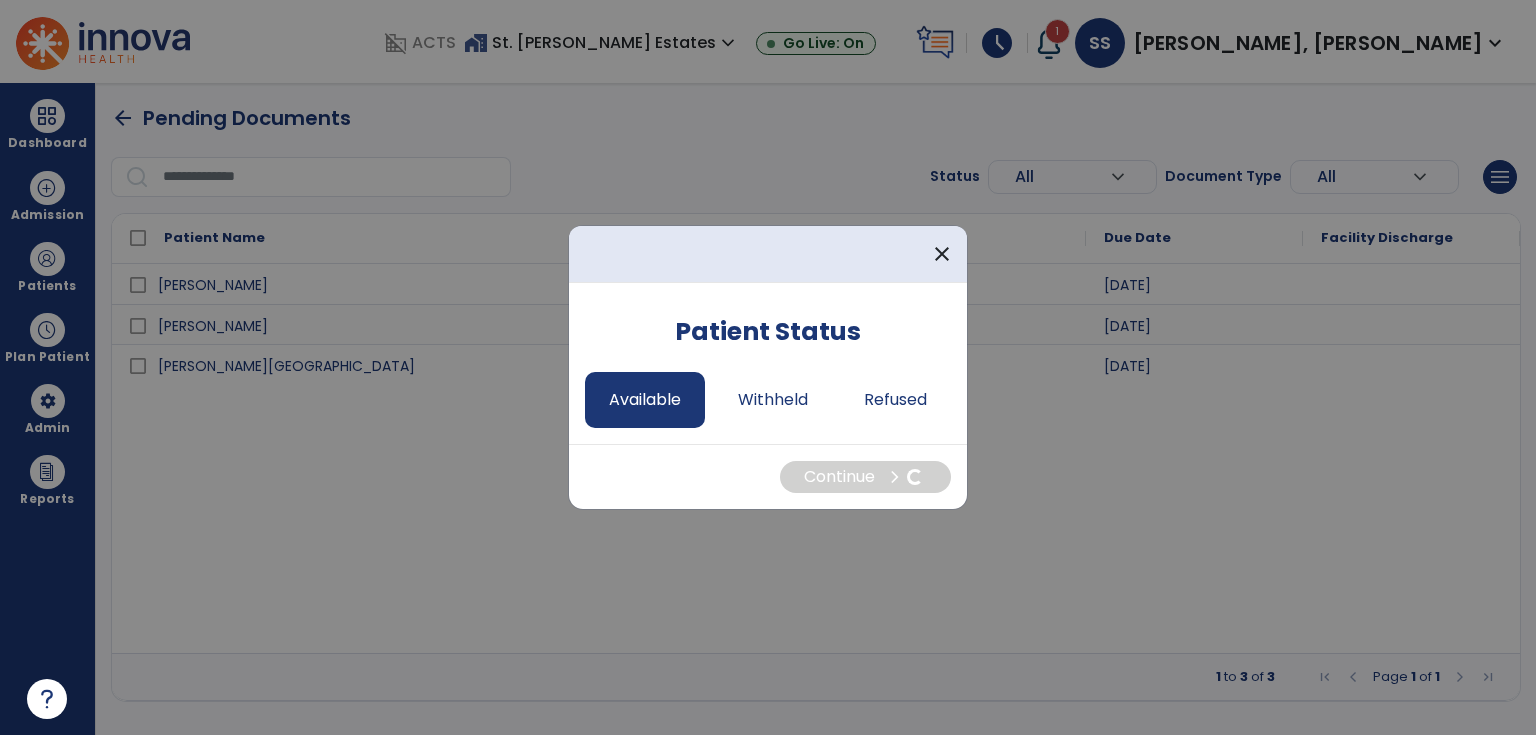 select on "*" 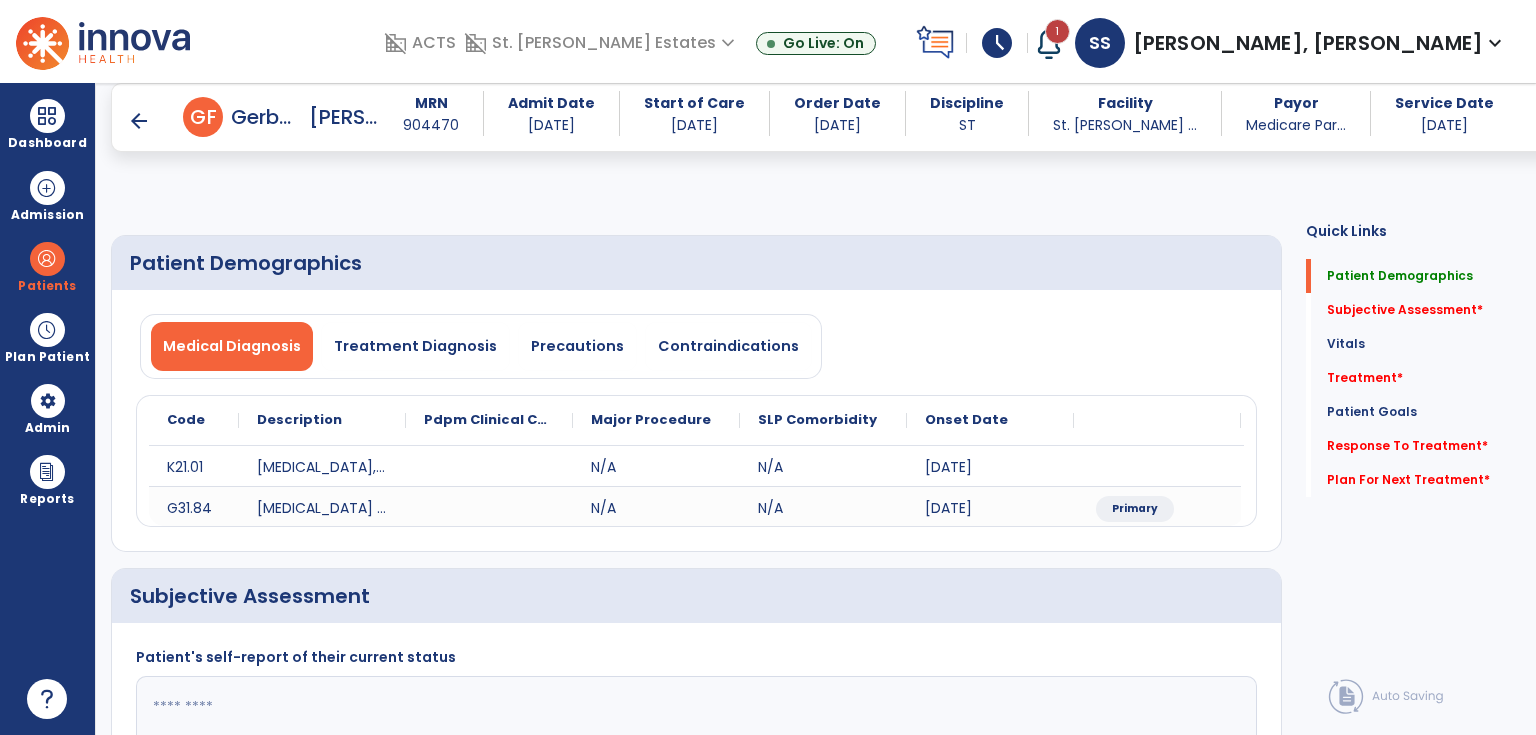 scroll, scrollTop: 400, scrollLeft: 0, axis: vertical 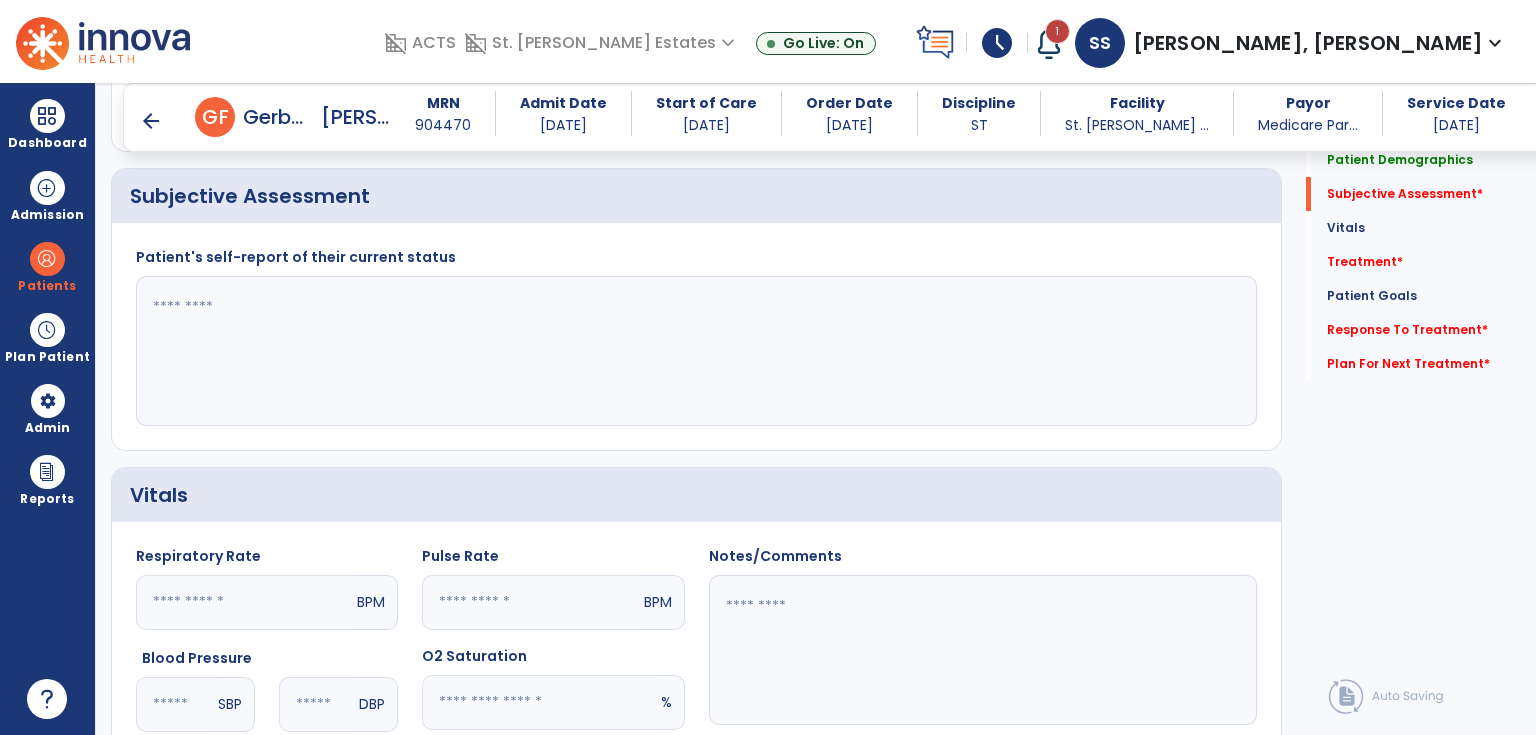 click 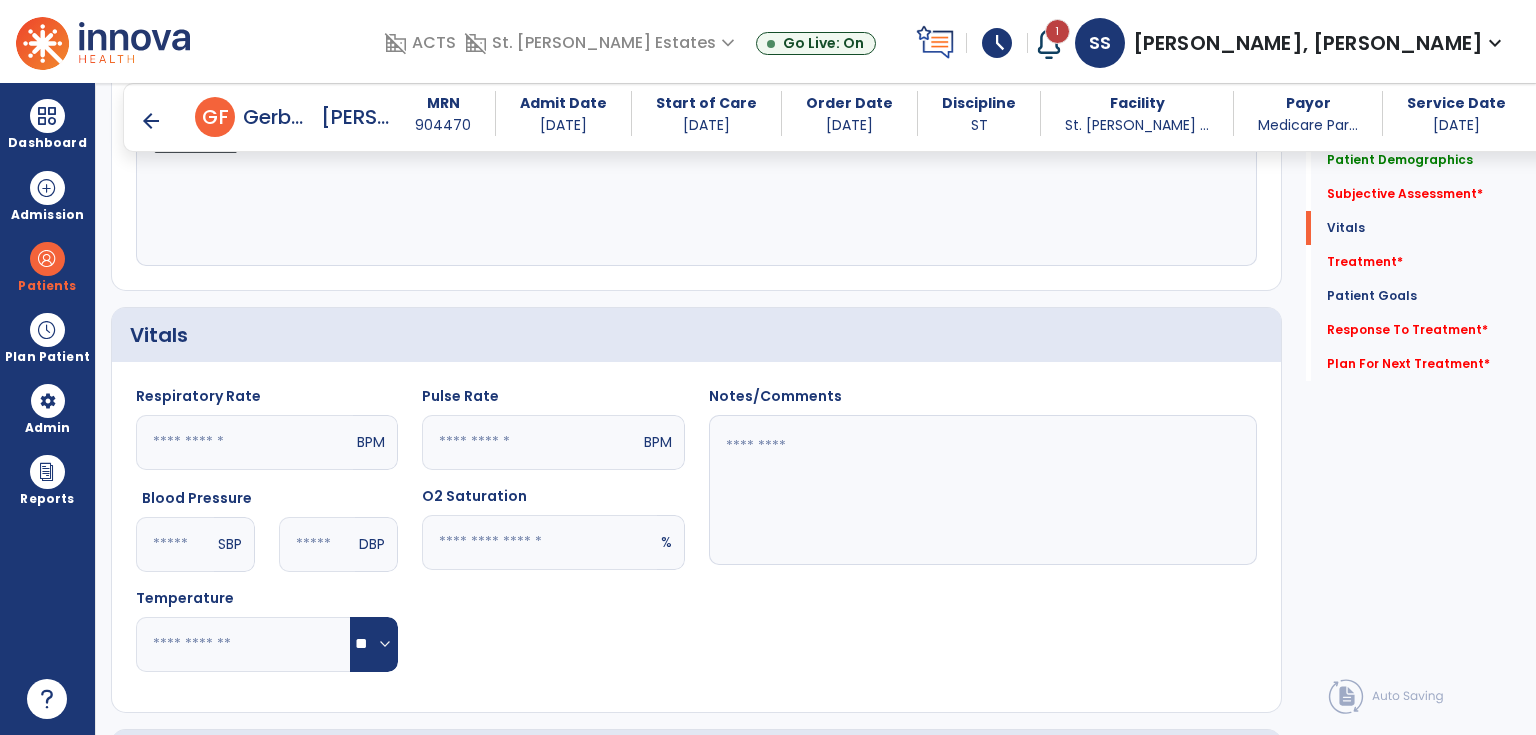 scroll, scrollTop: 800, scrollLeft: 0, axis: vertical 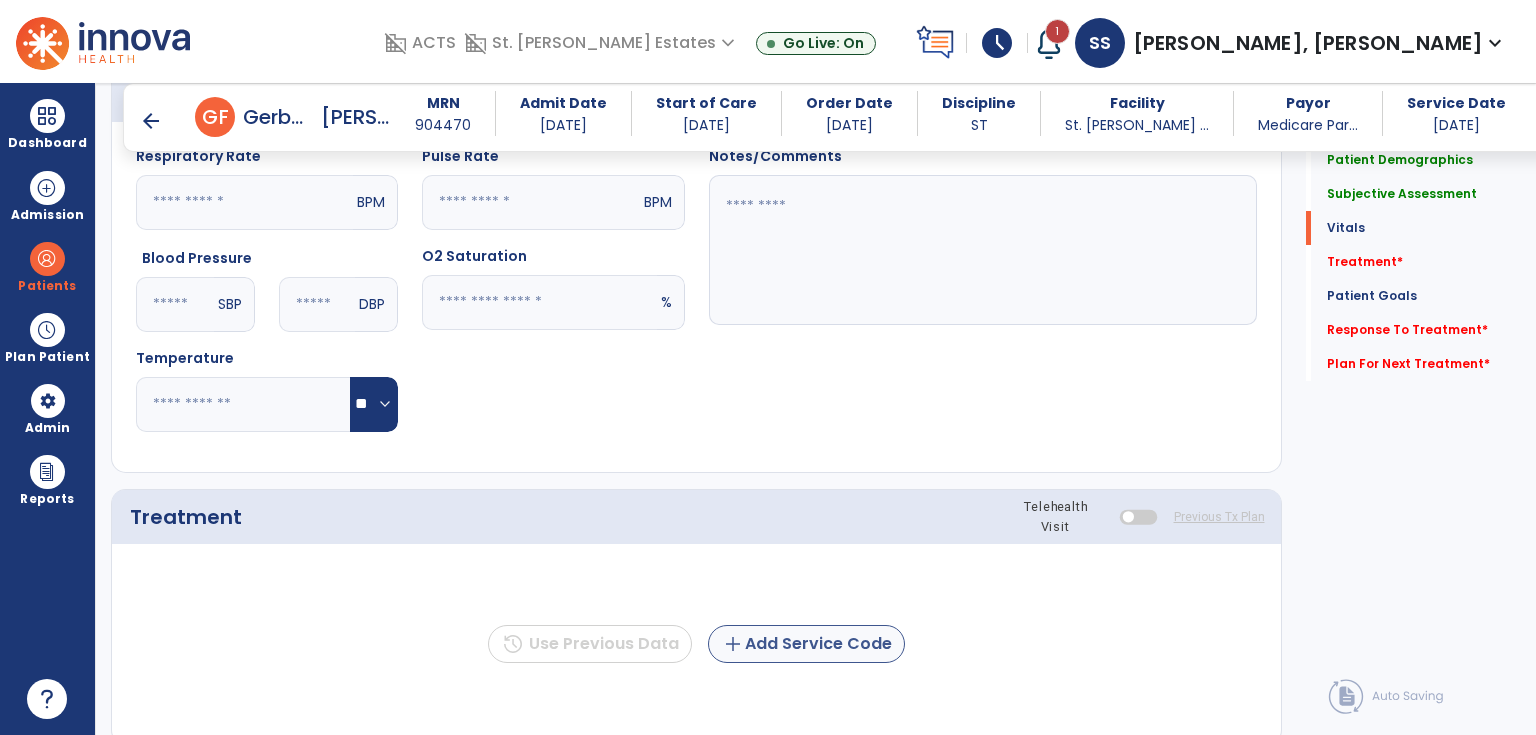 type on "**********" 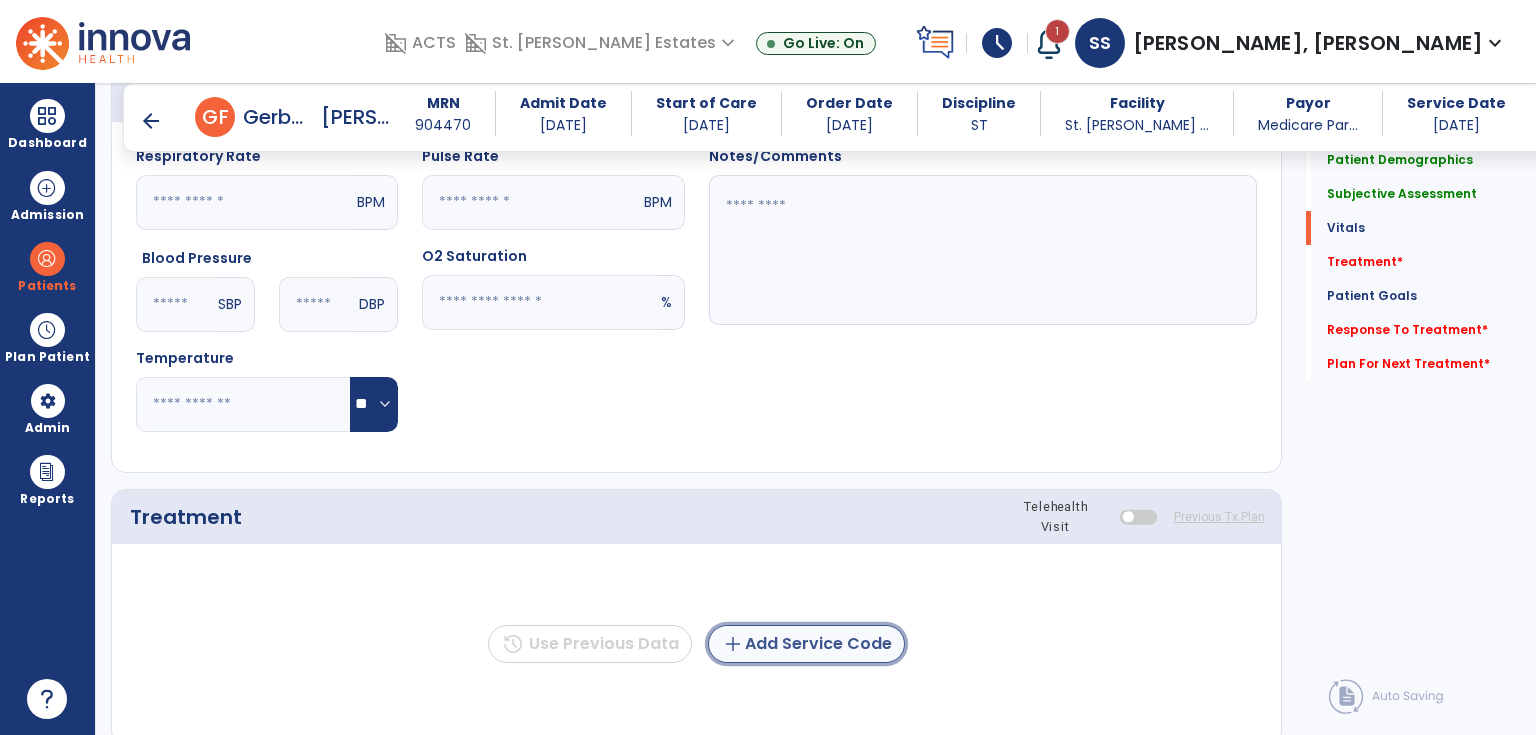click on "add  Add Service Code" 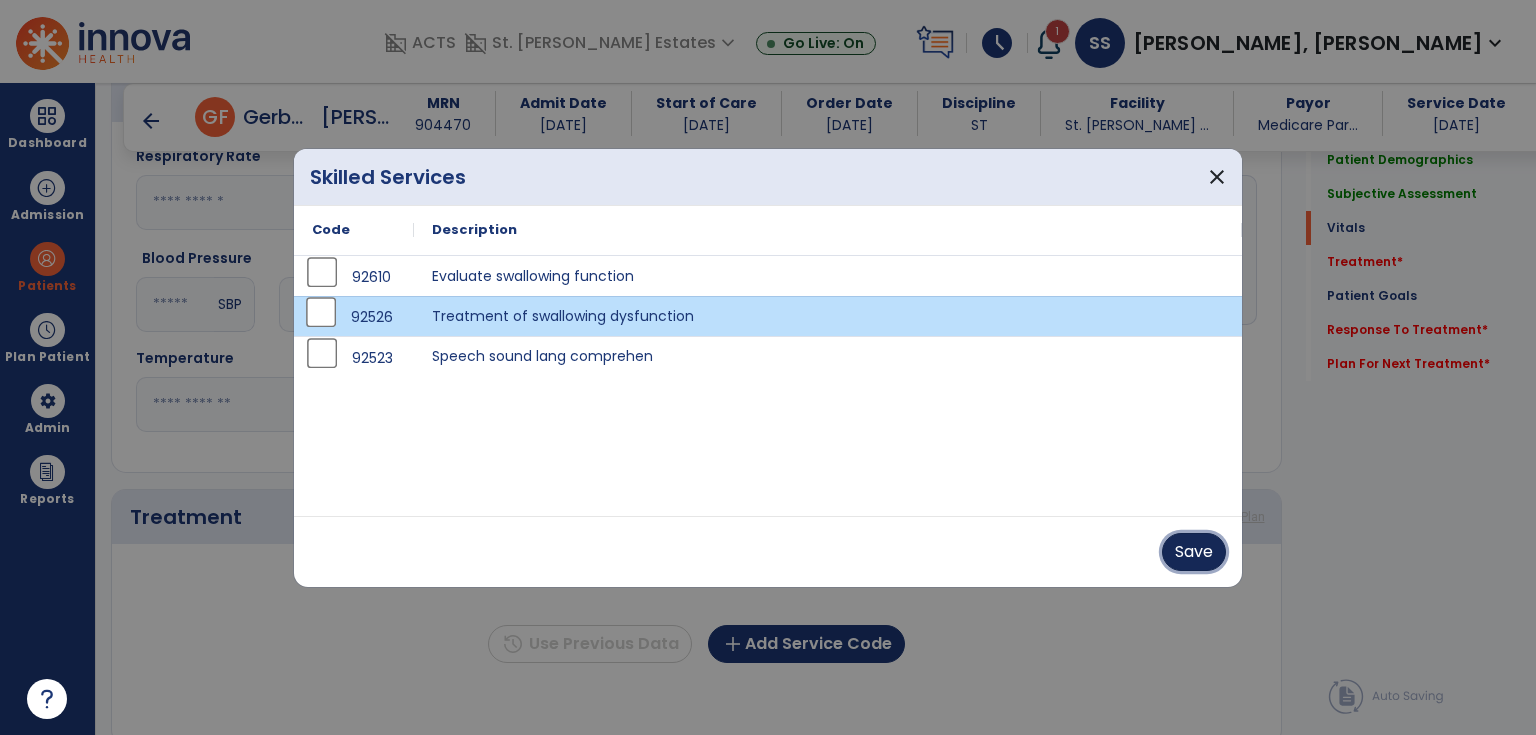 click on "Save" at bounding box center [1194, 552] 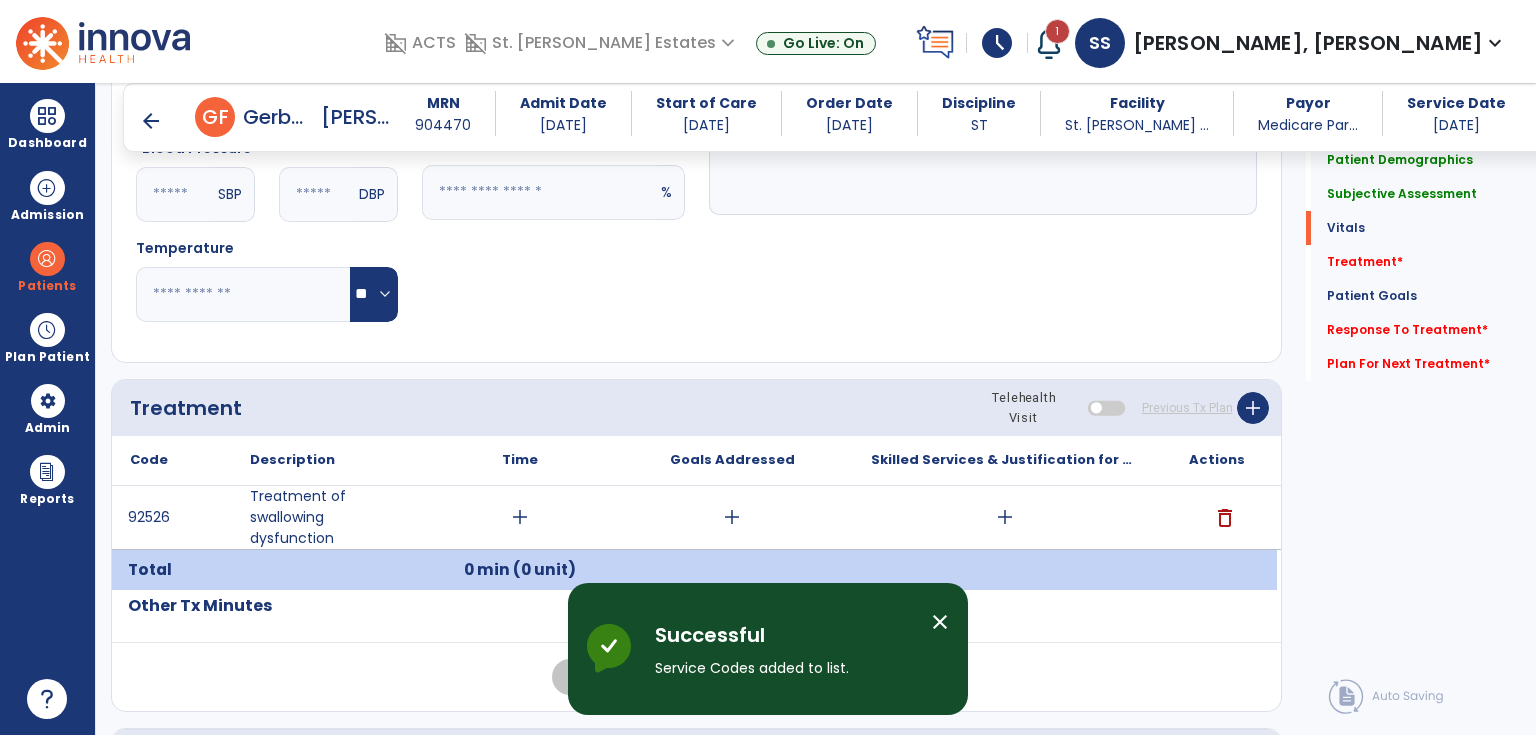 scroll, scrollTop: 1120, scrollLeft: 0, axis: vertical 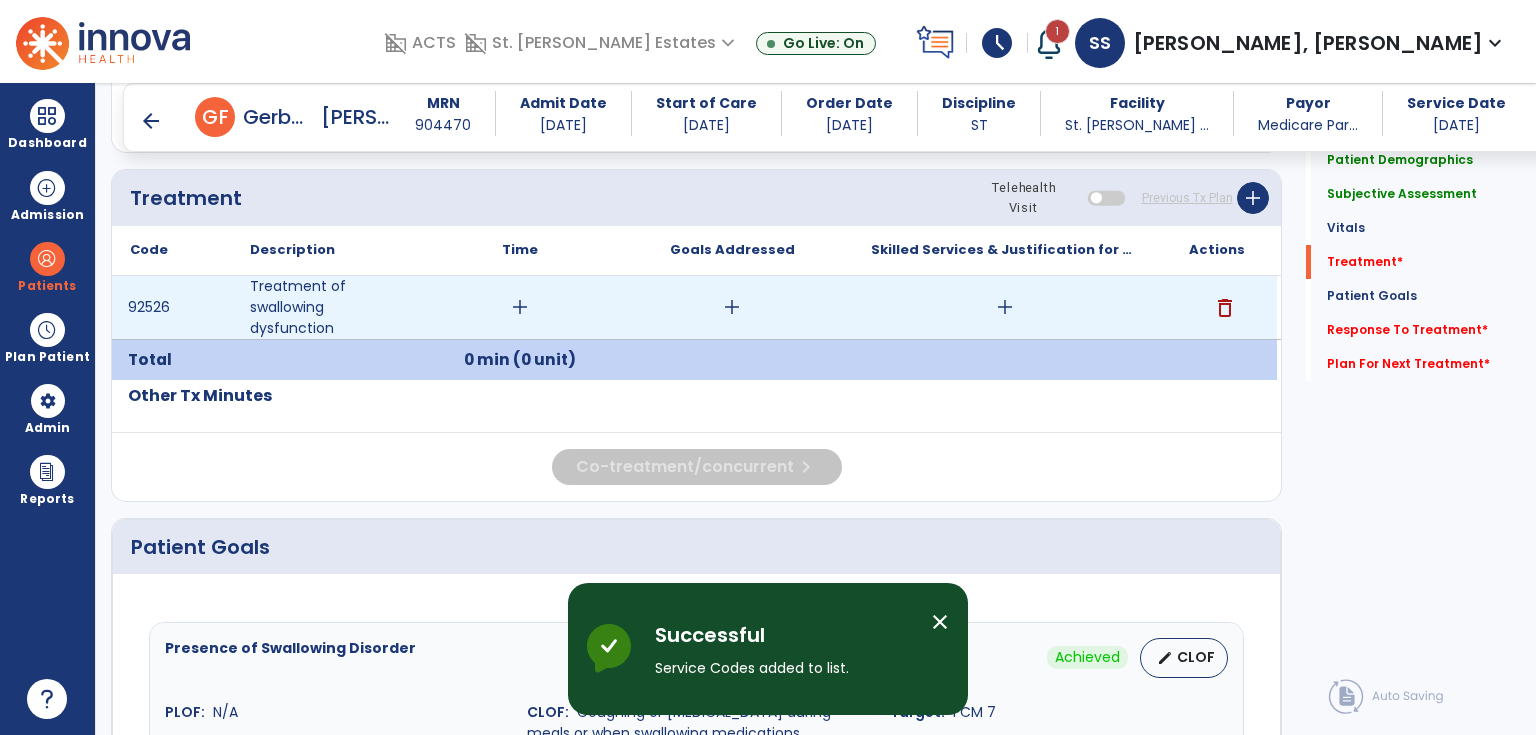 click on "add" at bounding box center [520, 307] 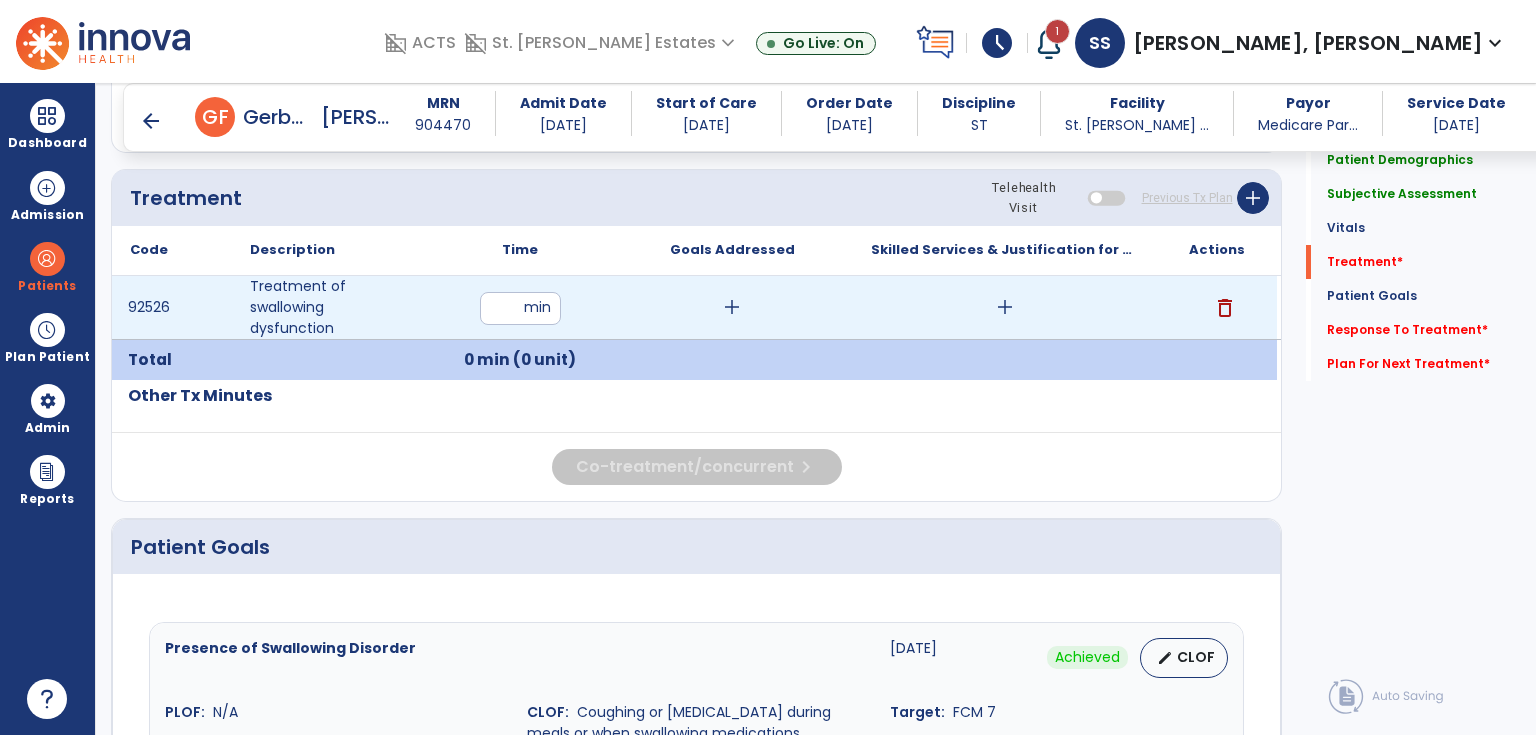 type on "**" 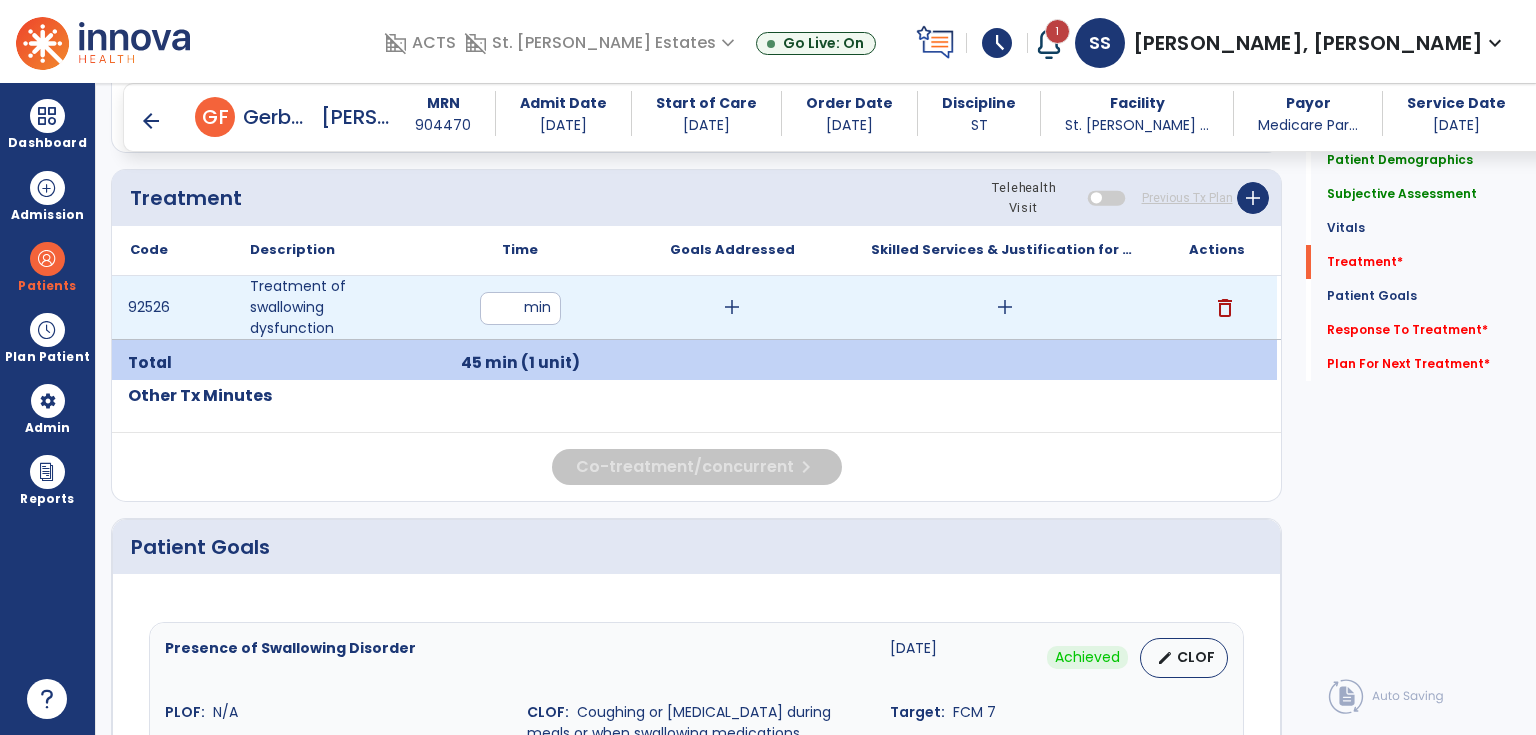 click on "add" at bounding box center [732, 307] 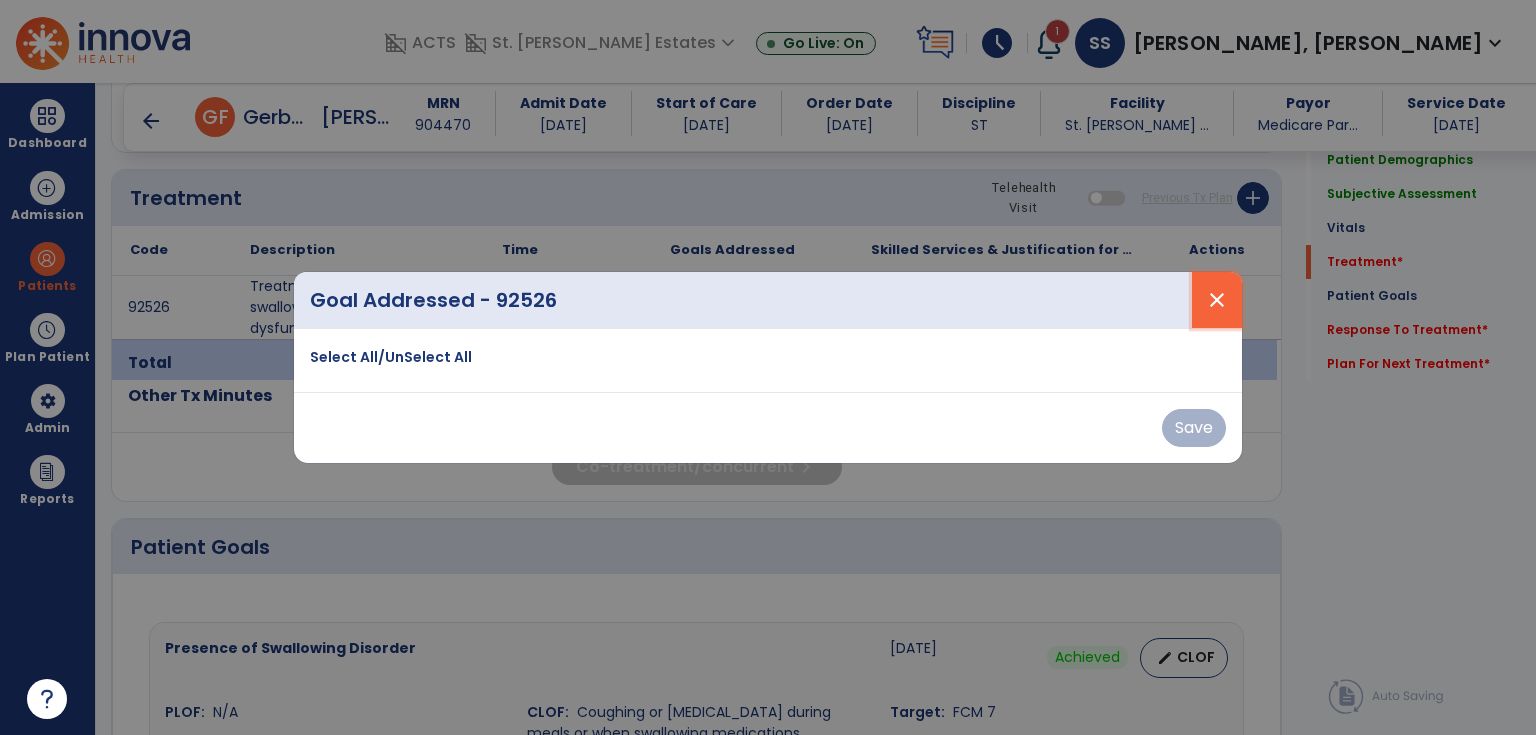 click on "close" at bounding box center [1217, 300] 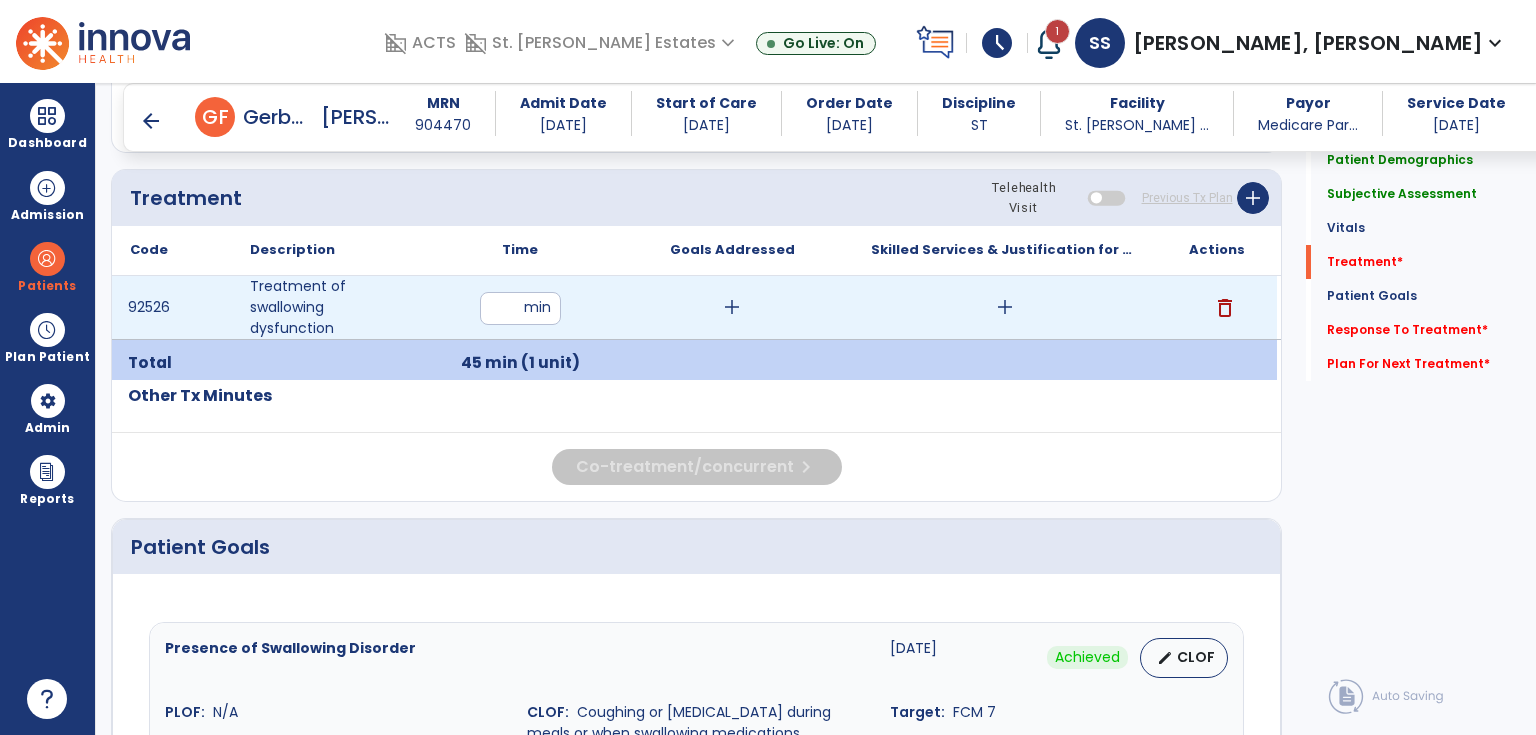 click on "add" at bounding box center (732, 307) 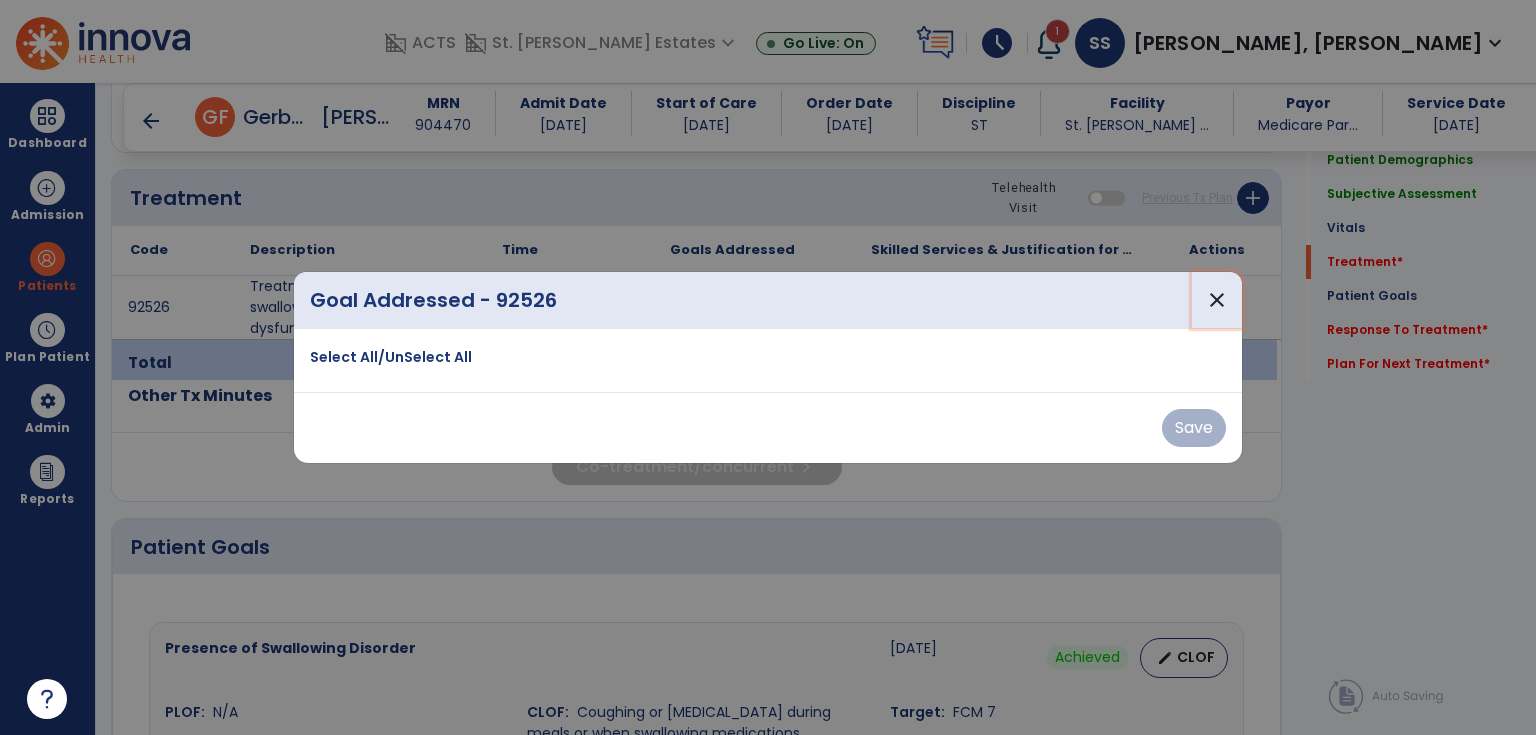 click on "close" at bounding box center [1217, 300] 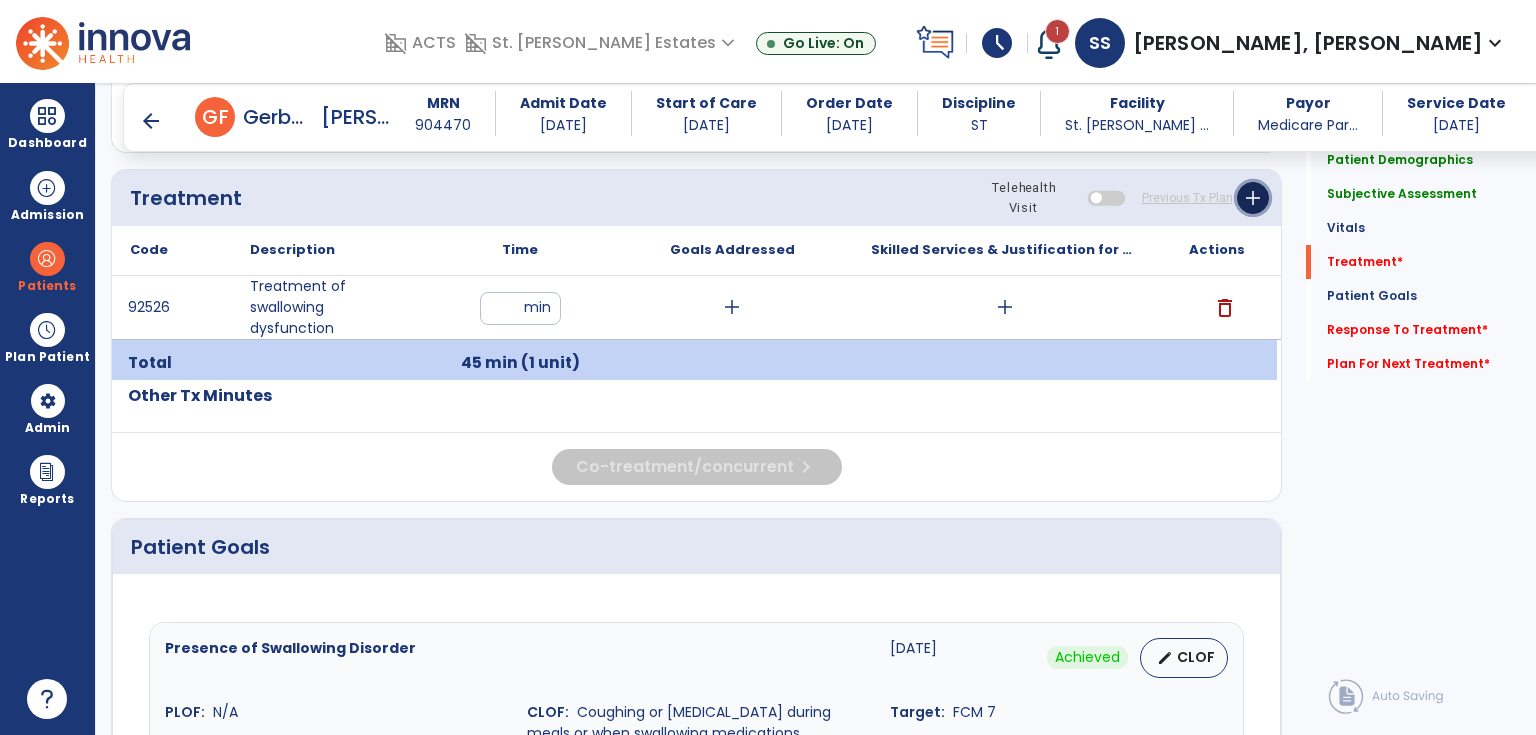 click on "add" 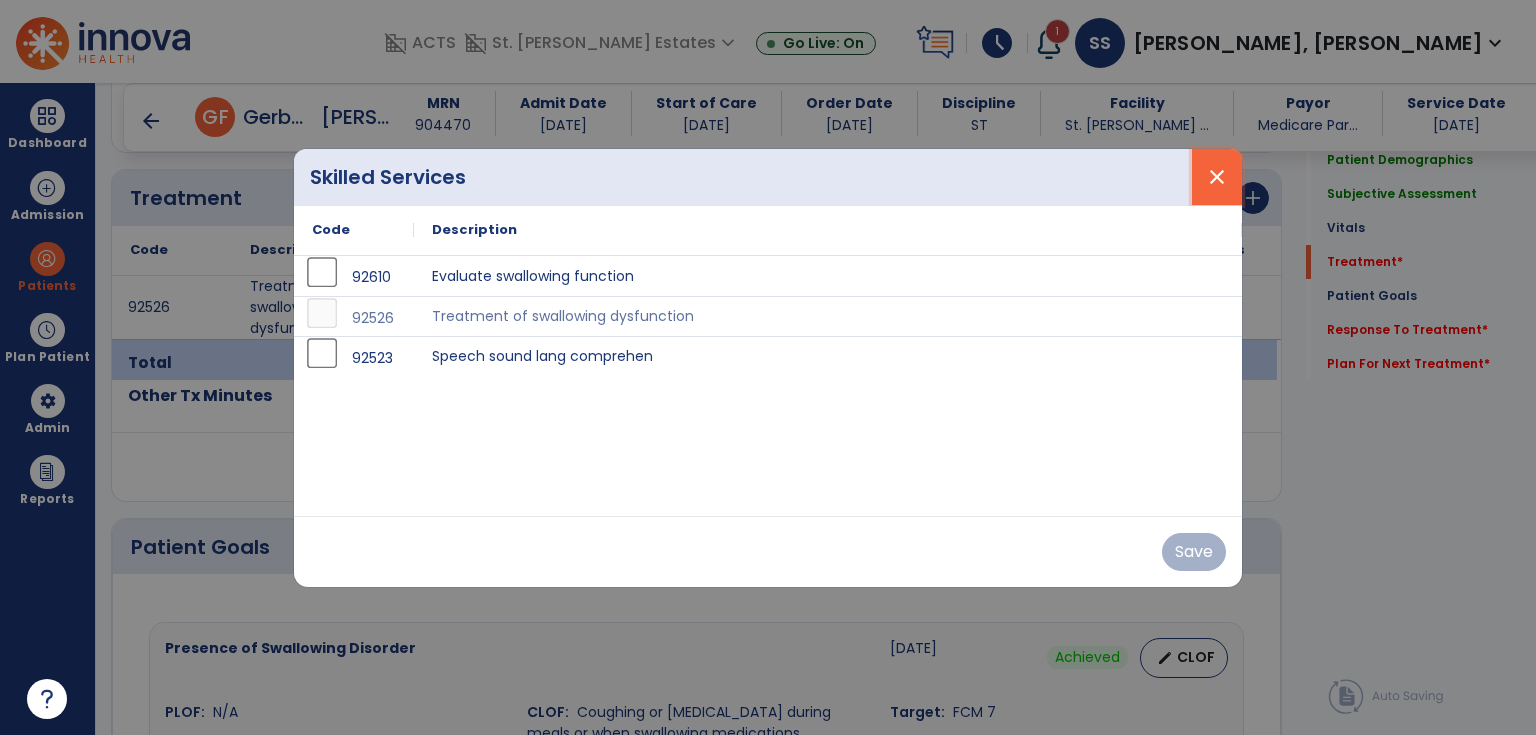 click on "close" at bounding box center [1217, 177] 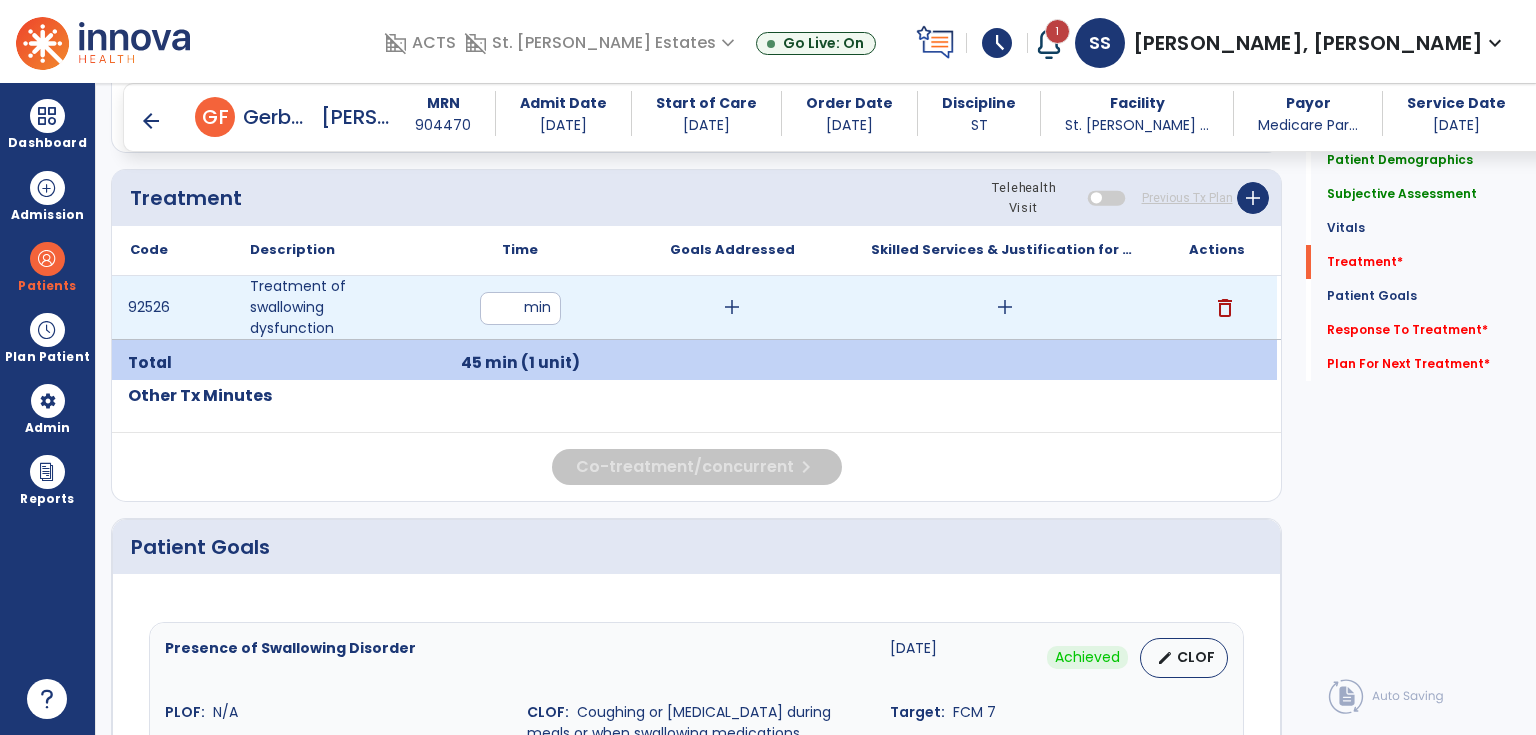 click on "delete" at bounding box center (1225, 308) 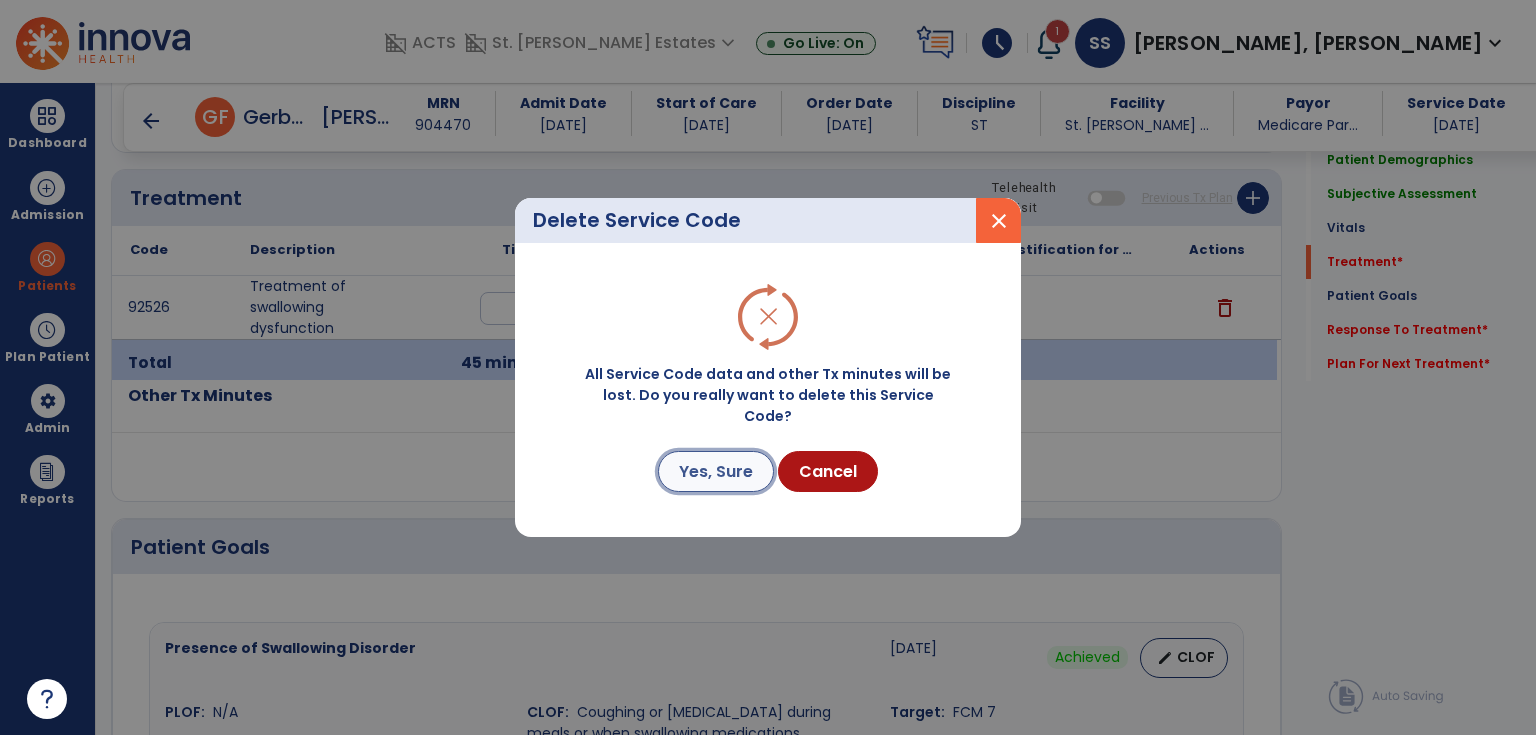 click on "Yes, Sure" at bounding box center (716, 471) 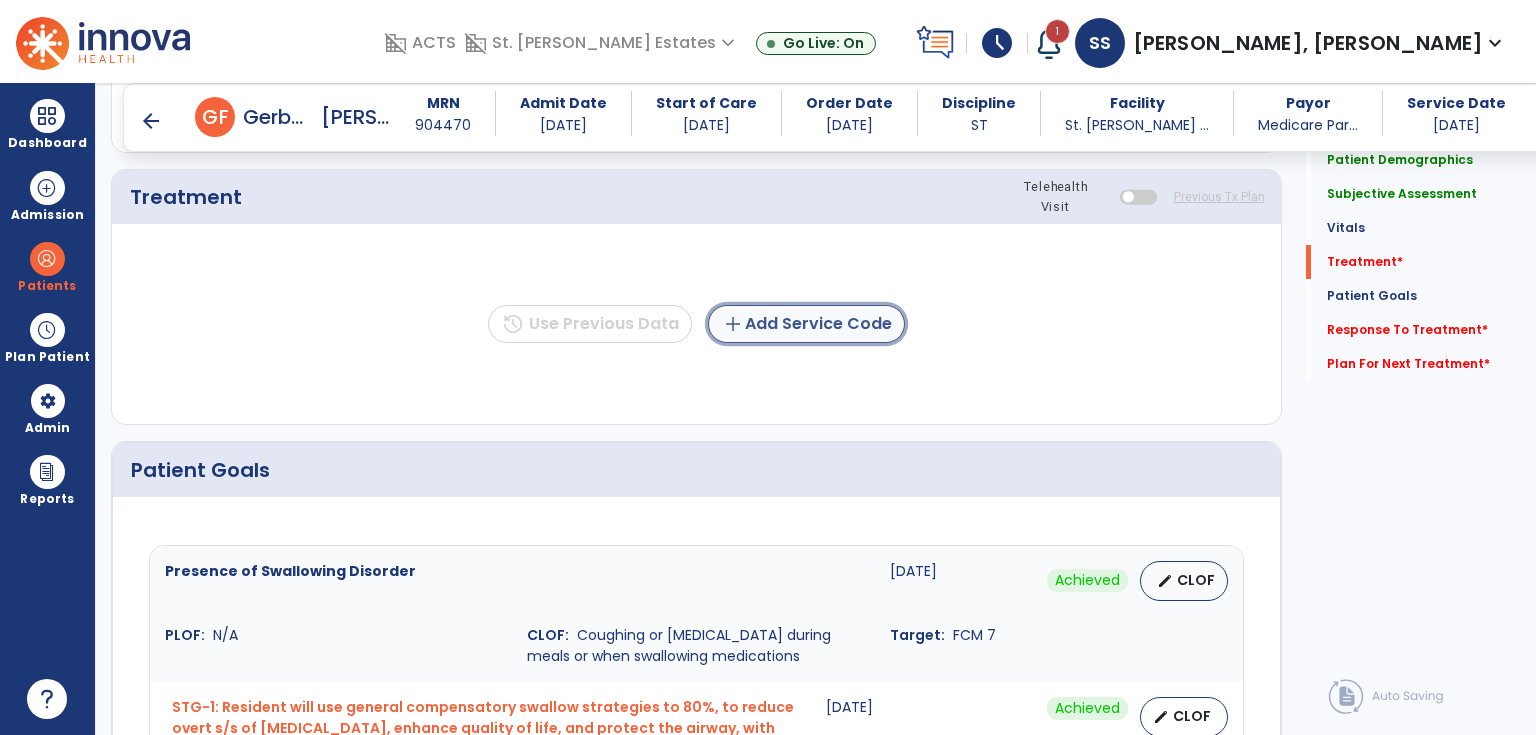 click on "add  Add Service Code" 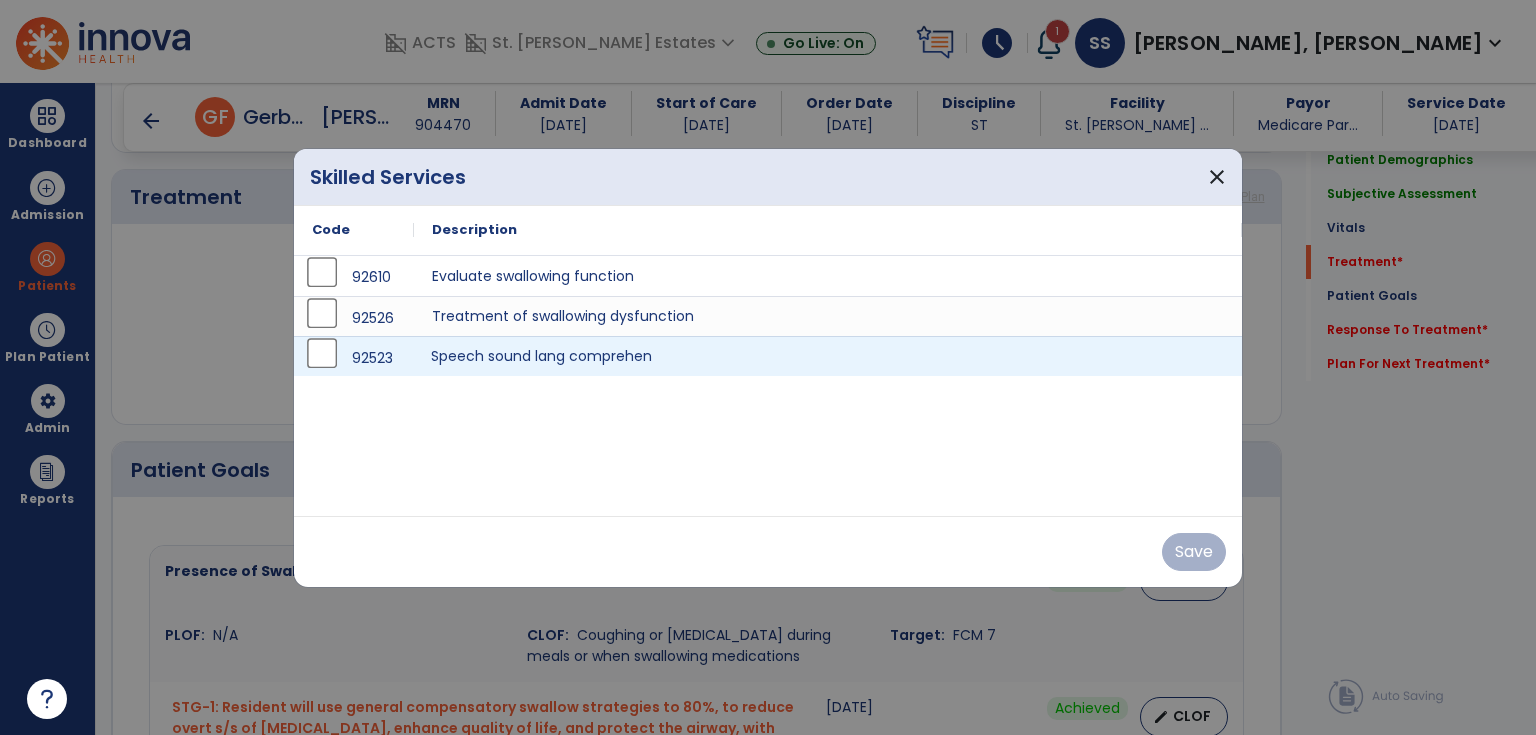 click on "Speech sound lang comprehen" at bounding box center [828, 356] 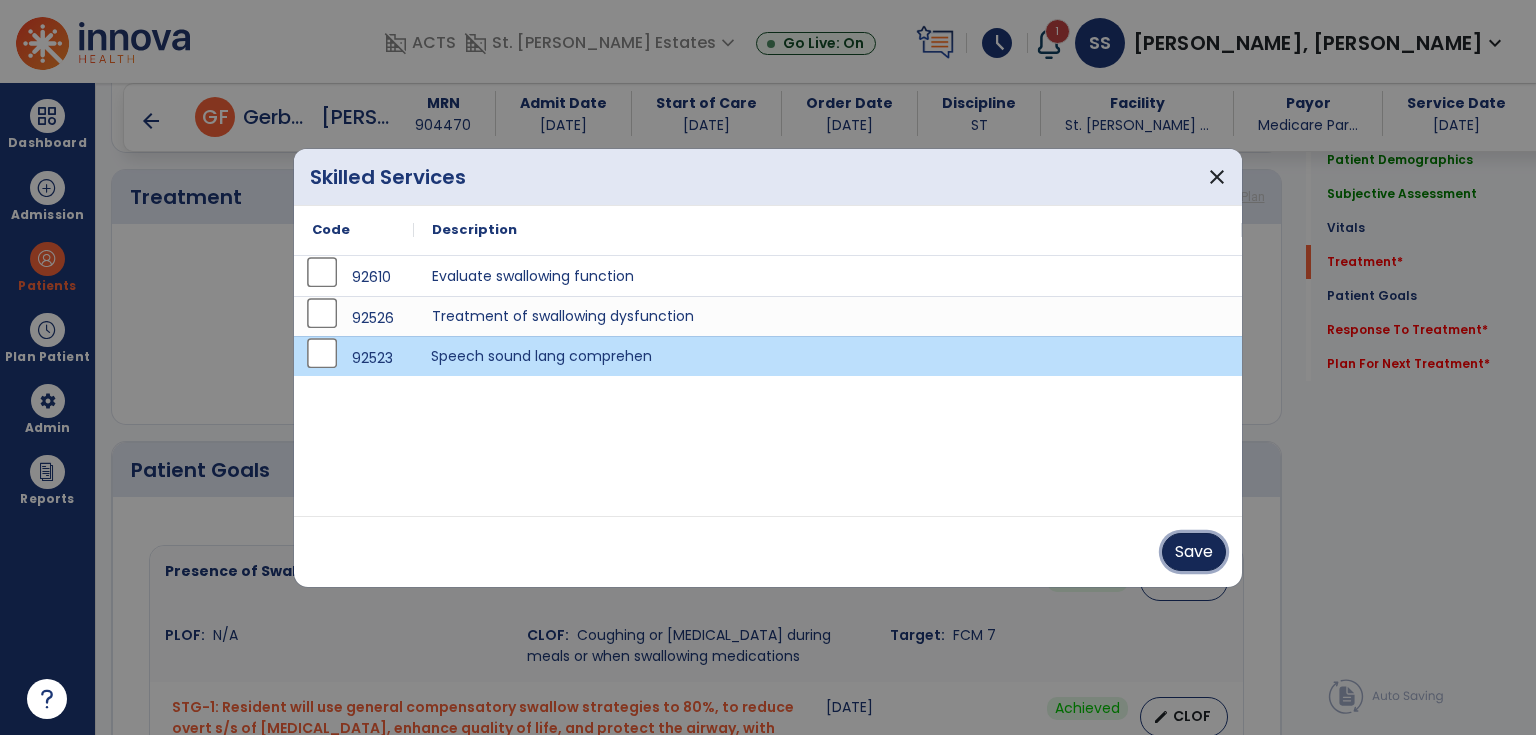 click on "Save" at bounding box center [1194, 552] 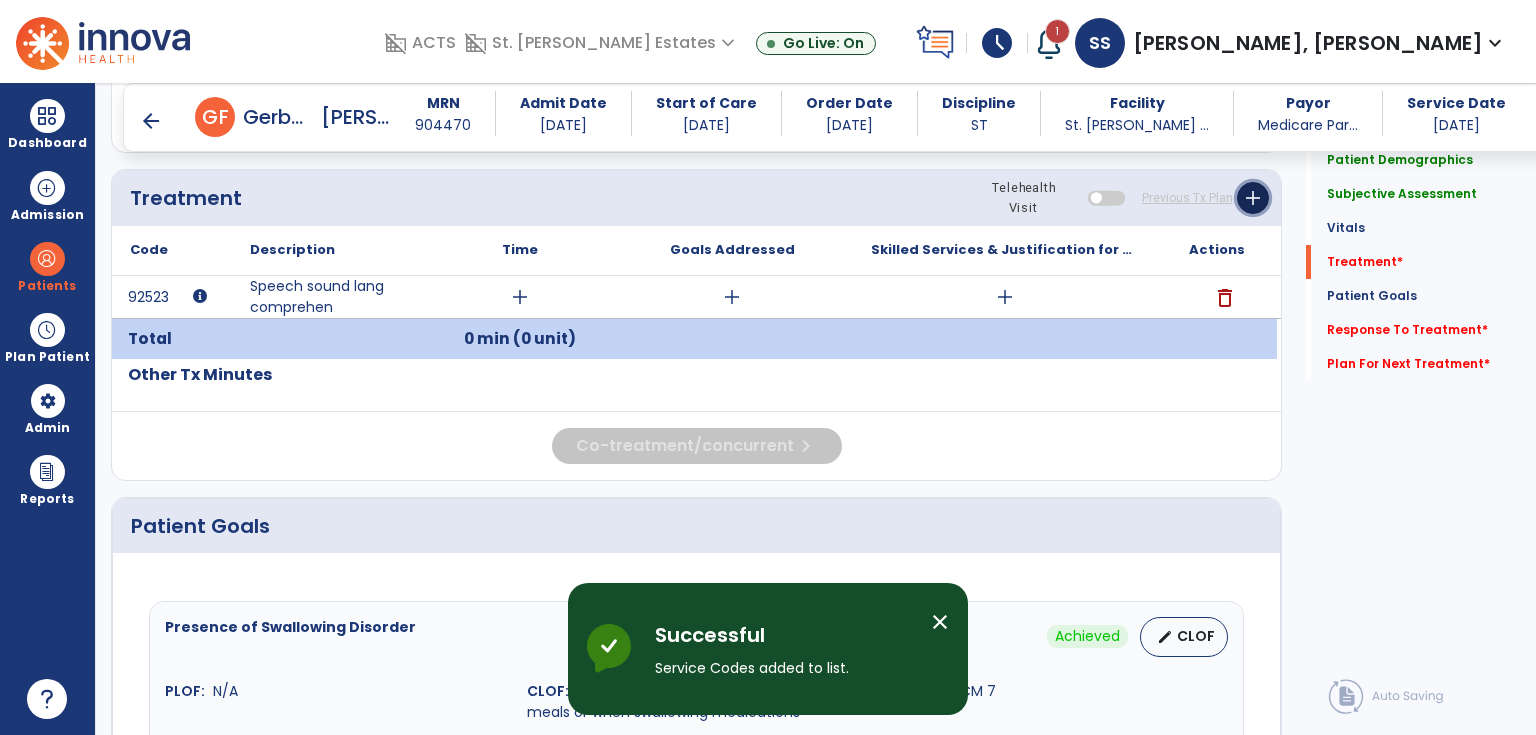click on "add" 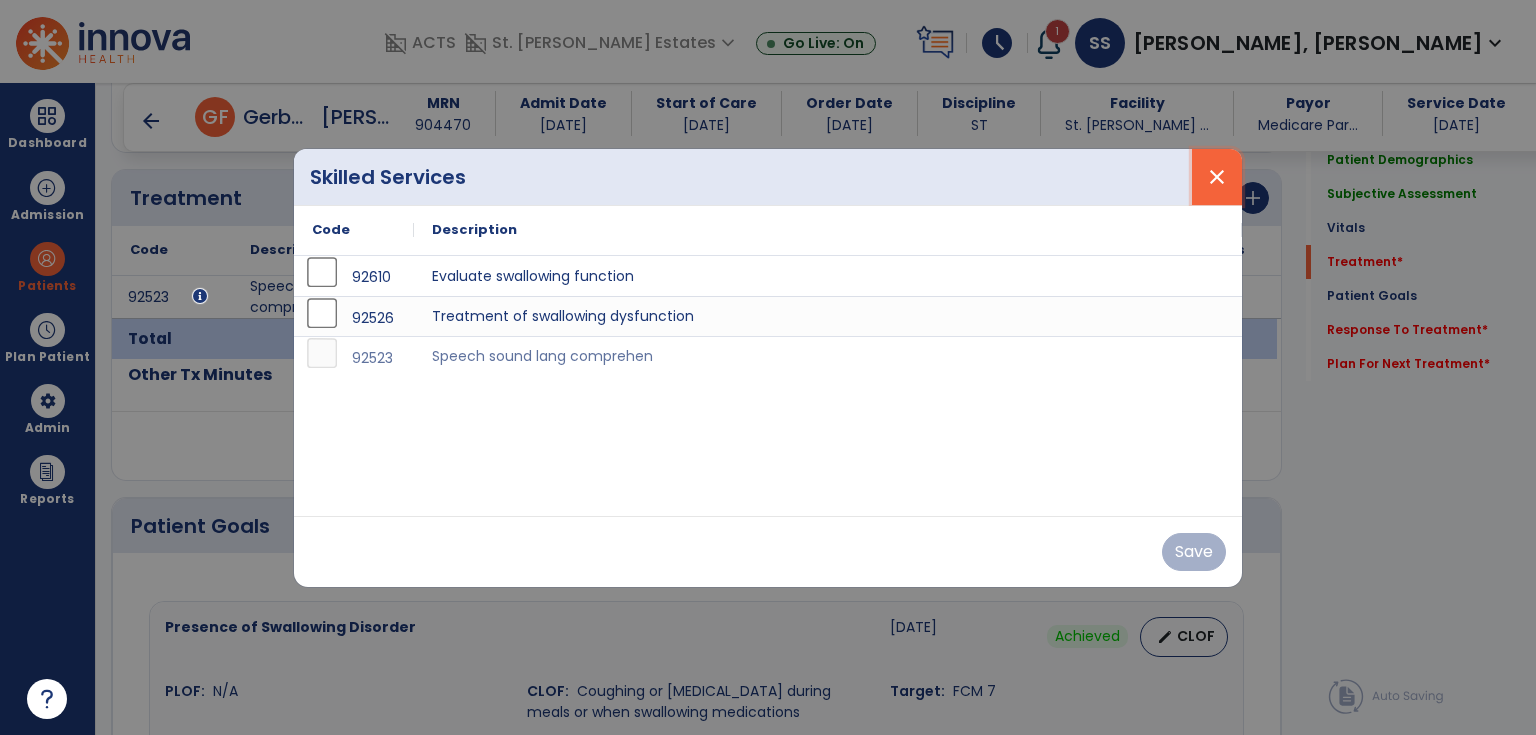 click on "close" at bounding box center (1217, 177) 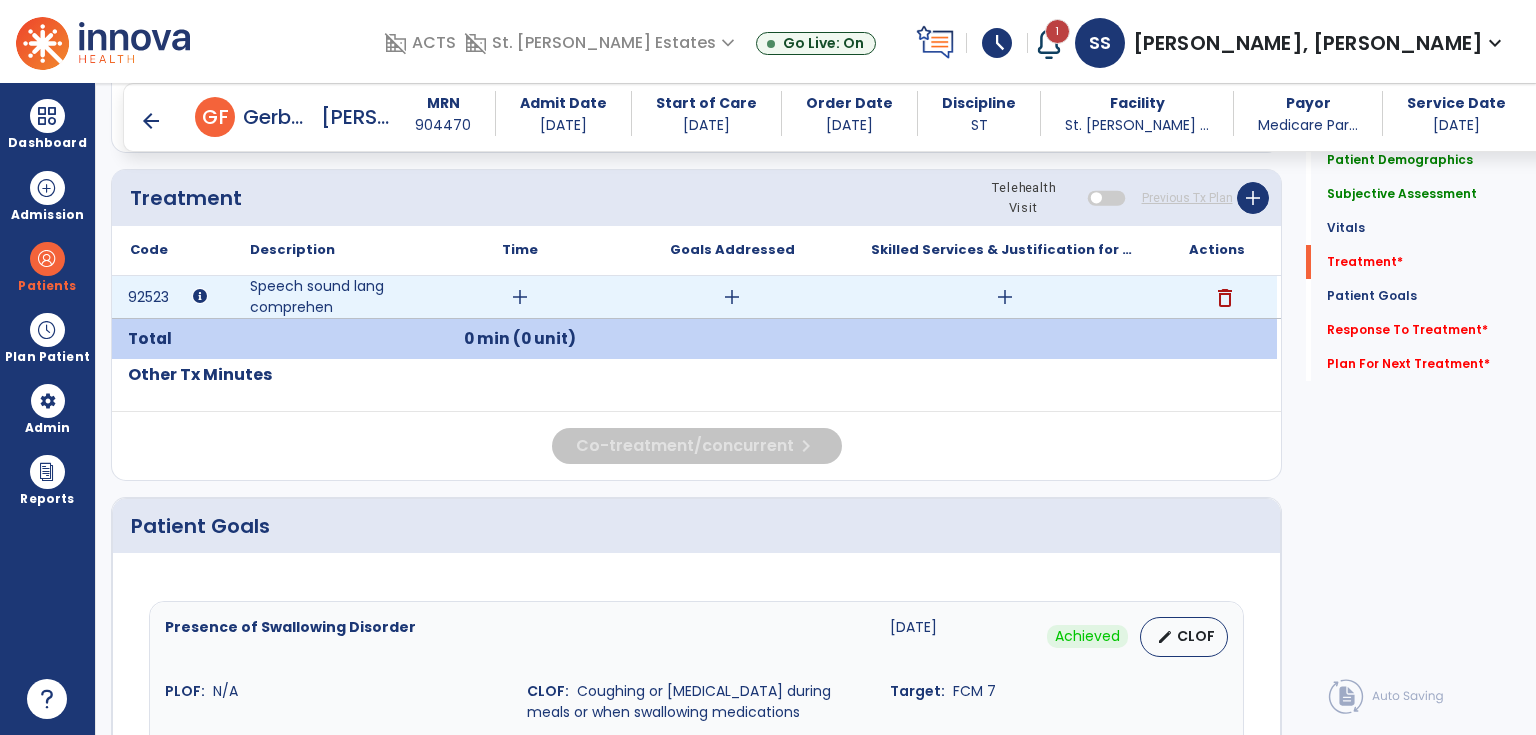 click on "add" at bounding box center [732, 297] 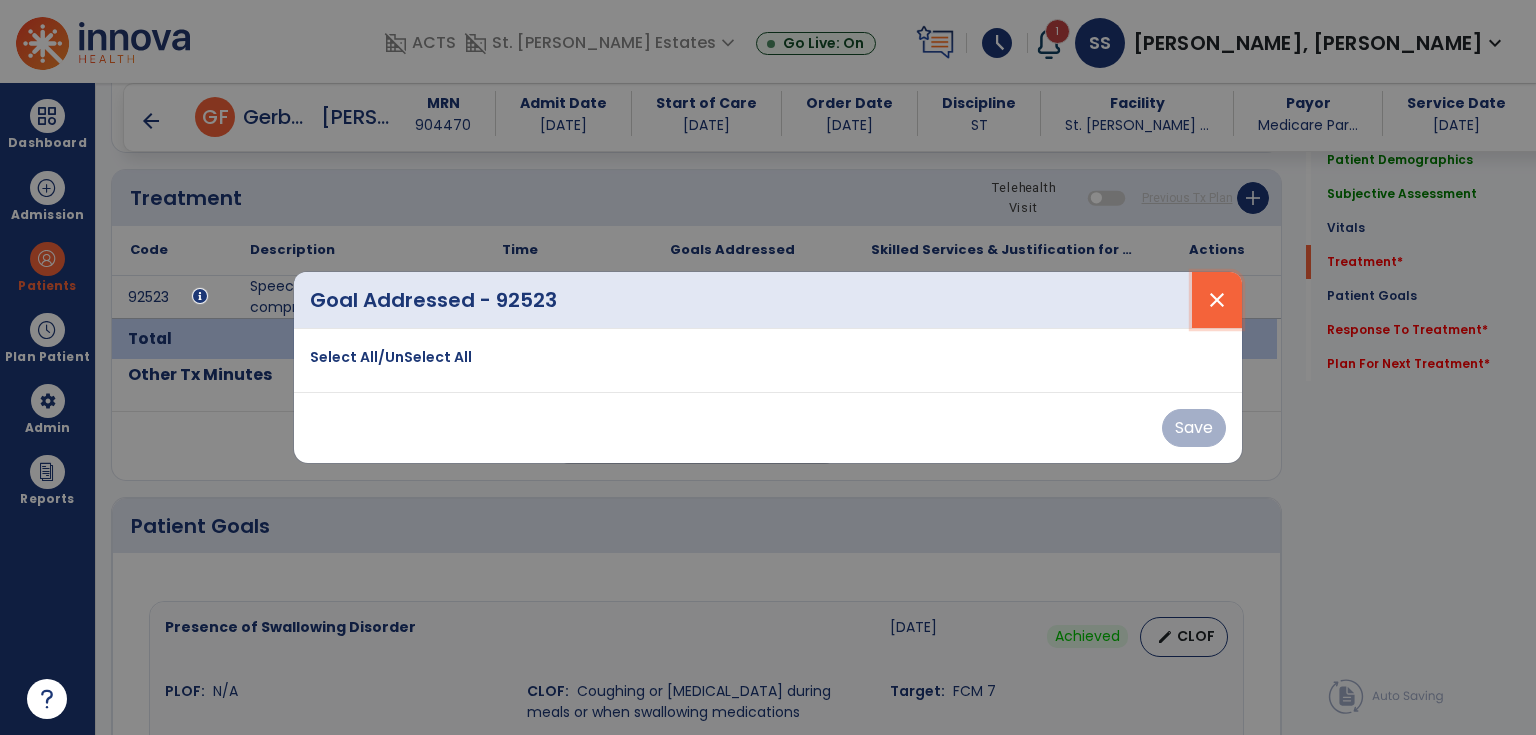 click on "close" at bounding box center [1217, 300] 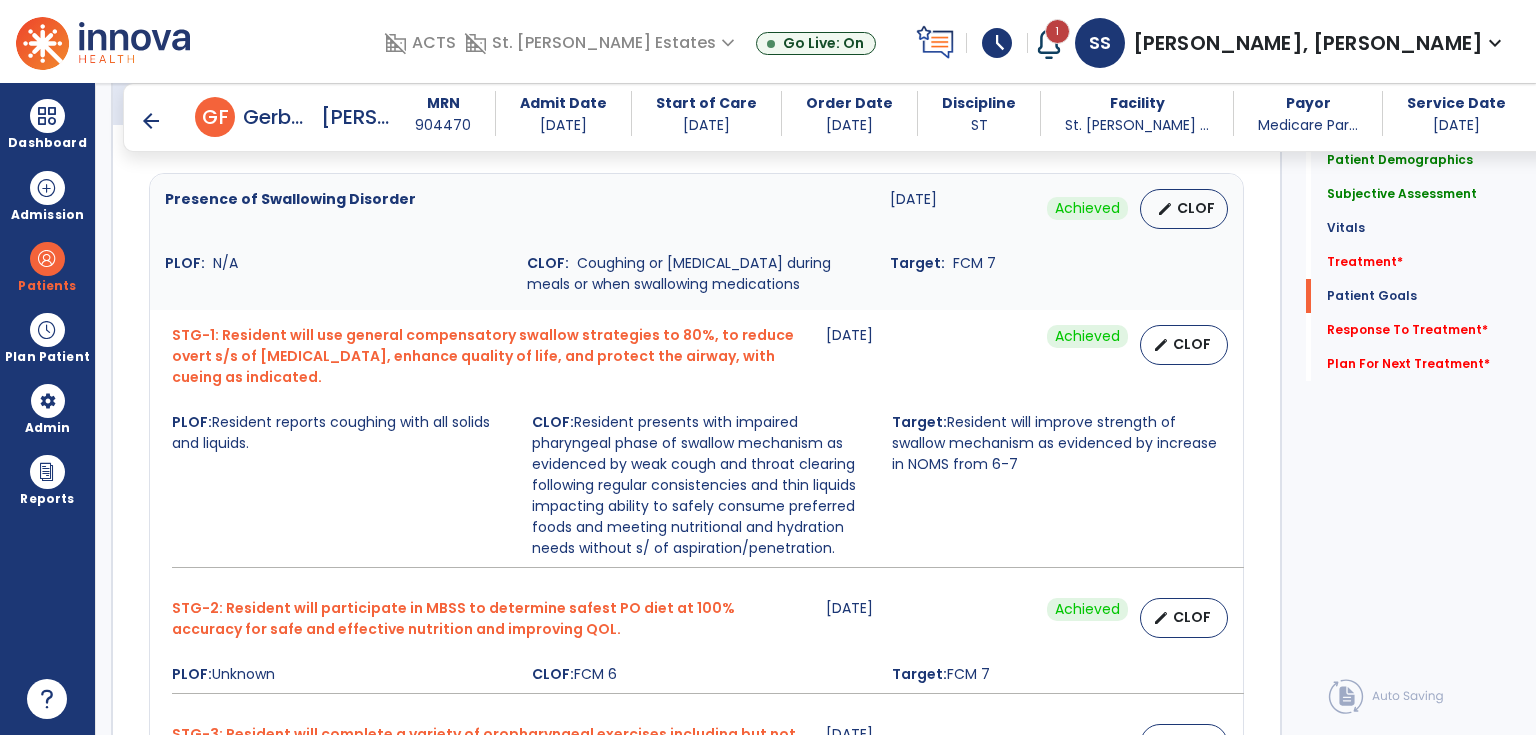 scroll, scrollTop: 1520, scrollLeft: 0, axis: vertical 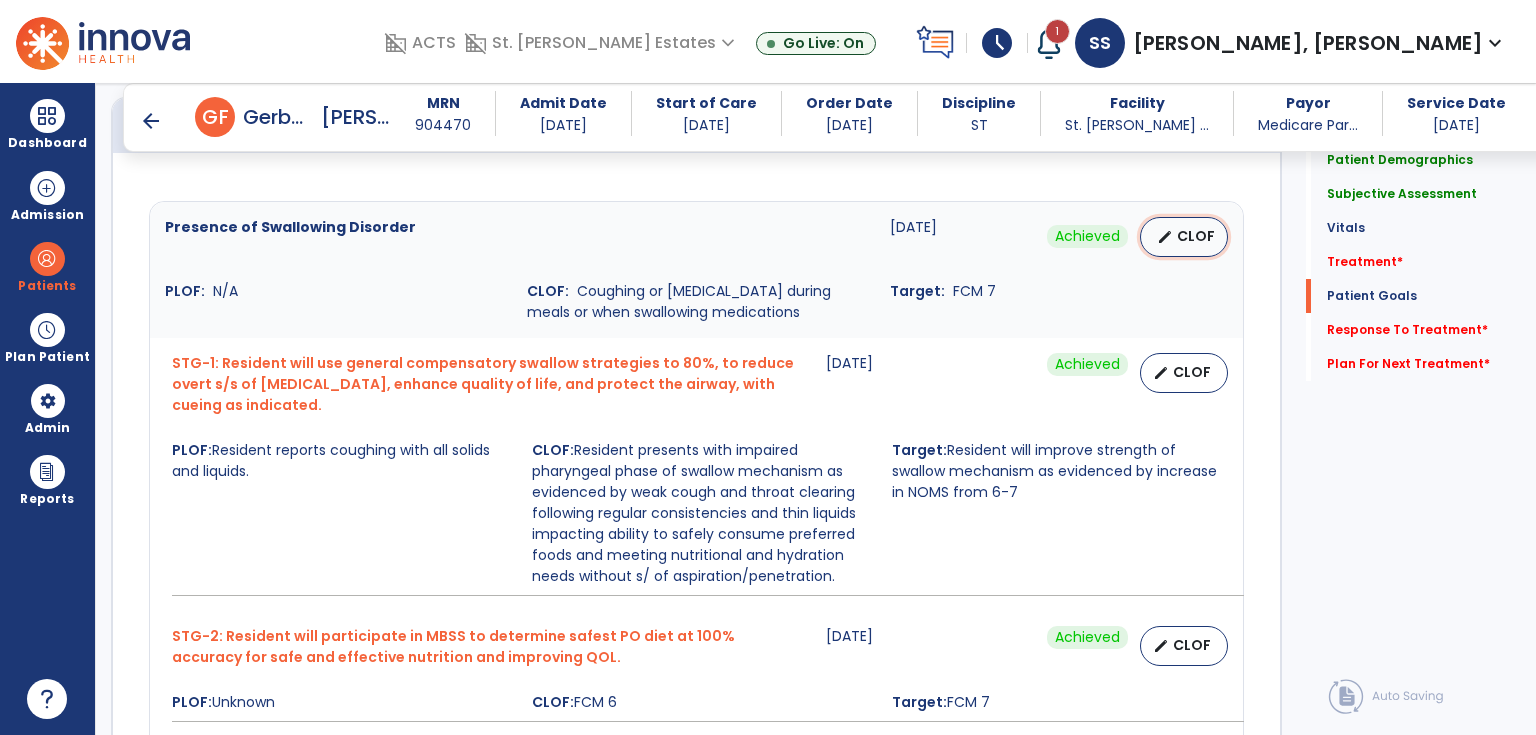 click on "edit" at bounding box center (1165, 237) 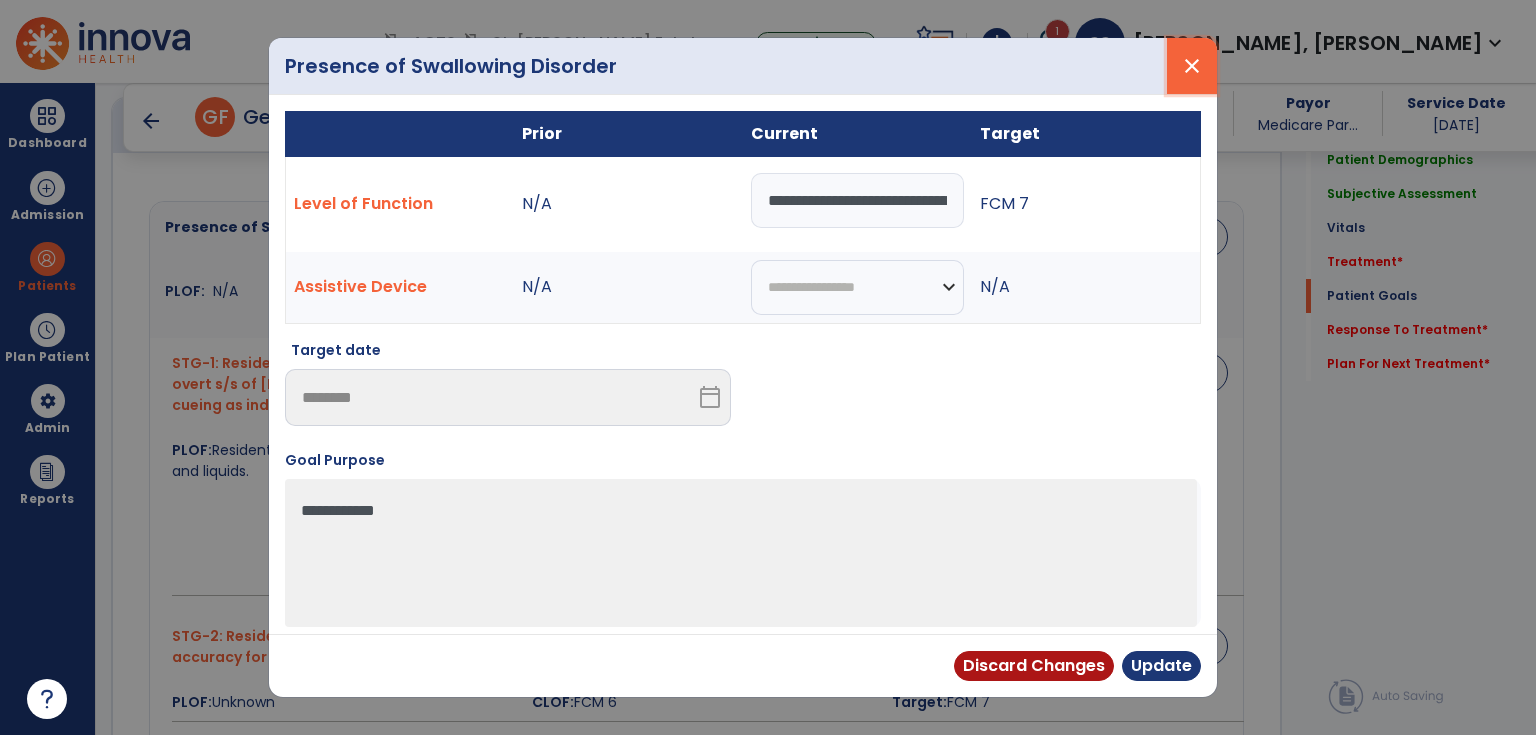 click on "close" at bounding box center (1192, 66) 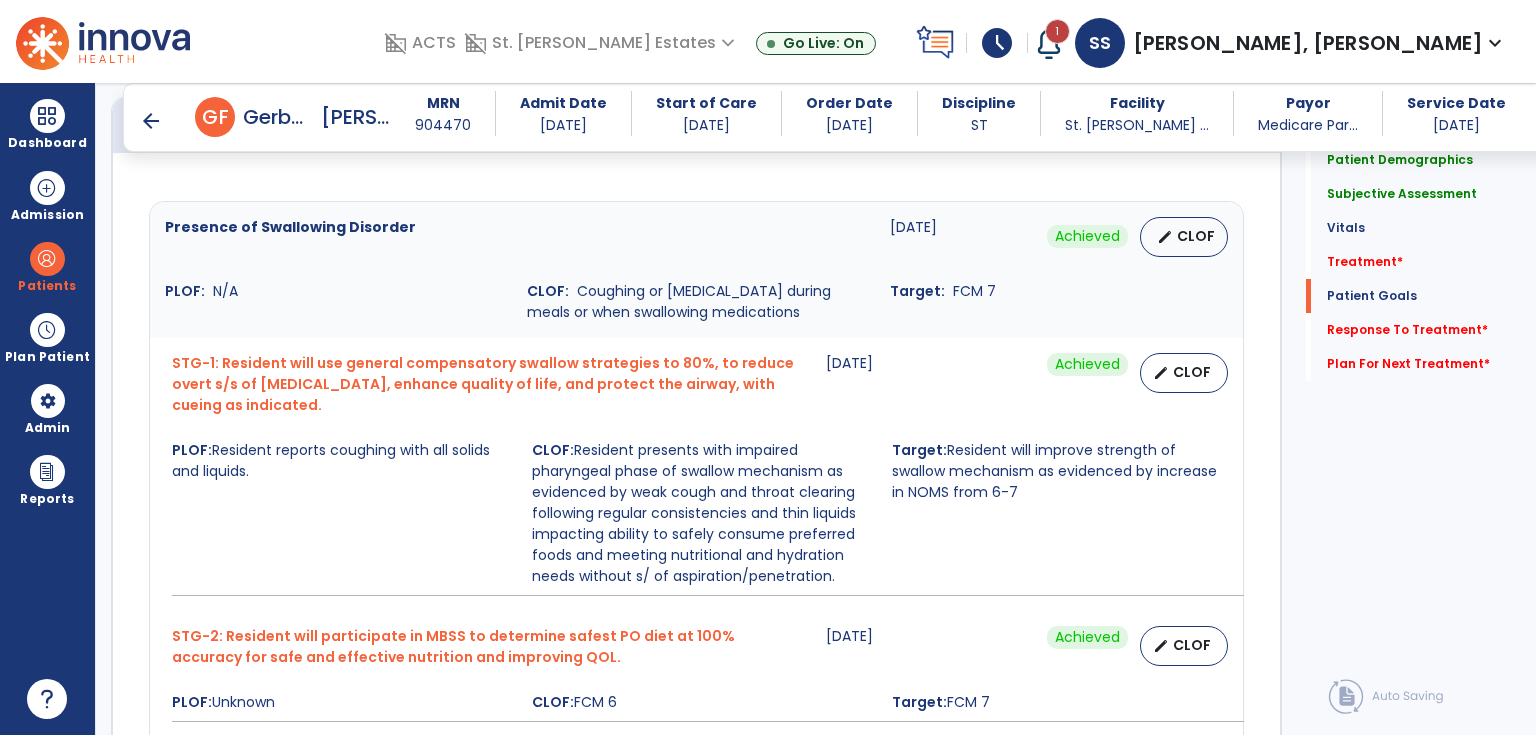 click on "arrow_back" at bounding box center (151, 121) 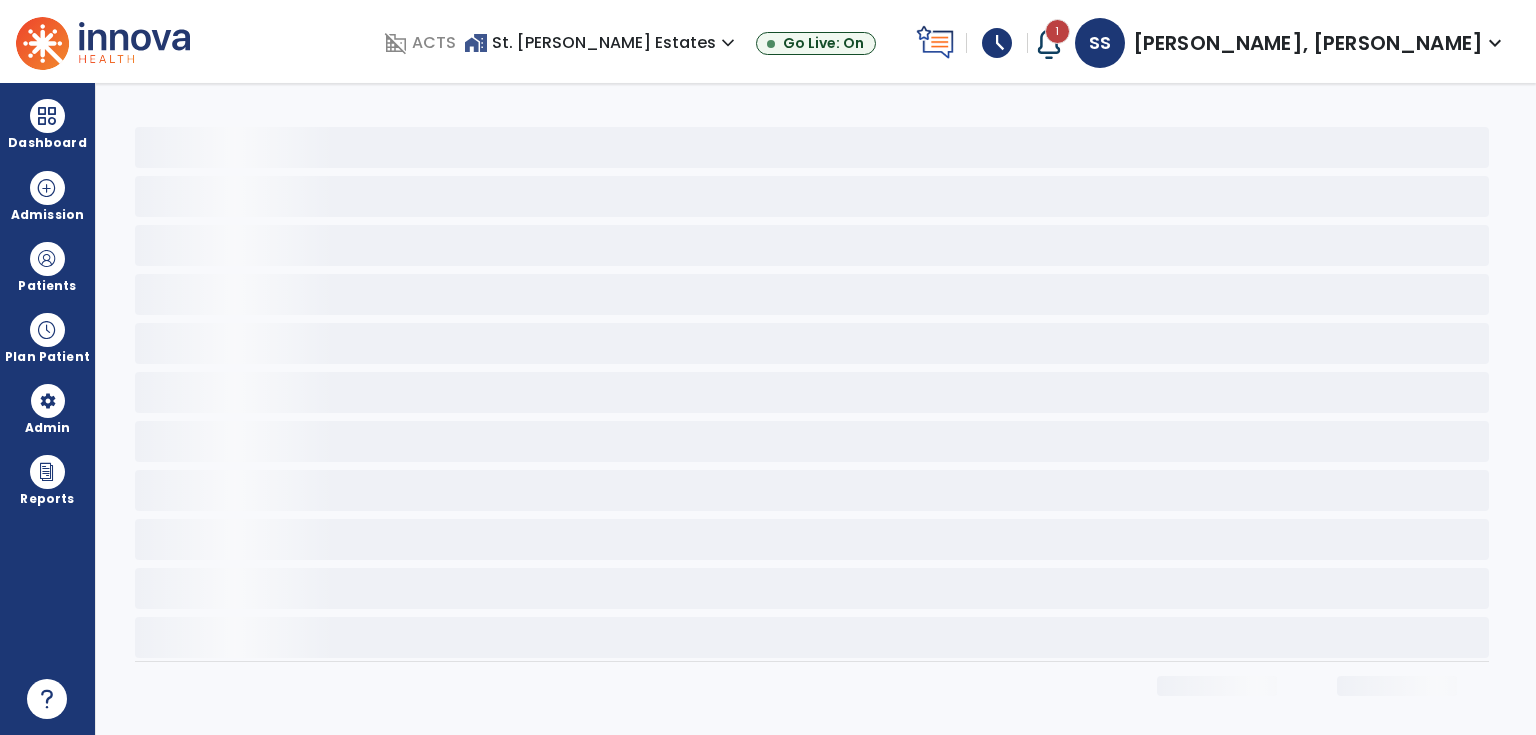 scroll, scrollTop: 0, scrollLeft: 0, axis: both 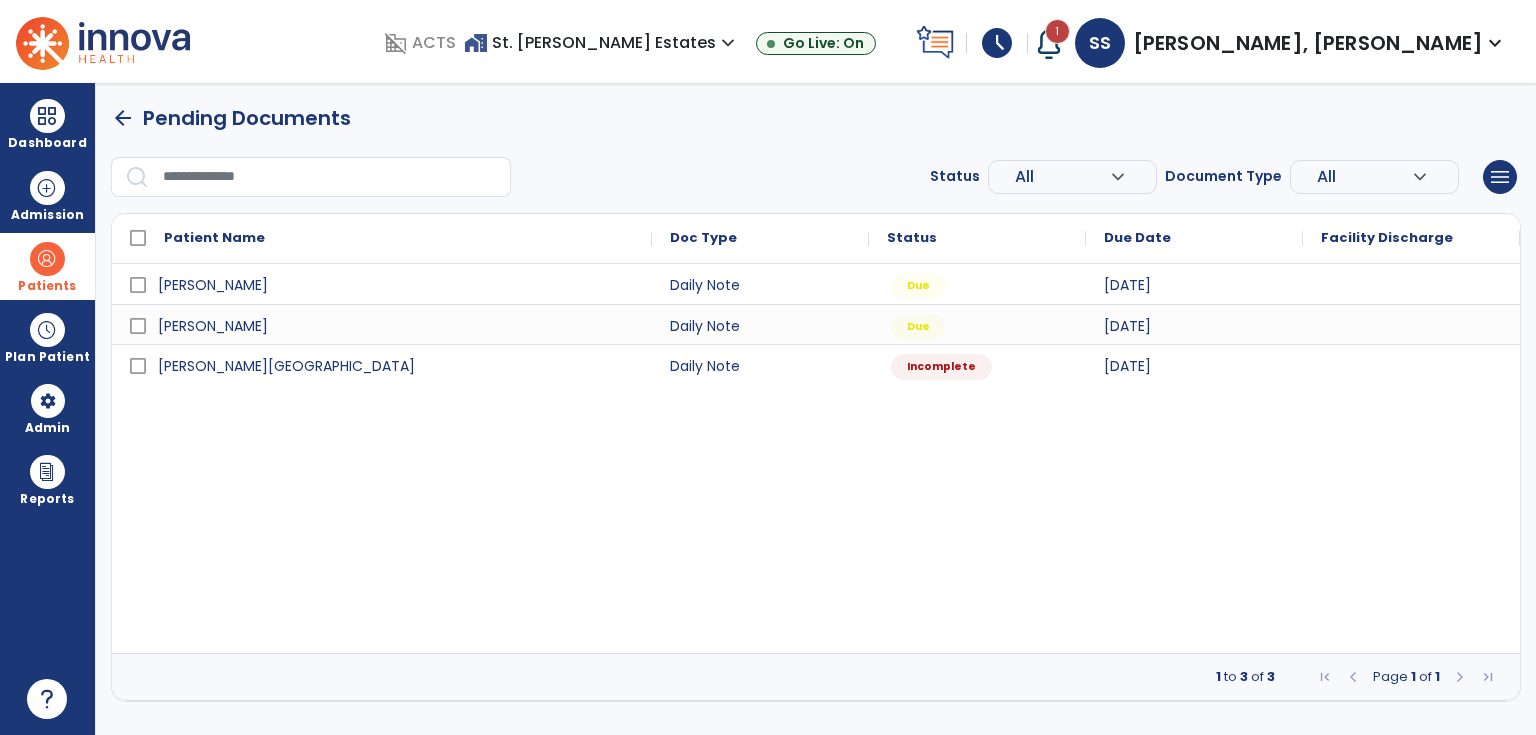 click at bounding box center (47, 259) 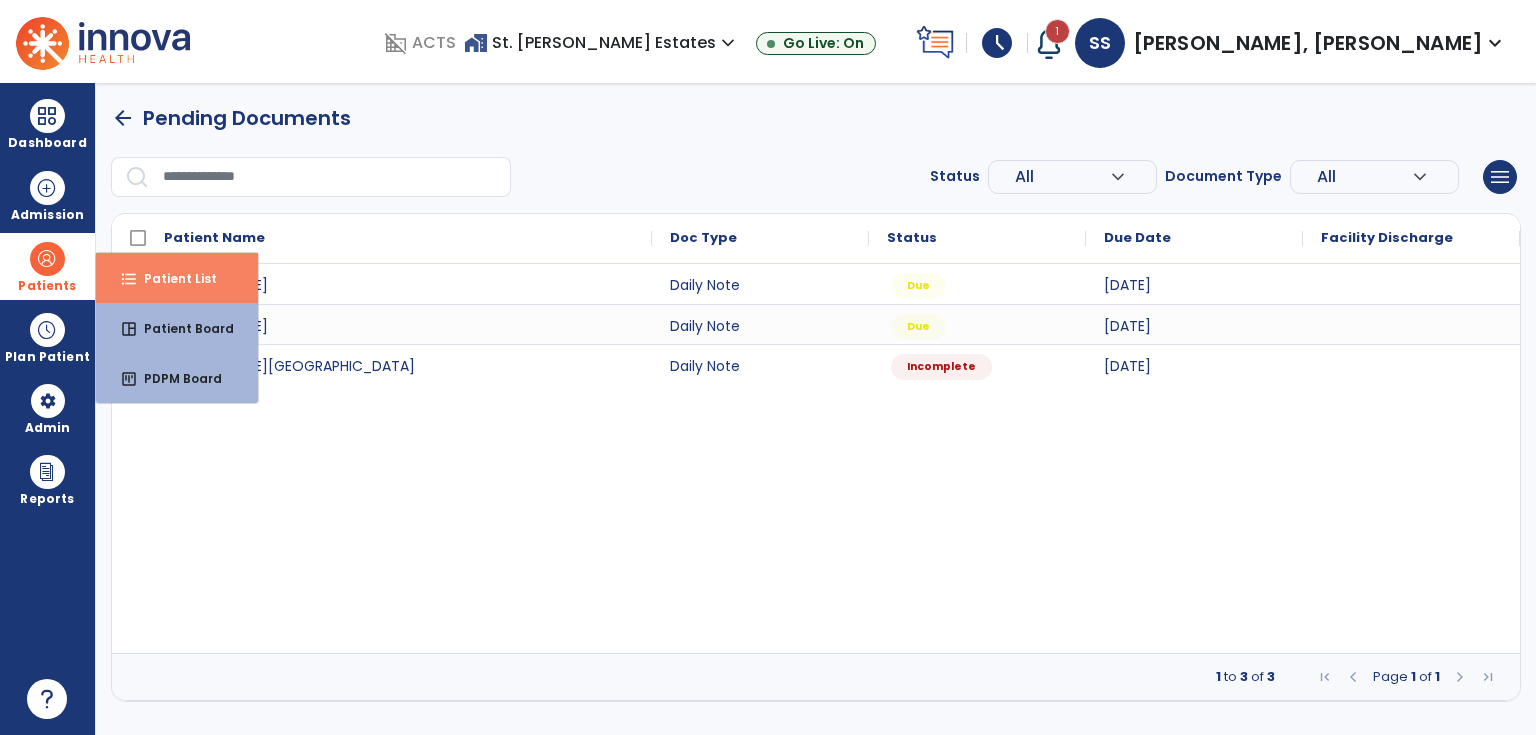 click on "format_list_bulleted" at bounding box center [129, 279] 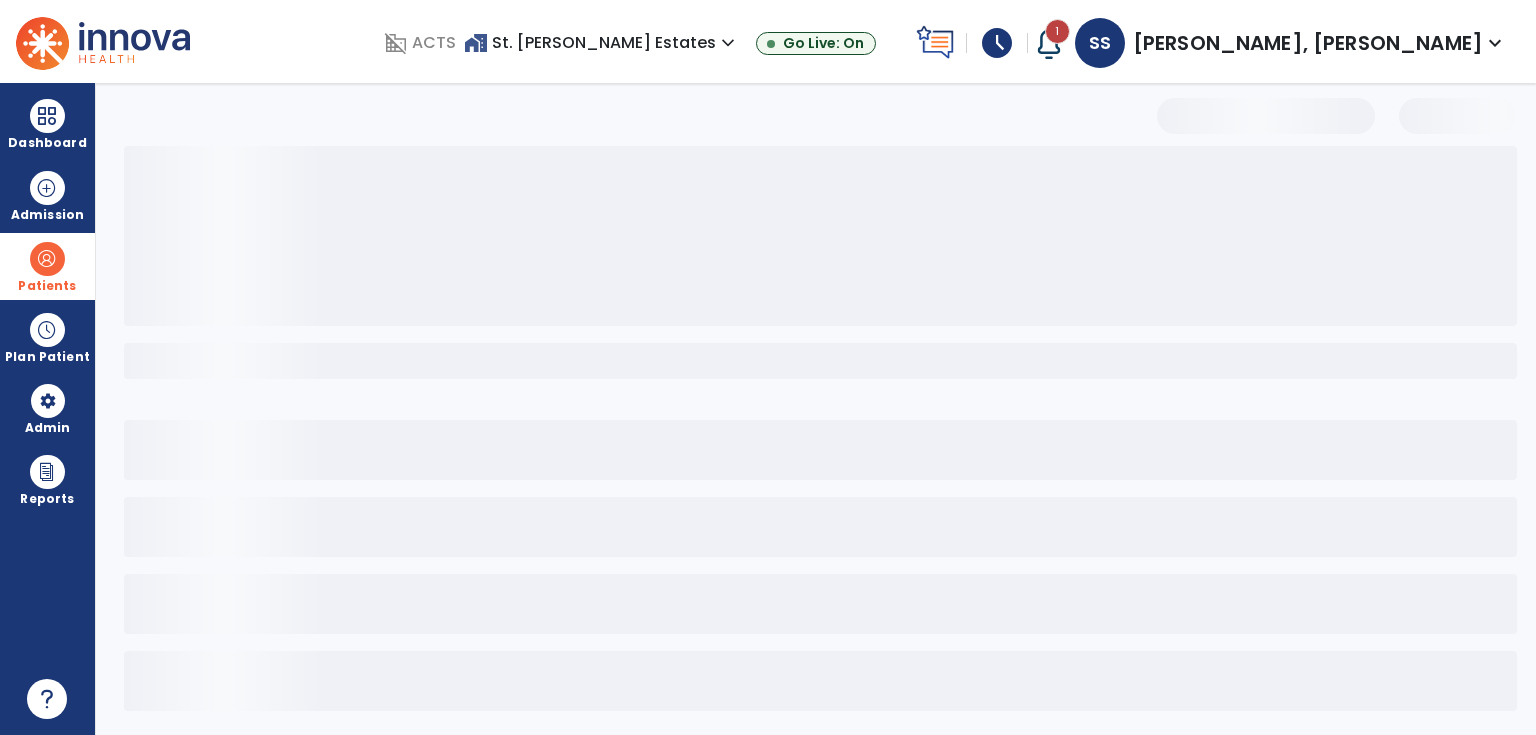 select on "***" 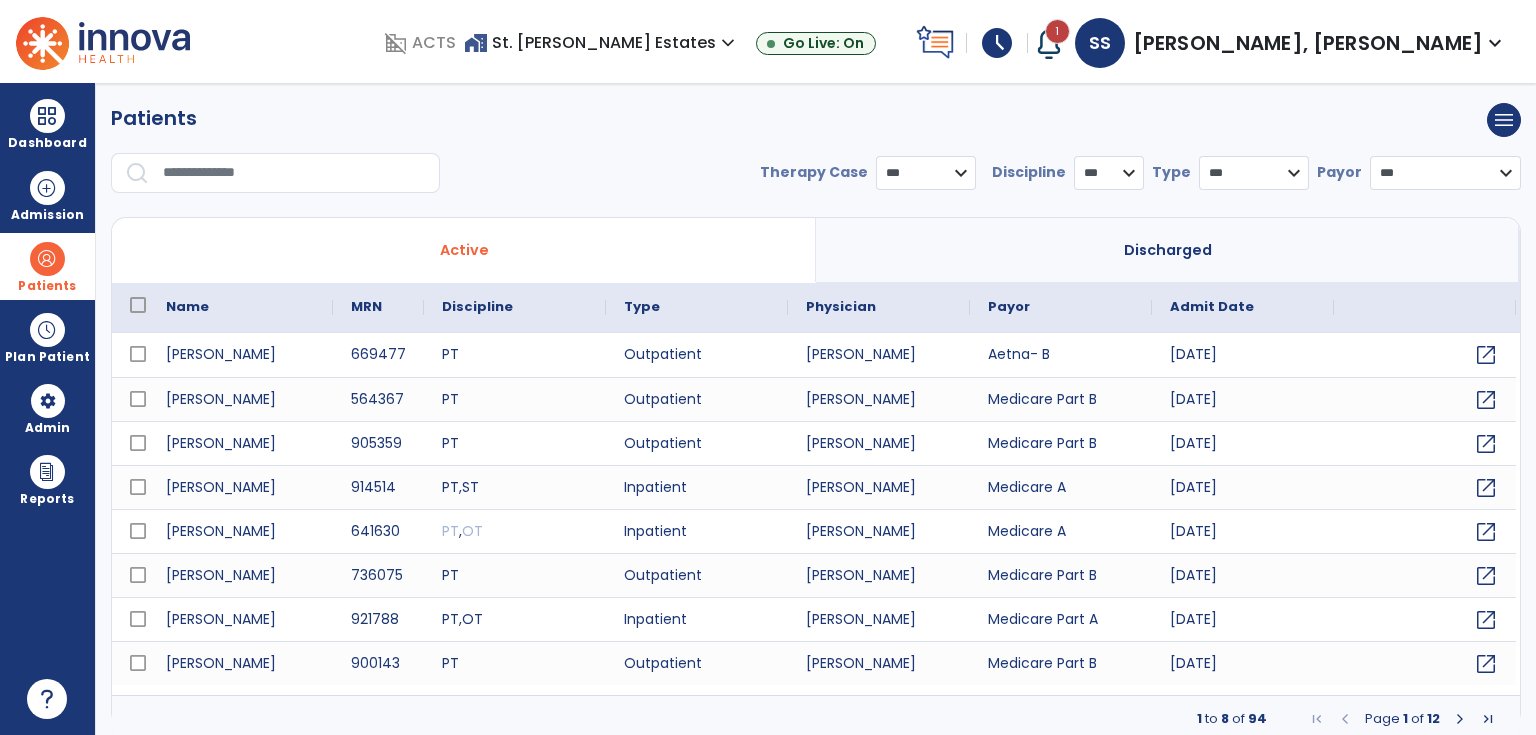 click at bounding box center [294, 173] 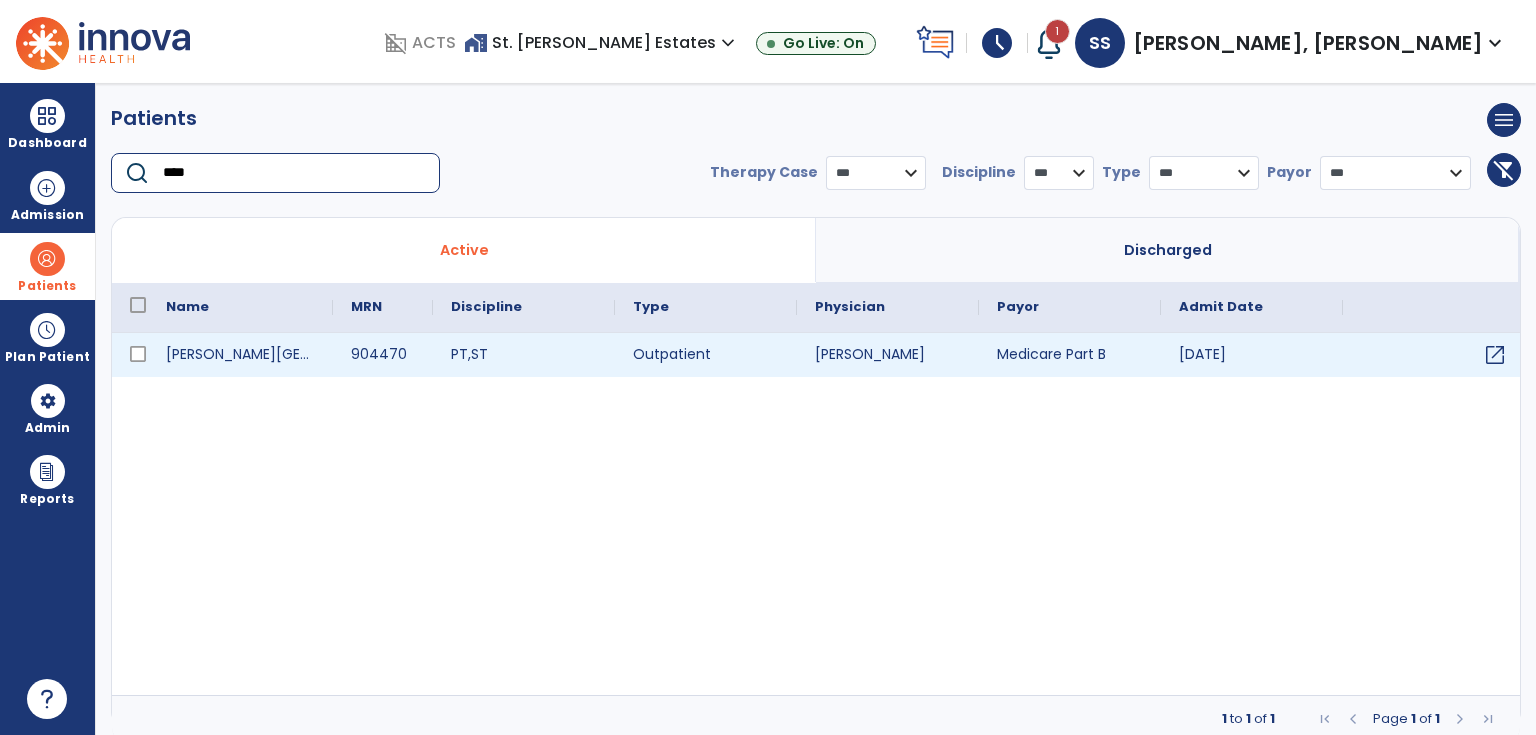 type on "****" 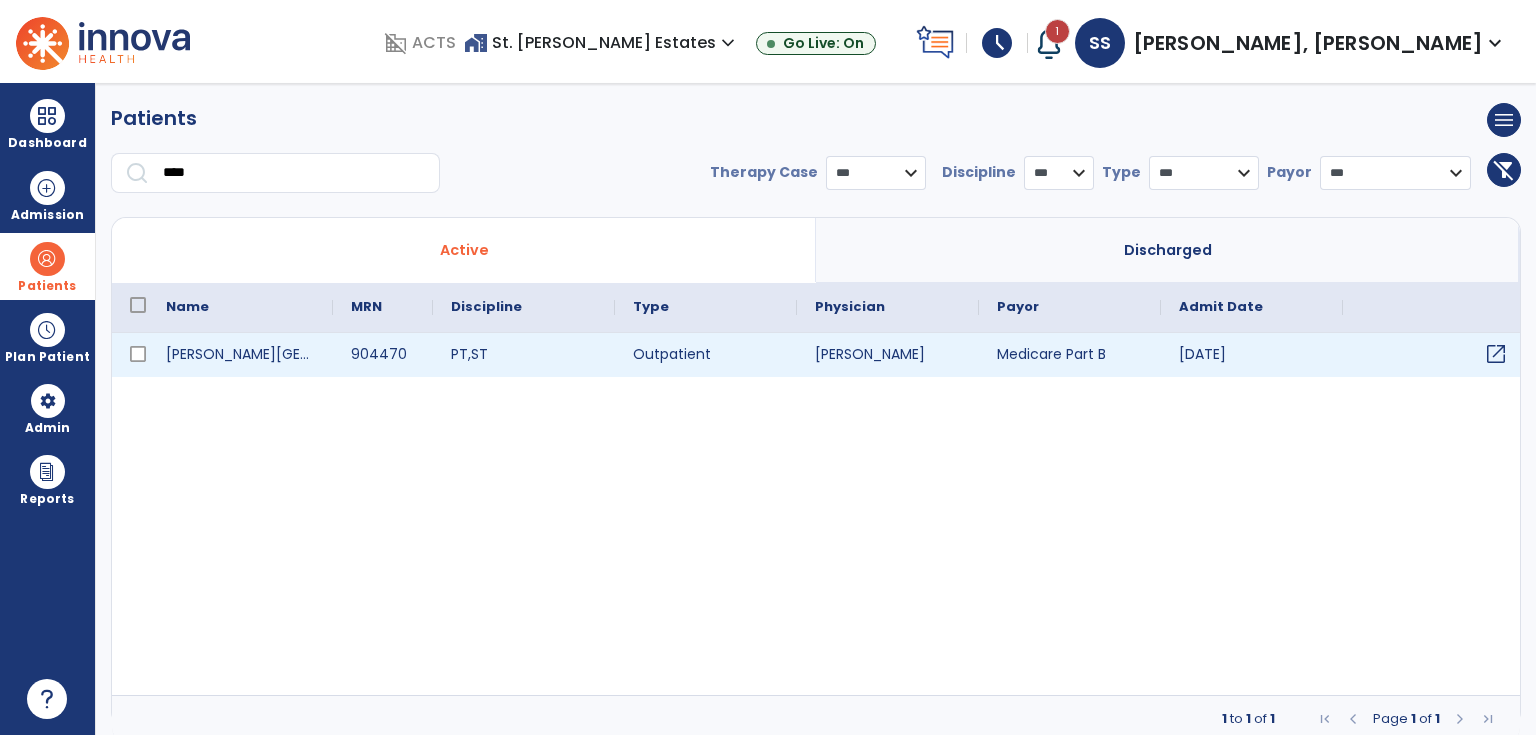click on "open_in_new" at bounding box center [1496, 354] 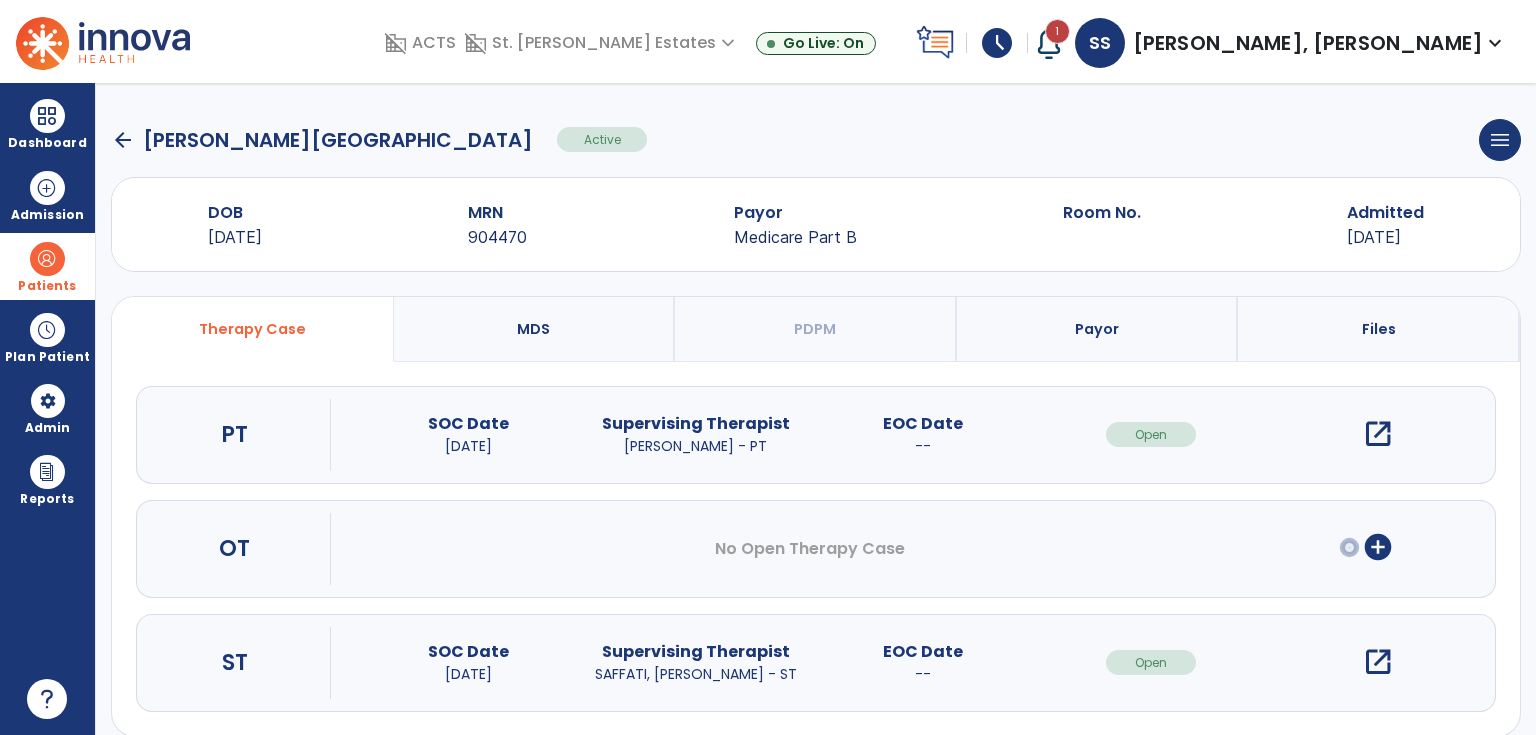 click on "open_in_new" at bounding box center (1378, 662) 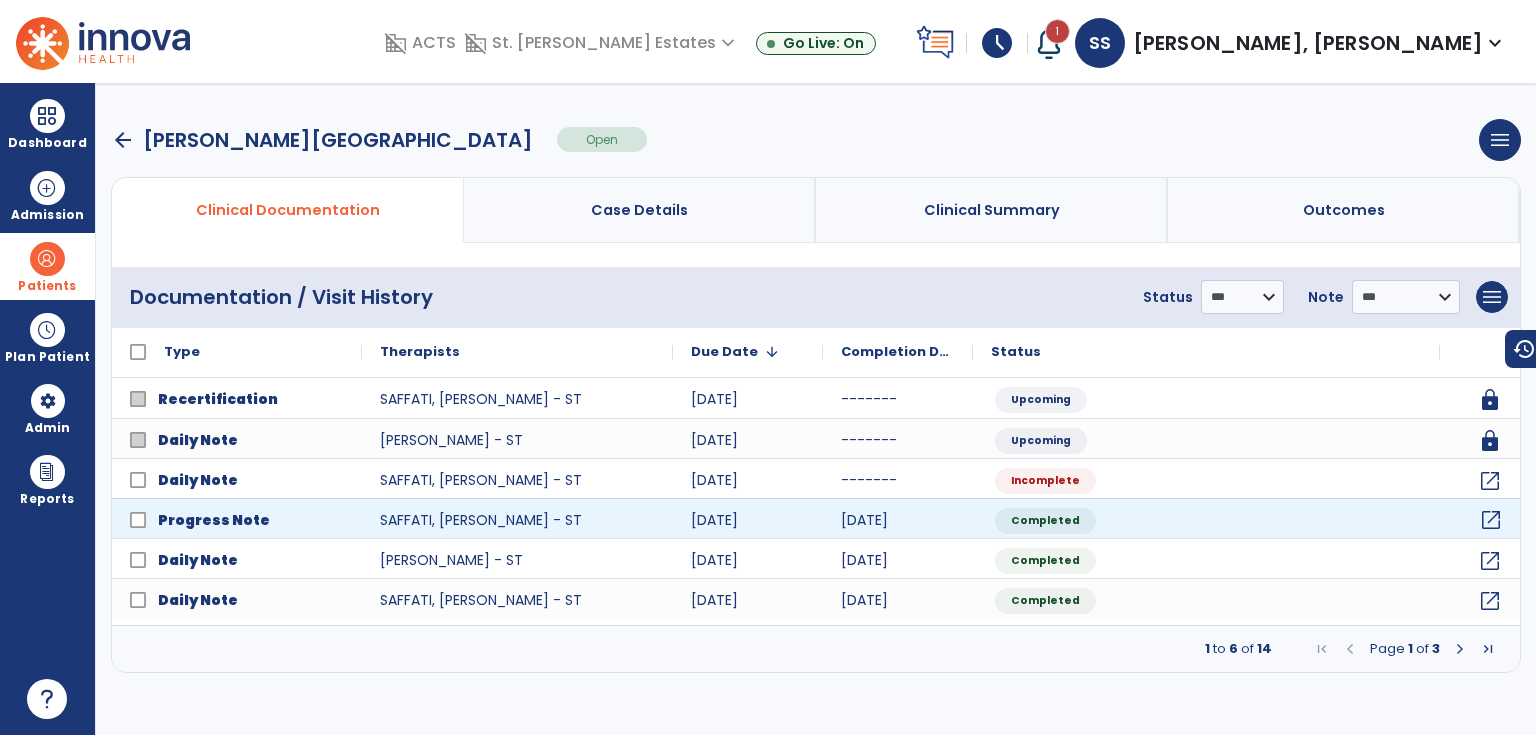 click on "open_in_new" 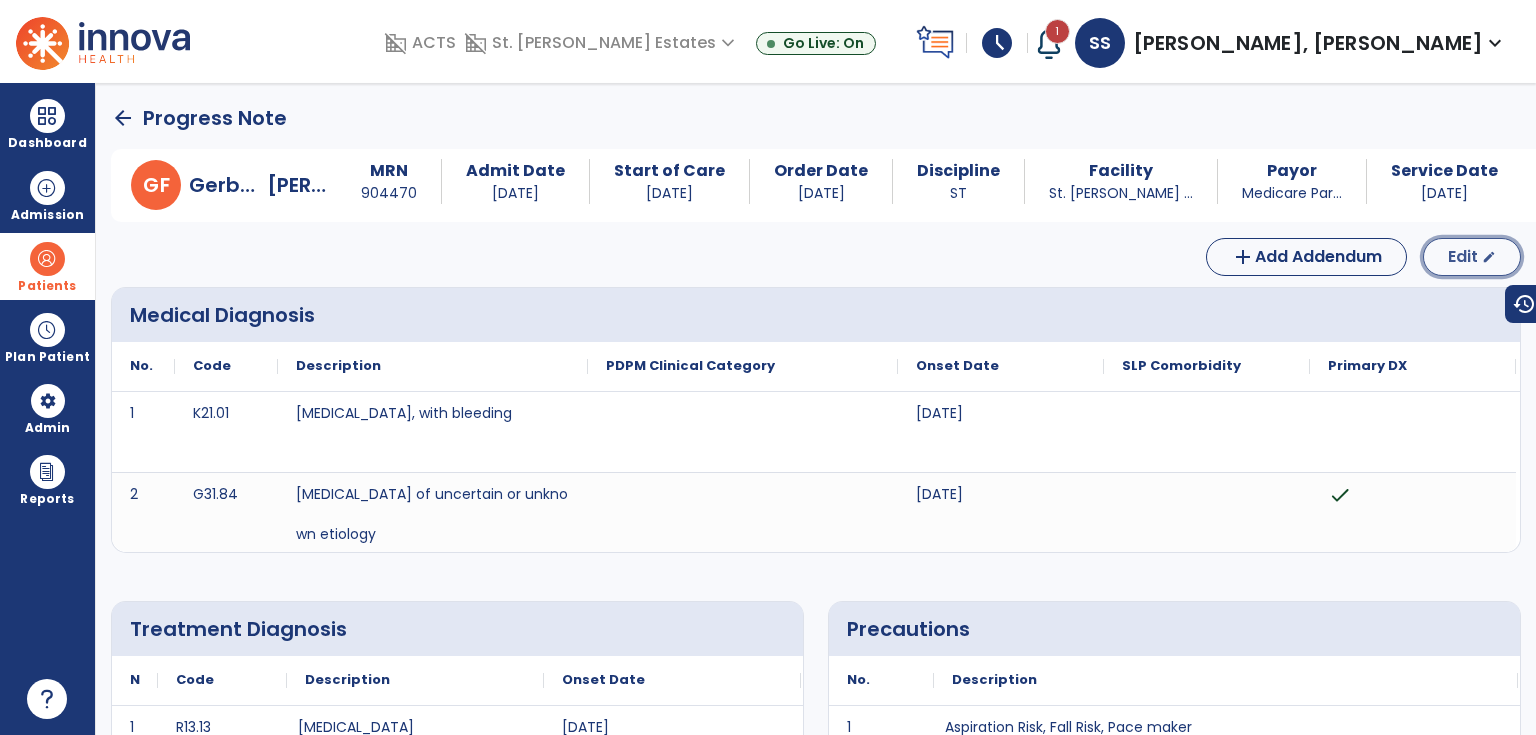 click on "Edit" 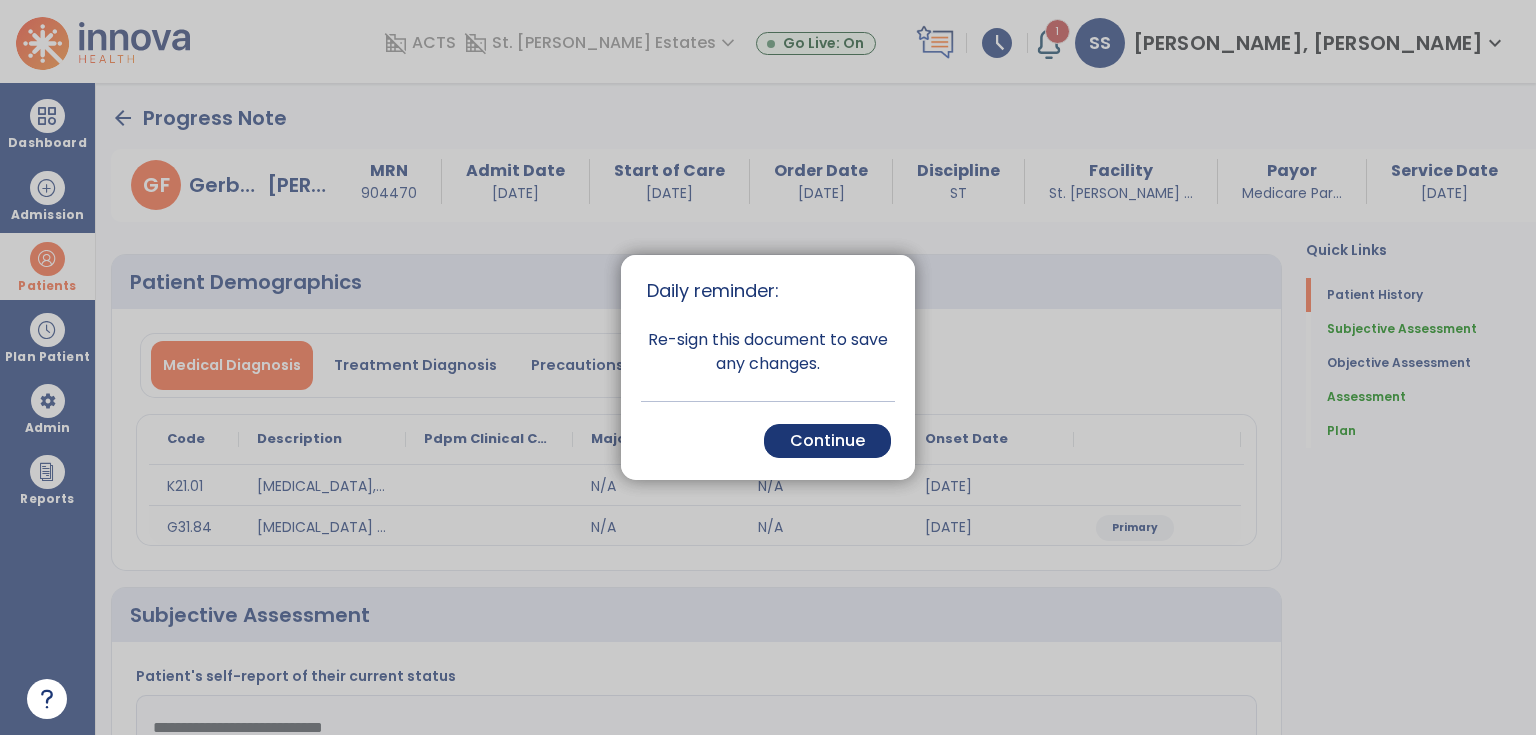 click on "Cancel
Back
Continue" at bounding box center [768, 440] 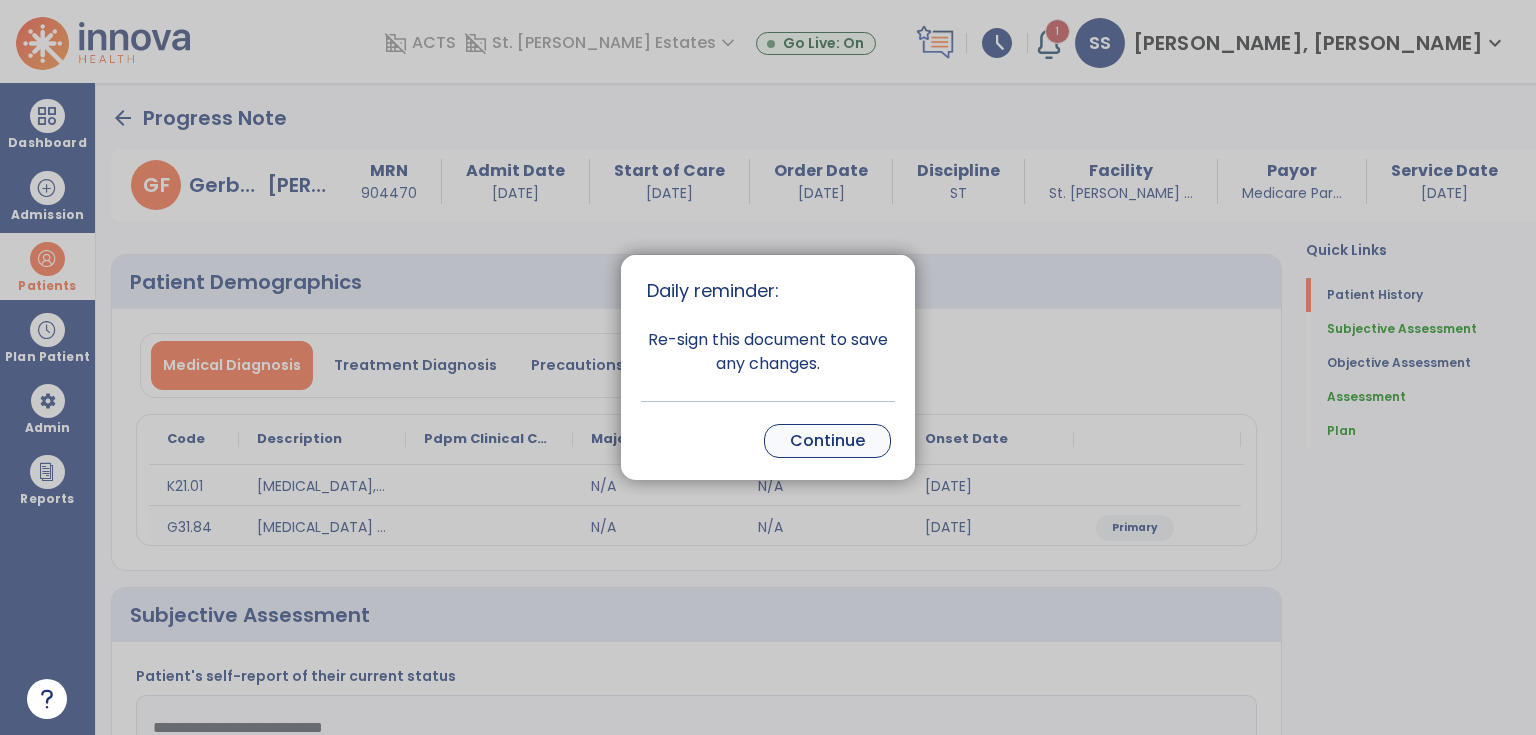 click on "Continue" at bounding box center [827, 441] 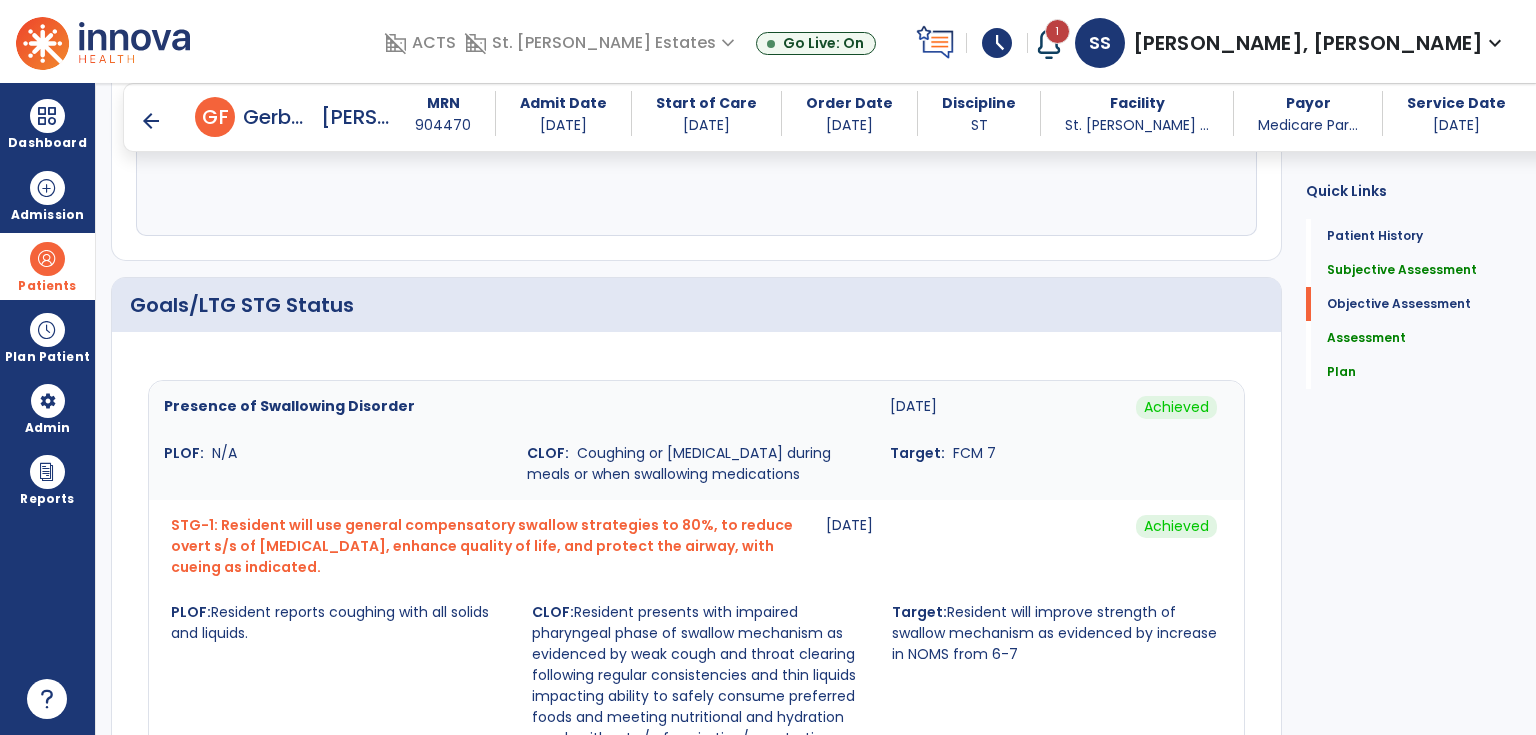 scroll, scrollTop: 640, scrollLeft: 0, axis: vertical 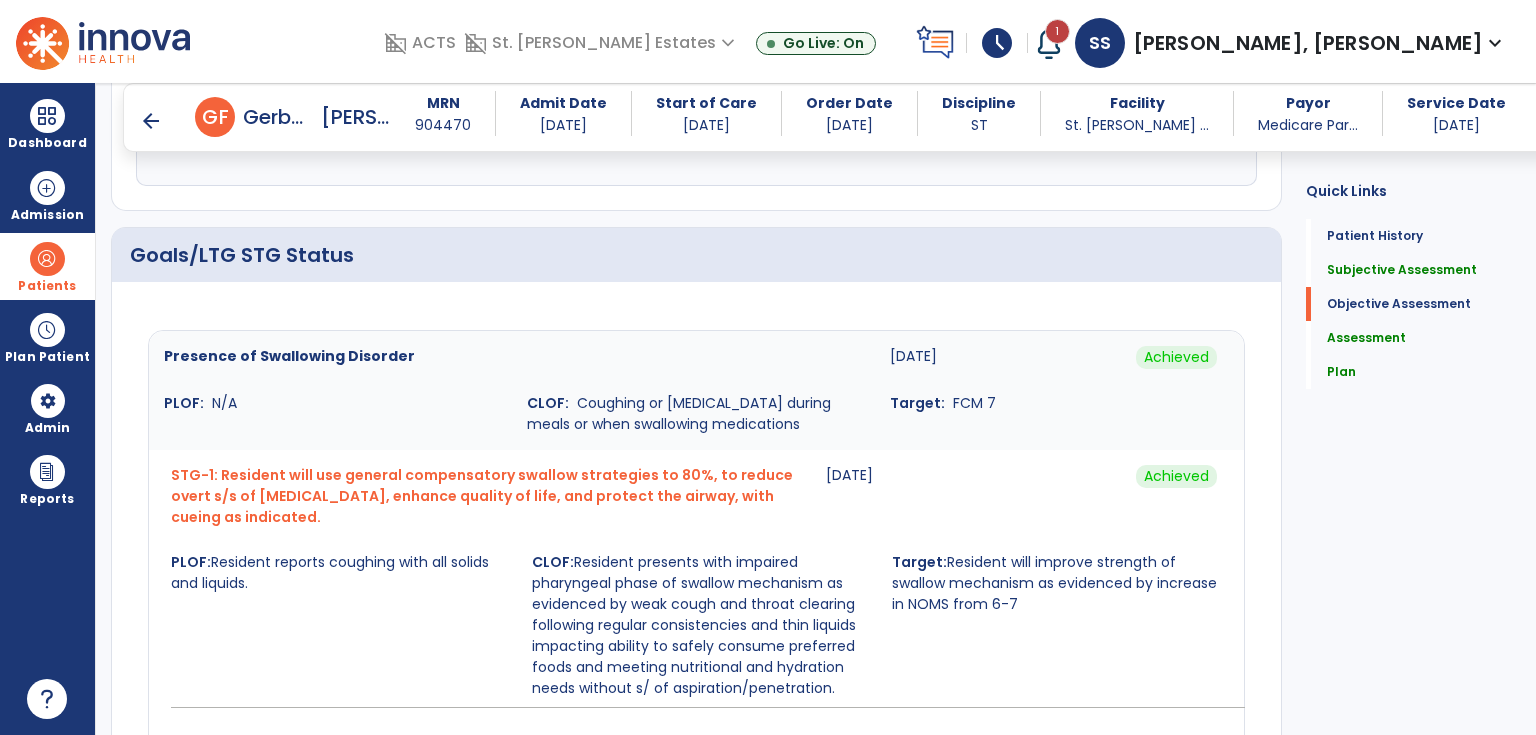click on "Achieved" at bounding box center (1176, 357) 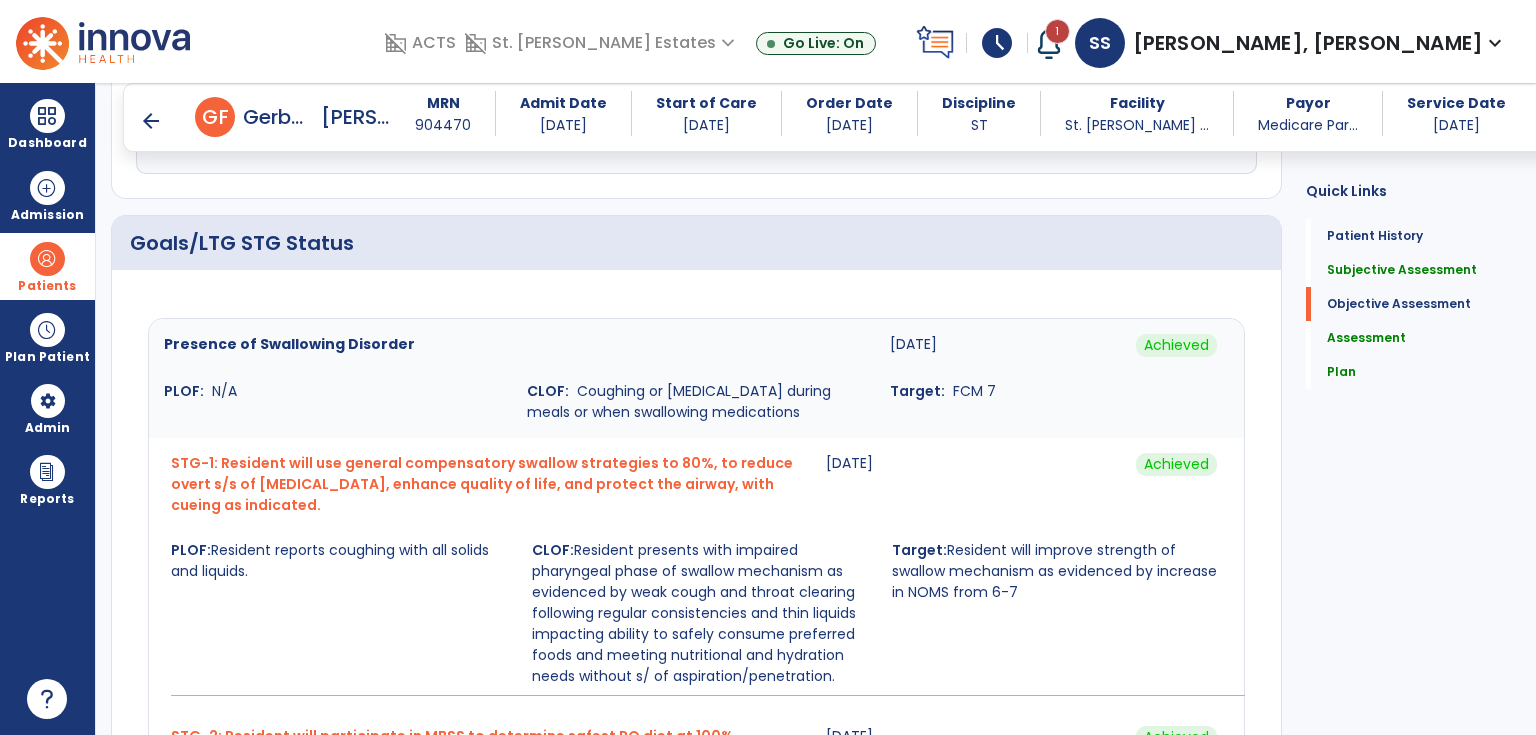 scroll, scrollTop: 640, scrollLeft: 0, axis: vertical 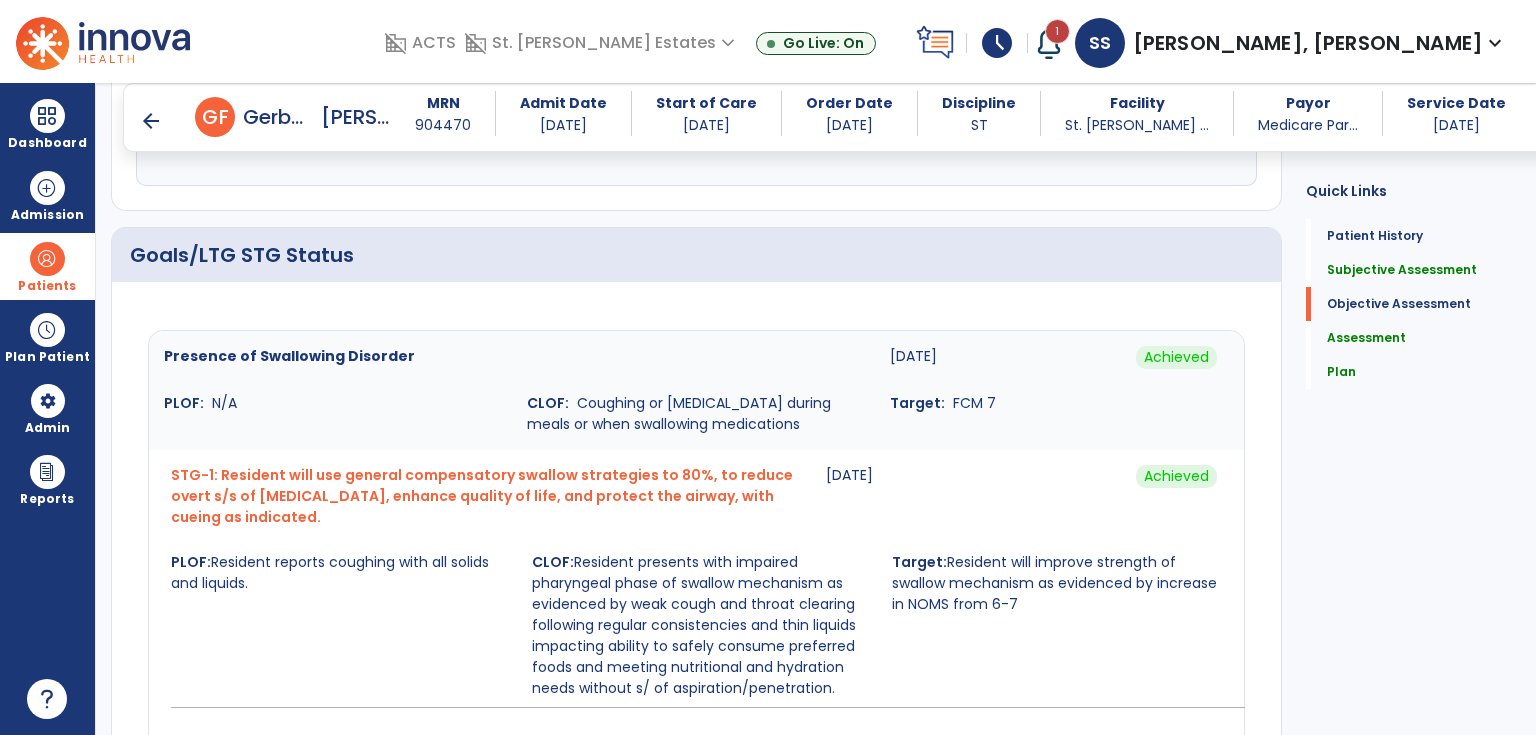 click on "STG-1: Resident will use general compensatory swallow strategies to 80%, to reduce overt s/s of [MEDICAL_DATA], enhance quality of life, and protect the airway, with cueing as indicated." at bounding box center [486, 496] 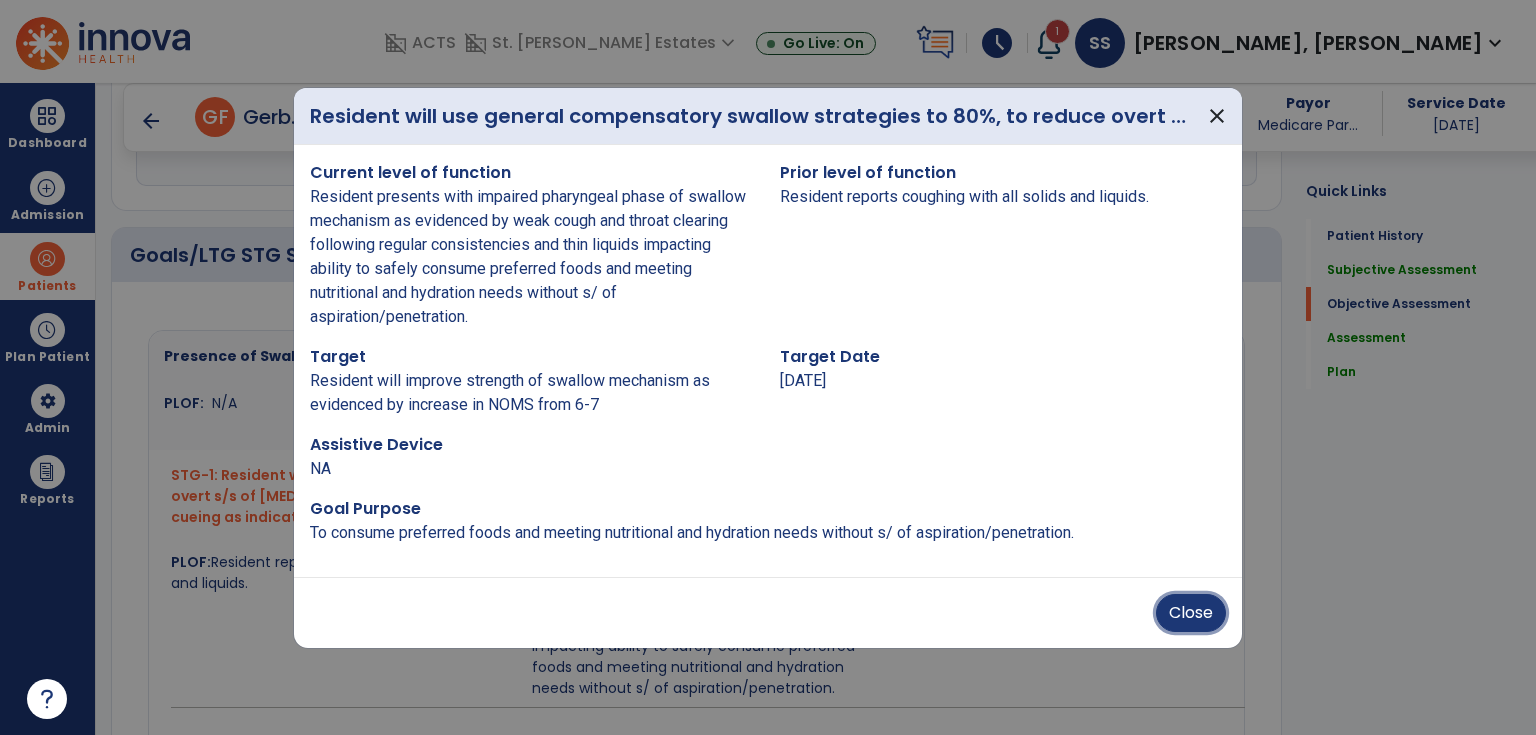 click on "Close" at bounding box center (1191, 613) 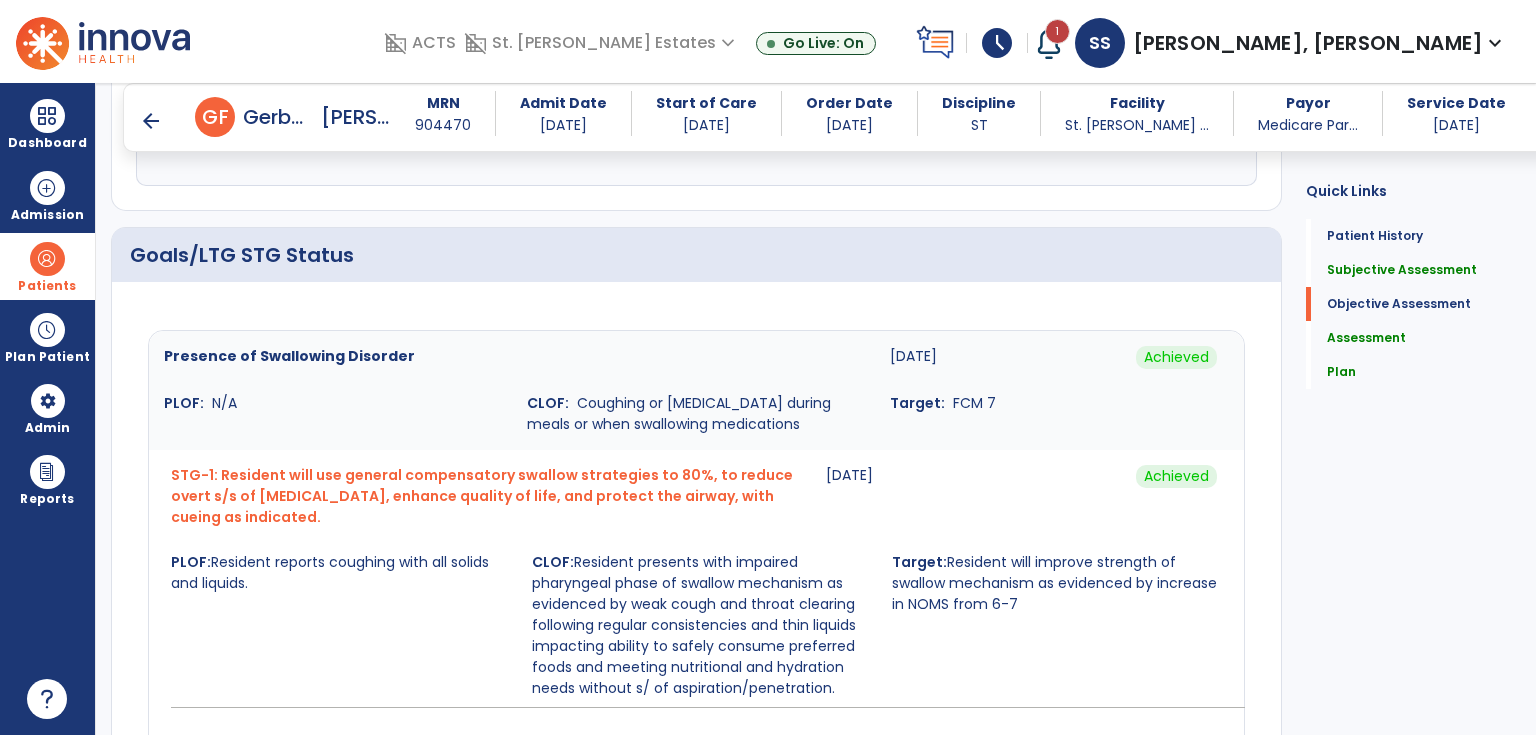 click on "Achieved" at bounding box center (1176, 476) 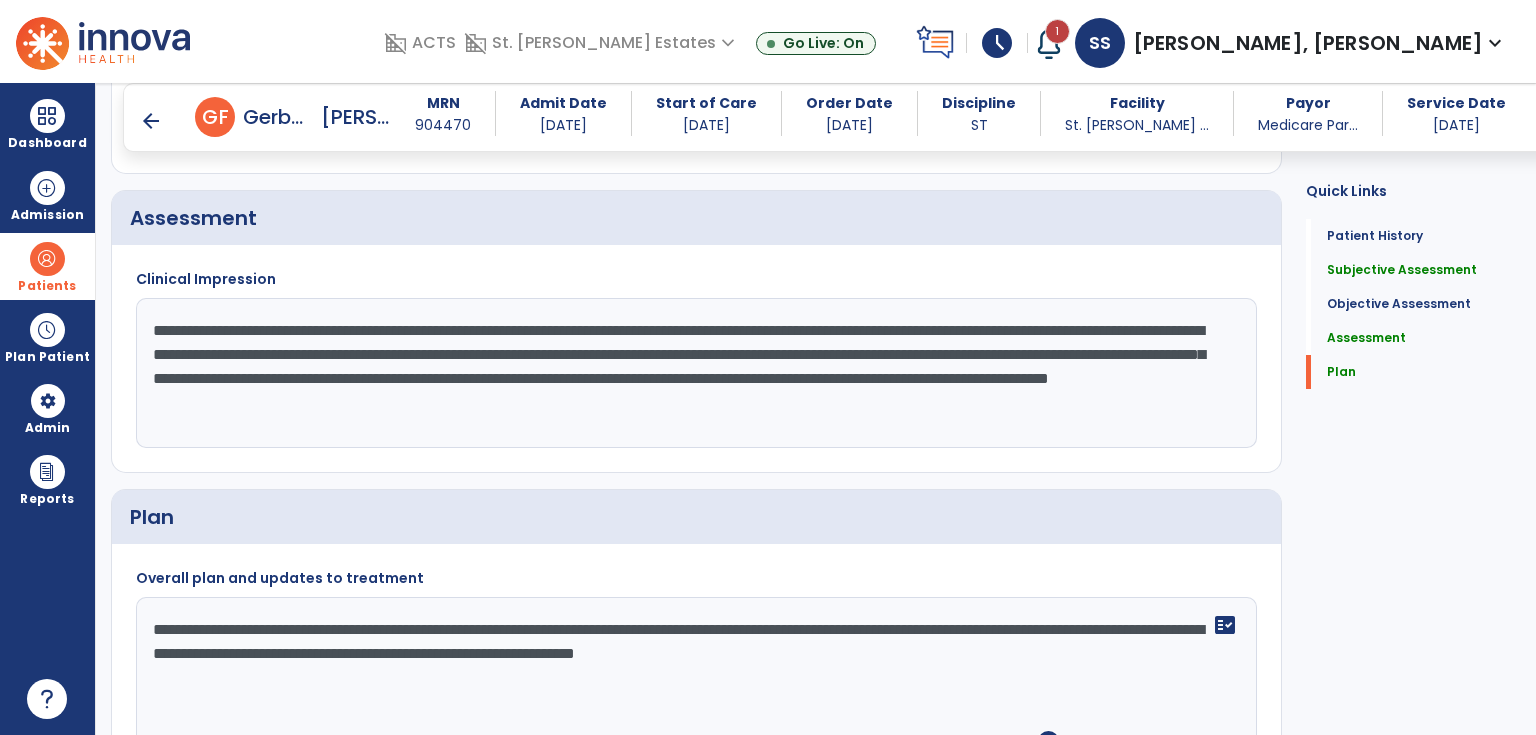 scroll, scrollTop: 1661, scrollLeft: 0, axis: vertical 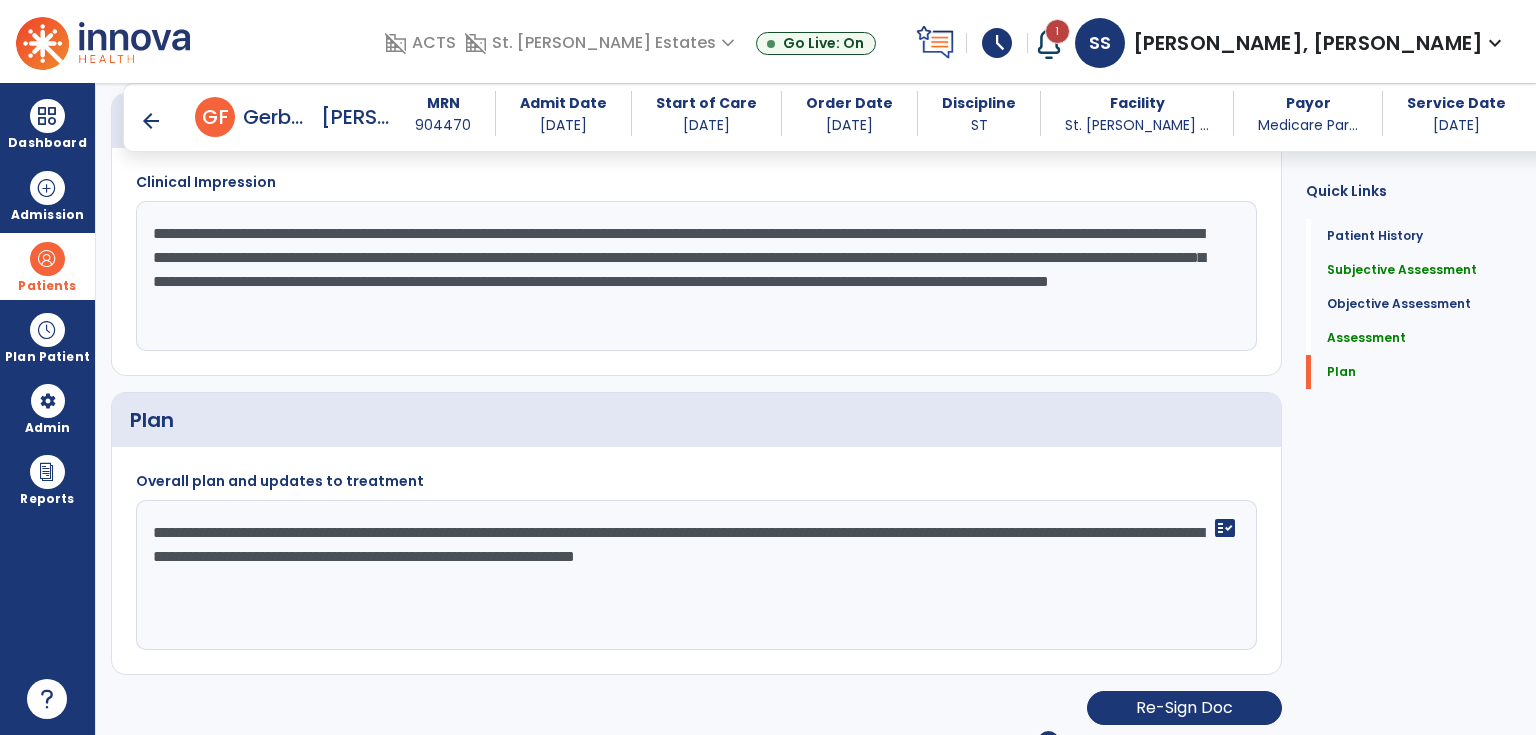drag, startPoint x: 1112, startPoint y: 308, endPoint x: 151, endPoint y: 226, distance: 964.49207 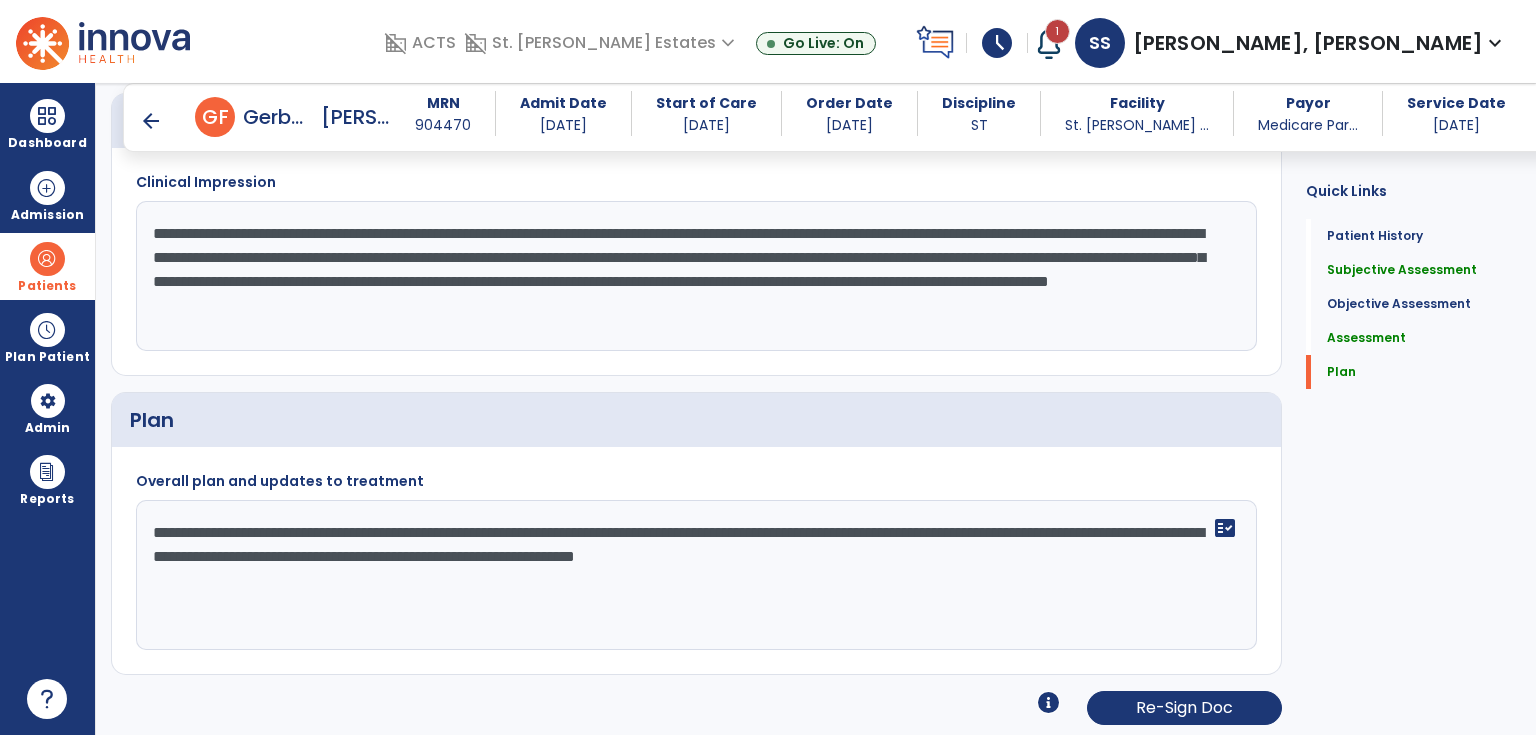 drag, startPoint x: 1127, startPoint y: 559, endPoint x: 145, endPoint y: 516, distance: 982.941 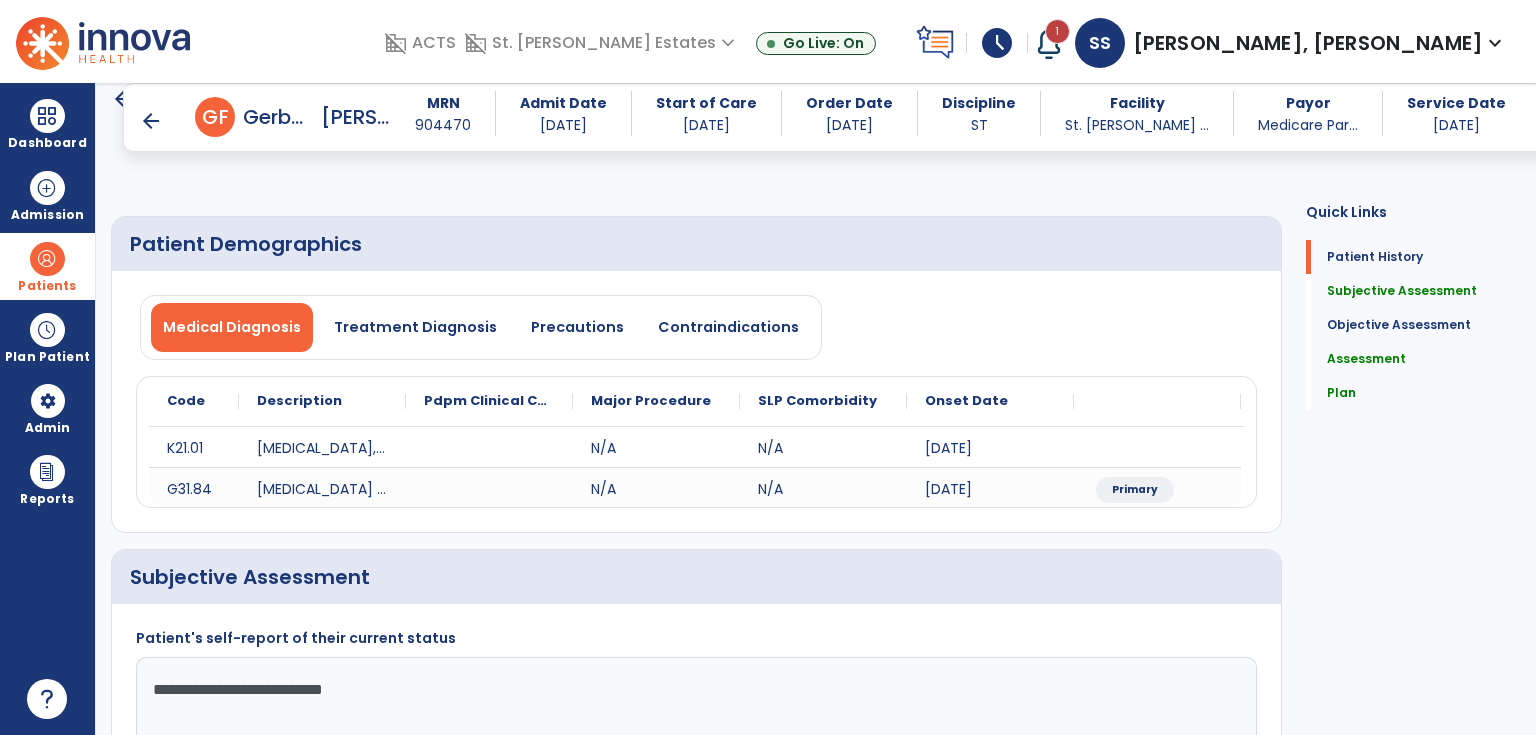 scroll, scrollTop: 0, scrollLeft: 0, axis: both 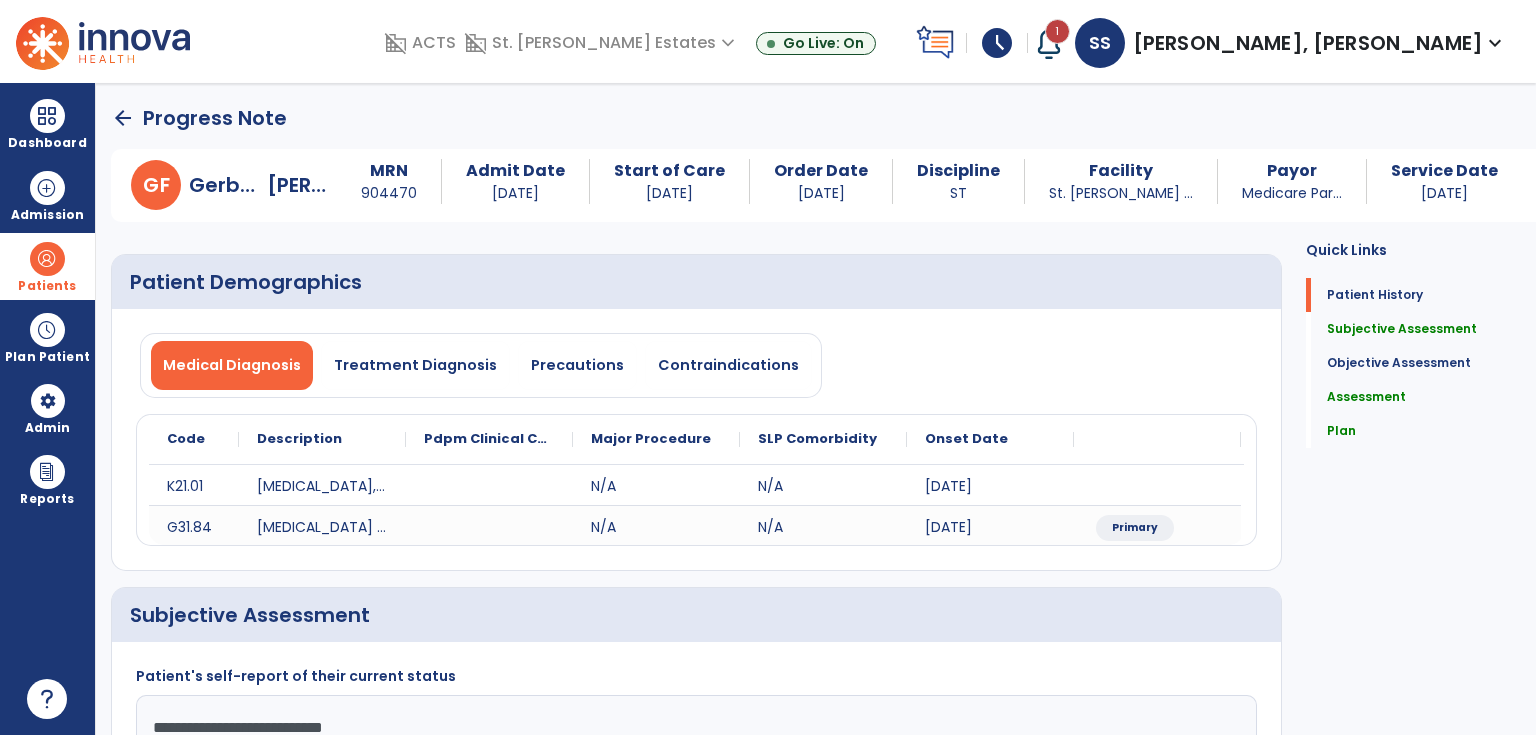 click on "arrow_back" 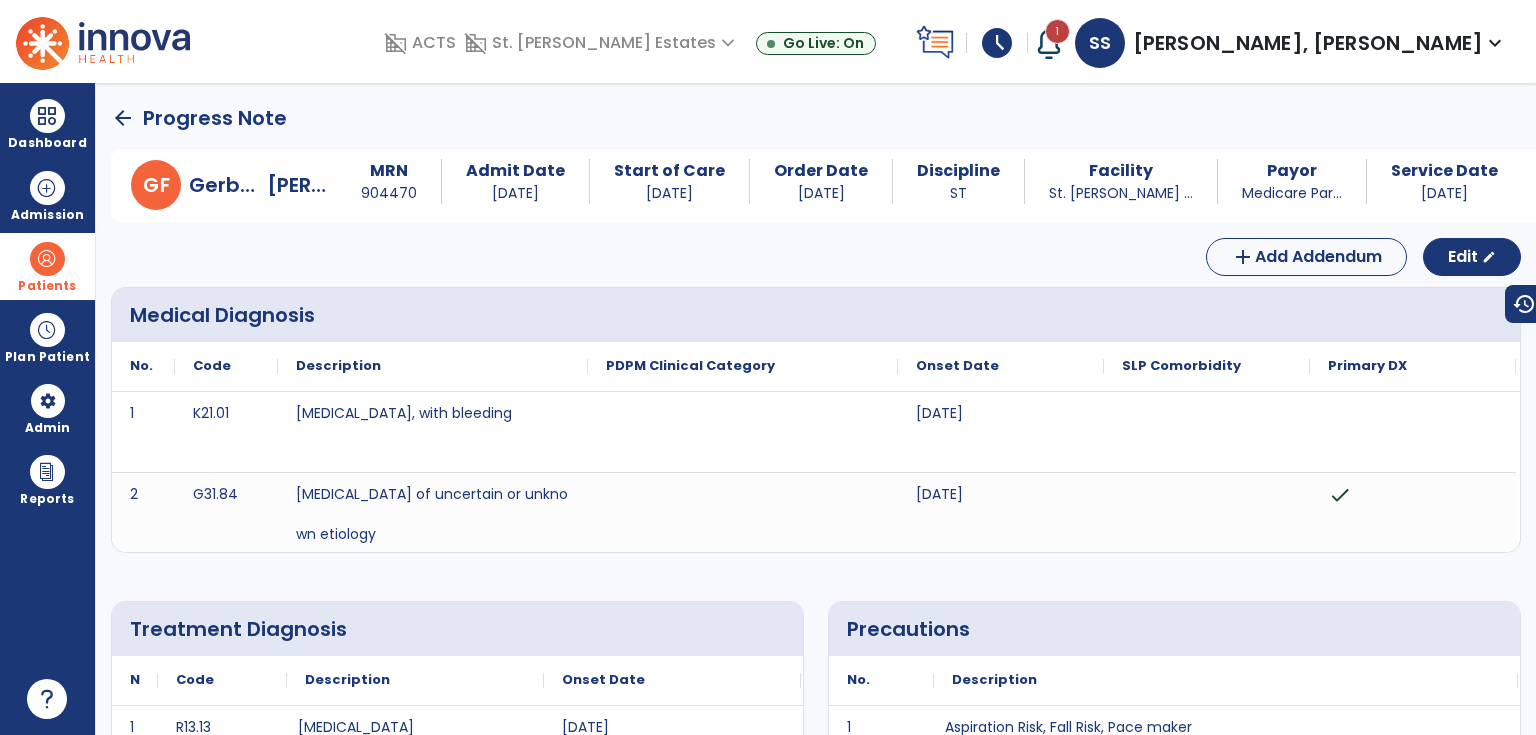 click on "arrow_back" 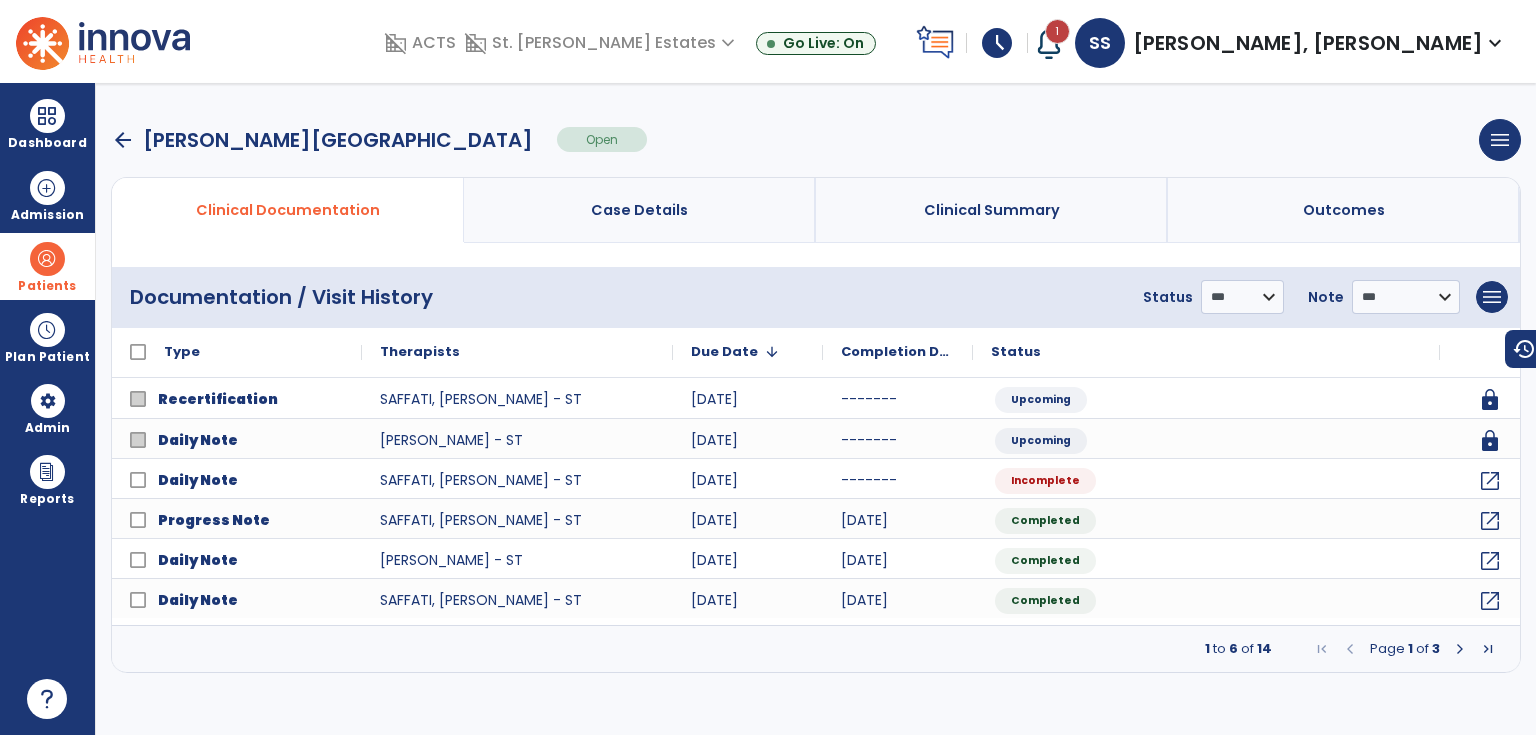 click on "arrow_back   [PERSON_NAME]  Open  menu   Edit Therapy Case   Delete Therapy Case   Close Therapy Case" at bounding box center (816, 140) 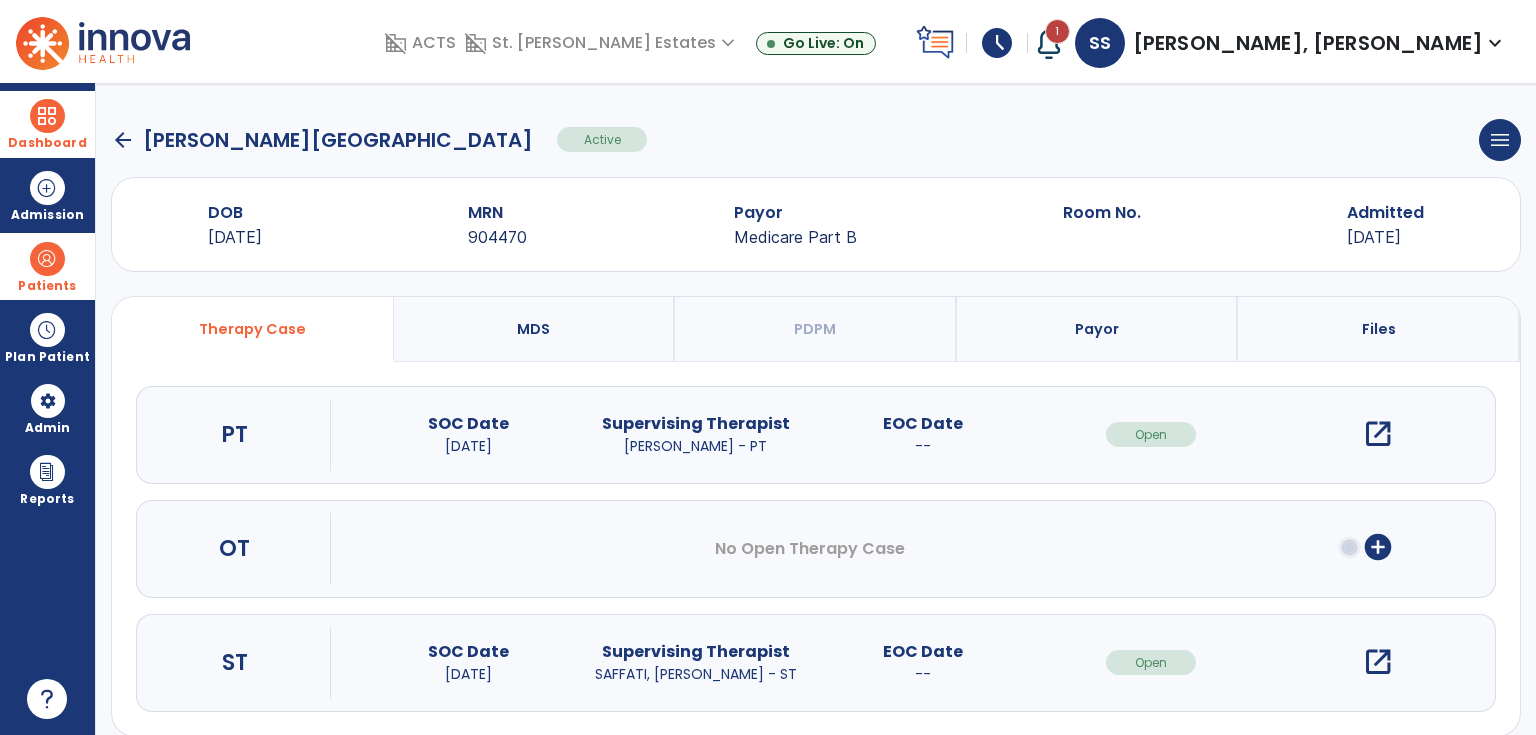 click on "Dashboard" at bounding box center [47, 124] 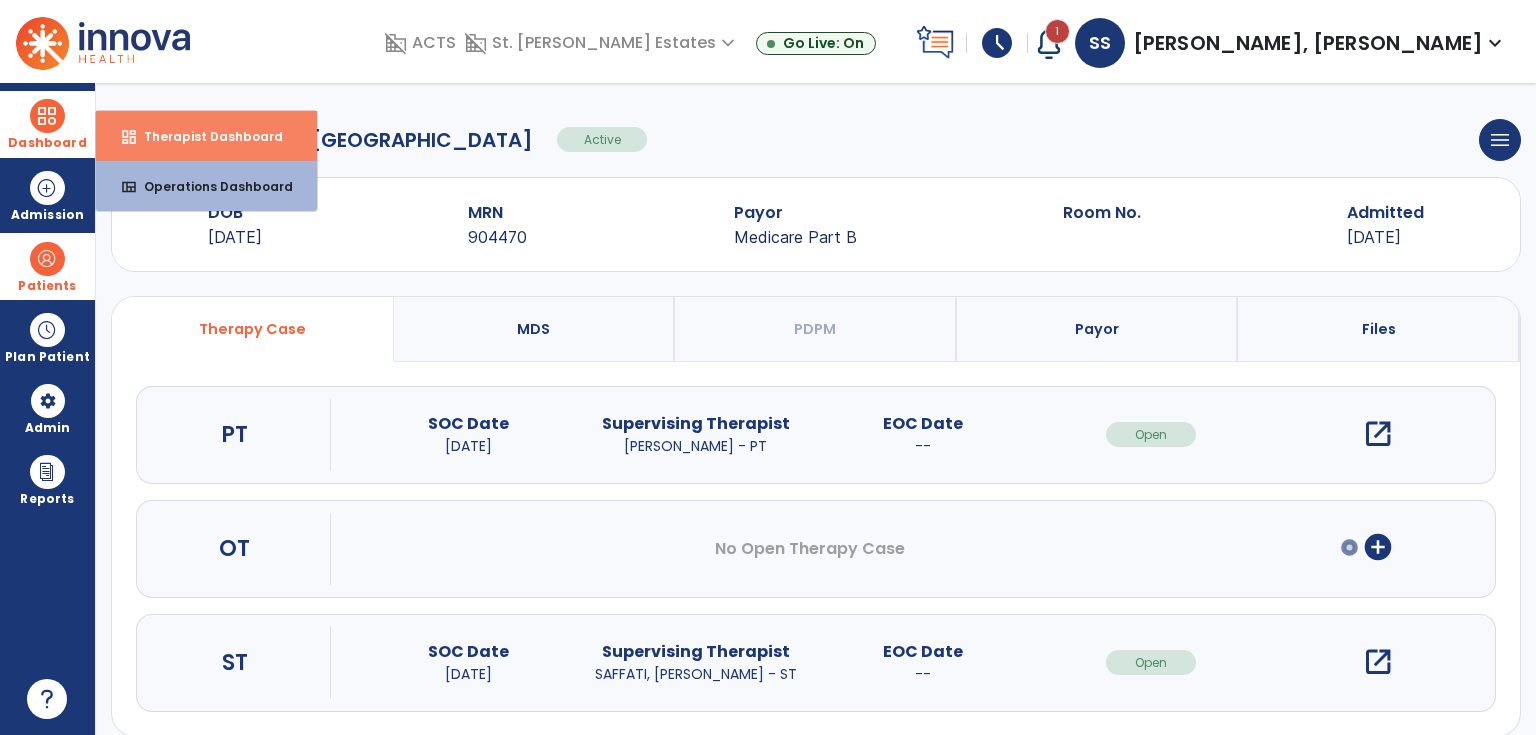 click on "Therapist Dashboard" at bounding box center (205, 136) 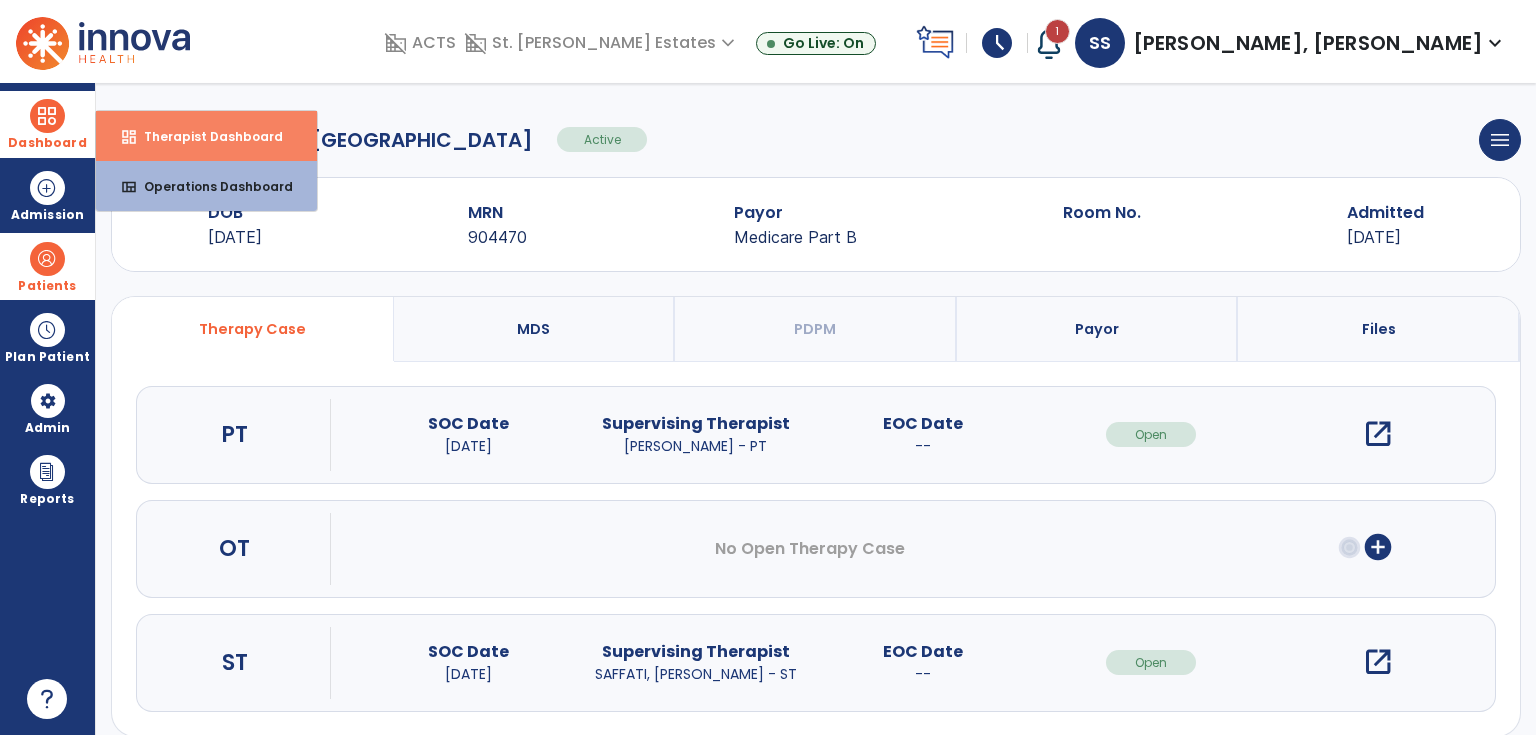select on "****" 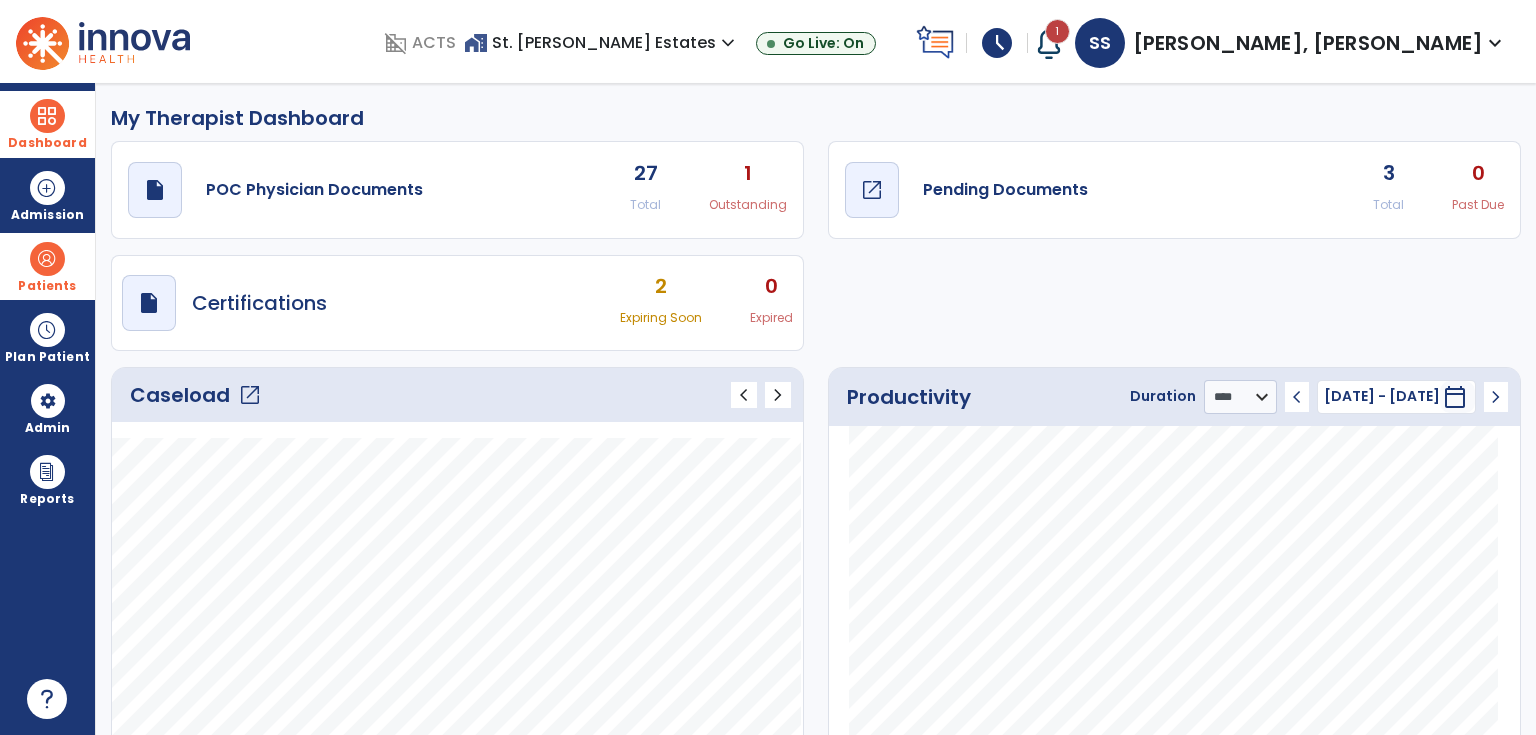 click on "open_in_new" 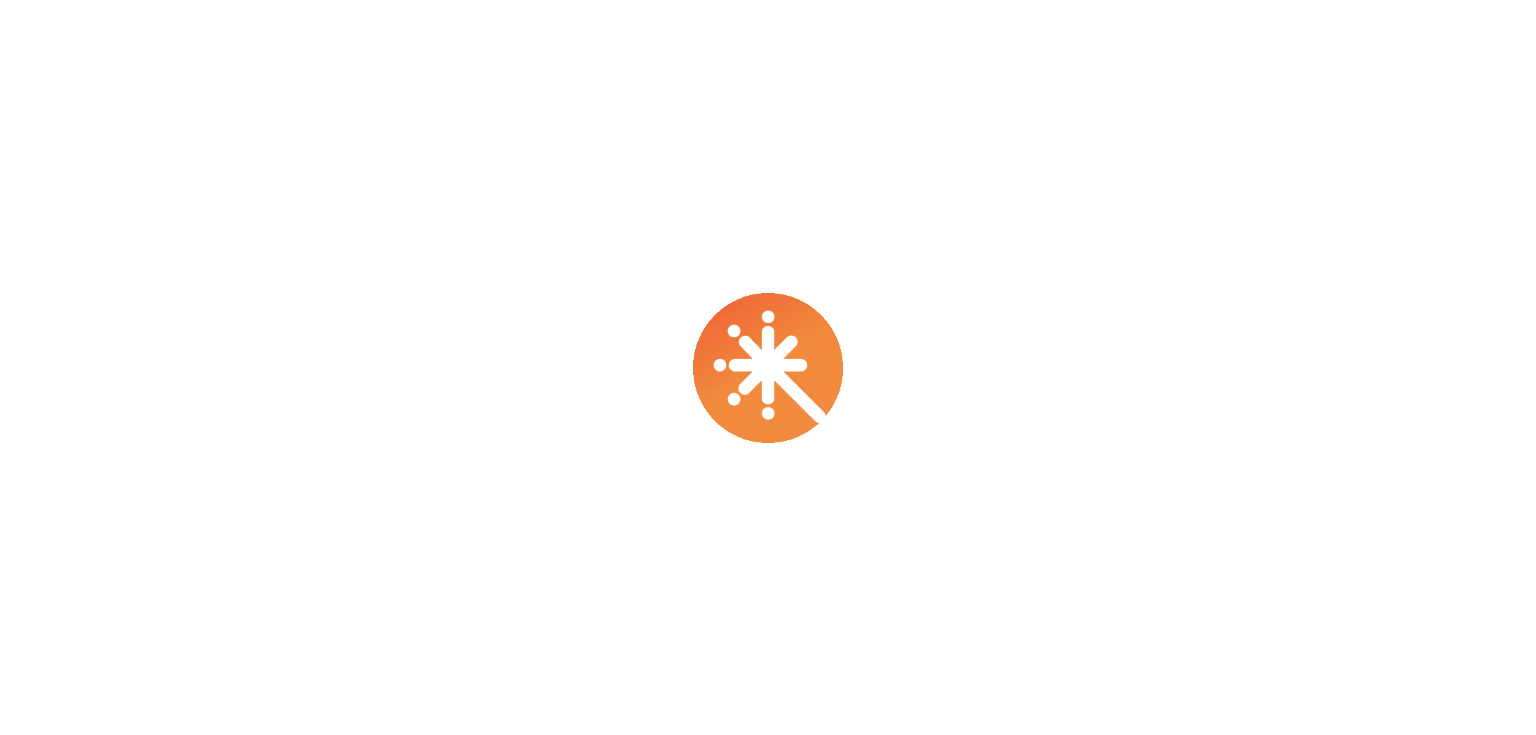scroll, scrollTop: 0, scrollLeft: 0, axis: both 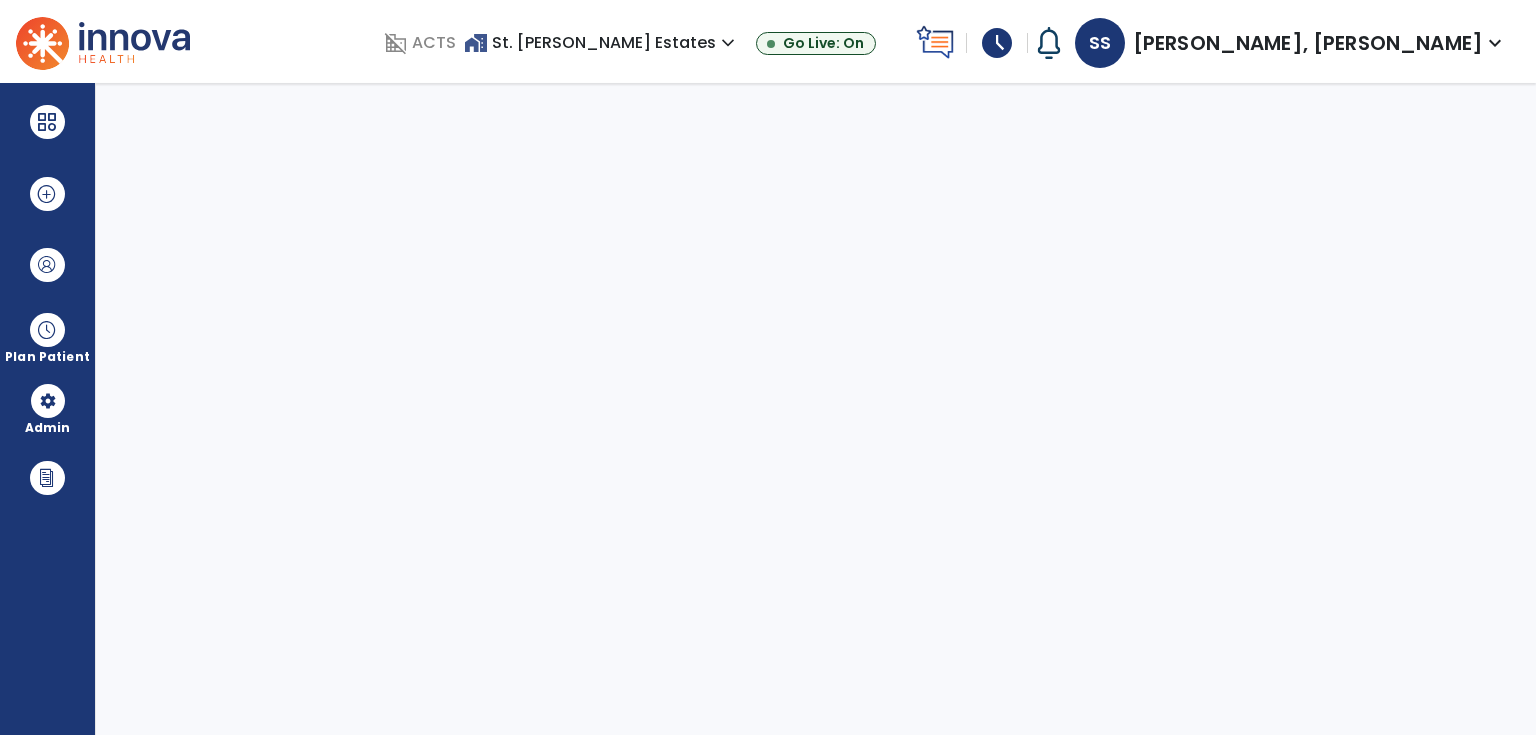 select on "****" 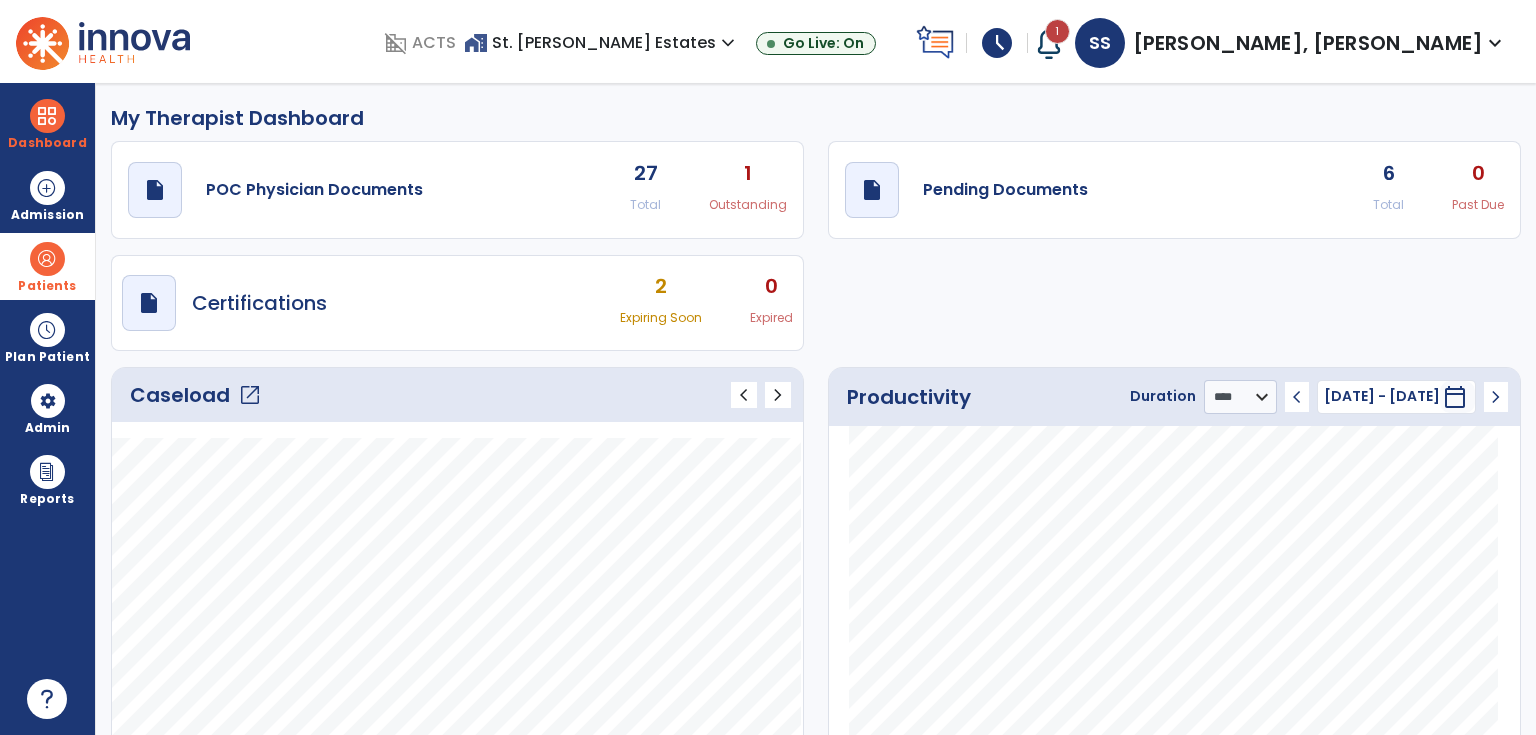 click at bounding box center [47, 259] 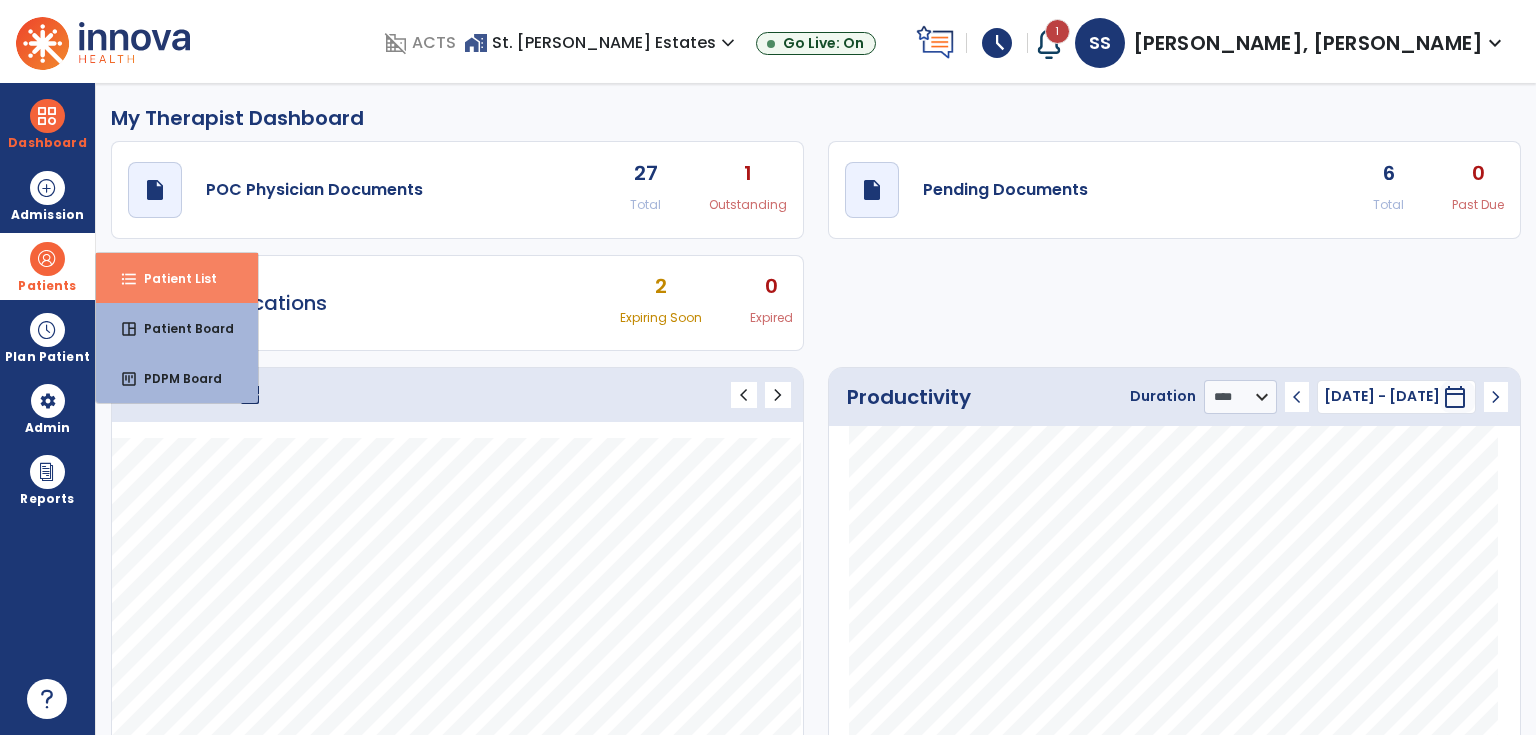 click on "format_list_bulleted  Patient List" at bounding box center (177, 278) 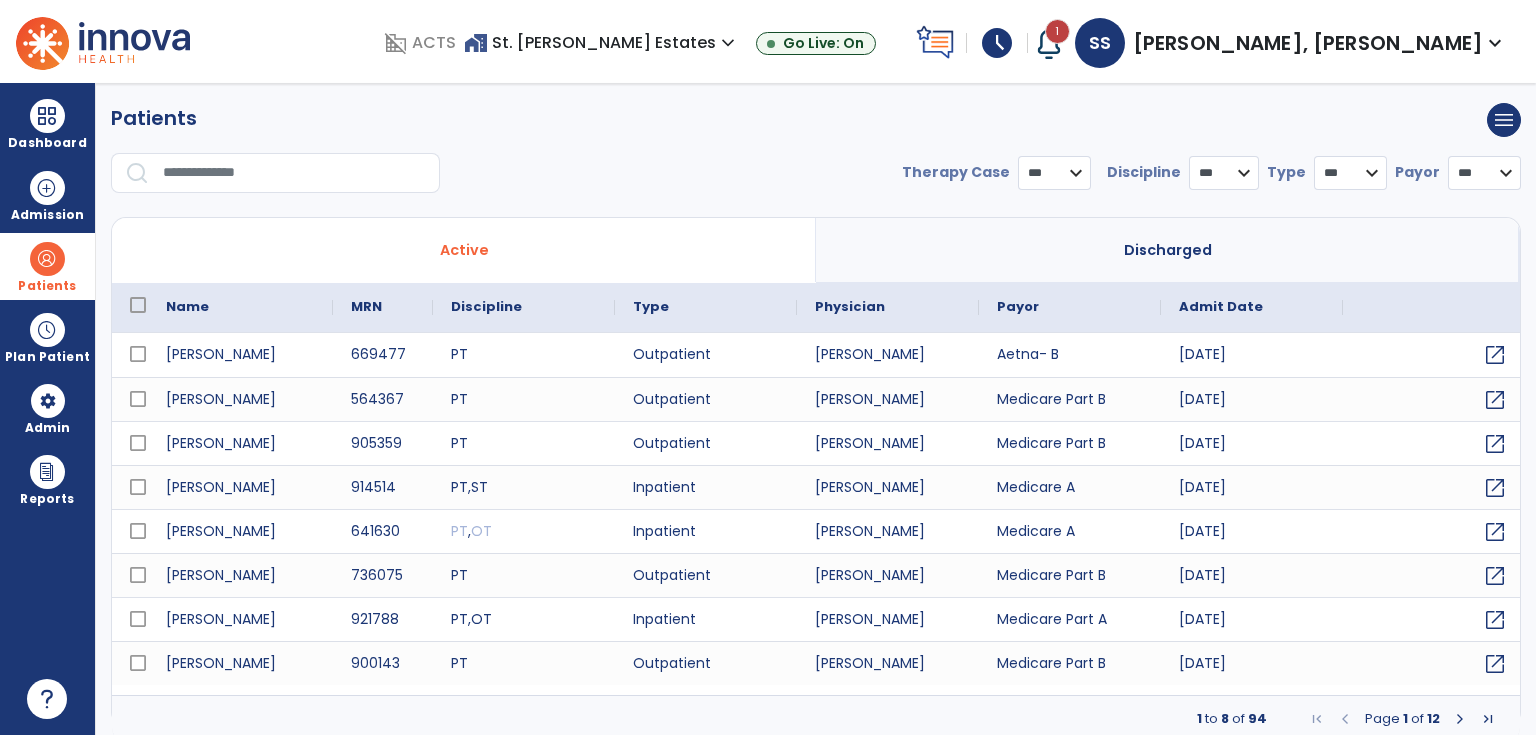 select on "***" 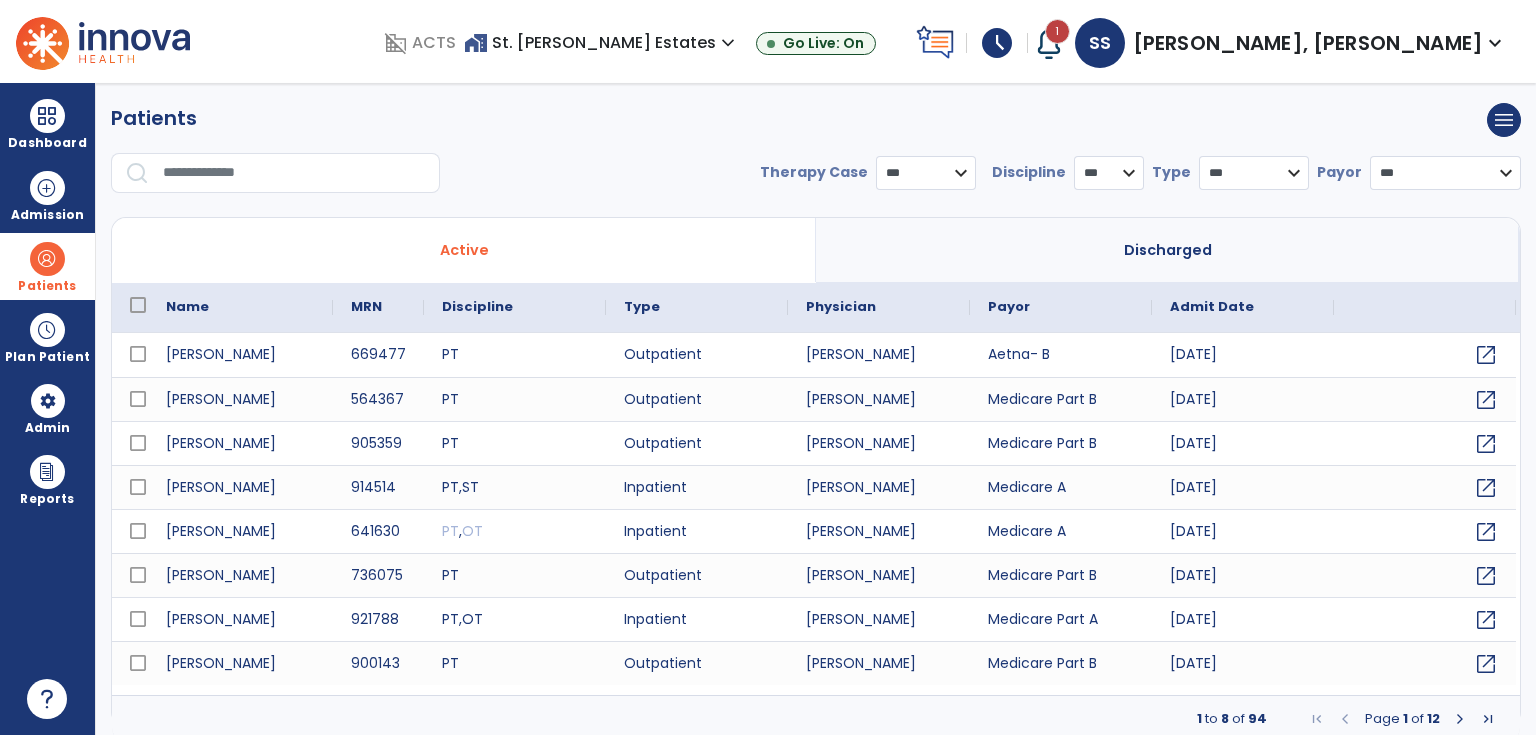 click at bounding box center [294, 173] 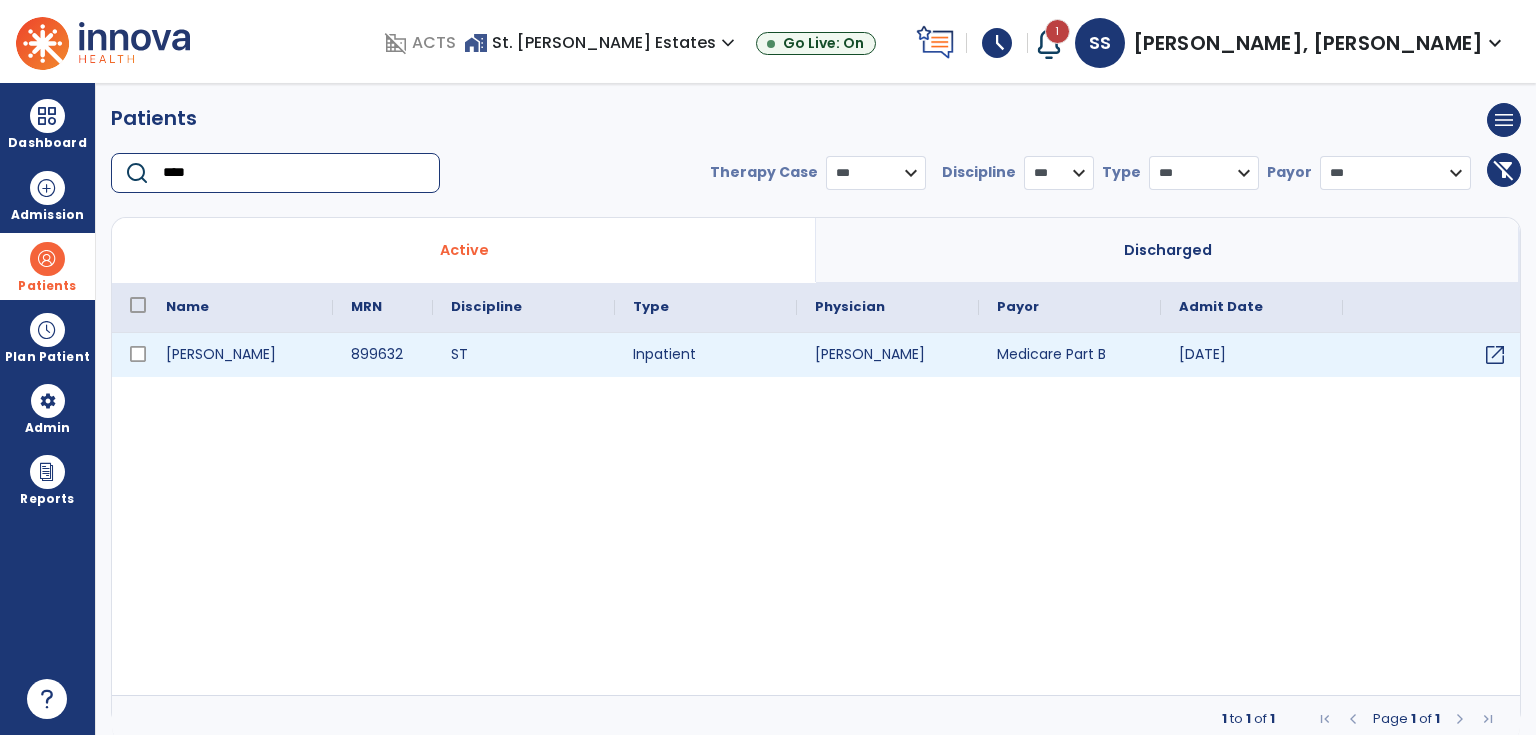 type on "****" 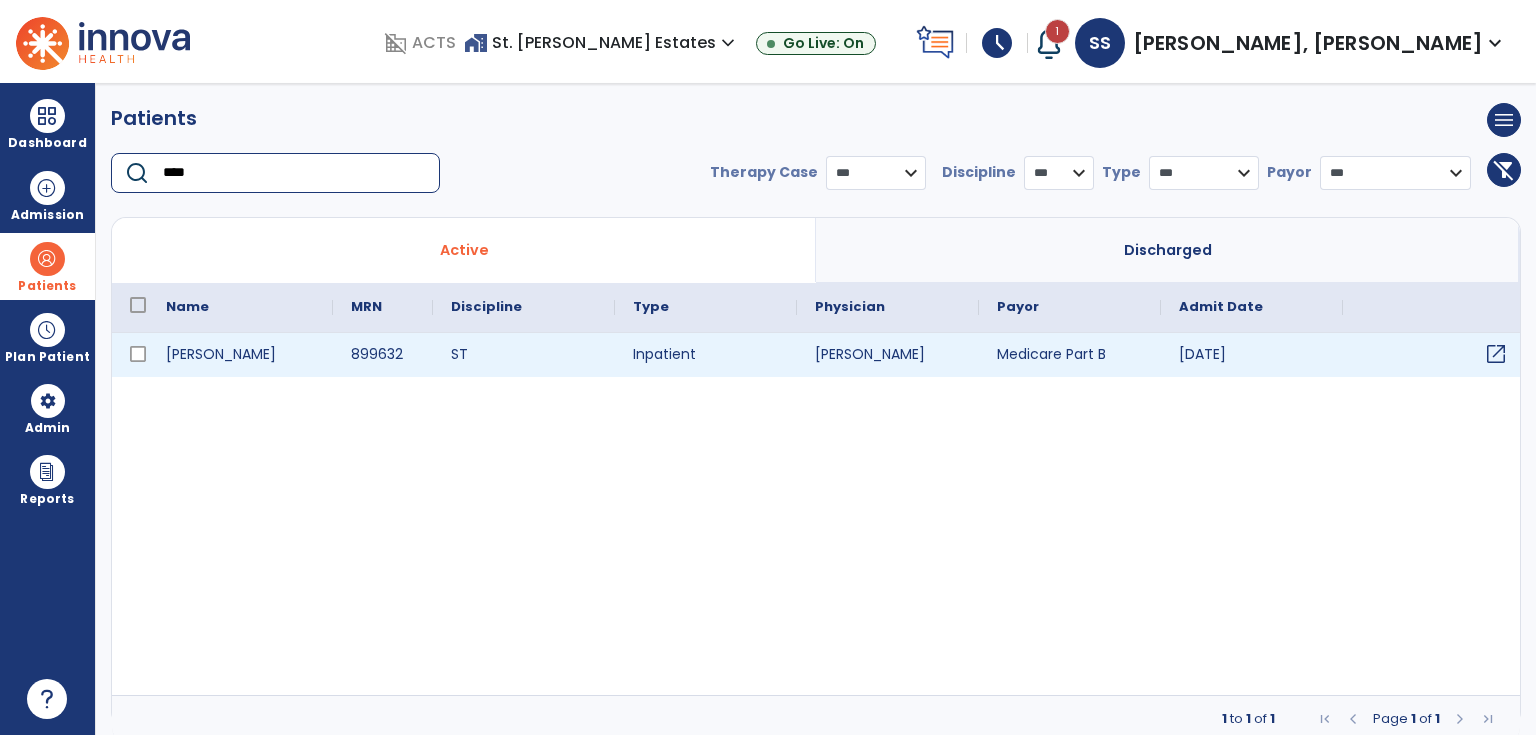 click on "open_in_new" at bounding box center [1496, 354] 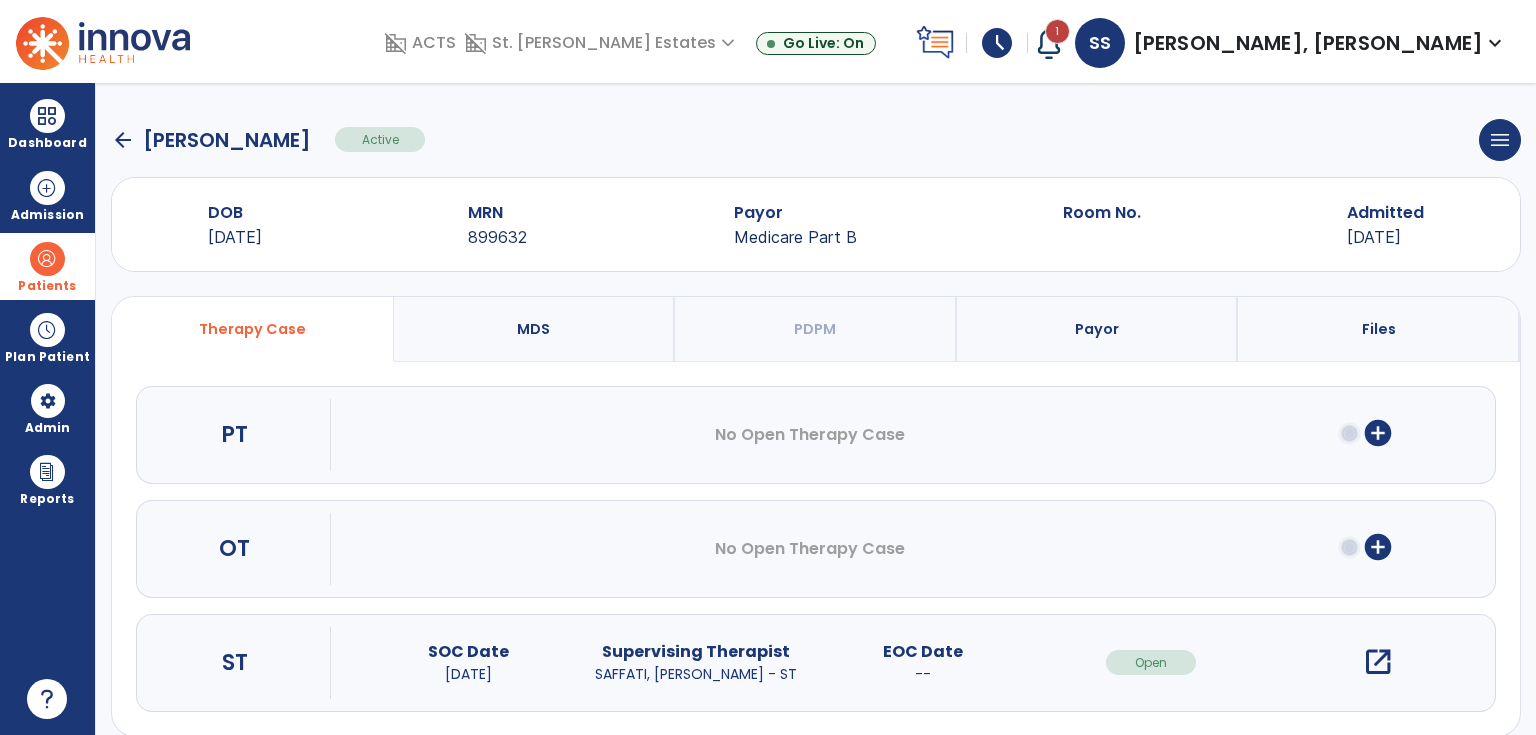 click on "open_in_new" at bounding box center [1378, 662] 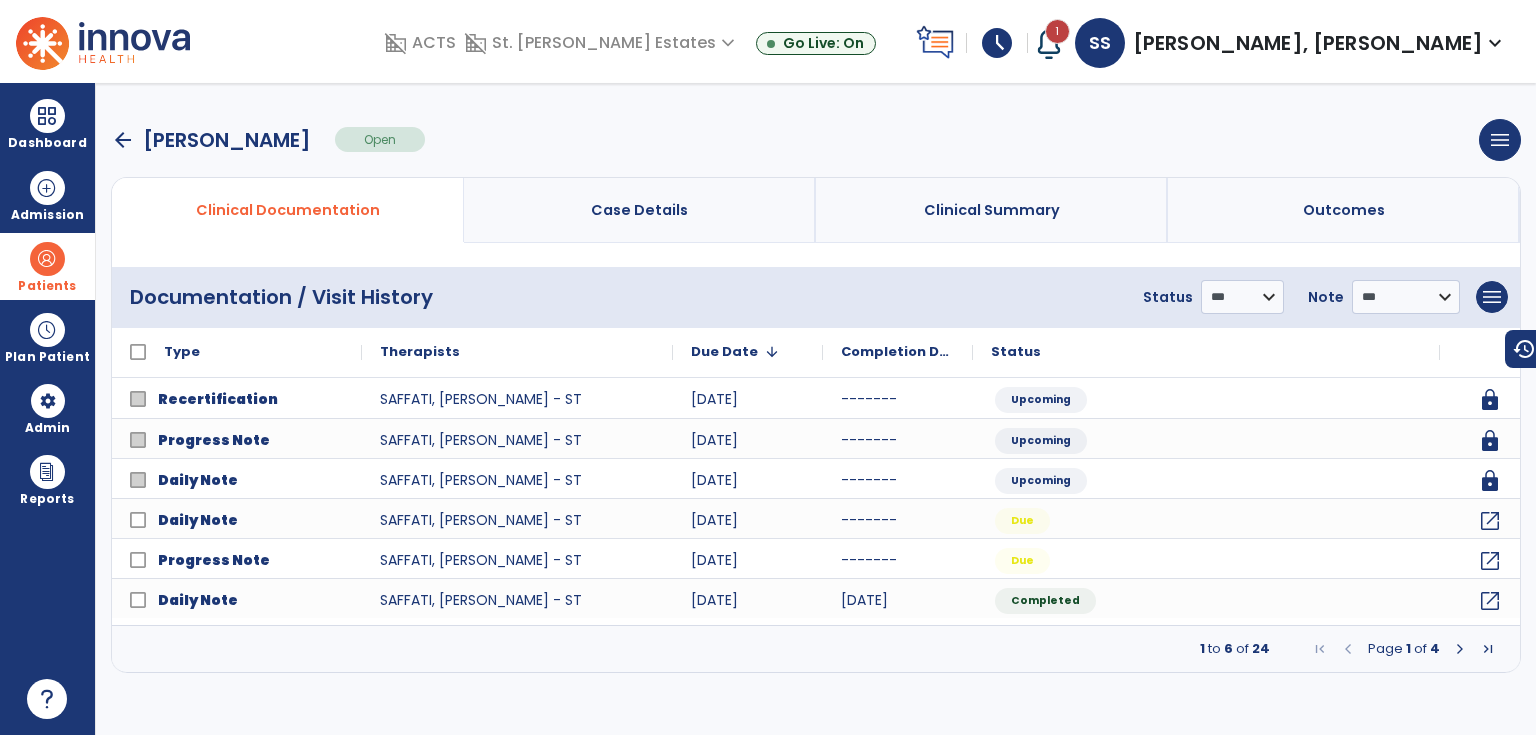 click at bounding box center [1460, 649] 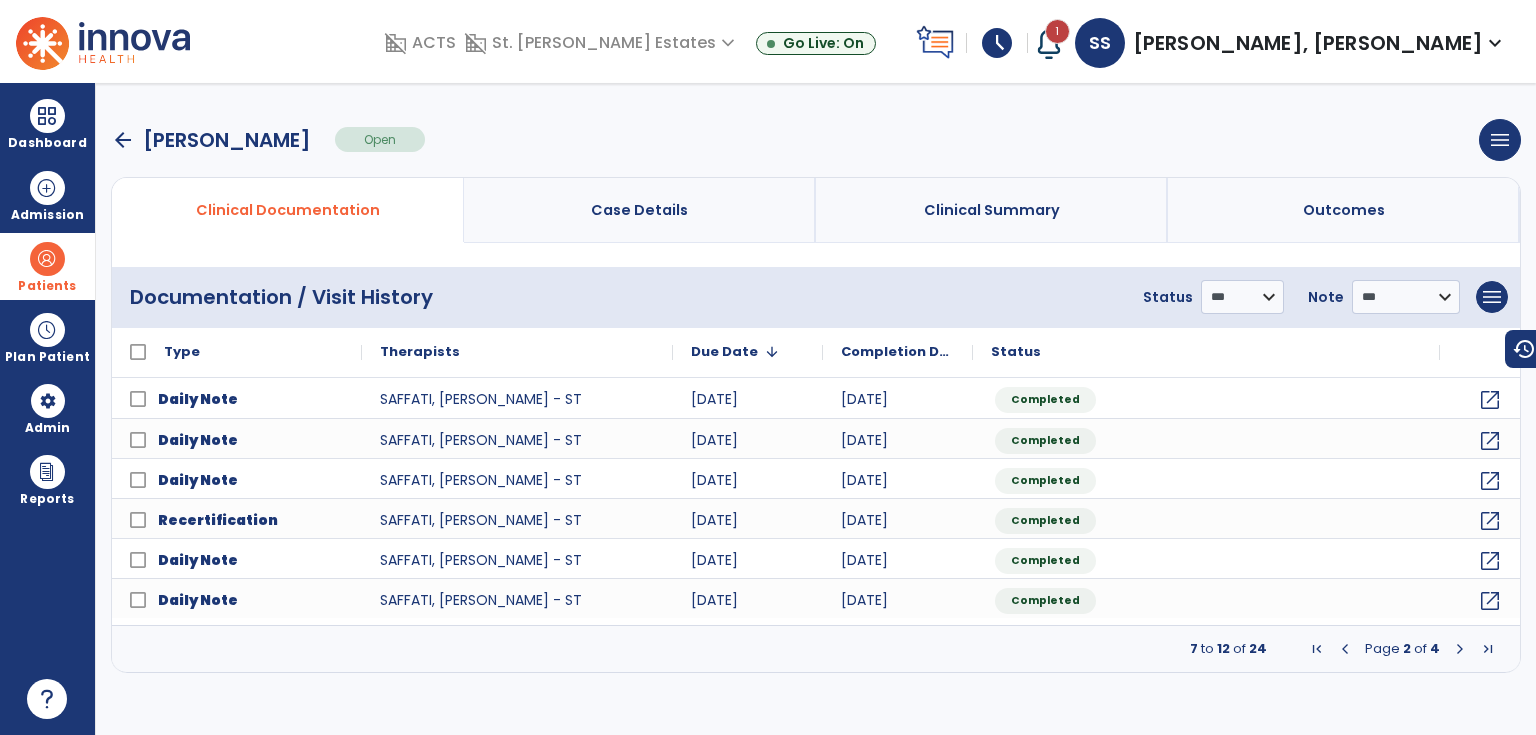 click at bounding box center [1460, 649] 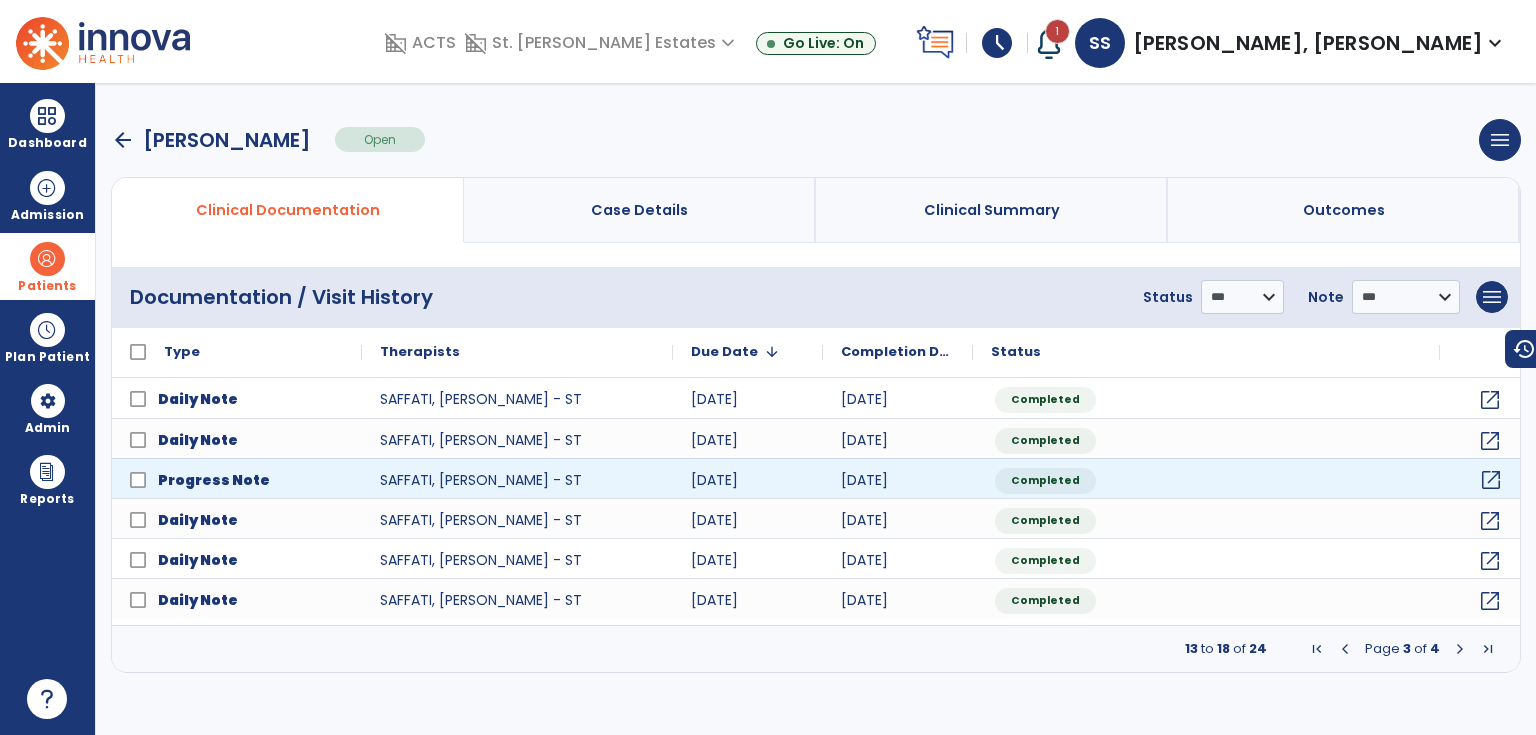 click on "open_in_new" 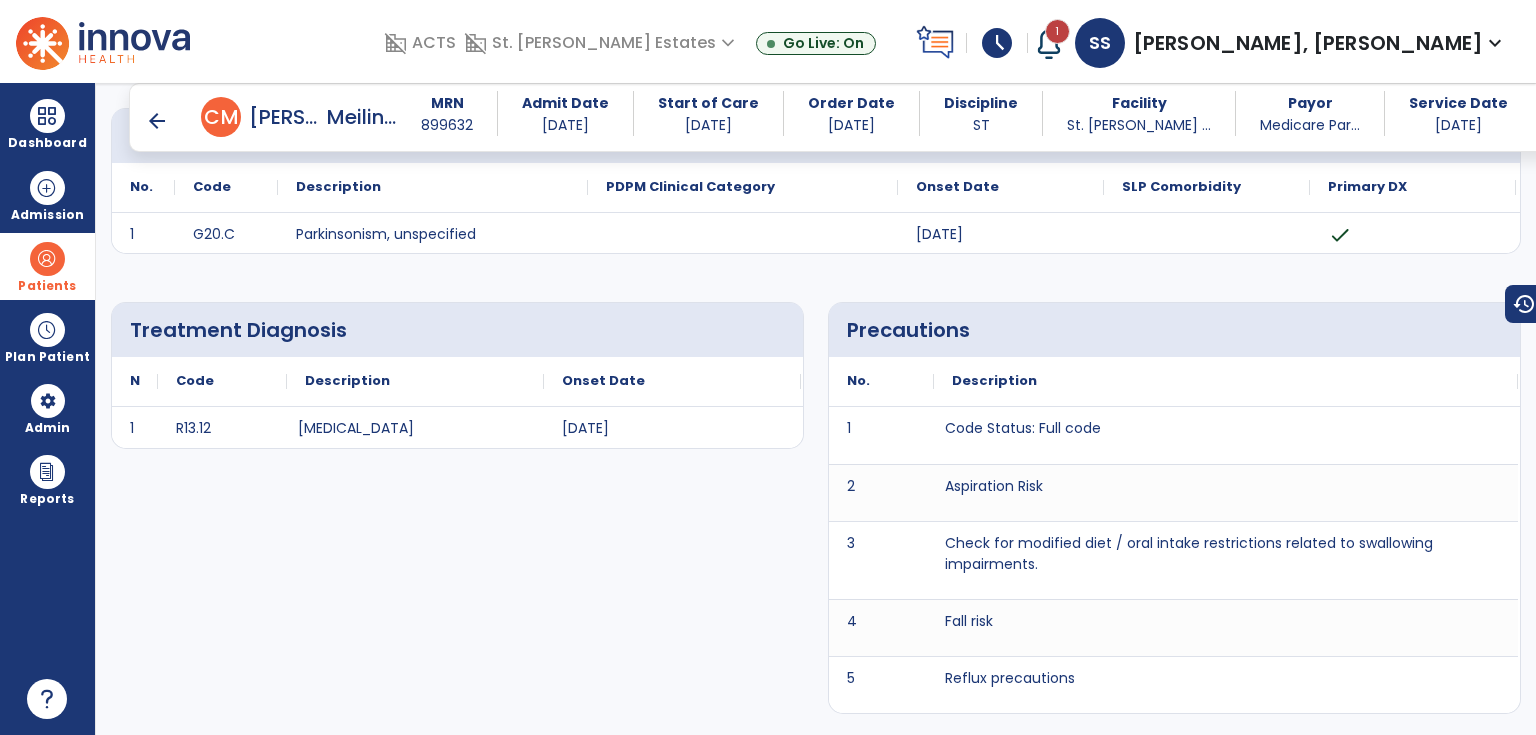 scroll, scrollTop: 0, scrollLeft: 0, axis: both 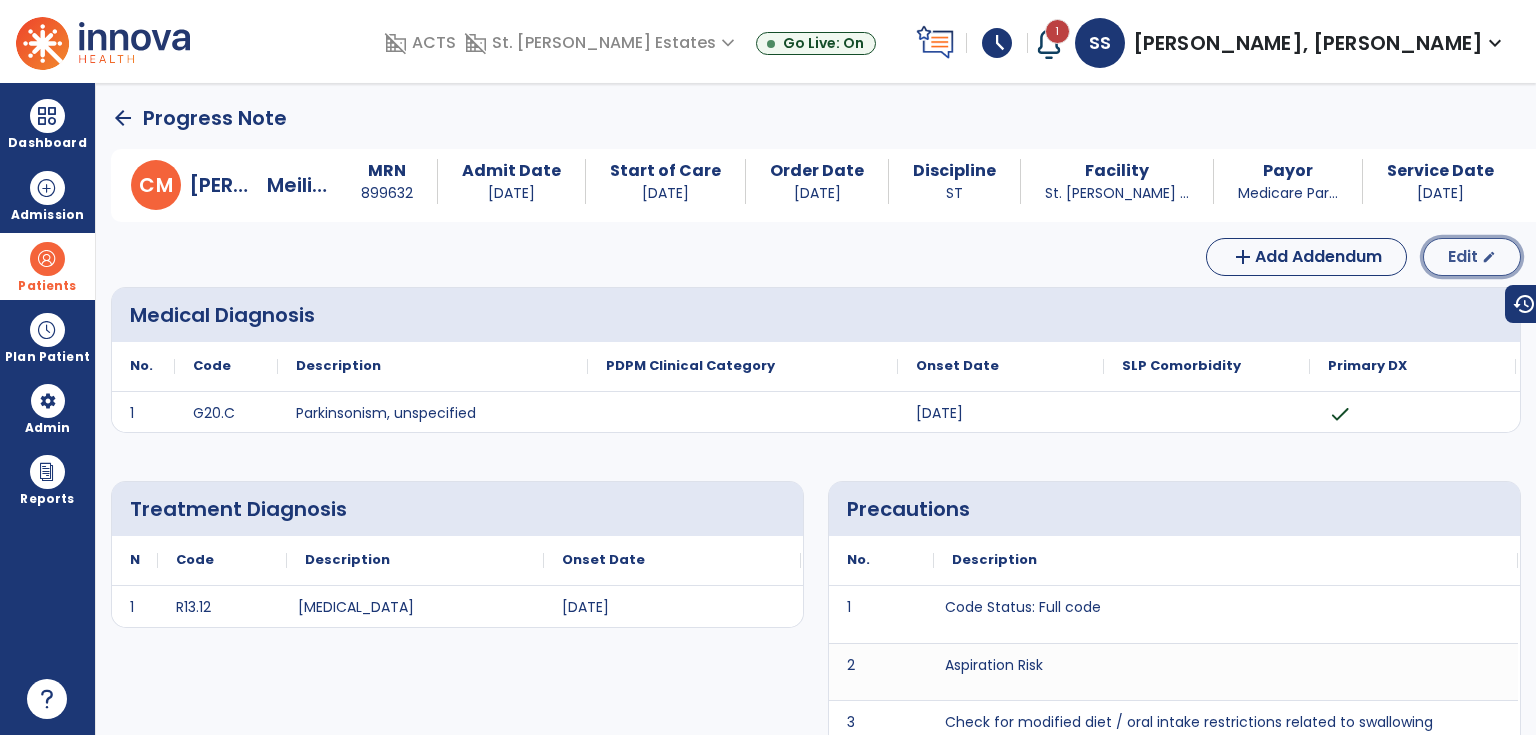 click on "edit" 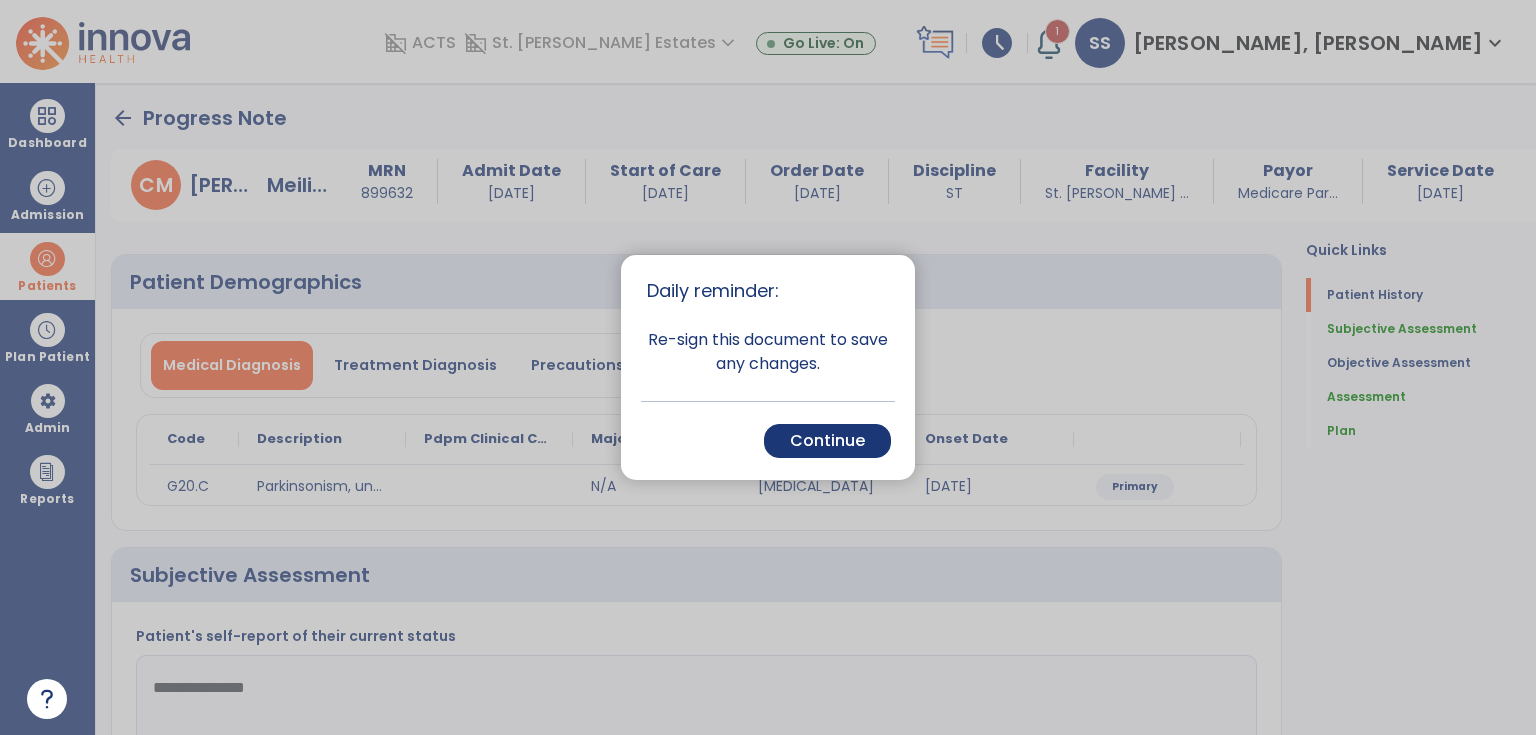 click on "Continue" at bounding box center (827, 441) 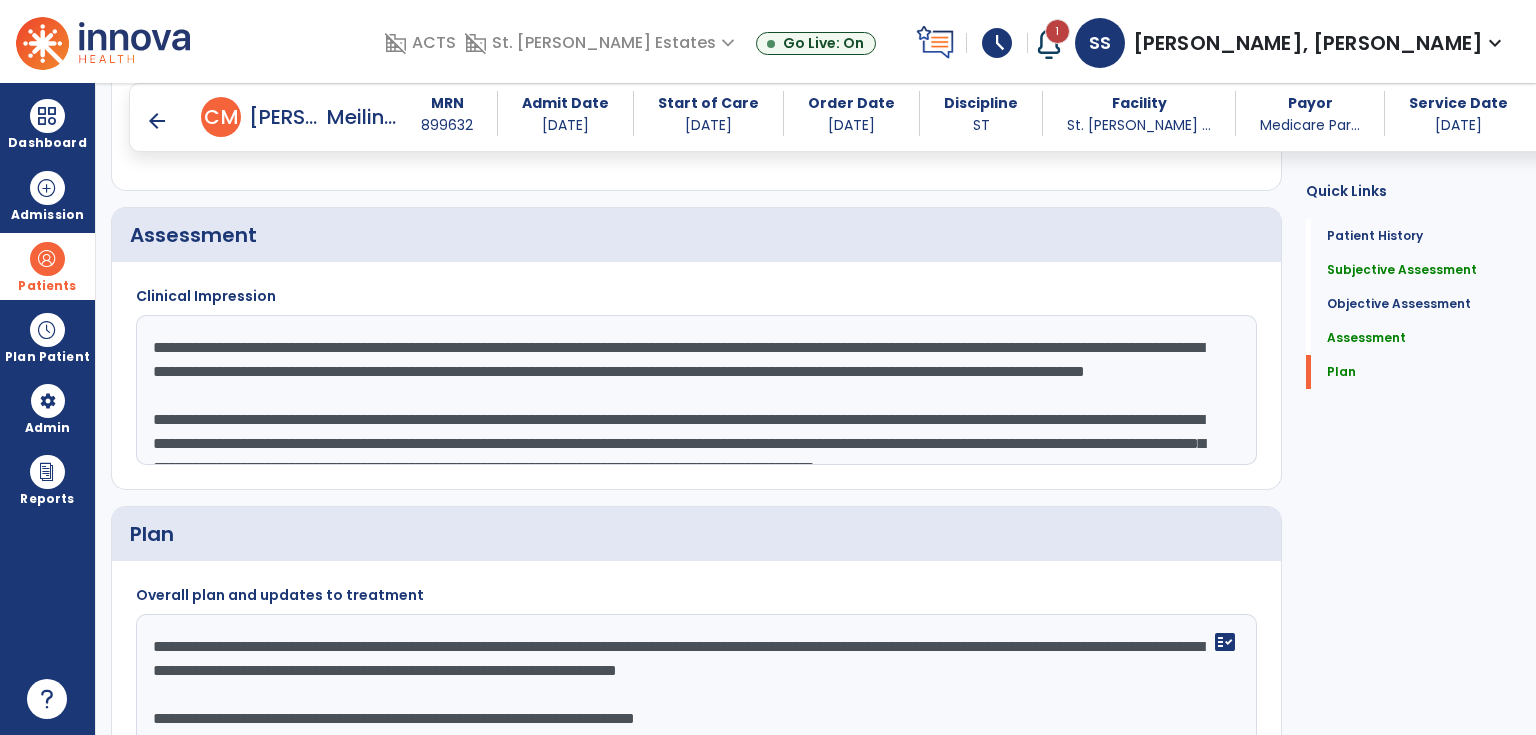 scroll, scrollTop: 1120, scrollLeft: 0, axis: vertical 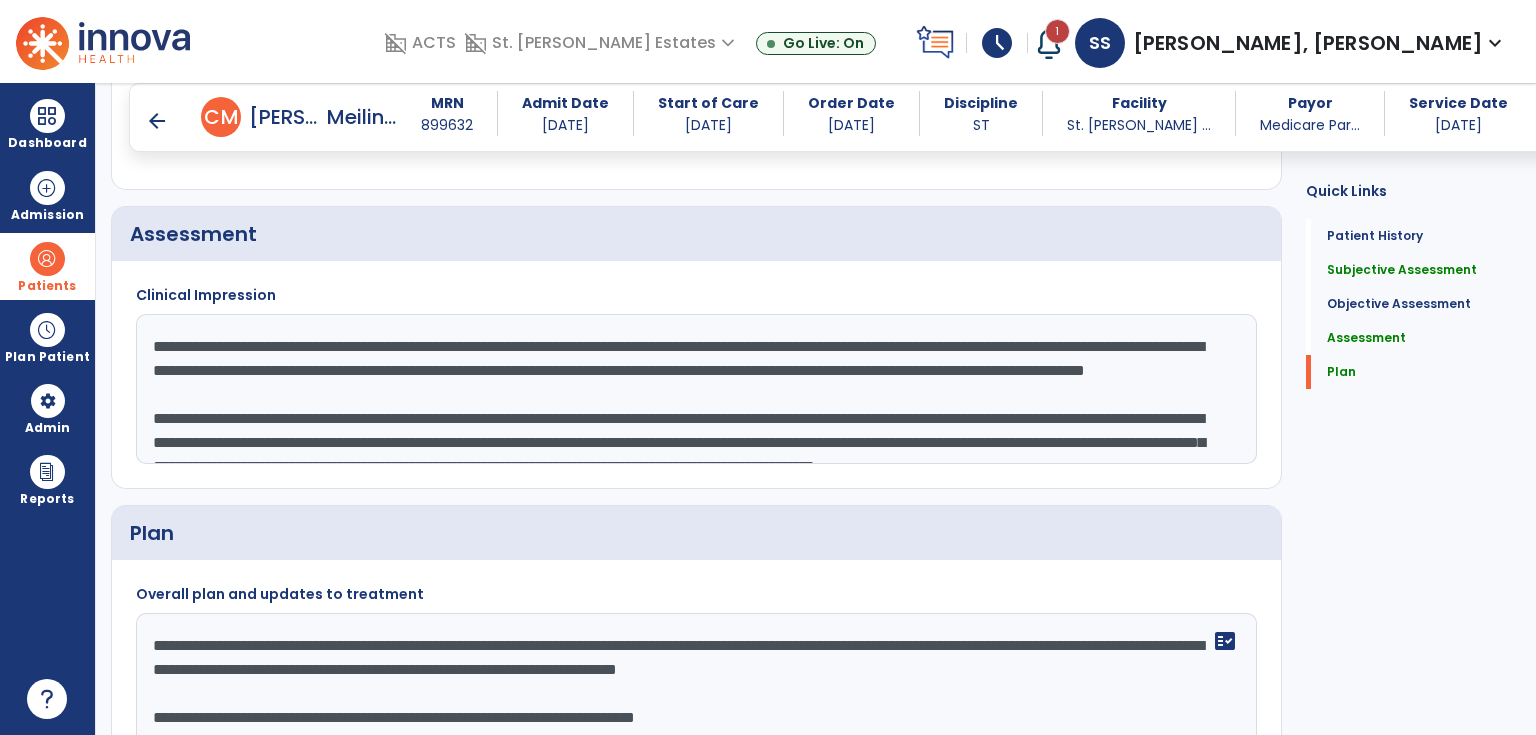 drag, startPoint x: 868, startPoint y: 421, endPoint x: 136, endPoint y: 291, distance: 743.4541 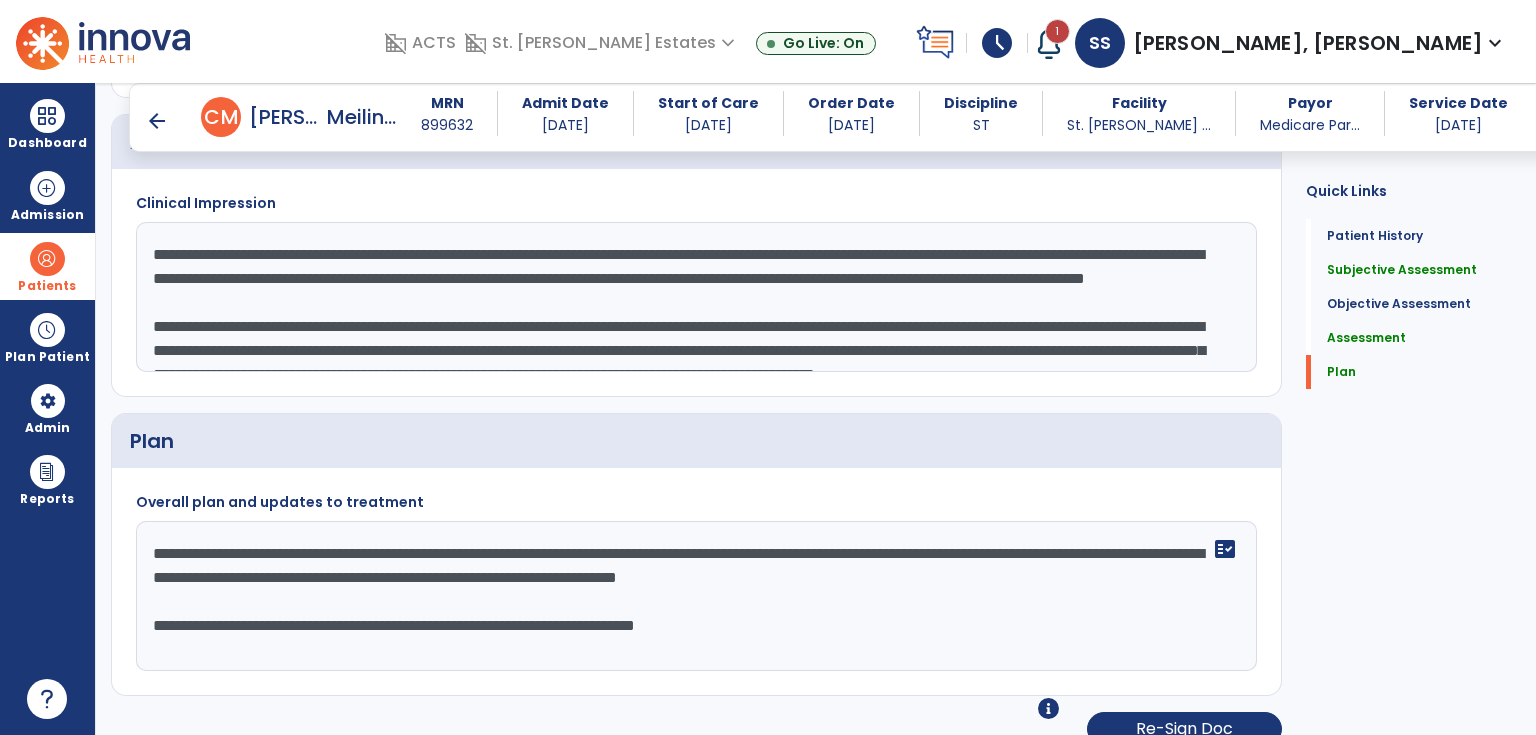 scroll, scrollTop: 1212, scrollLeft: 0, axis: vertical 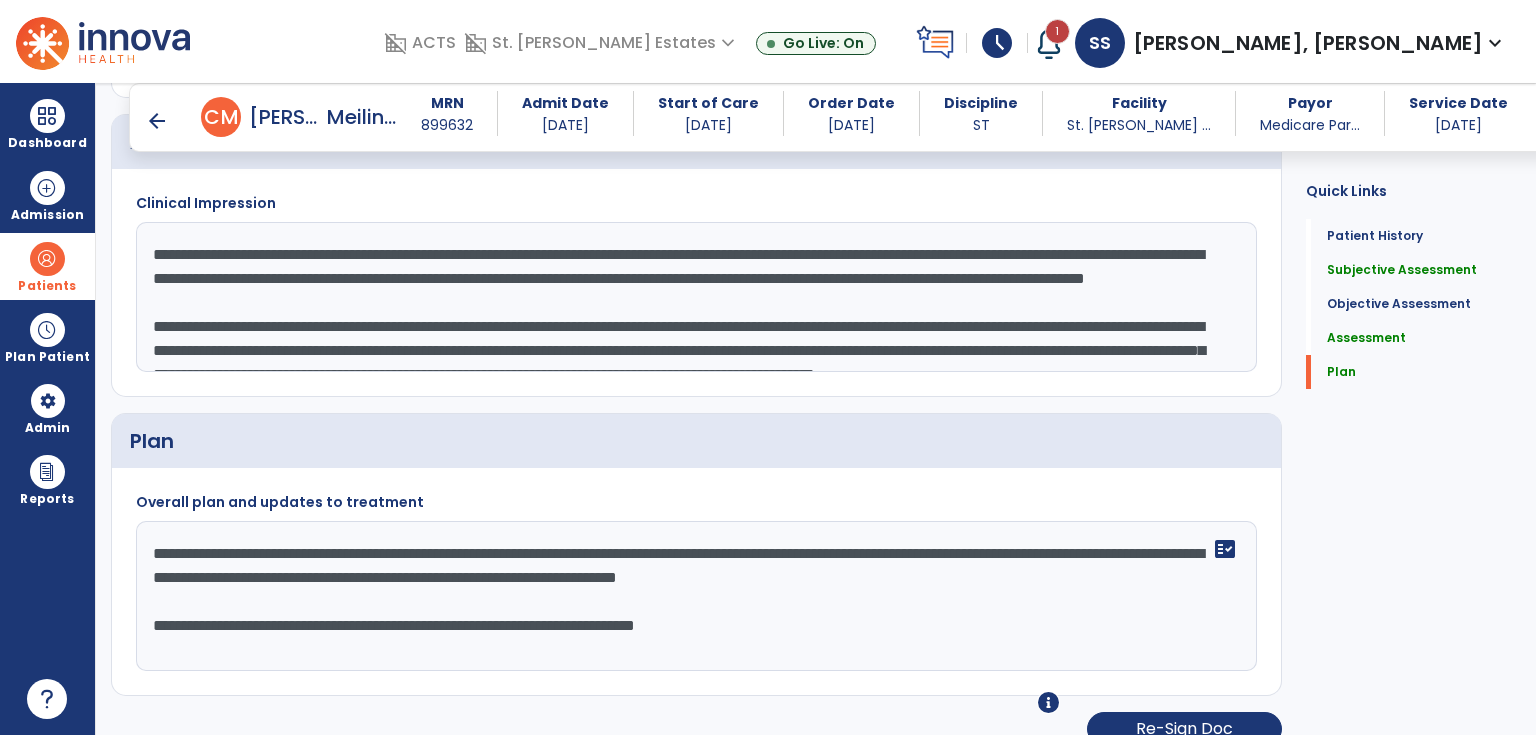 drag, startPoint x: 823, startPoint y: 606, endPoint x: 150, endPoint y: 527, distance: 677.62085 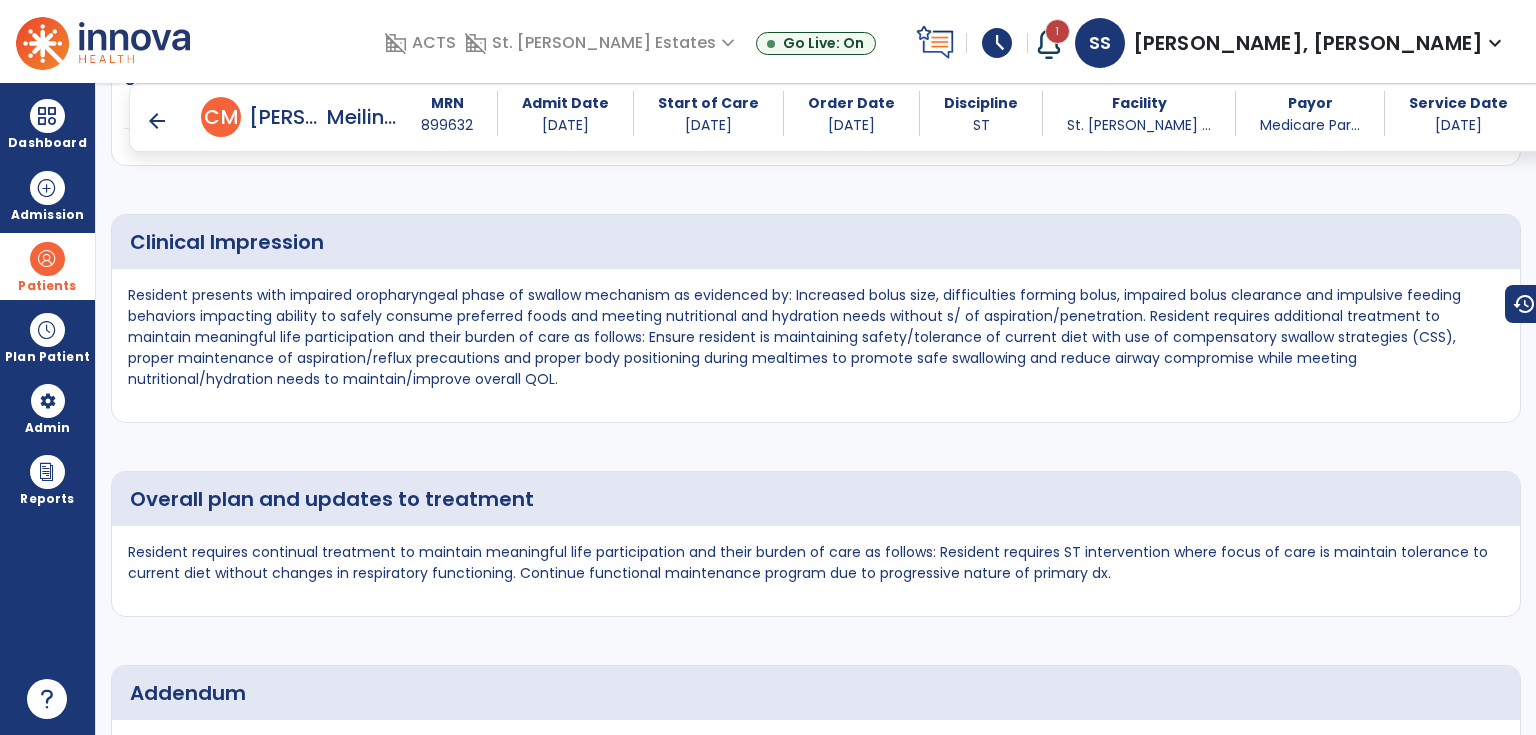 scroll, scrollTop: 1611, scrollLeft: 0, axis: vertical 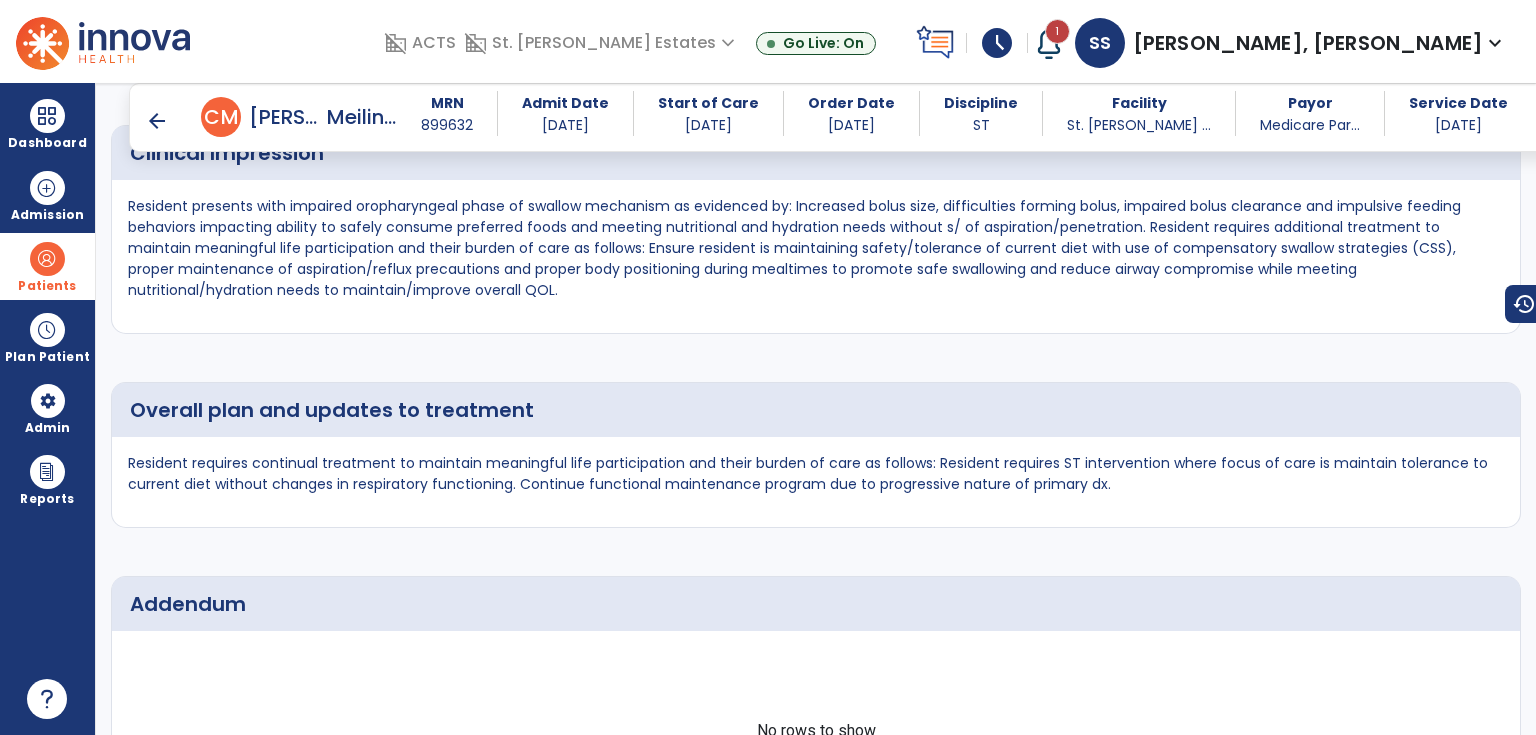 click on "arrow_back" at bounding box center (157, 121) 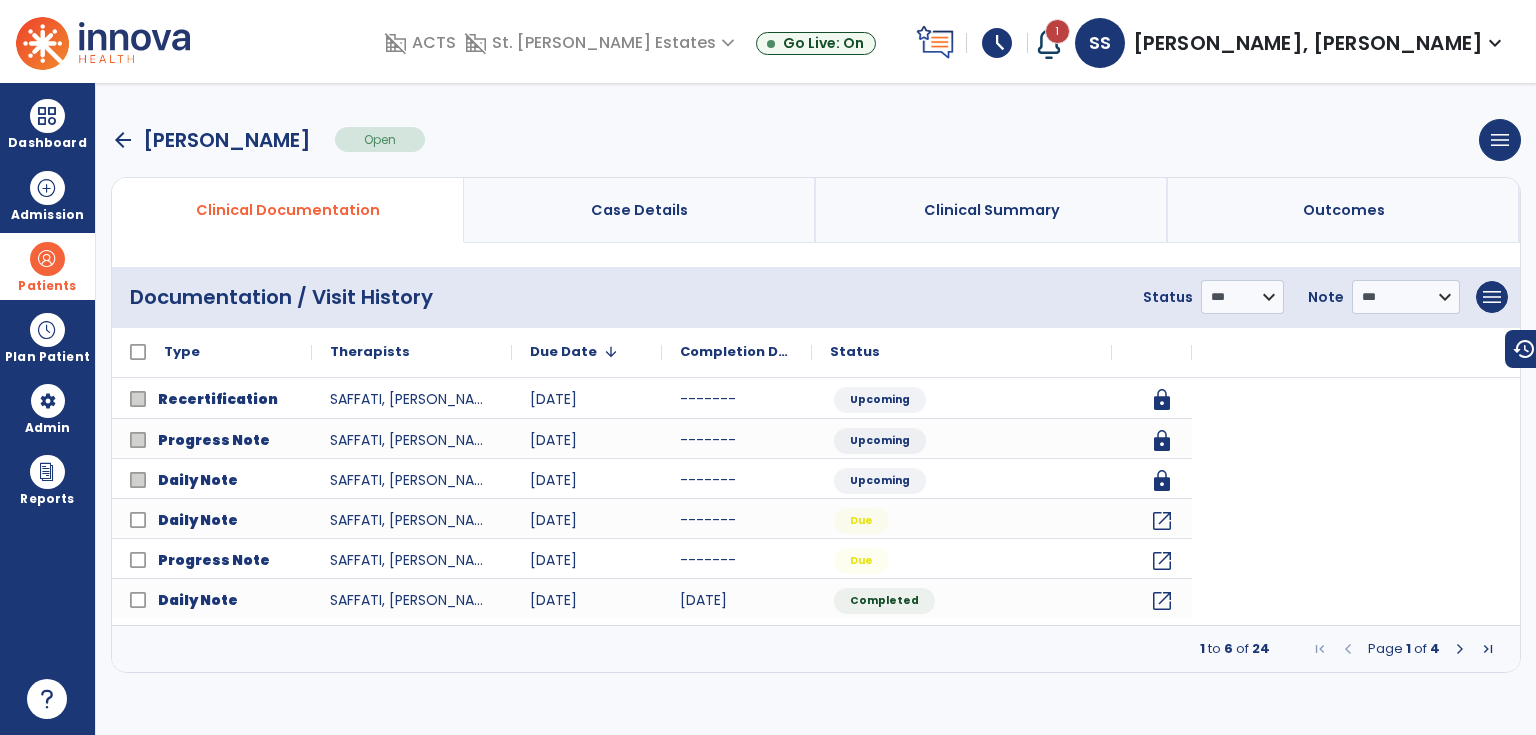 scroll, scrollTop: 0, scrollLeft: 0, axis: both 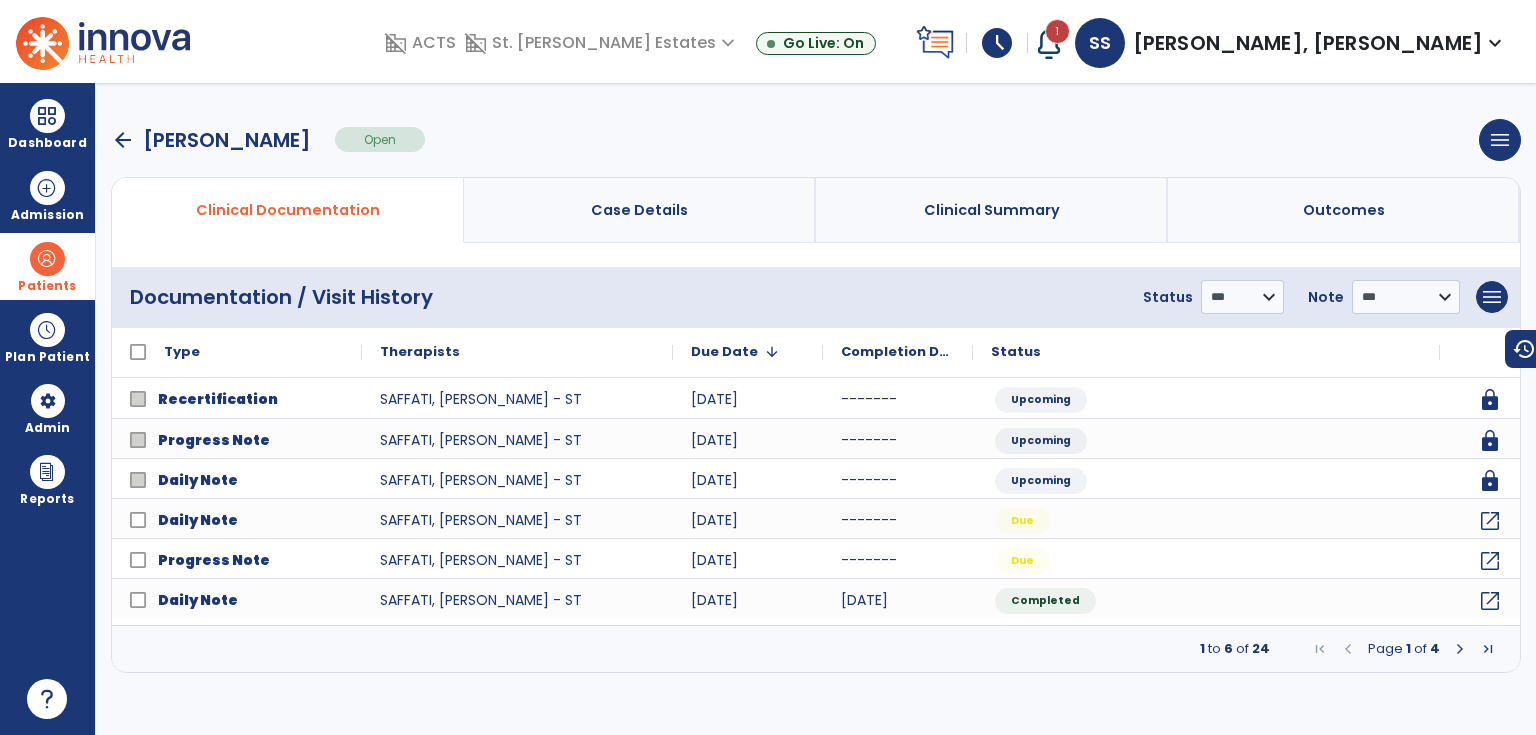 click on "arrow_back" at bounding box center (123, 140) 